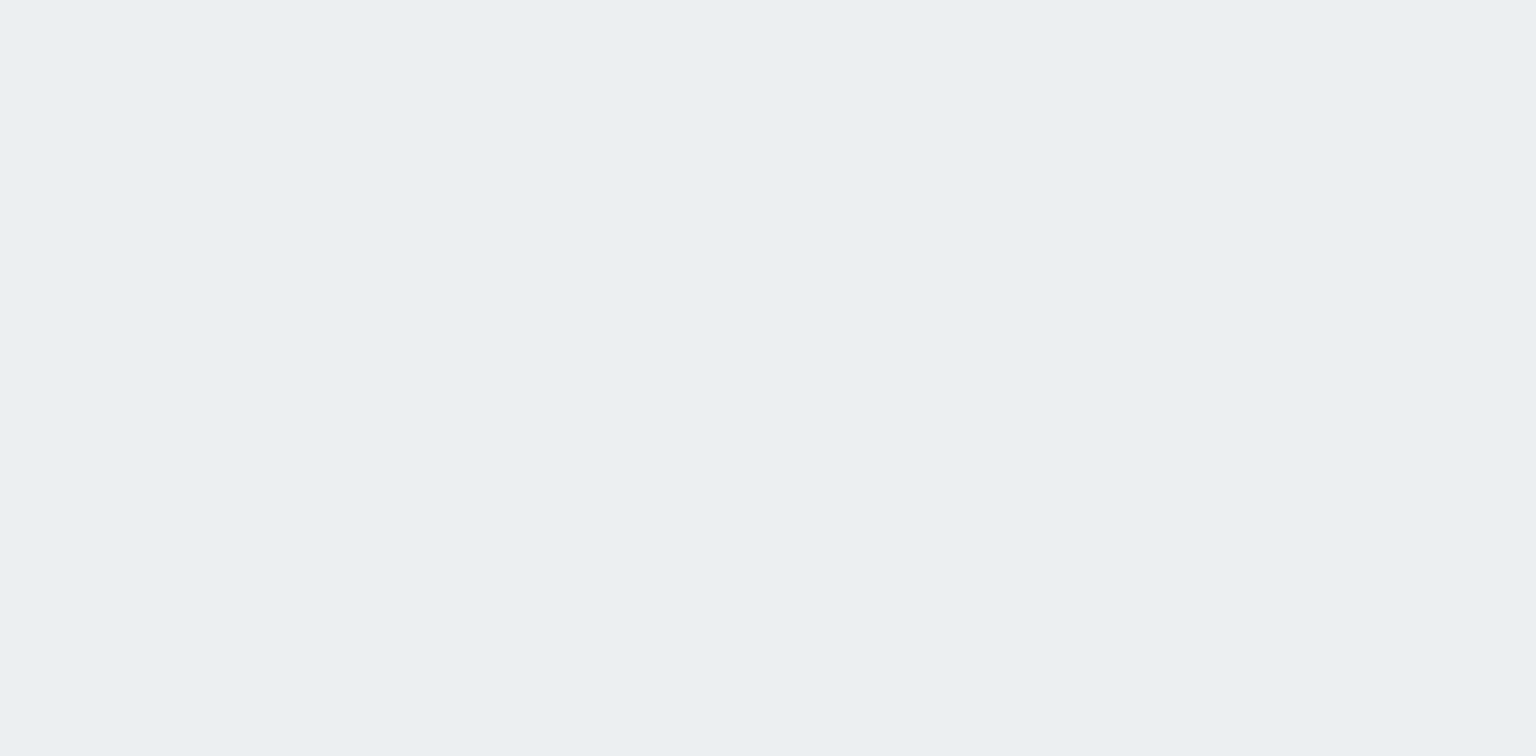 scroll, scrollTop: 0, scrollLeft: 0, axis: both 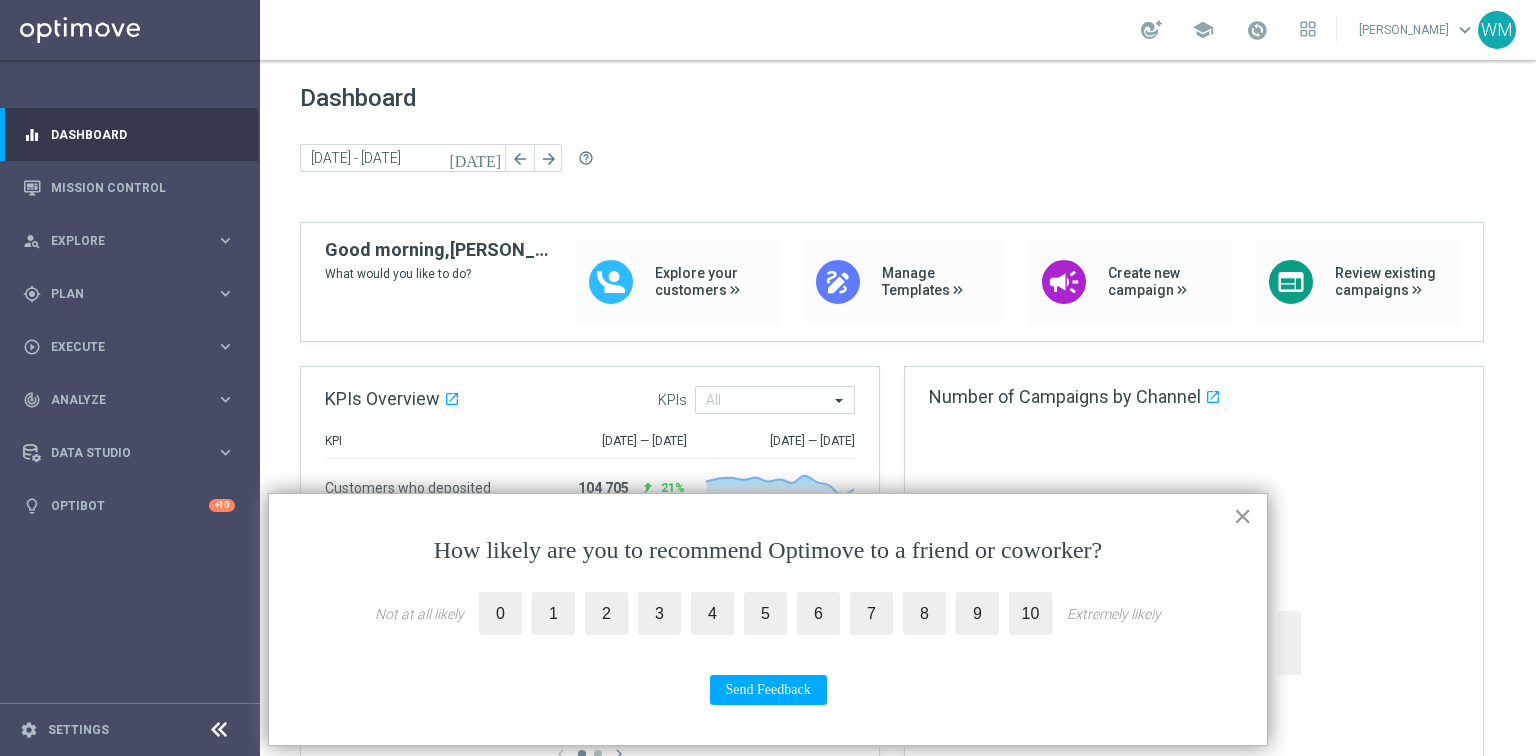 click on "×" at bounding box center (1242, 516) 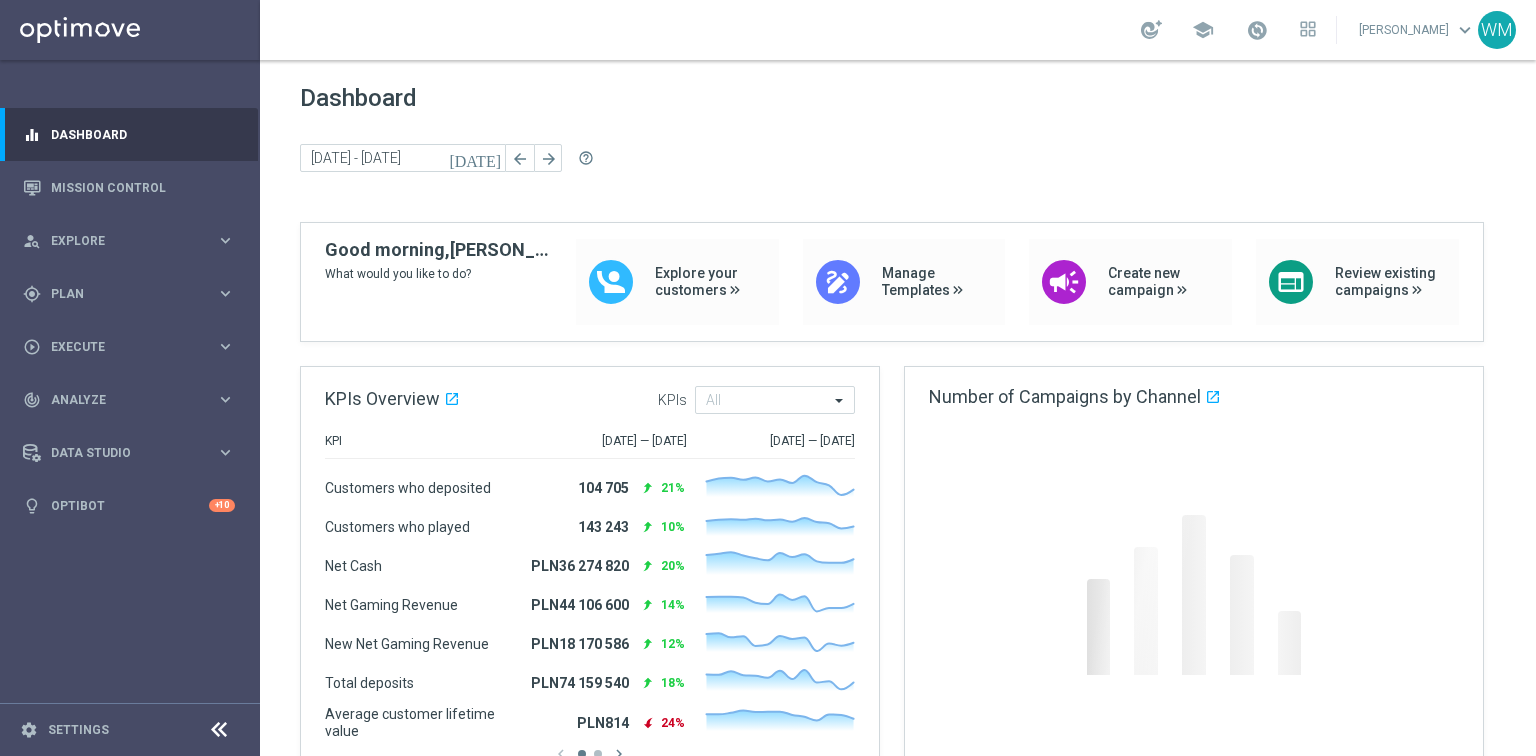 click on "Dashboard today 21 Jul 2025 - 21 Jul 2025 arrow_back arrow_forward  help_outline  KPIs Overview open_in_new  .cls-1 { fill: #d1d8dc; }  KPIs All KPI 30 Jun 2025 — 13 Jul 2025 Jan 2025 — Jul 2025  Customers who deposited   104 705  reply 21% Created with Highcharts 9.3.3  Customers who played   143 243  reply 10% Created with Highcharts 9.3.3  Net Cash   PLN36 274 820  reply 20% Created with Highcharts 9.3.3  Net Gaming Revenue   PLN44 106 600  reply 14% Created with Highcharts 9.3.3  New Net Gaming Revenue   PLN18 170 586  reply 12% Created with Highcharts 9.3.3  Total deposits   PLN74 159 540  reply 18% Created with Highcharts 9.3.3  Average customer lifetime value   PLN814  reply 24% Created with Highcharts 9.3.3  Customers churned.   33 003  reply 29% Created with Highcharts 9.3.3  Customers returned from churn.   26 002  reply 95% Created with Highcharts 9.3.3  Live Customers   177 642  reply 1% Created with Highcharts 9.3.3 chevron_left chevron_right Next Number of Campaigns by Channel 0" 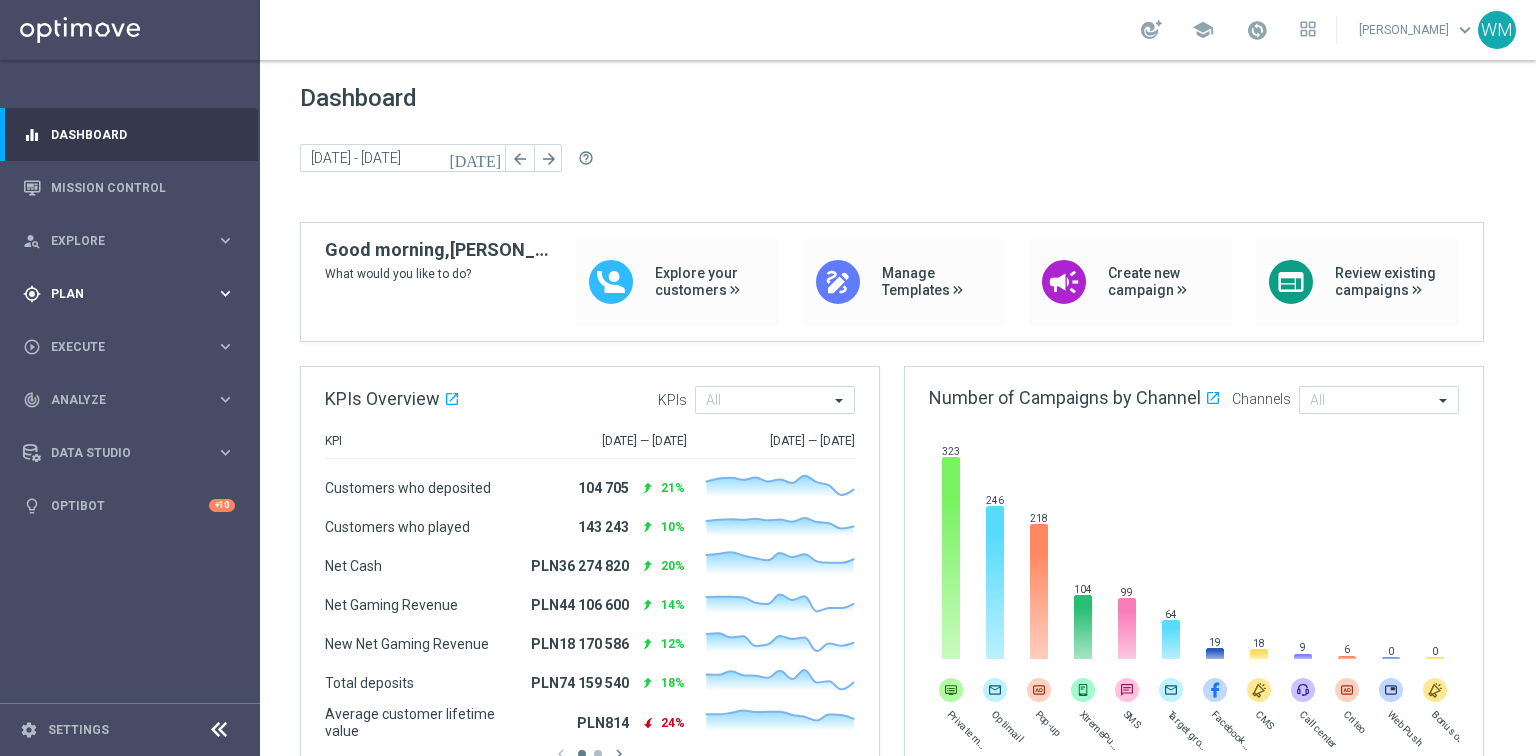 click on "Plan" at bounding box center (133, 294) 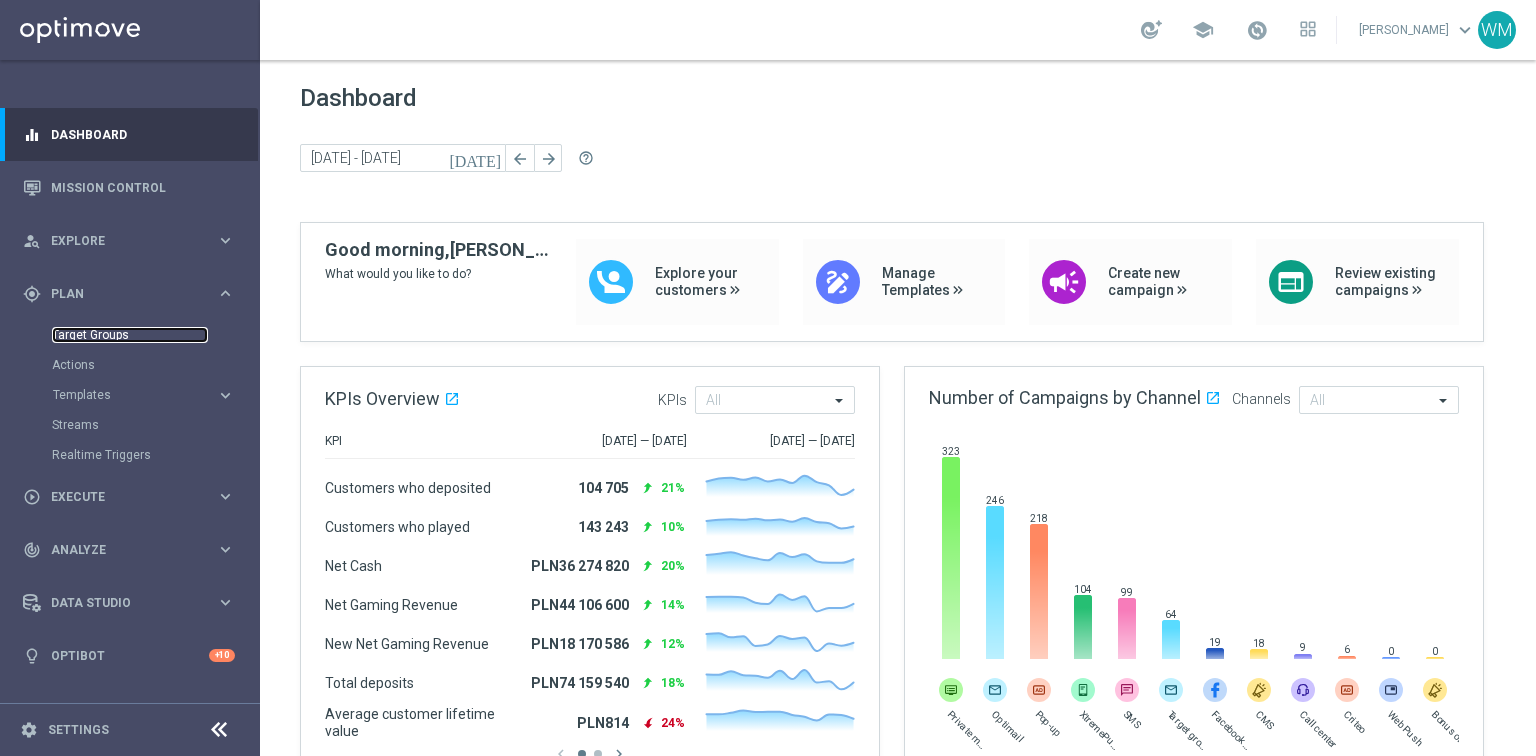 click on "Target Groups" at bounding box center (130, 335) 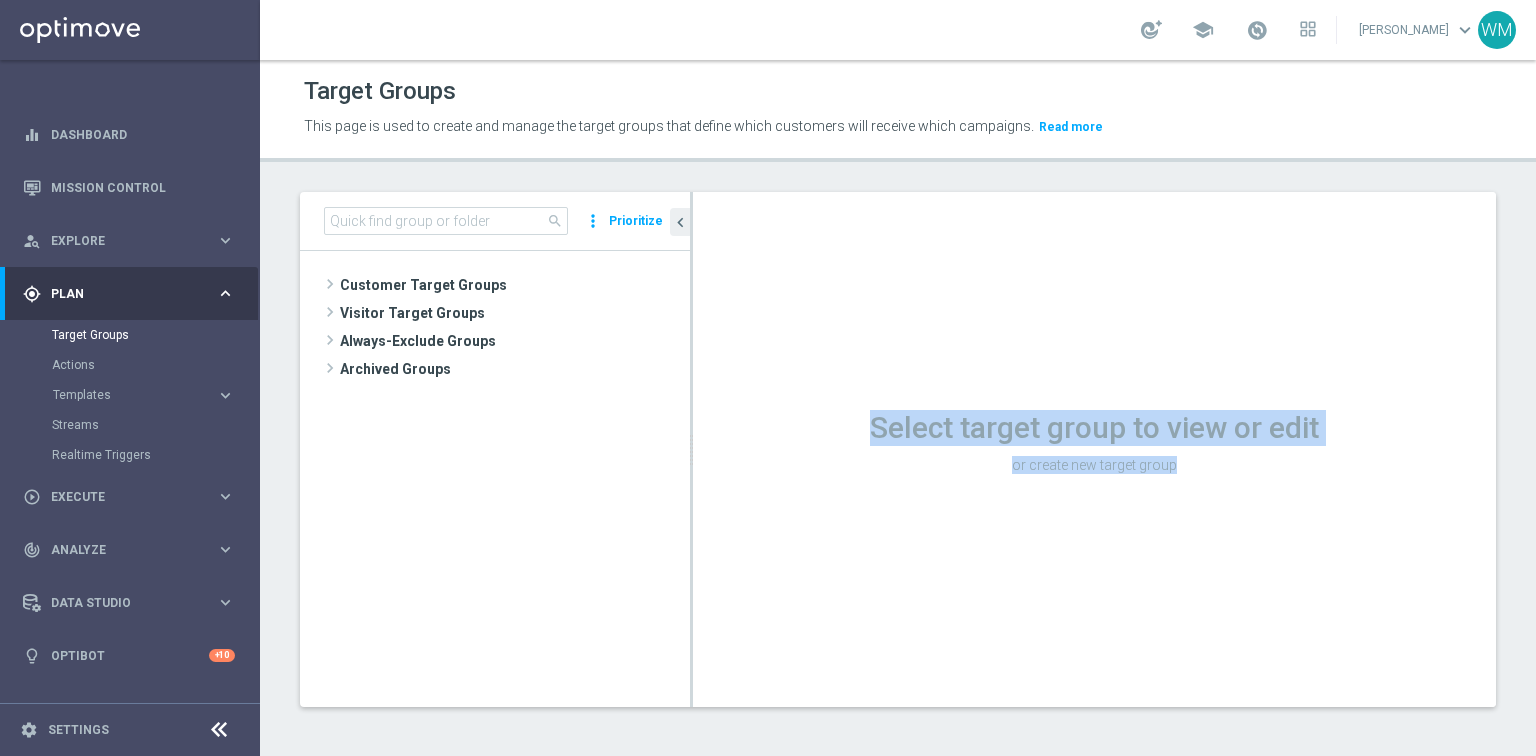 drag, startPoint x: 860, startPoint y: 428, endPoint x: 1243, endPoint y: 464, distance: 384.68817 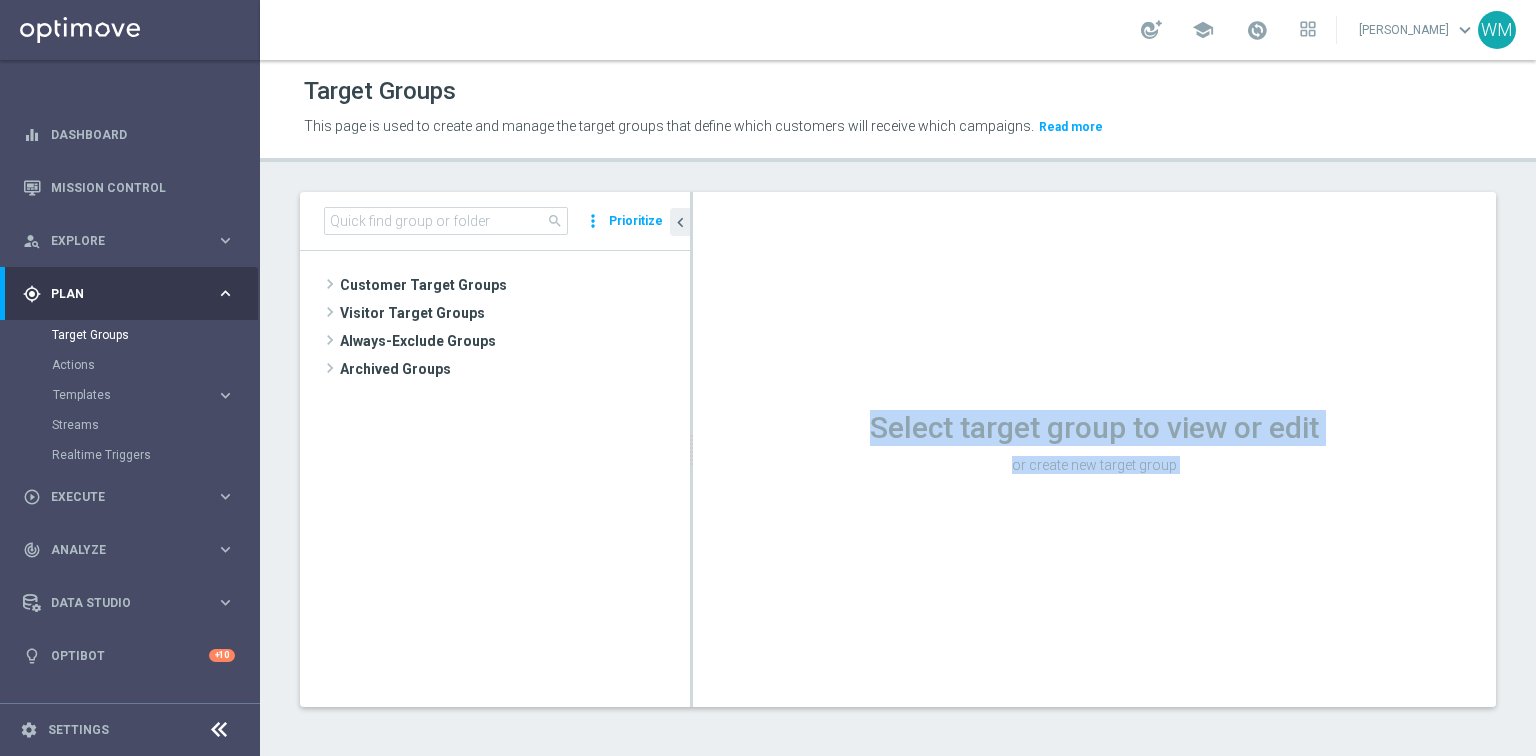 drag, startPoint x: 1243, startPoint y: 464, endPoint x: 854, endPoint y: 428, distance: 390.66226 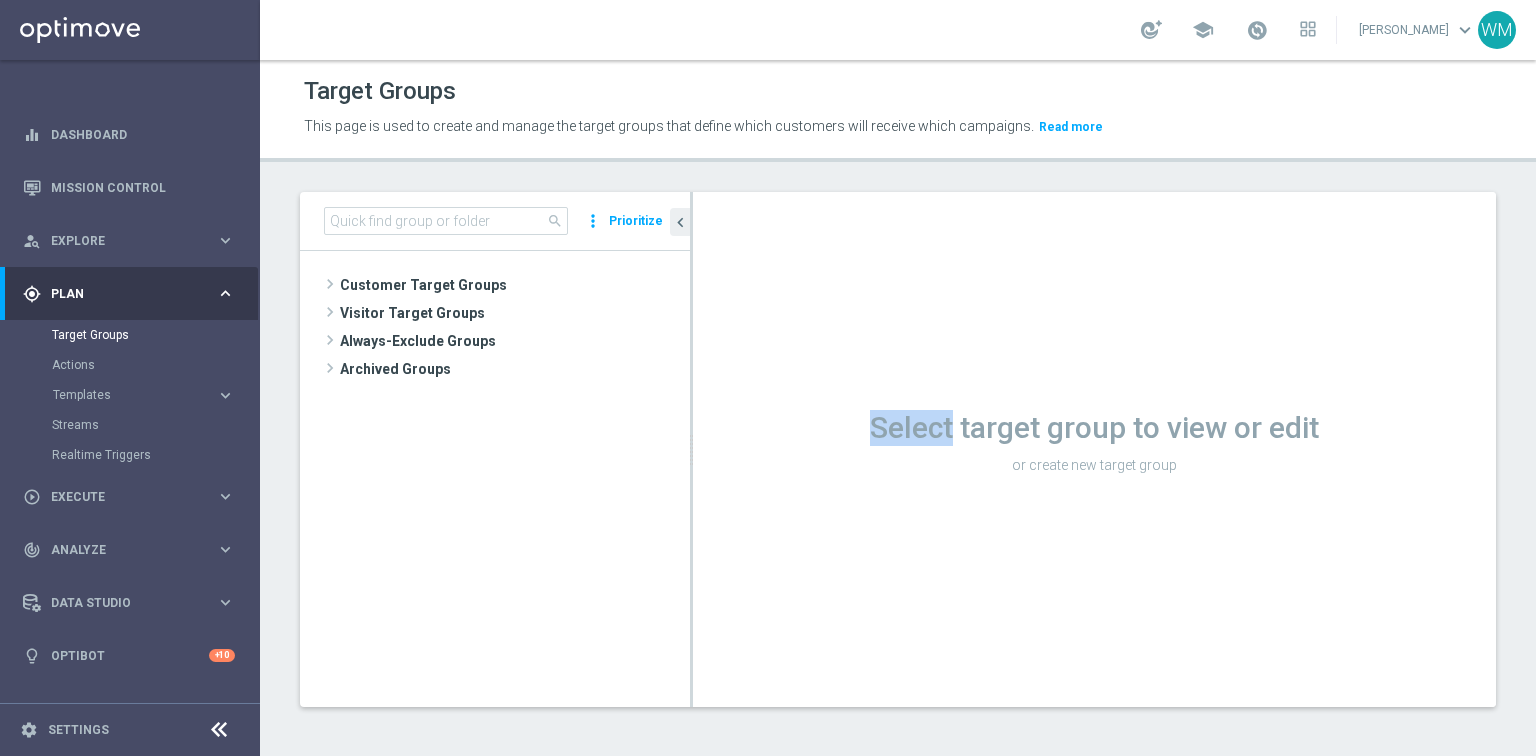 drag, startPoint x: 854, startPoint y: 428, endPoint x: 1314, endPoint y: 480, distance: 462.9298 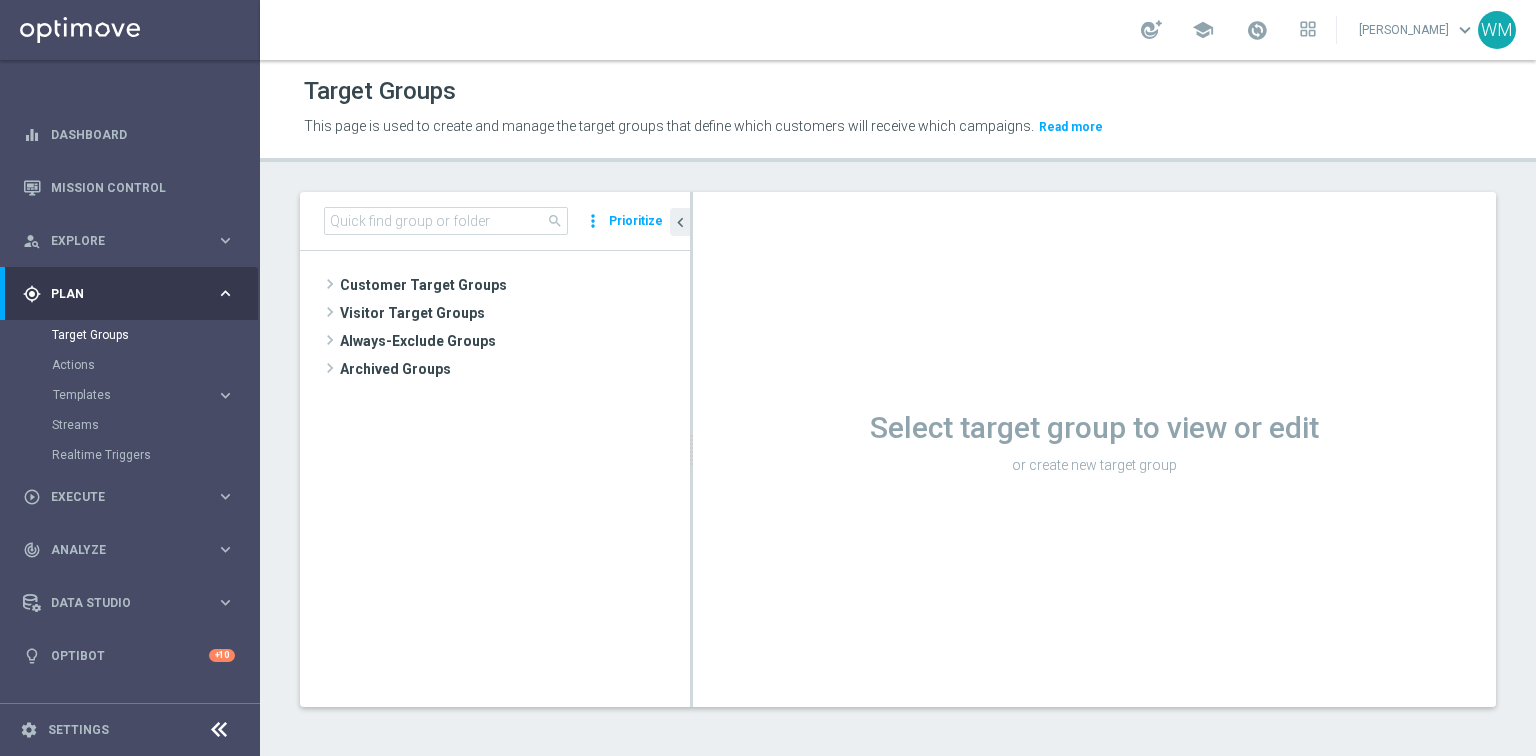 click on "Select target group to view or edit
or create new target group" 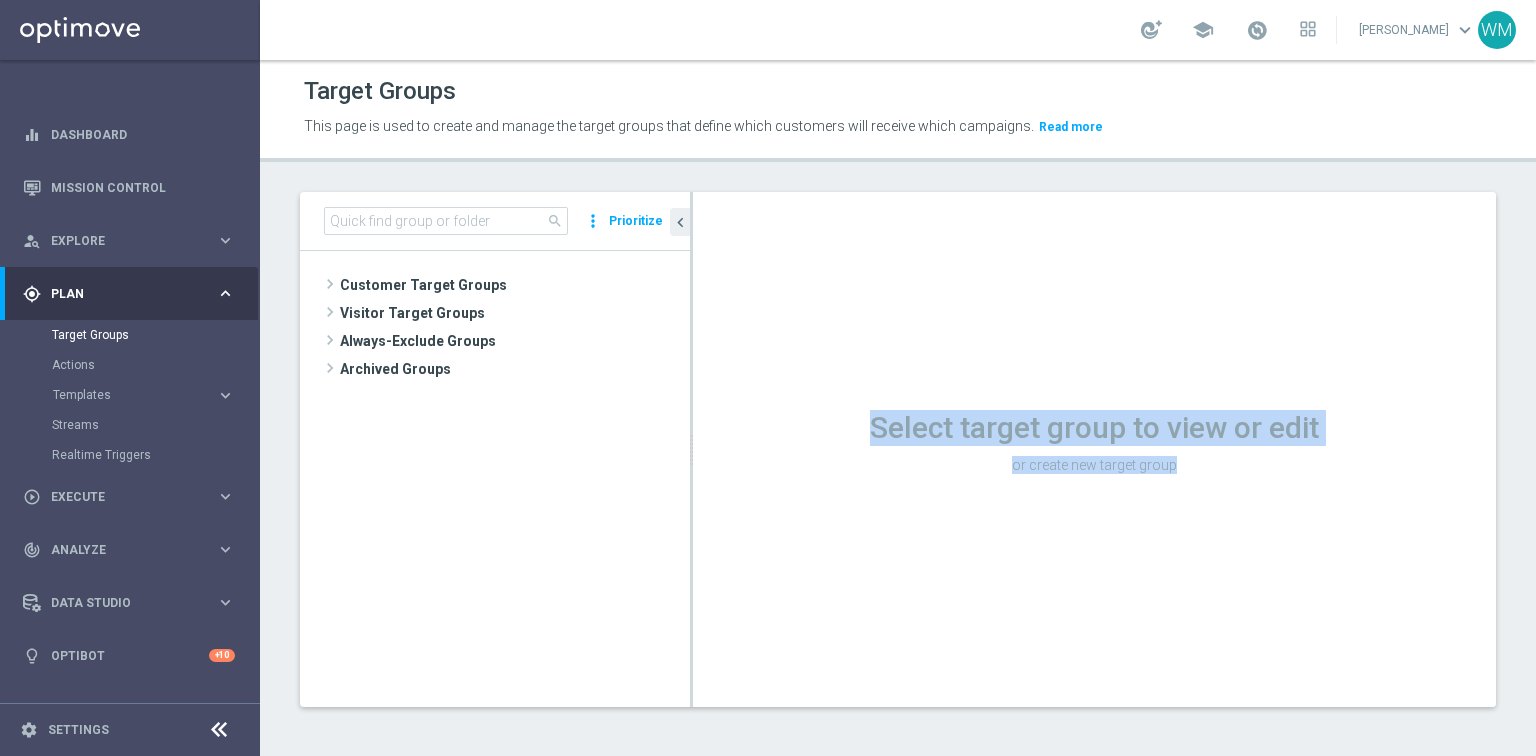 drag, startPoint x: 996, startPoint y: 426, endPoint x: 827, endPoint y: 414, distance: 169.4255 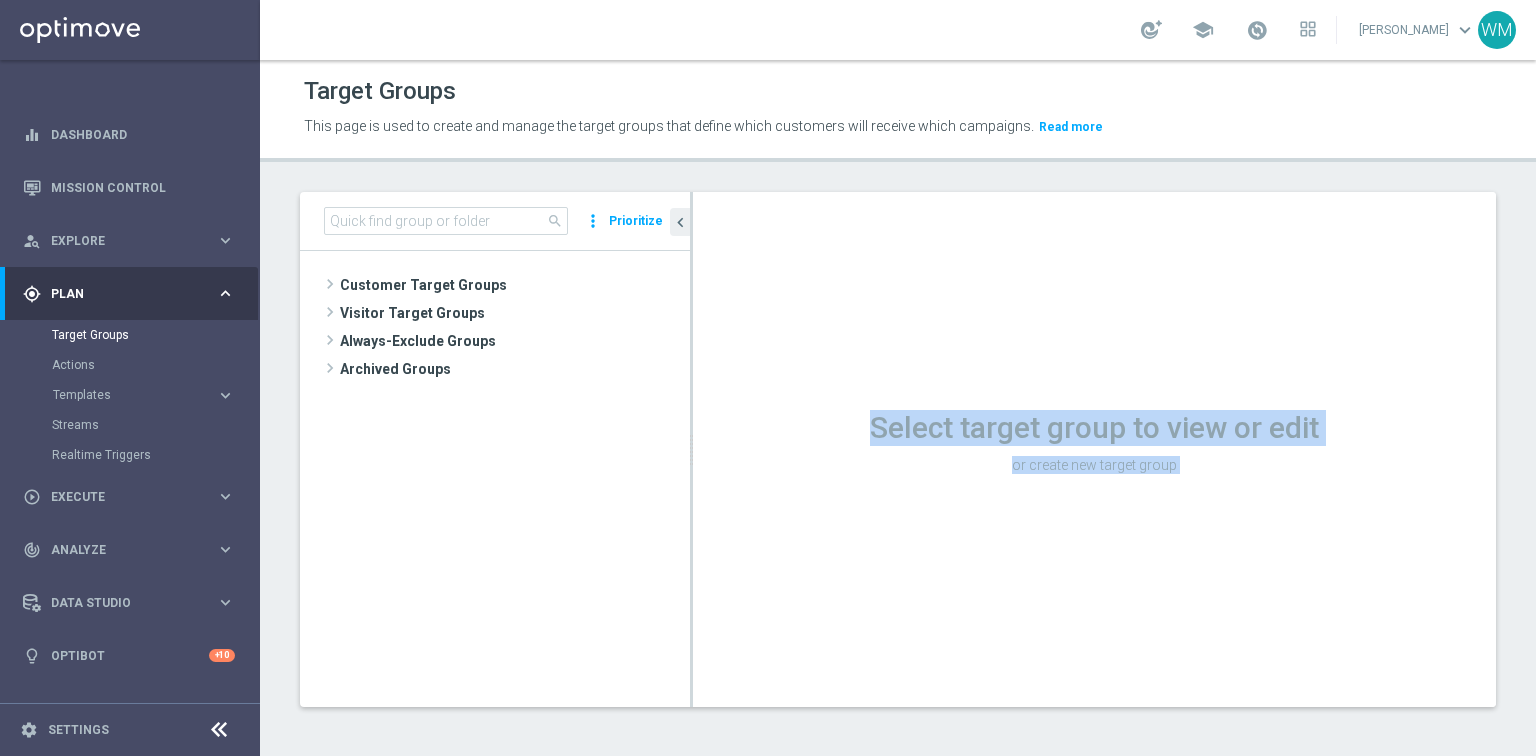 drag, startPoint x: 827, startPoint y: 414, endPoint x: 1224, endPoint y: 465, distance: 400.26242 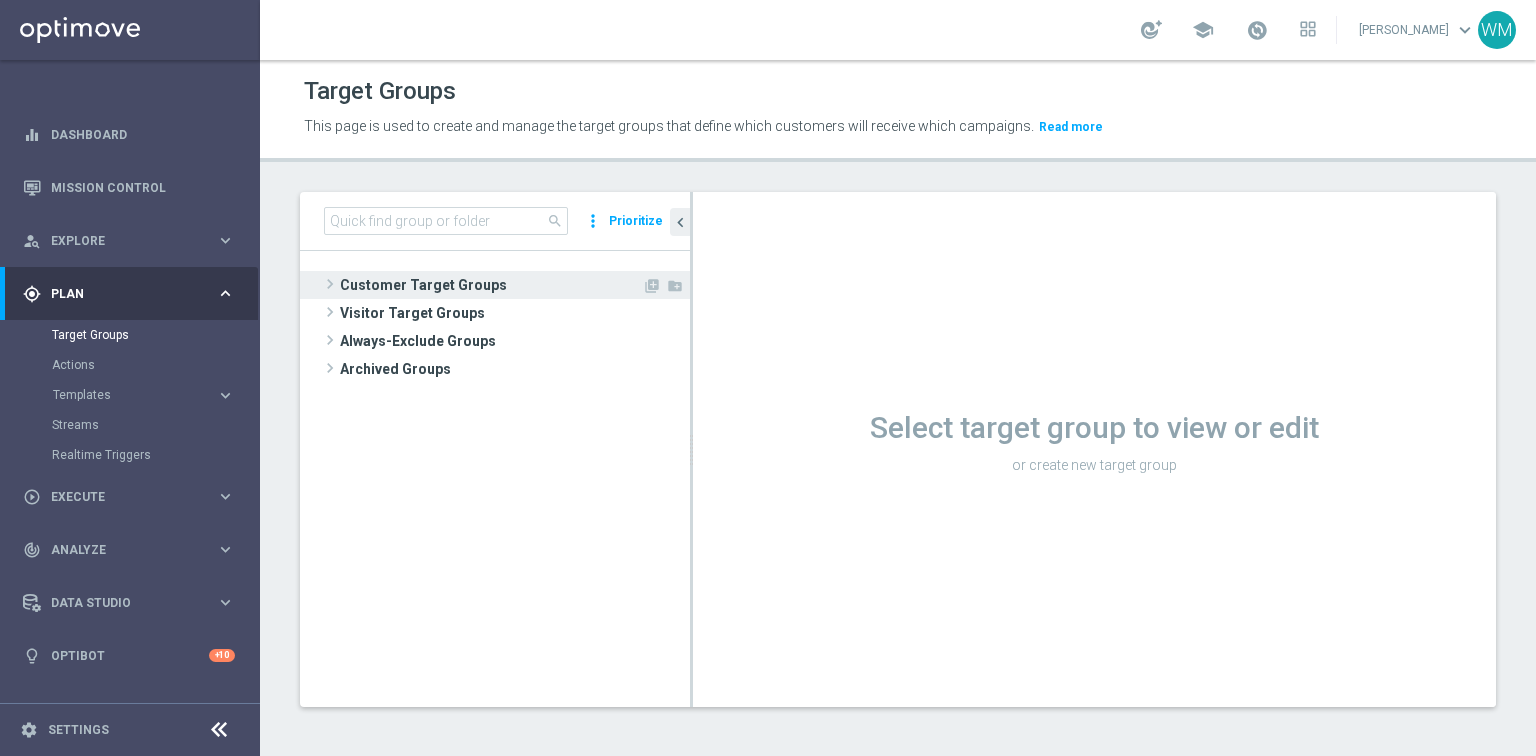 click on "Customer Target Groups" at bounding box center (491, 285) 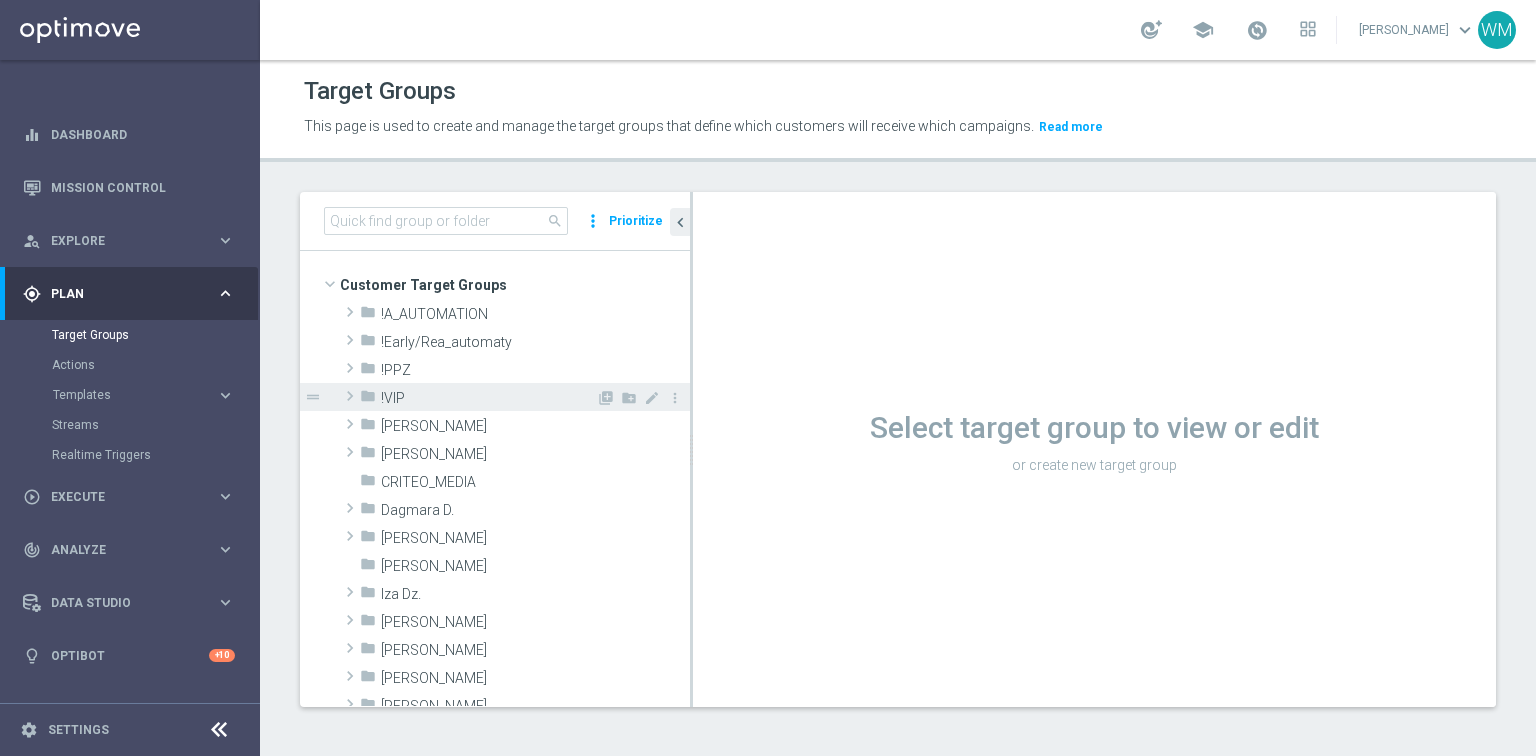 click on "!VIP" at bounding box center [488, 398] 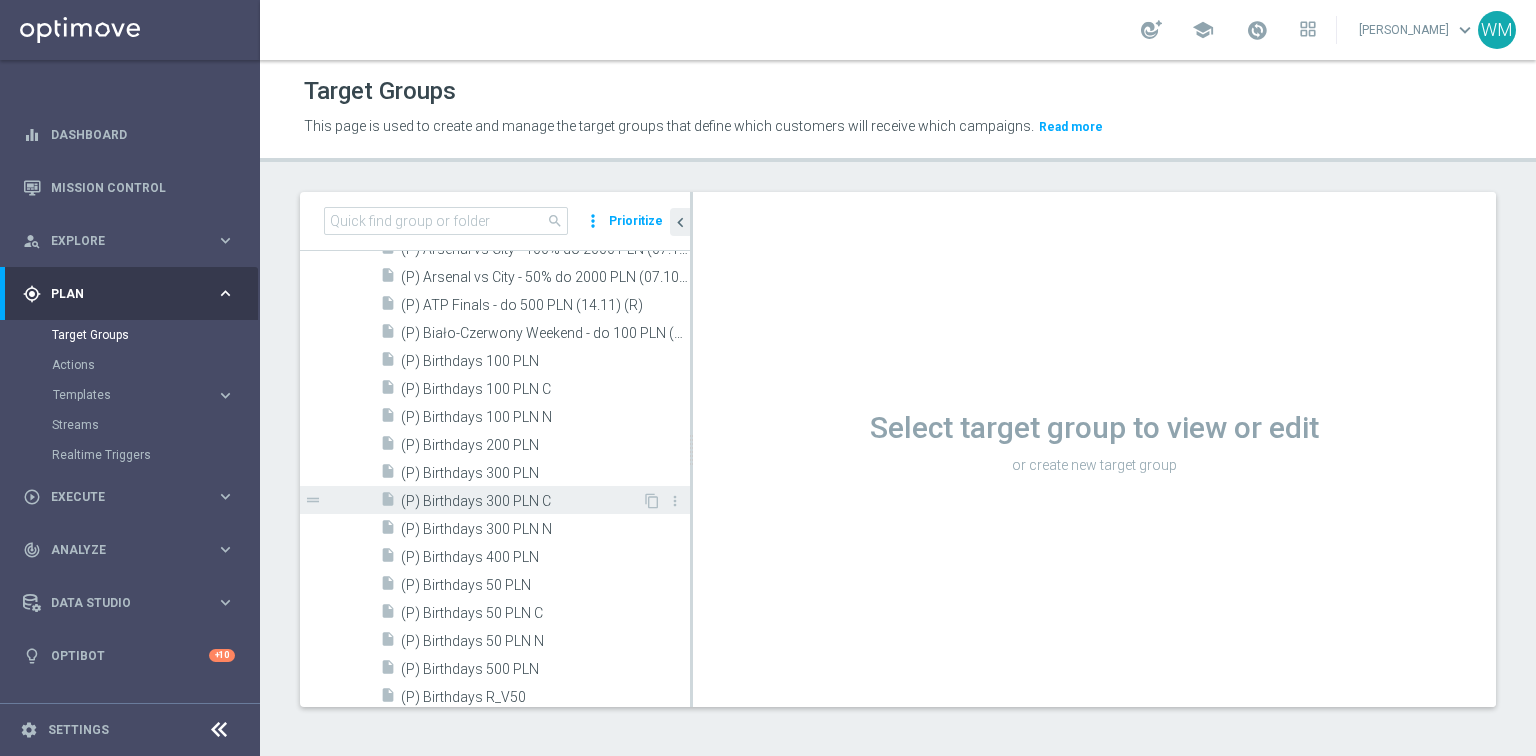 scroll, scrollTop: 640, scrollLeft: 0, axis: vertical 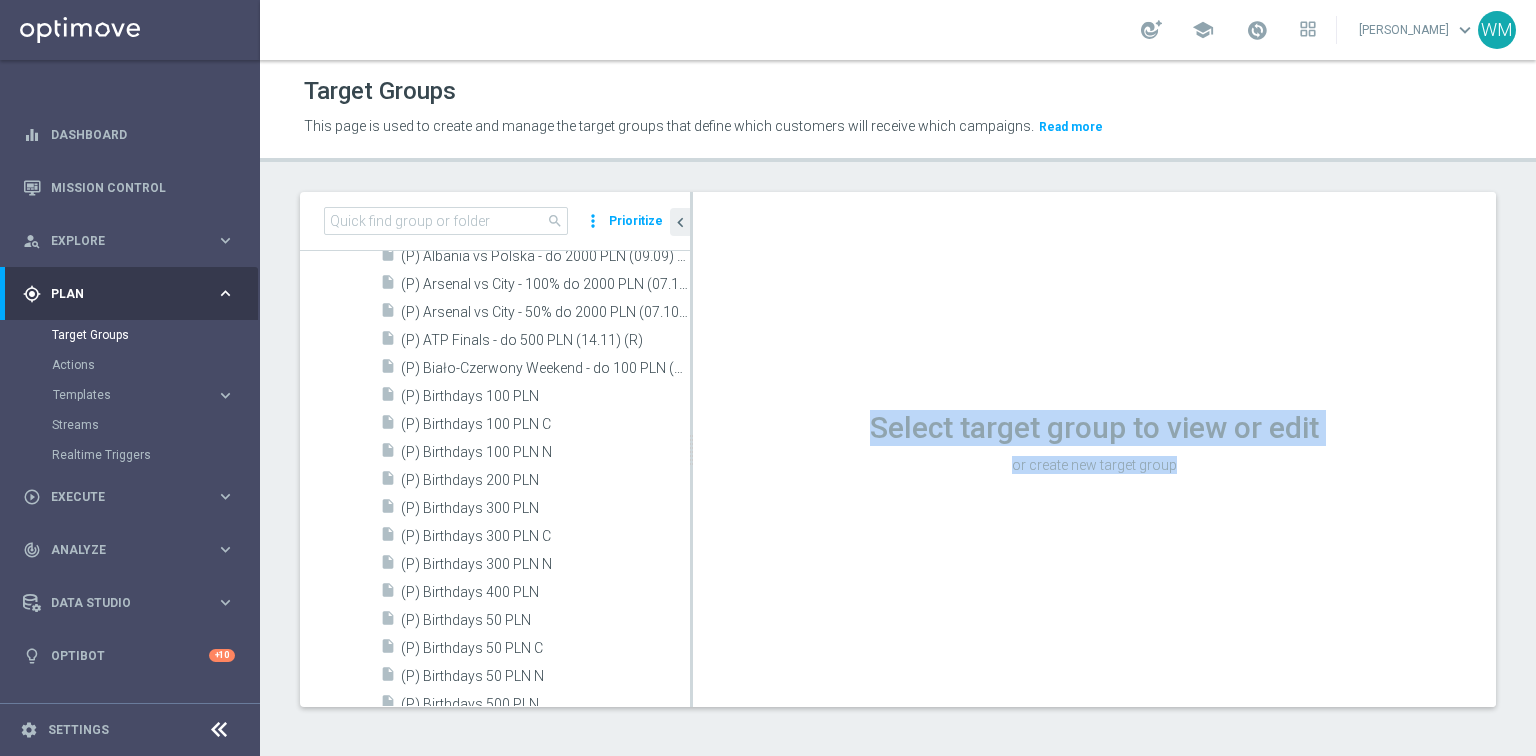 drag, startPoint x: 867, startPoint y: 432, endPoint x: 1177, endPoint y: 463, distance: 311.54614 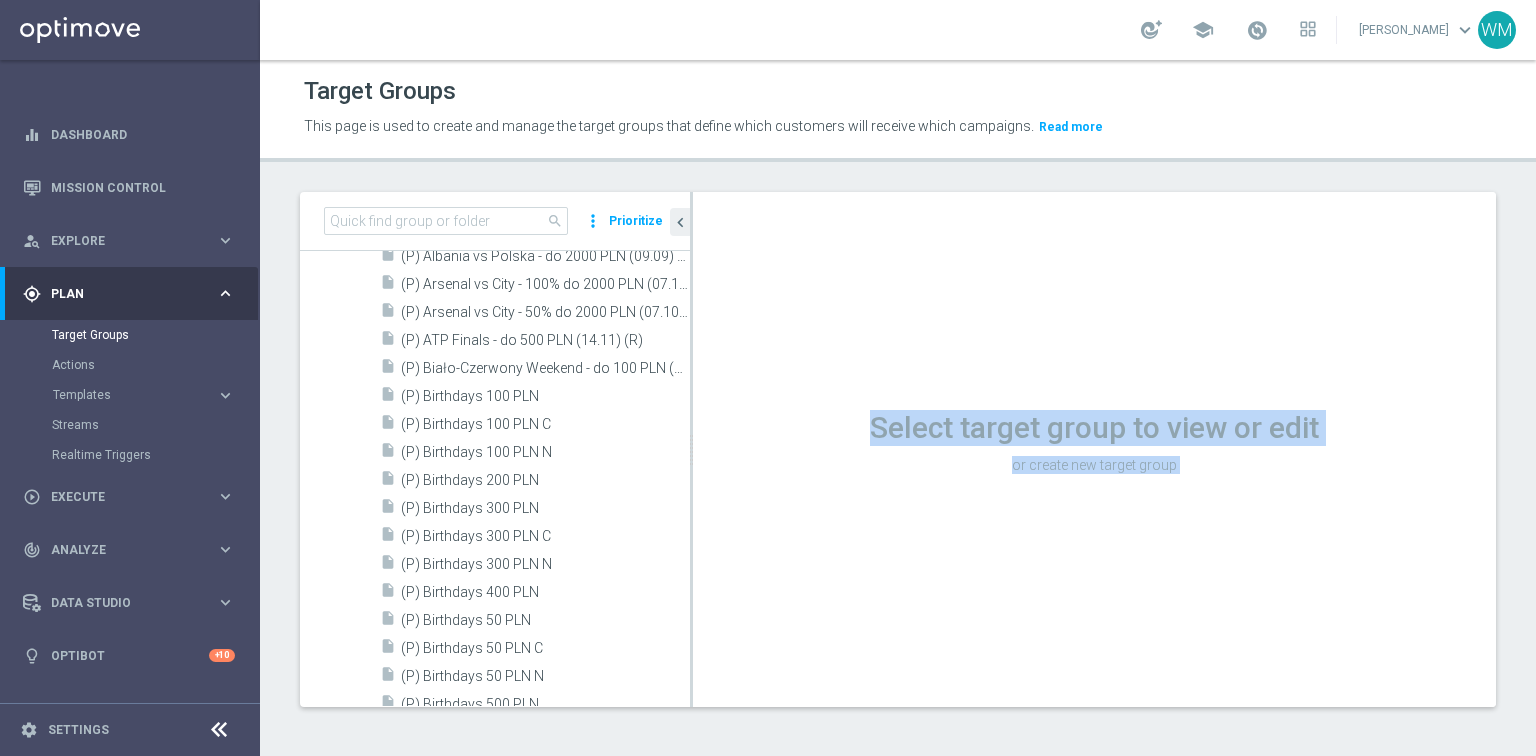 drag, startPoint x: 1177, startPoint y: 463, endPoint x: 876, endPoint y: 436, distance: 302.20853 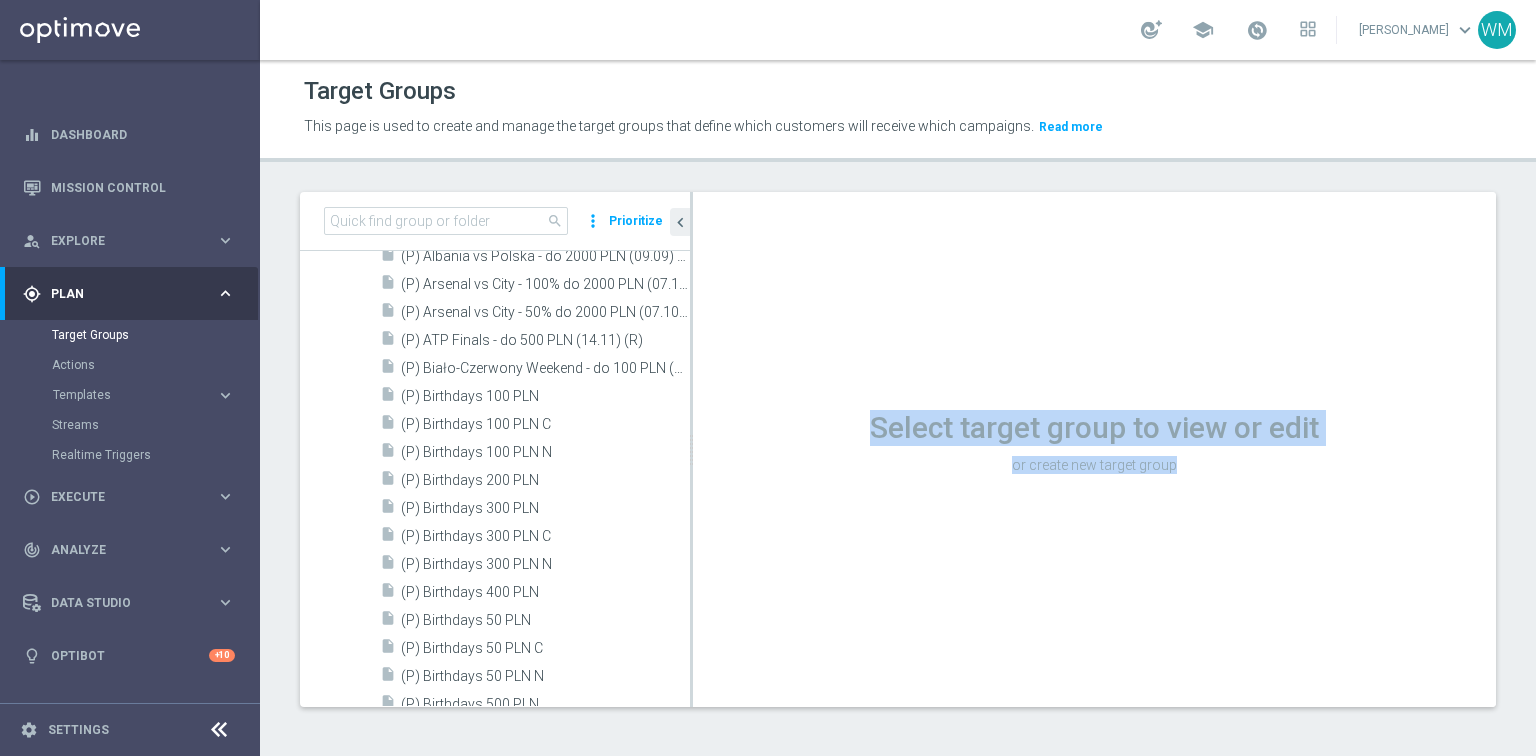 drag, startPoint x: 876, startPoint y: 436, endPoint x: 1147, endPoint y: 453, distance: 271.53268 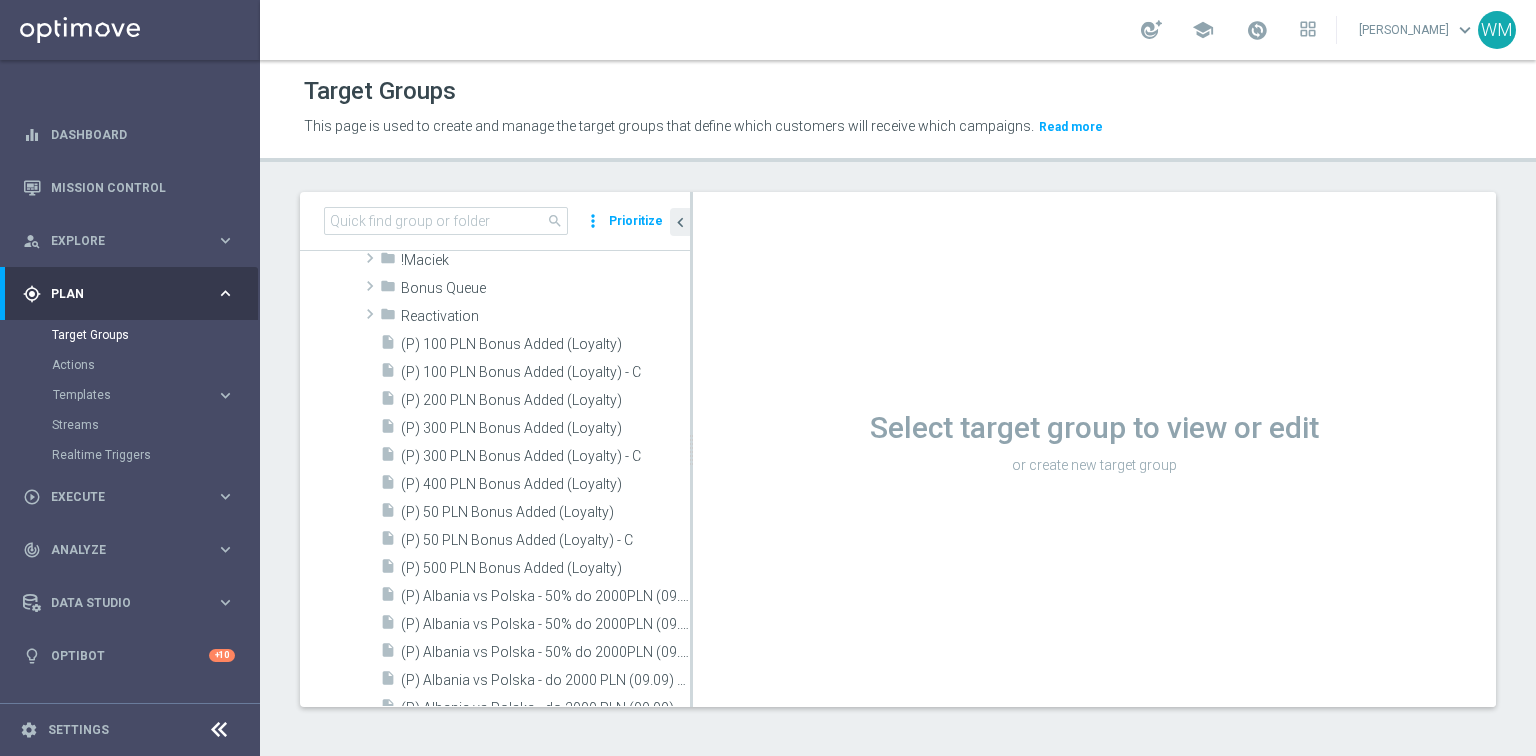 scroll, scrollTop: 0, scrollLeft: 0, axis: both 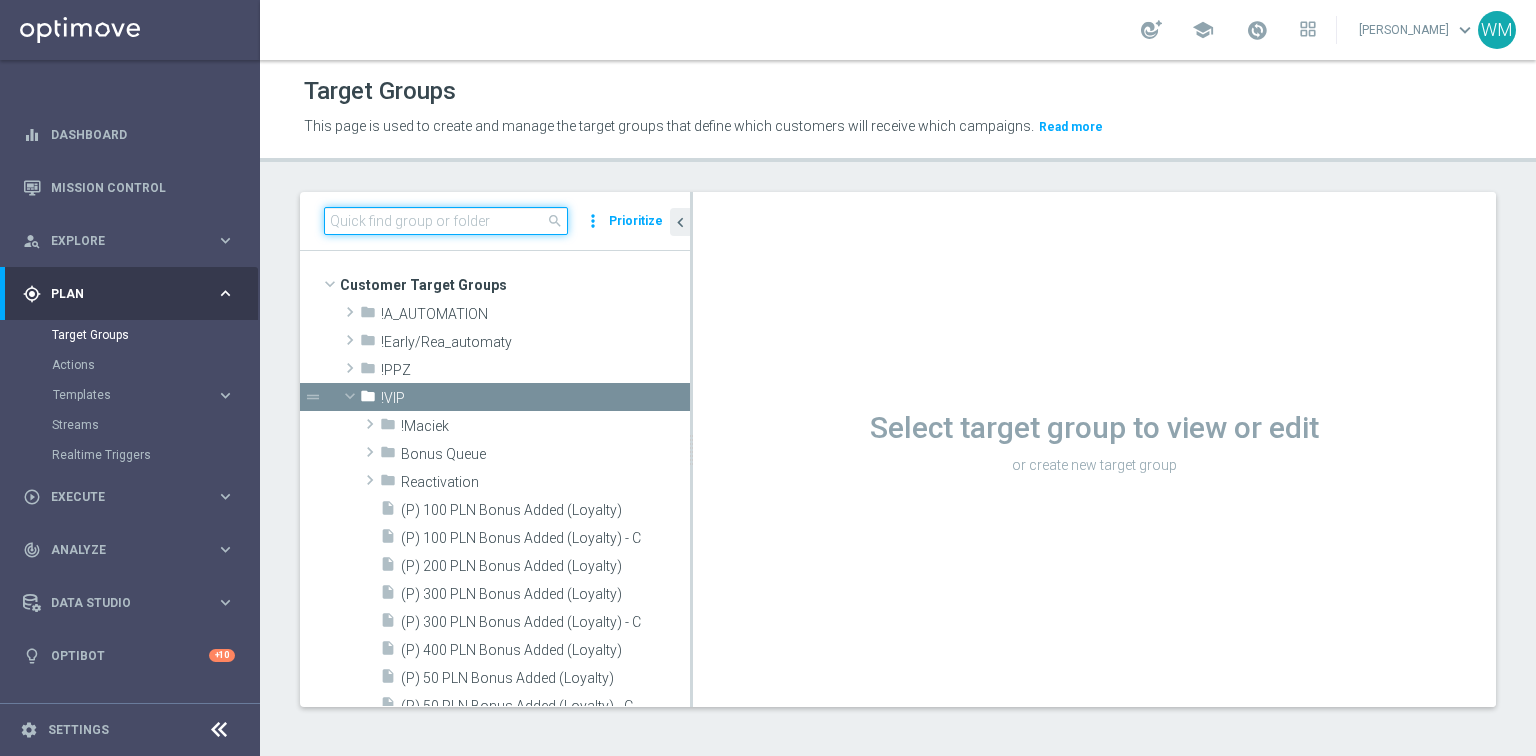 click at bounding box center [446, 221] 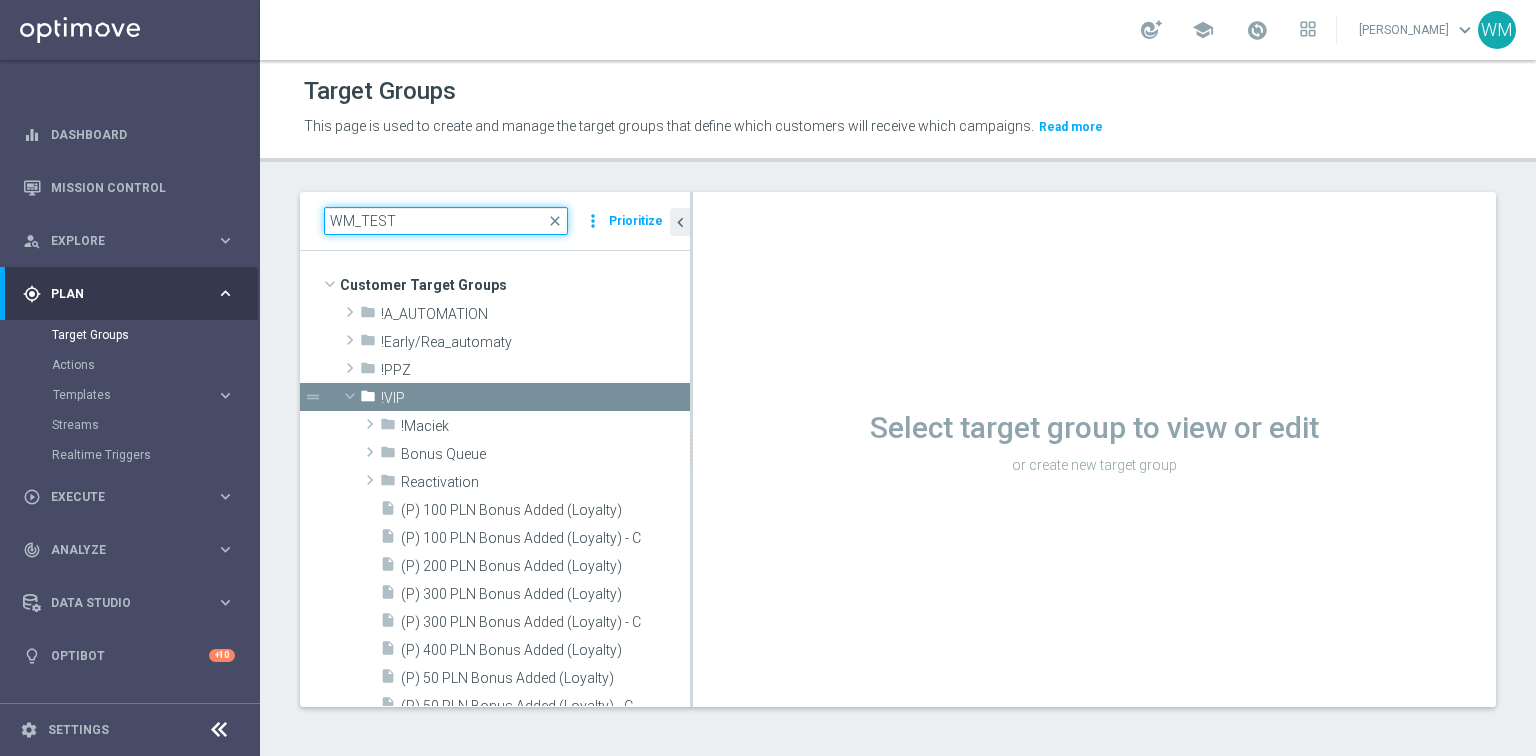 type on "WM_TEST" 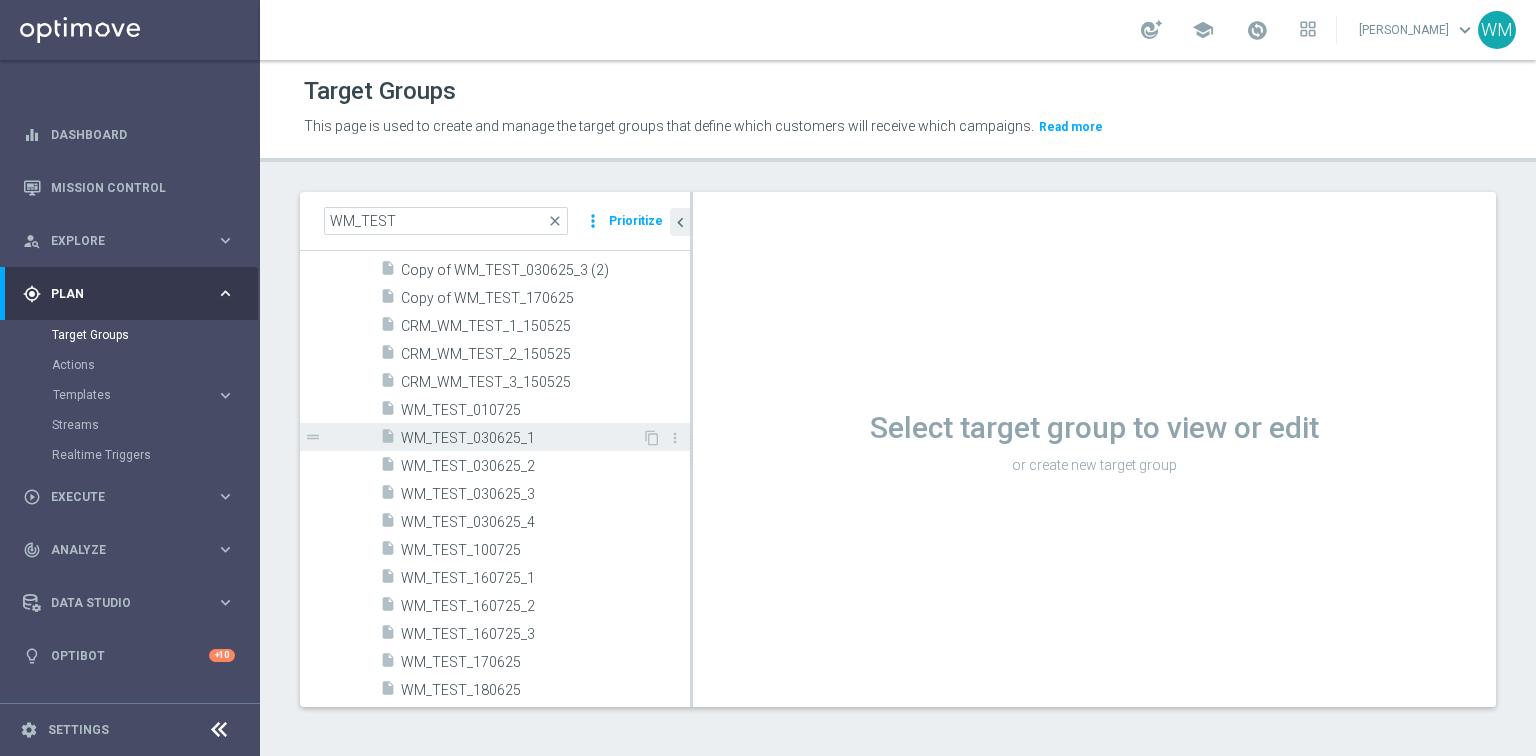 scroll, scrollTop: 0, scrollLeft: 0, axis: both 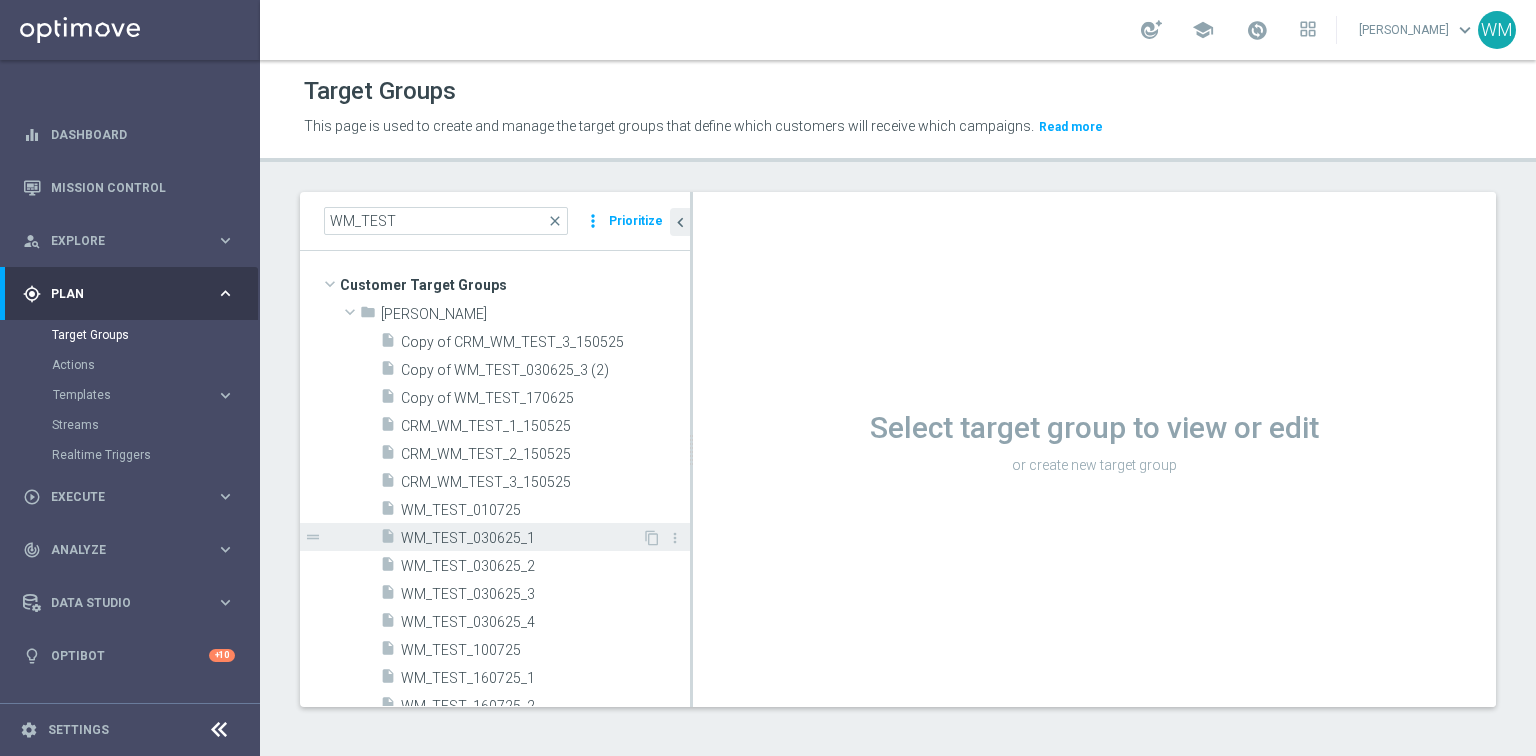 click on "WM_TEST_030625_1" at bounding box center [521, 538] 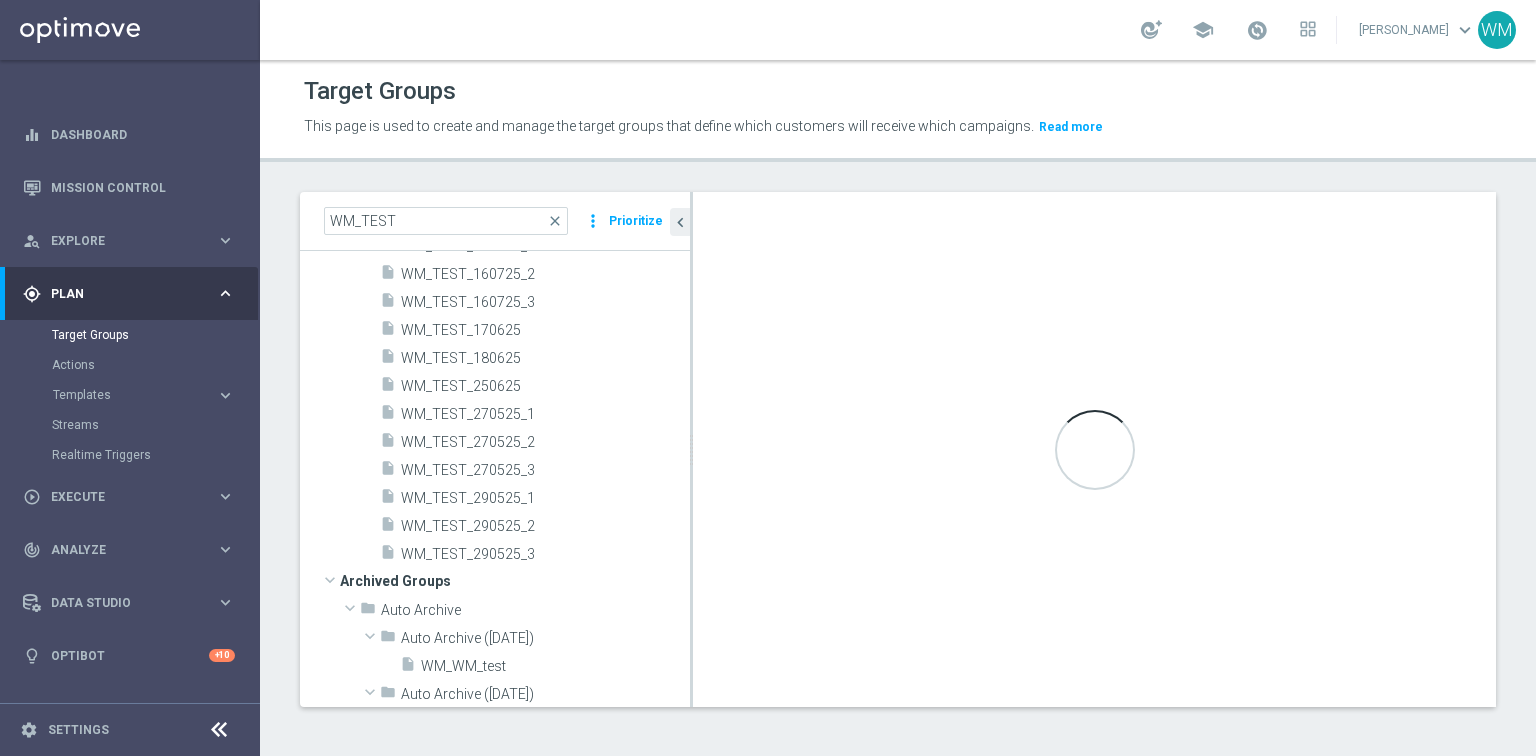 scroll, scrollTop: 0, scrollLeft: 0, axis: both 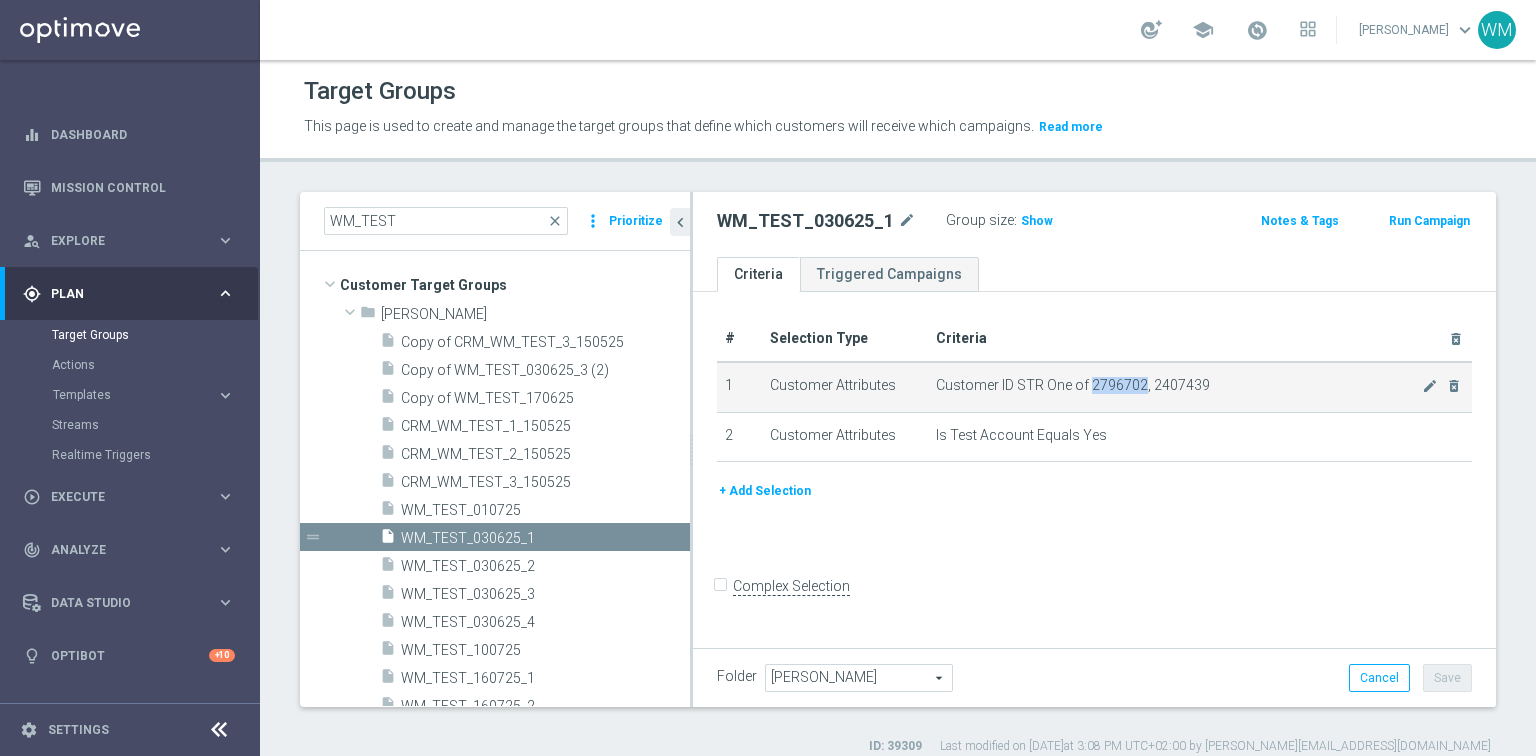 drag, startPoint x: 1088, startPoint y: 382, endPoint x: 1139, endPoint y: 380, distance: 51.0392 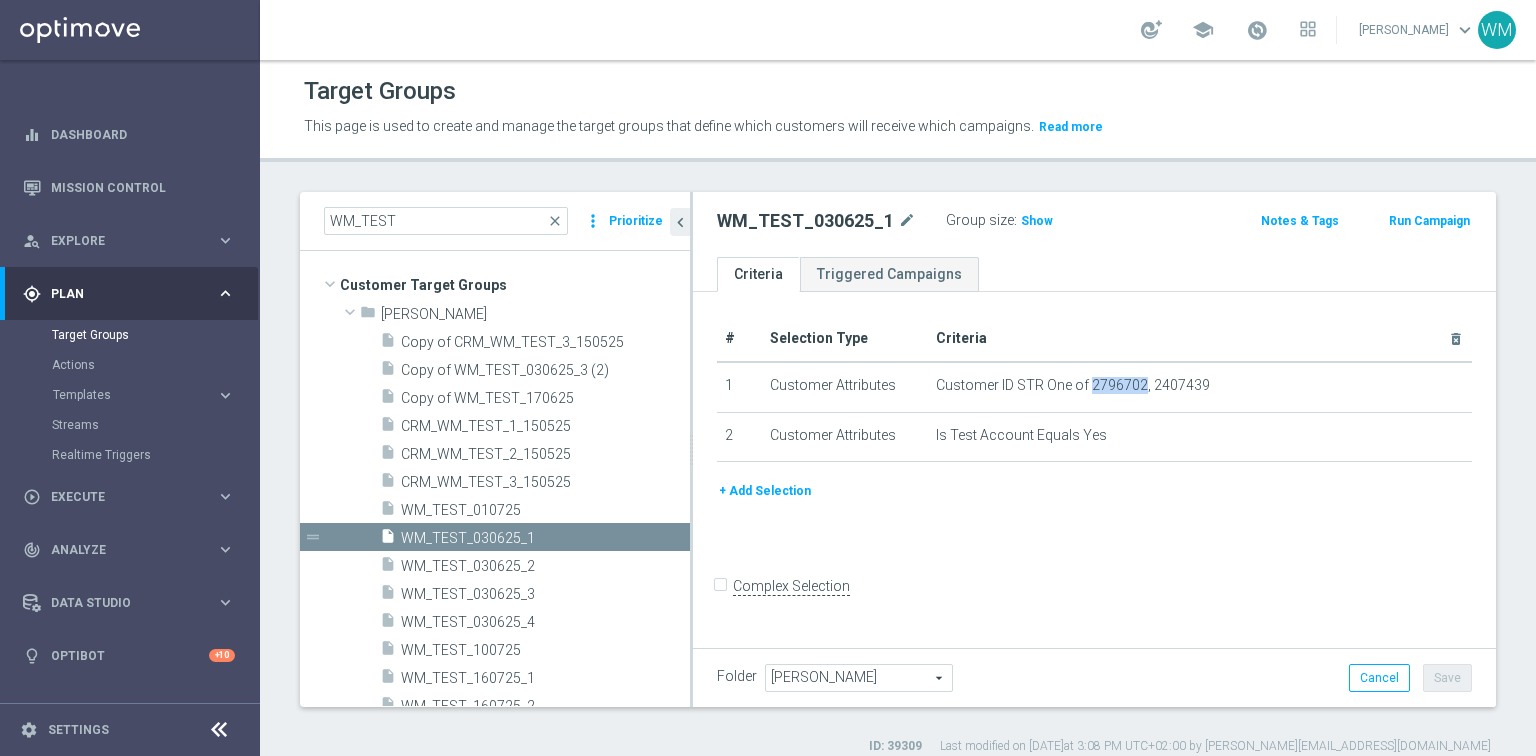 copy on "2796702" 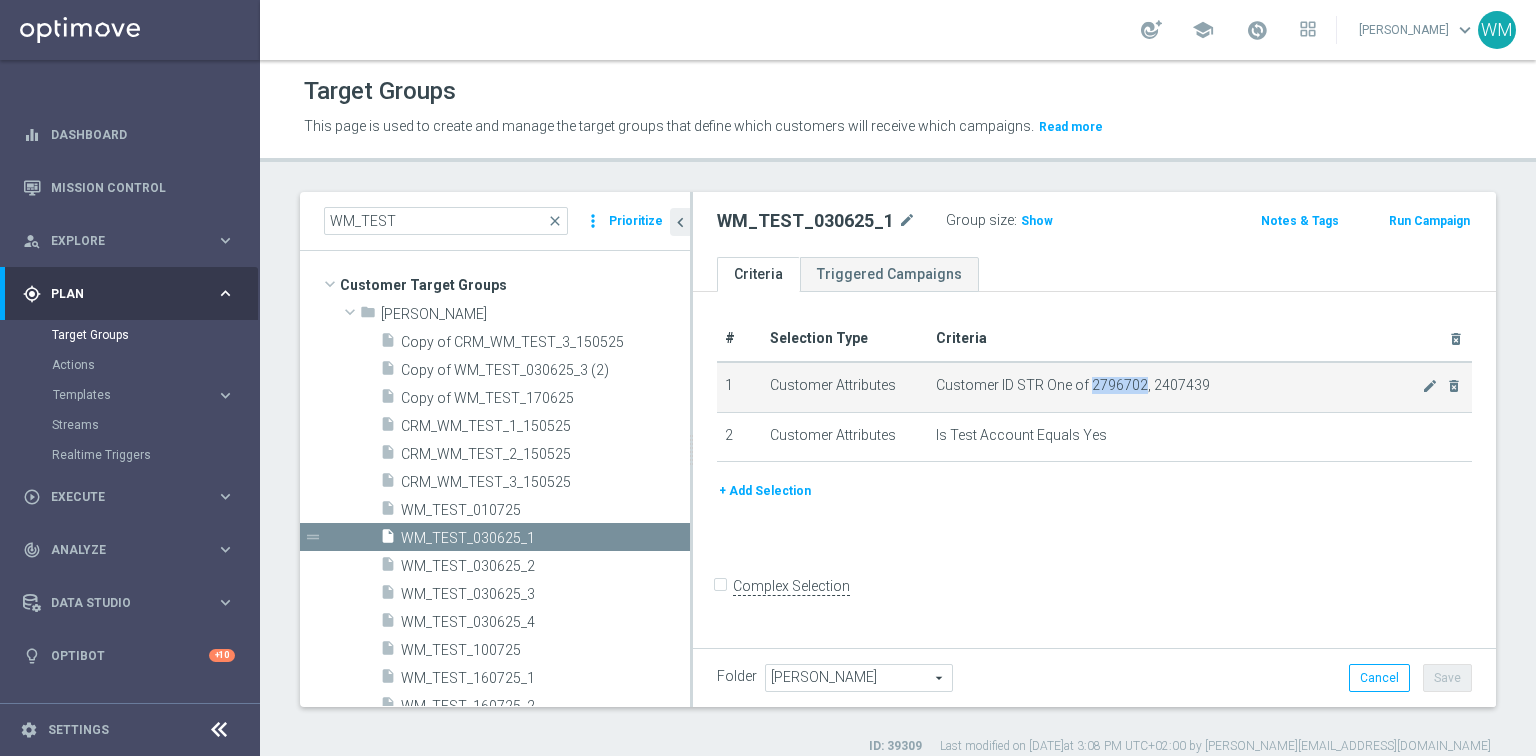 copy on "2796702" 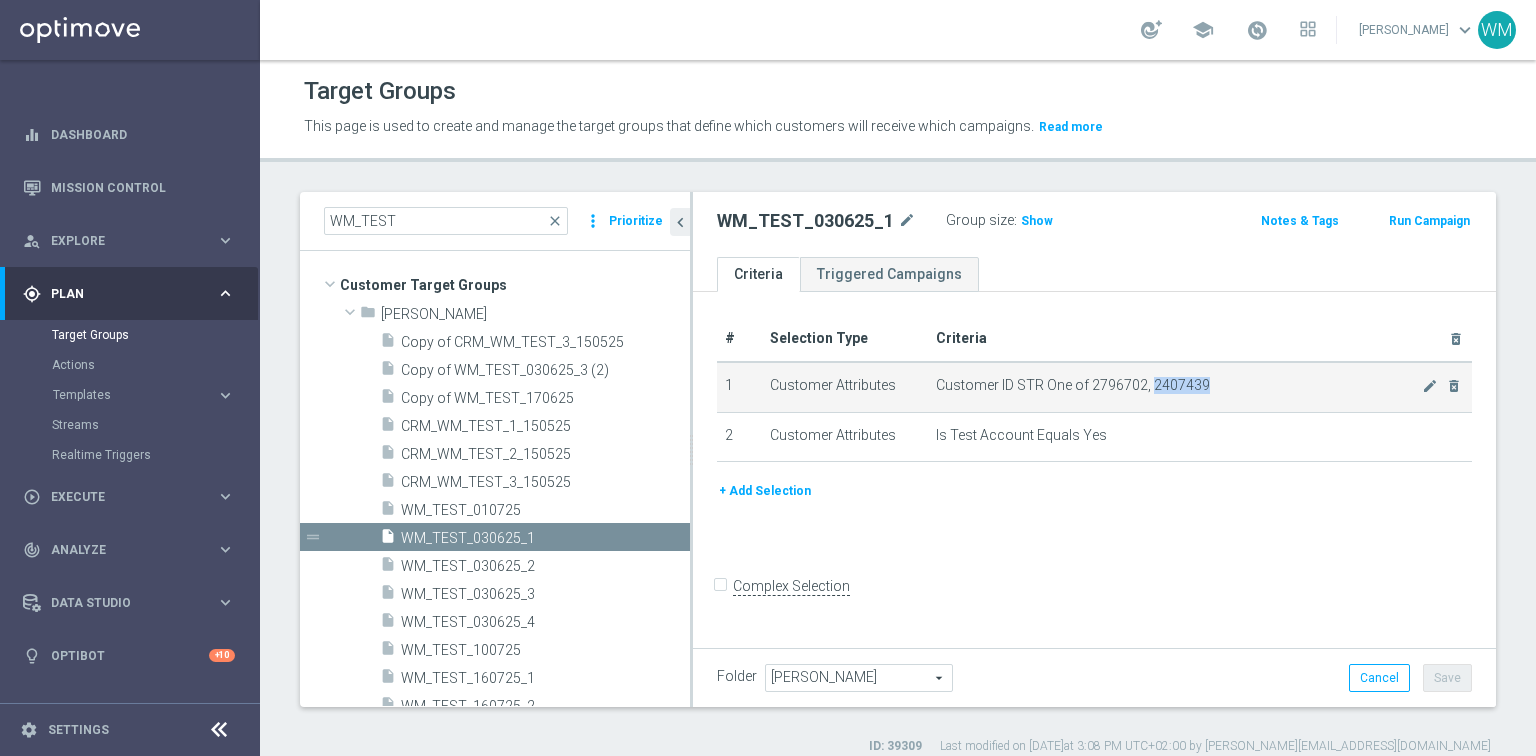 drag, startPoint x: 1147, startPoint y: 384, endPoint x: 1256, endPoint y: 386, distance: 109.01835 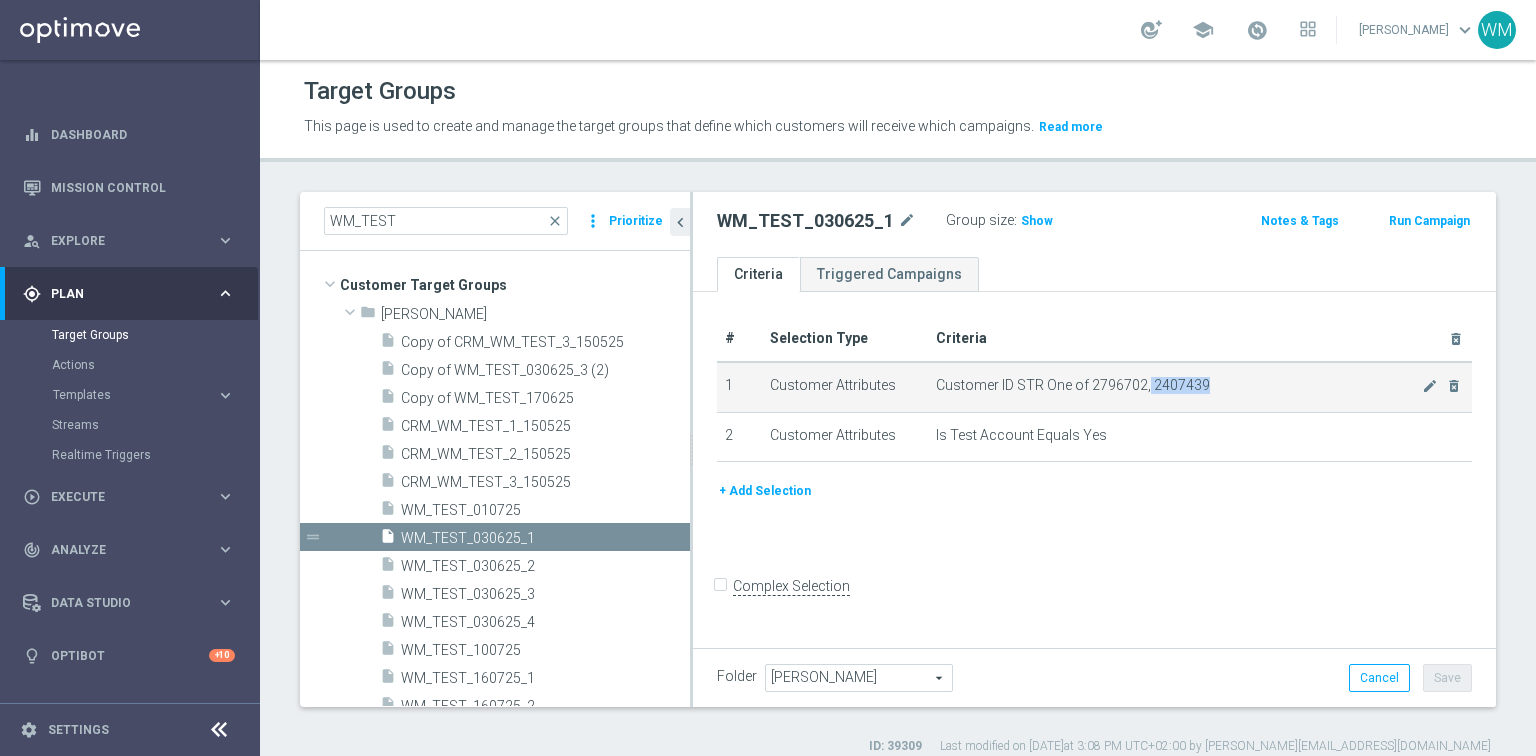 drag, startPoint x: 1201, startPoint y: 380, endPoint x: 1142, endPoint y: 390, distance: 59.841457 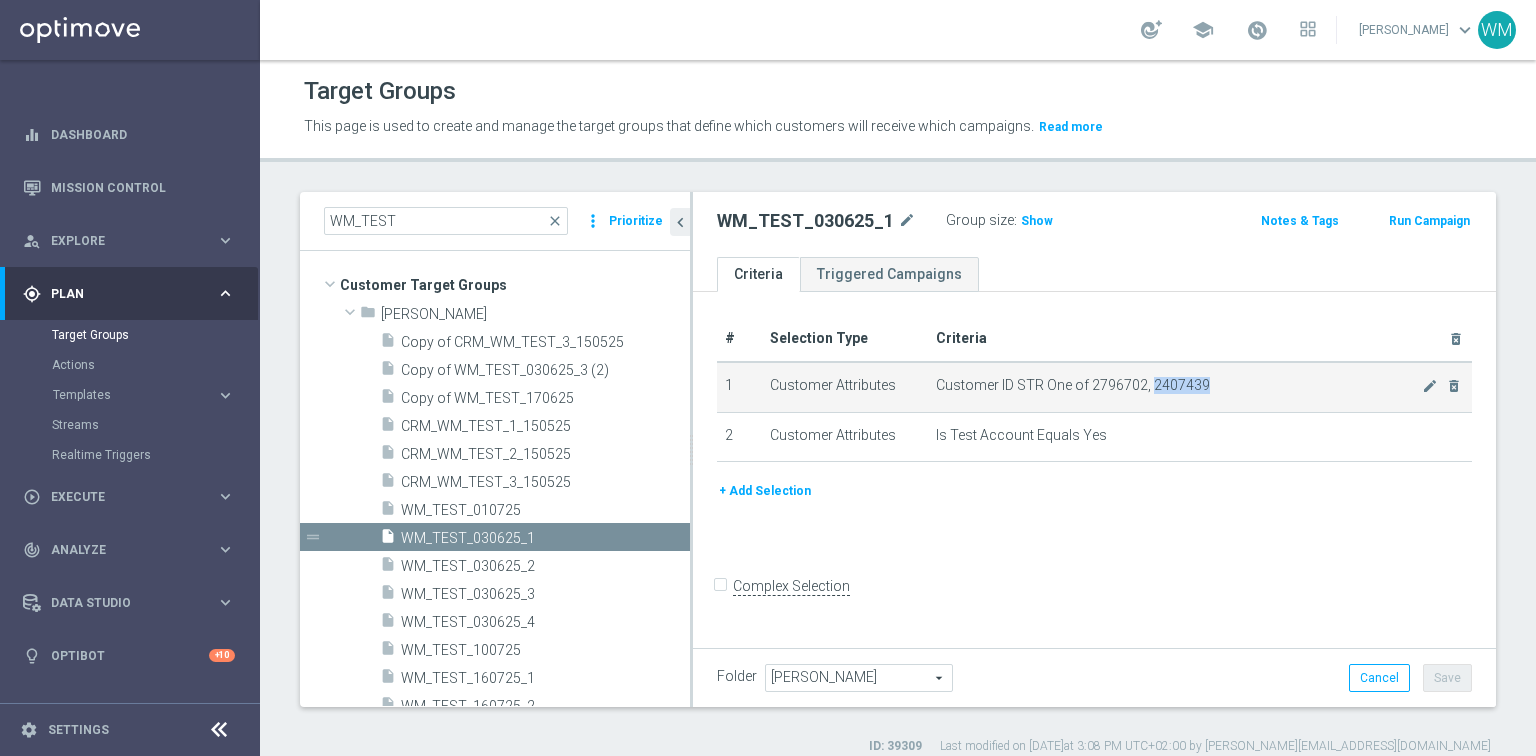 drag, startPoint x: 1146, startPoint y: 383, endPoint x: 1221, endPoint y: 384, distance: 75.00667 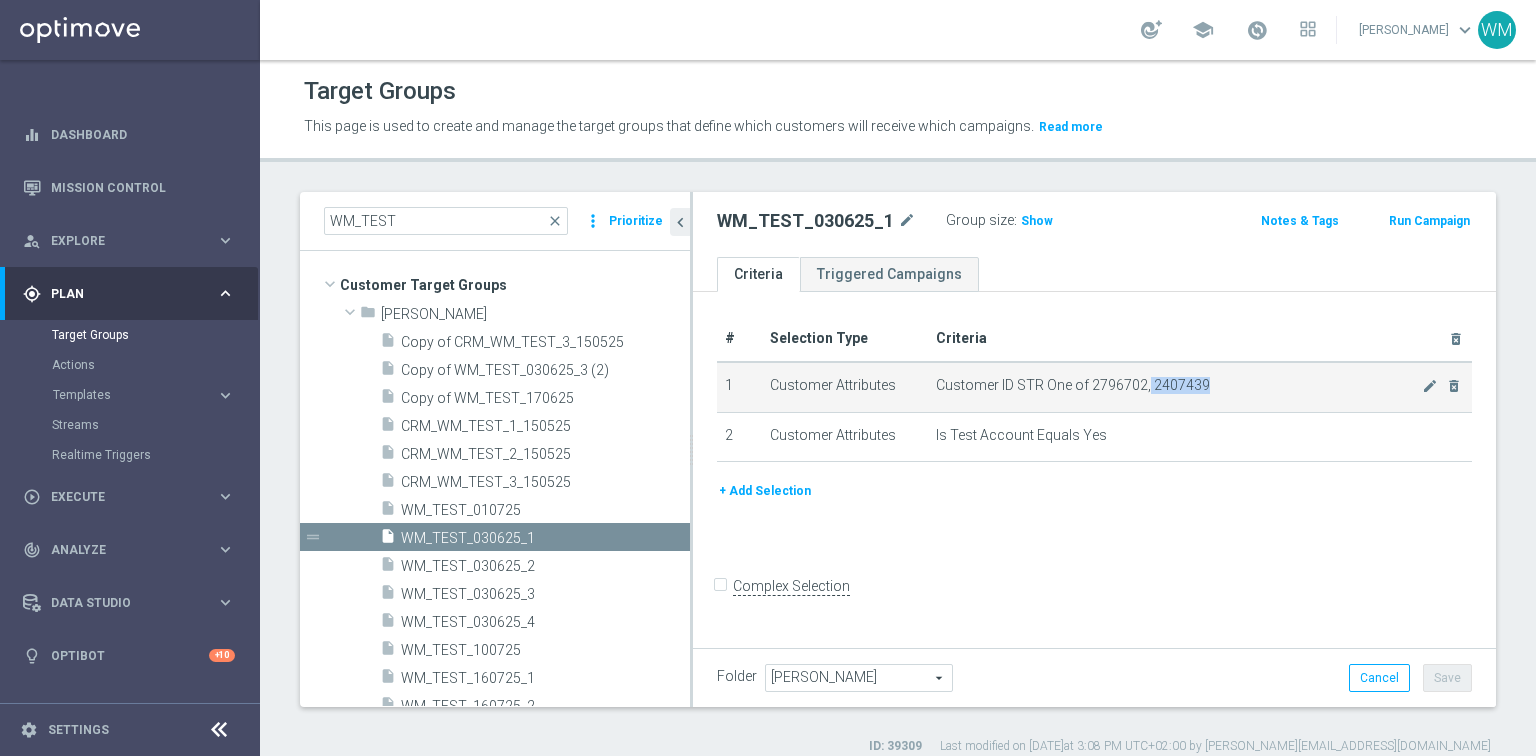 drag, startPoint x: 1143, startPoint y: 386, endPoint x: 1285, endPoint y: 391, distance: 142.088 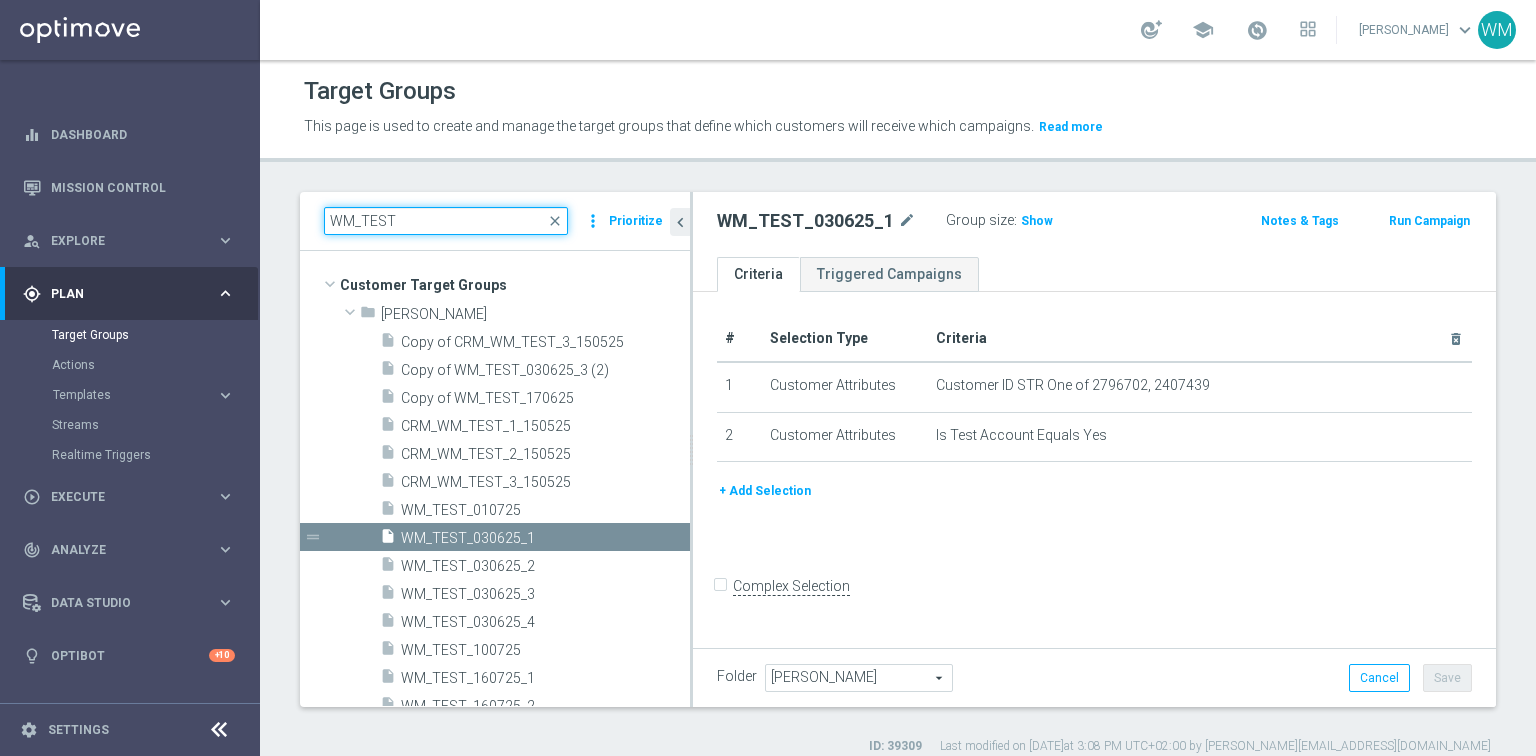 click on "WM_TEST" at bounding box center (446, 221) 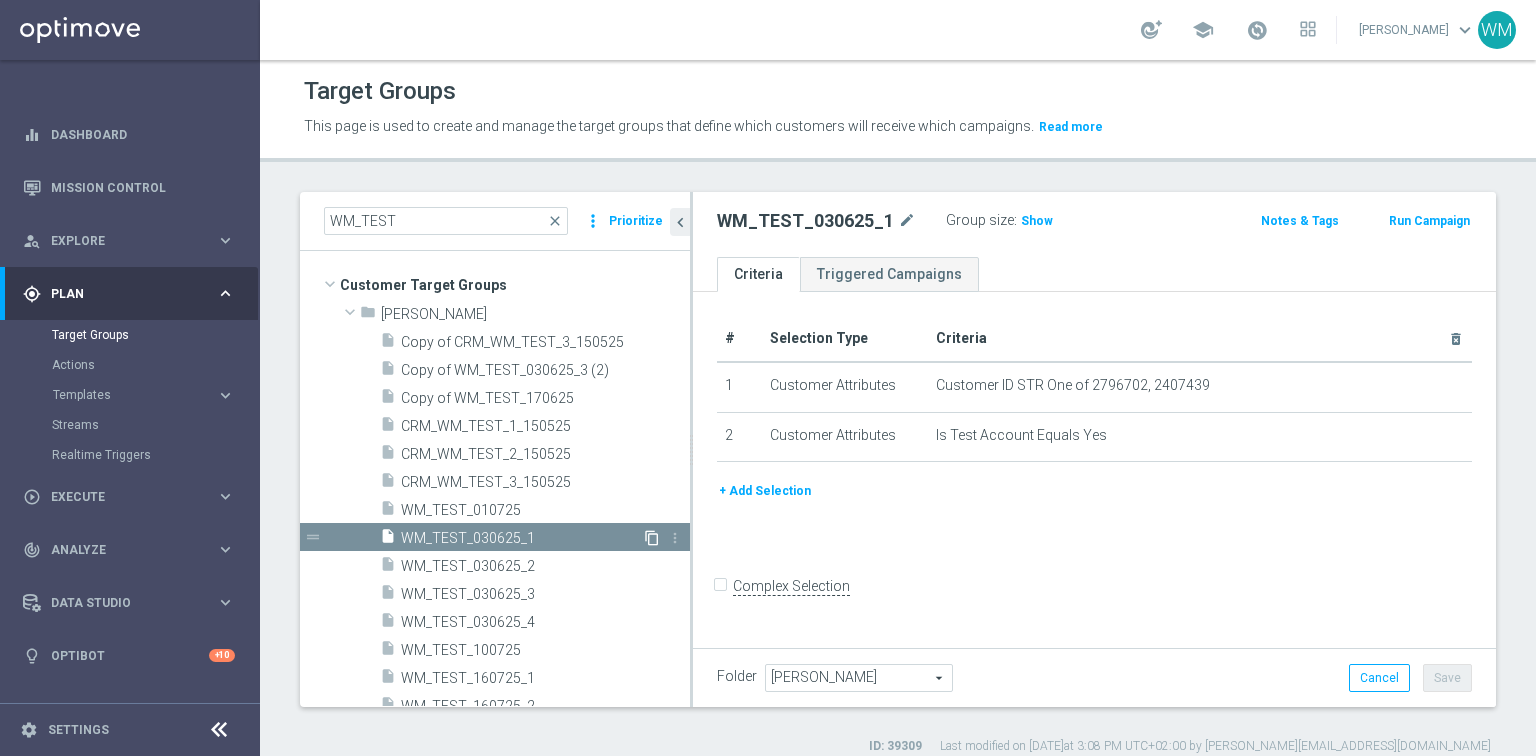 click on "content_copy" 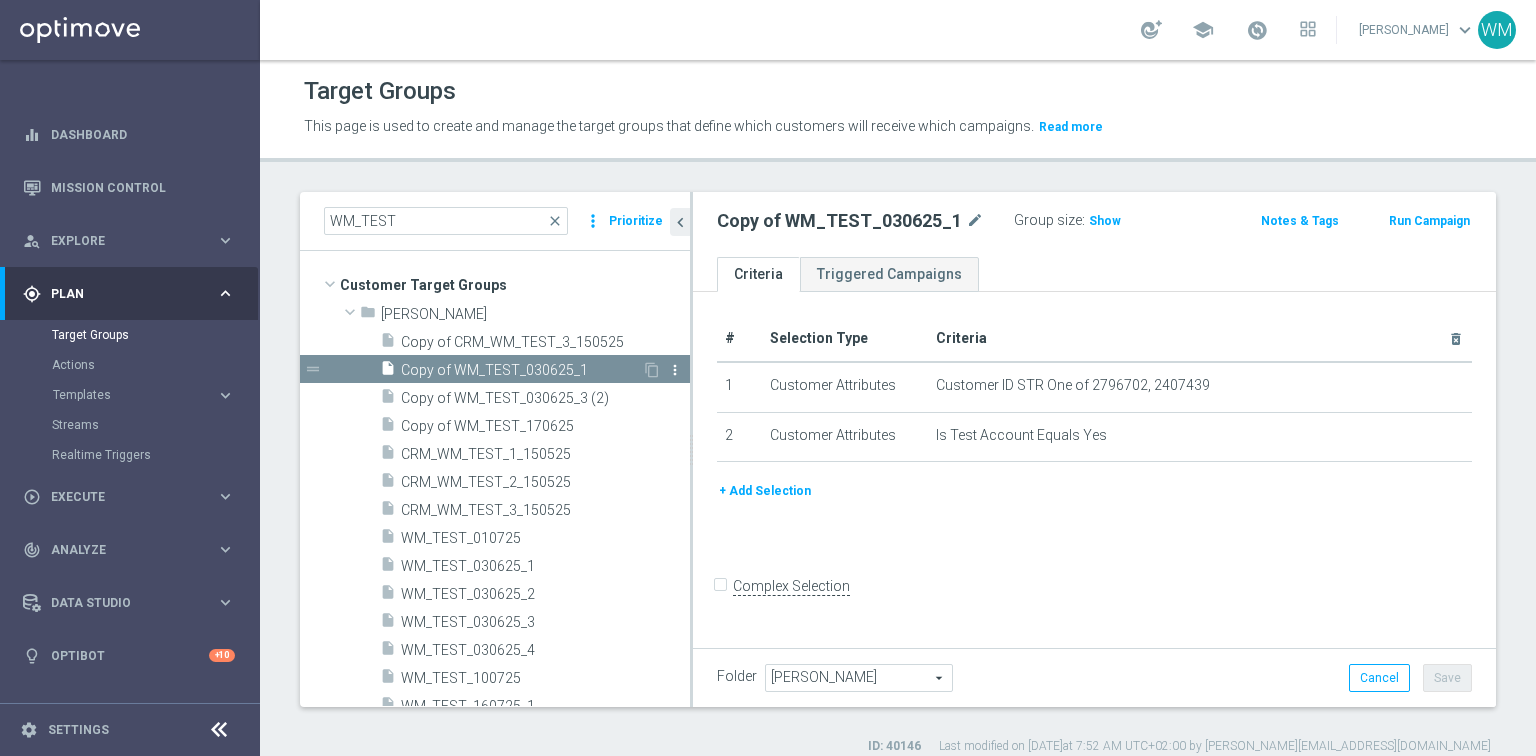 click on "more_vert" 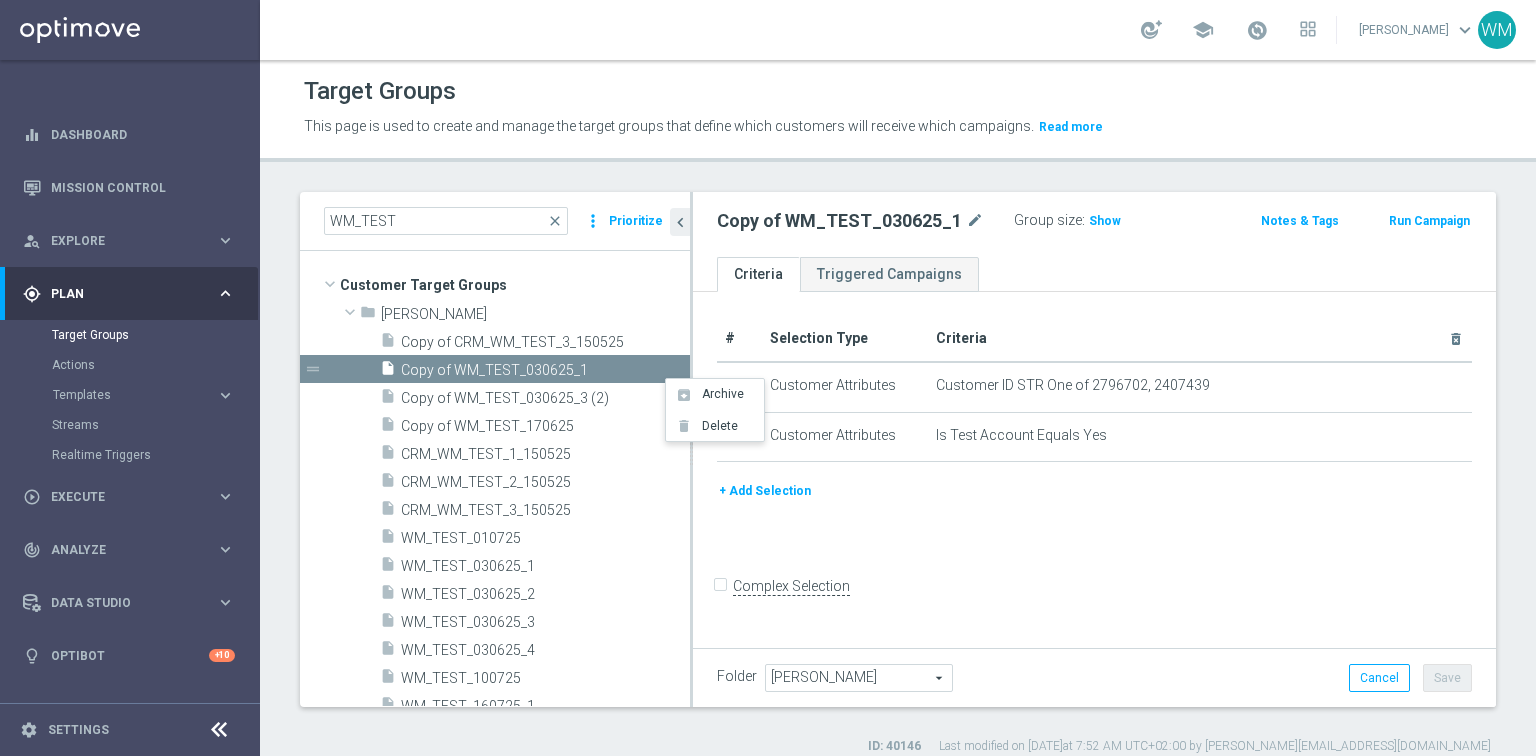 click on "Copy of WM_TEST_030625_1
mode_edit" 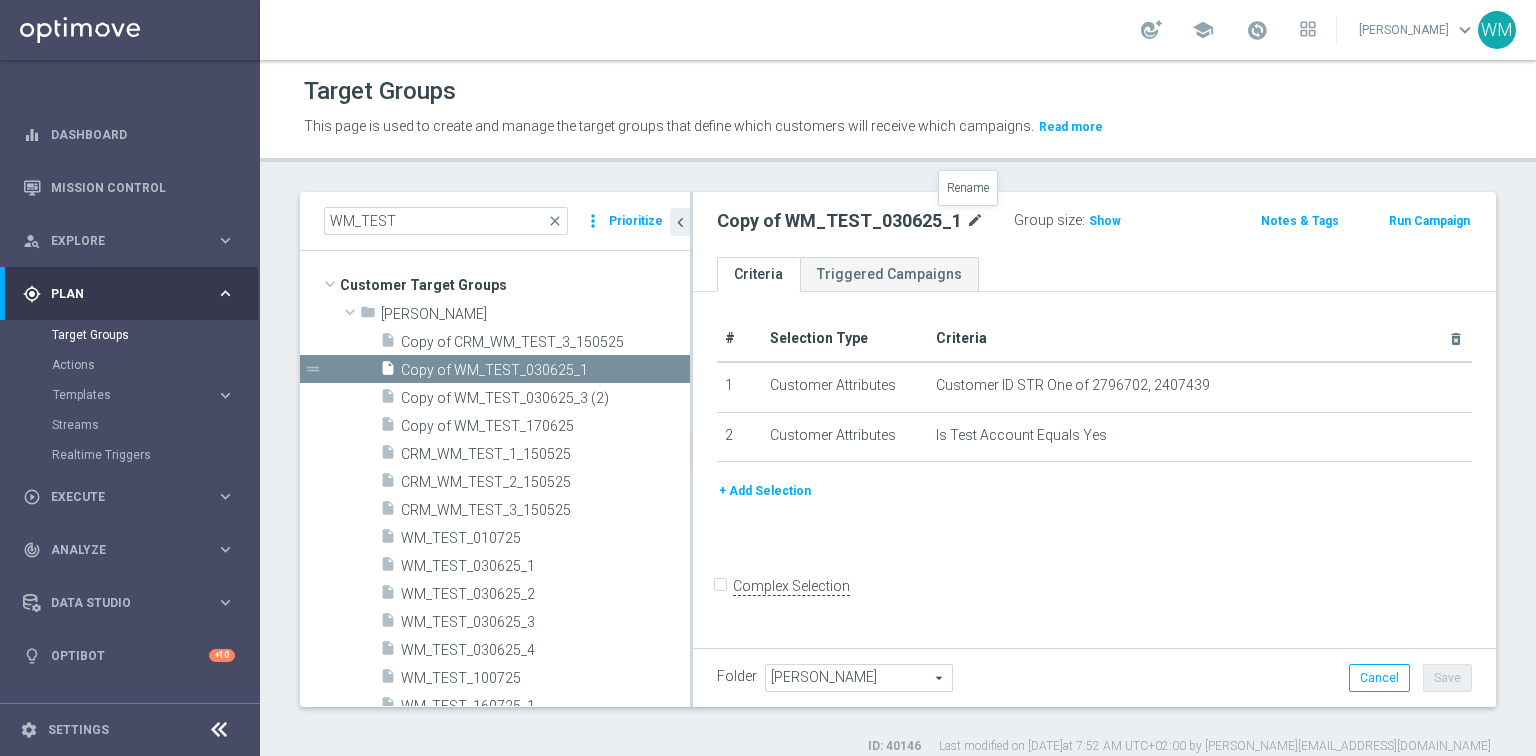 click on "mode_edit" 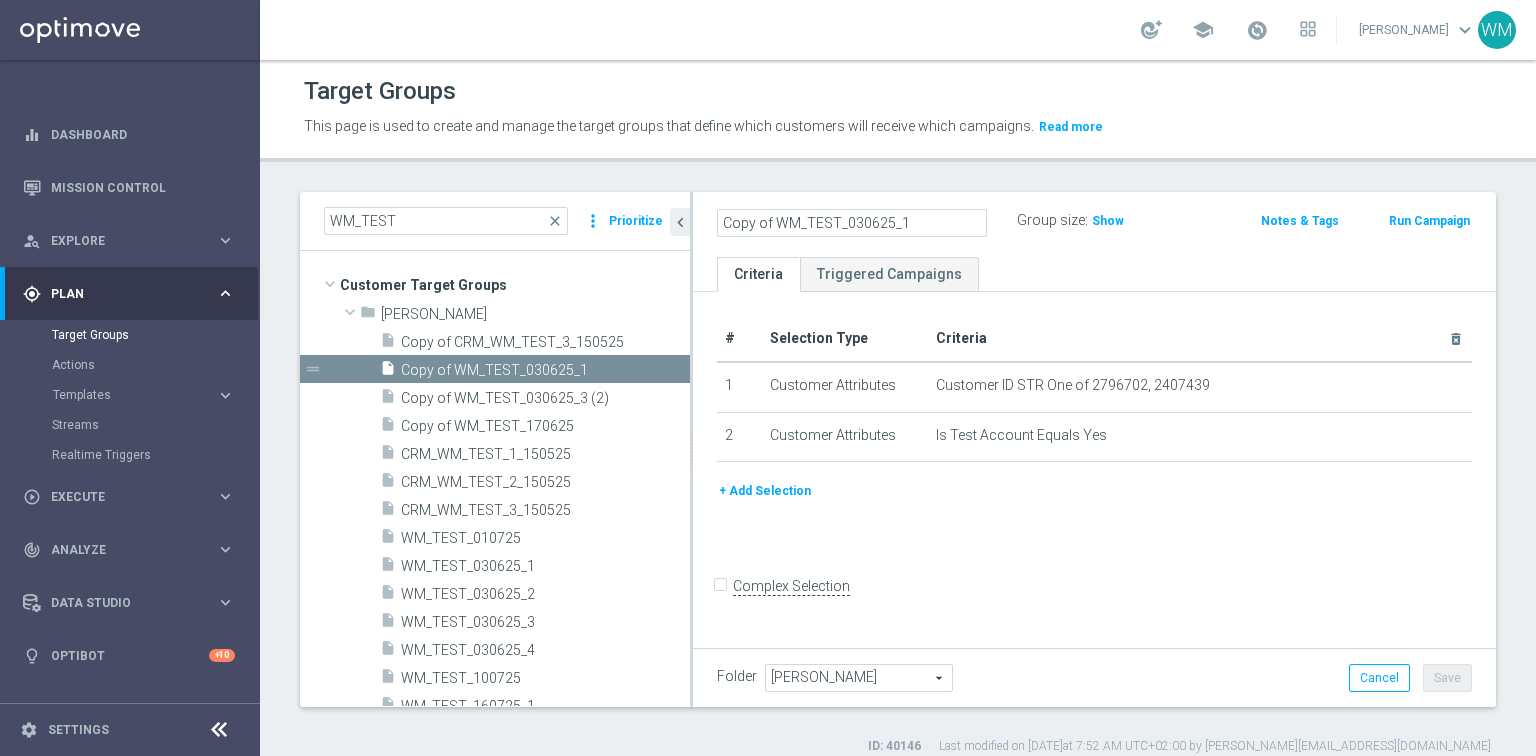 click on "Copy of WM_TEST_030625_1" 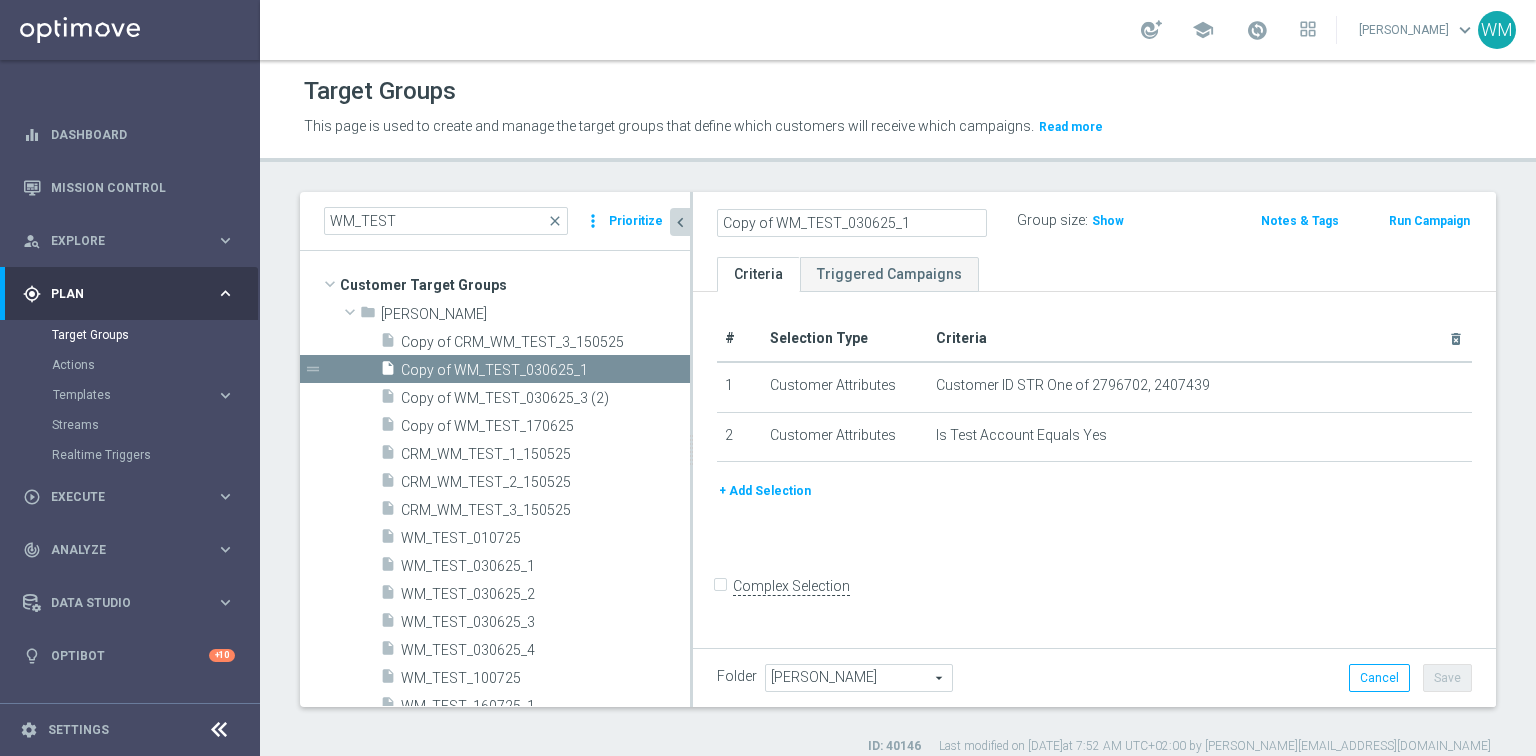 drag, startPoint x: 776, startPoint y: 217, endPoint x: 672, endPoint y: 222, distance: 104.120125 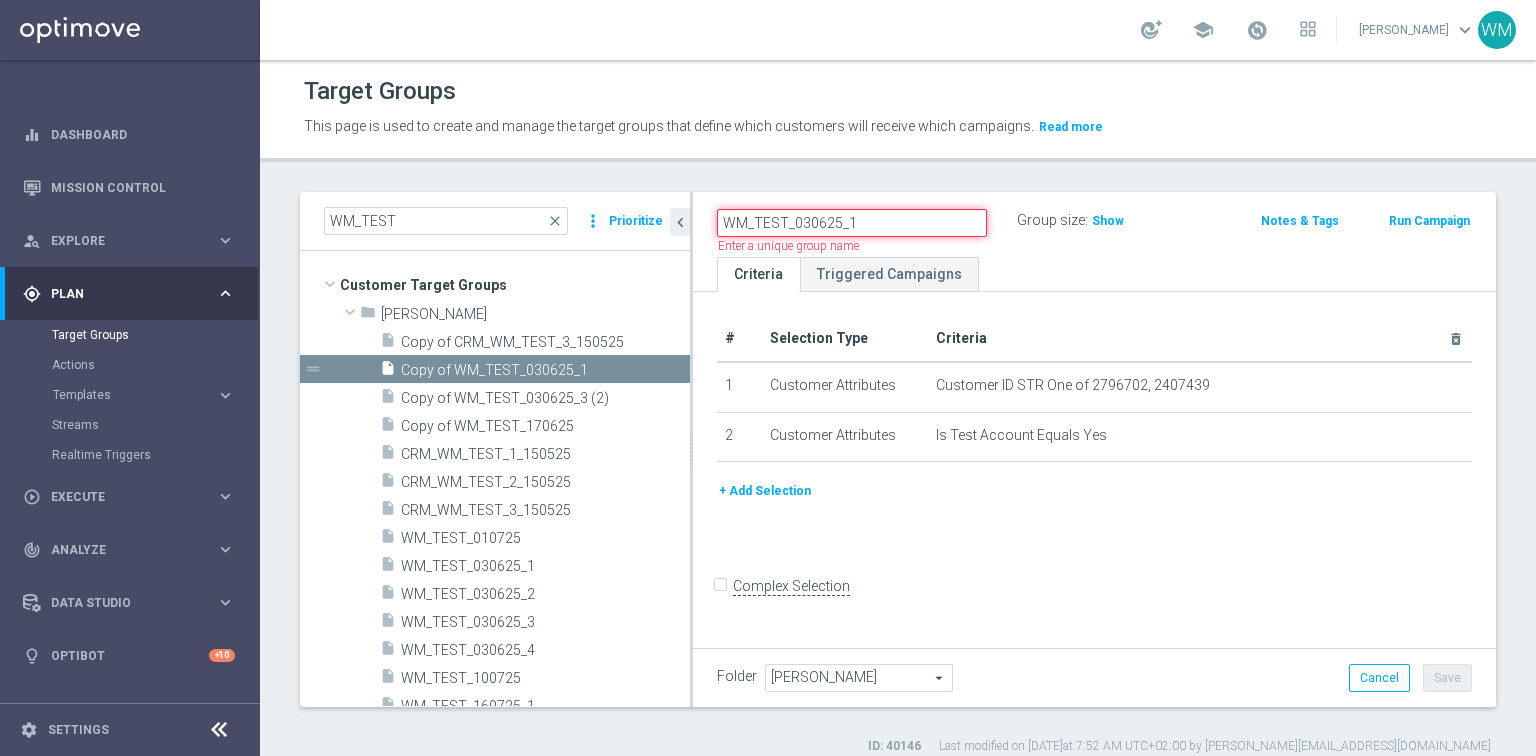 click on "WM_TEST_030625_1" 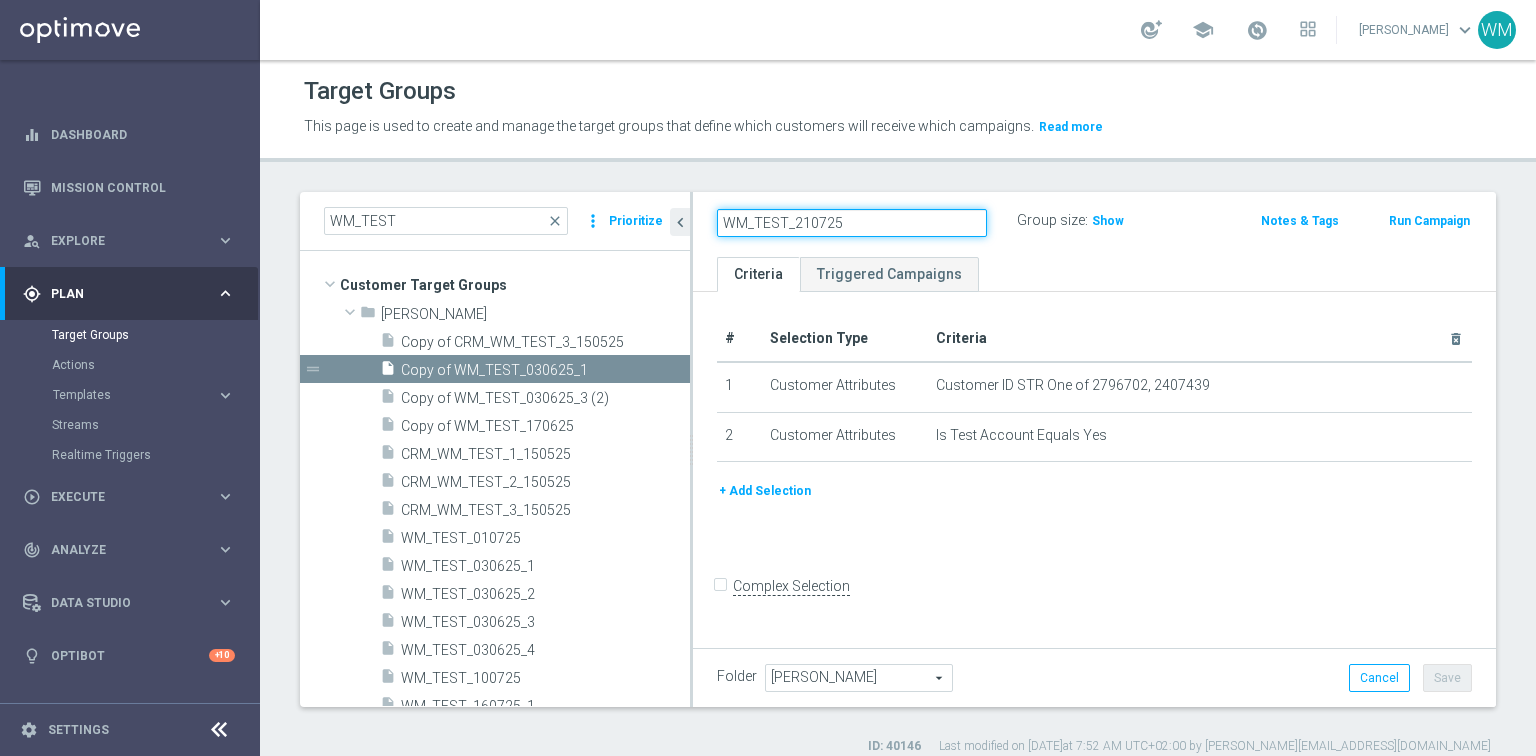 type on "WM_TEST_210725" 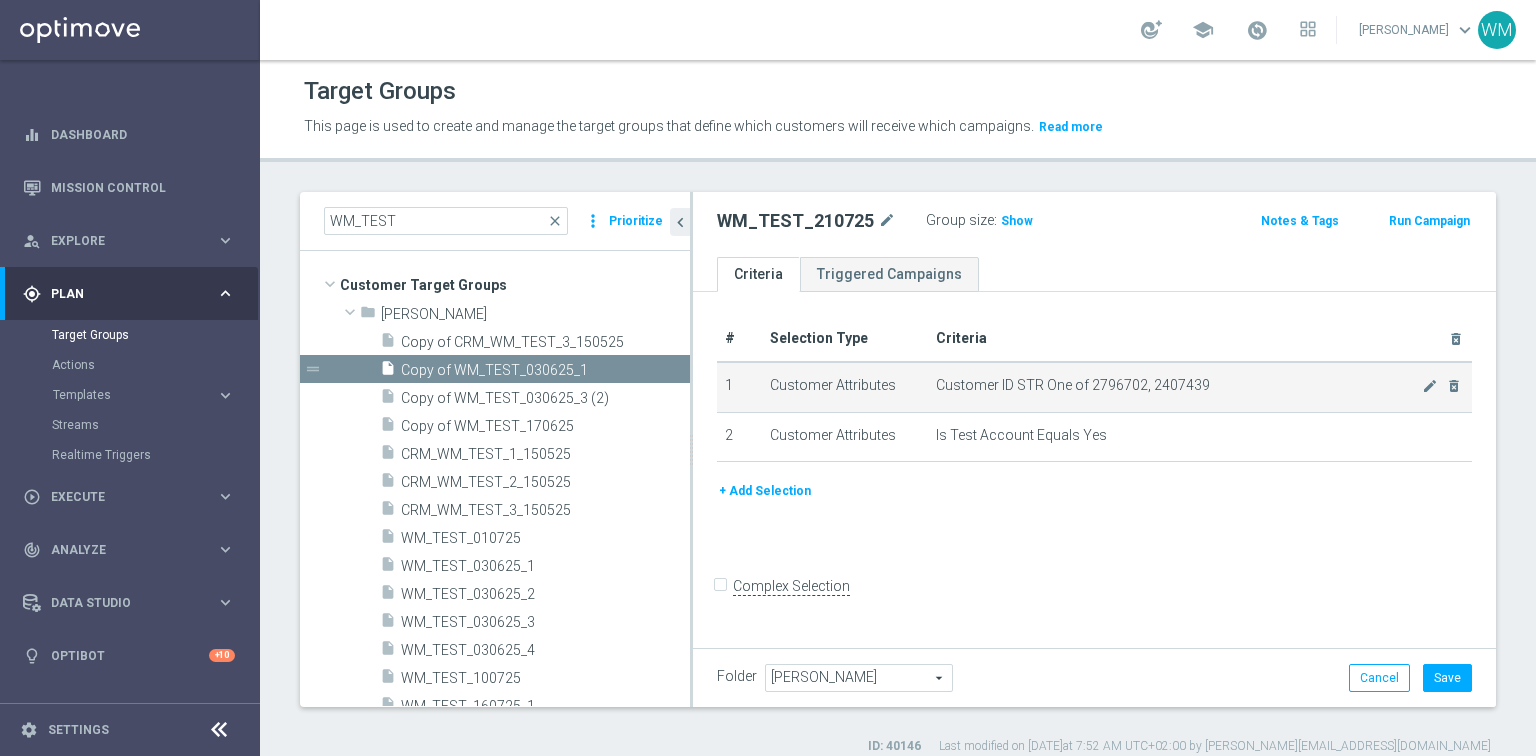 drag, startPoint x: 1148, startPoint y: 443, endPoint x: 727, endPoint y: 387, distance: 424.70813 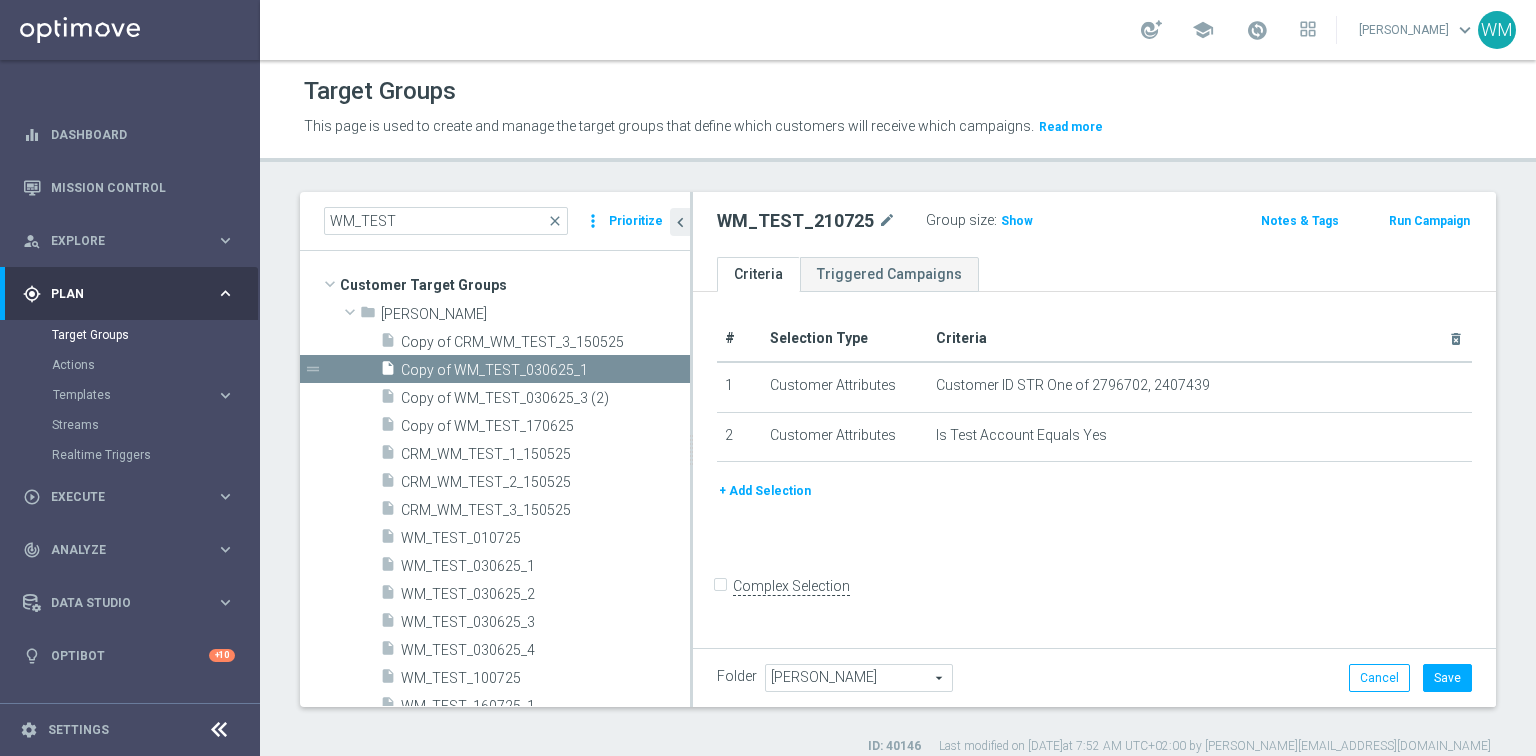 drag, startPoint x: 727, startPoint y: 387, endPoint x: 1271, endPoint y: 475, distance: 551.07166 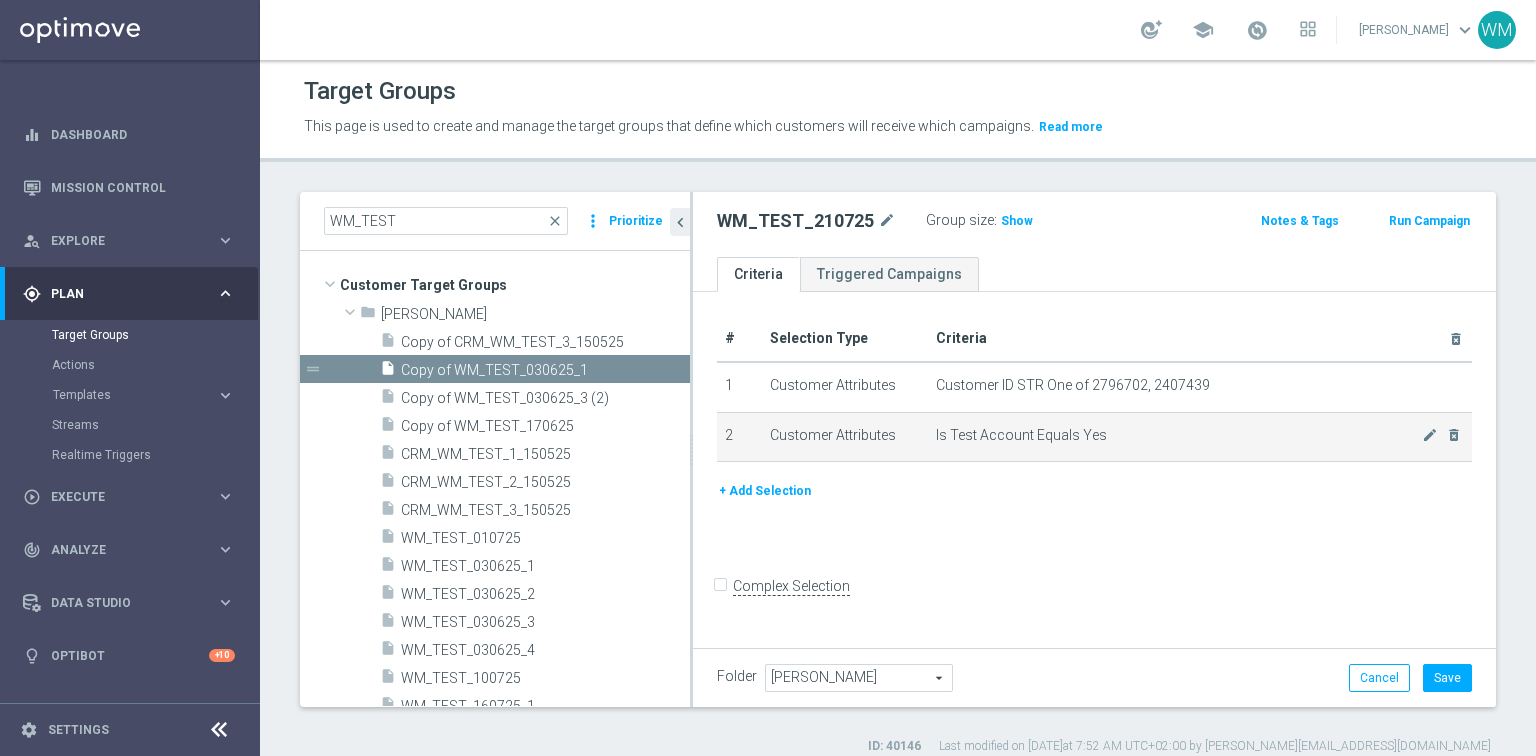 click on "Is Test Account Equals  Yes" 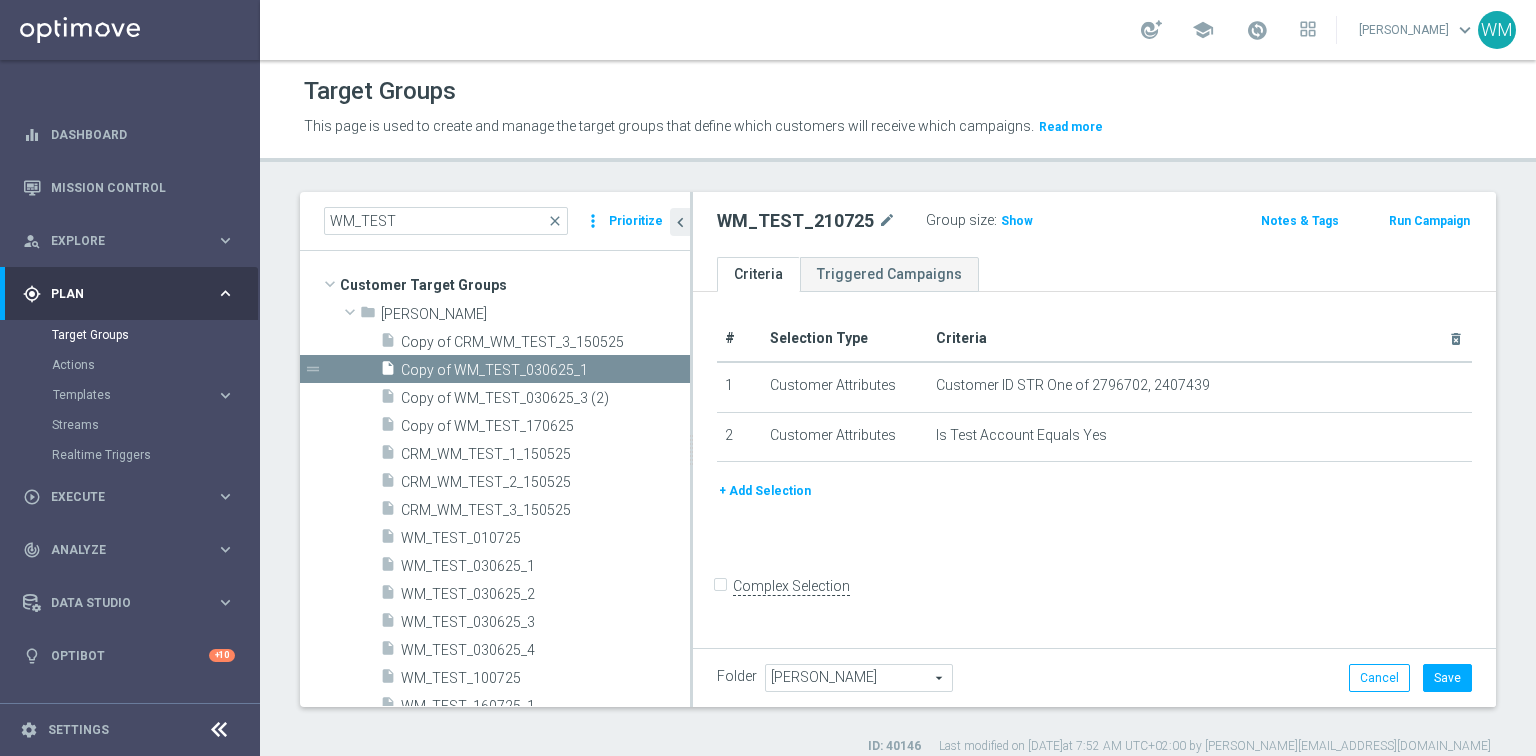 drag, startPoint x: 1172, startPoint y: 439, endPoint x: 714, endPoint y: 380, distance: 461.78458 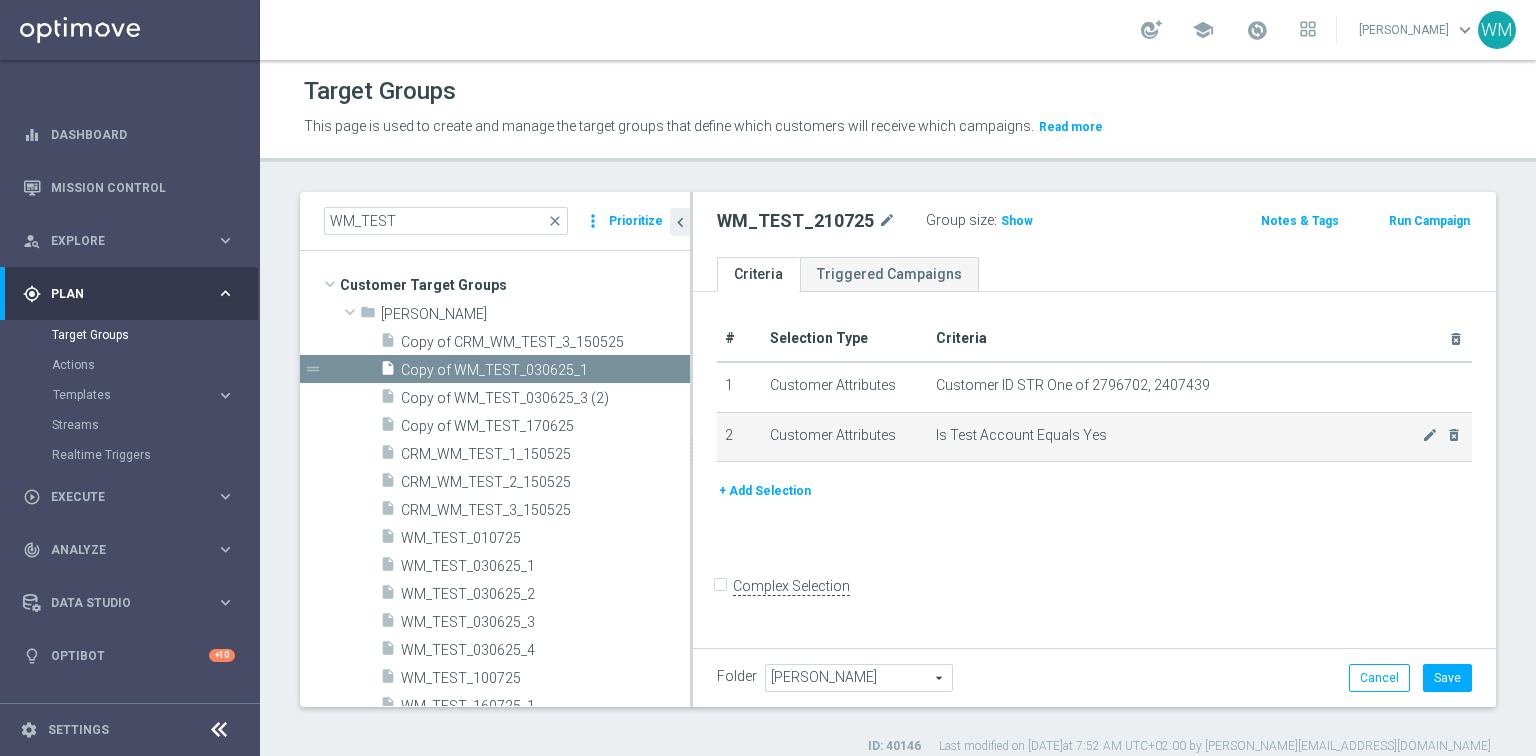 drag, startPoint x: 754, startPoint y: 385, endPoint x: 1167, endPoint y: 439, distance: 416.51532 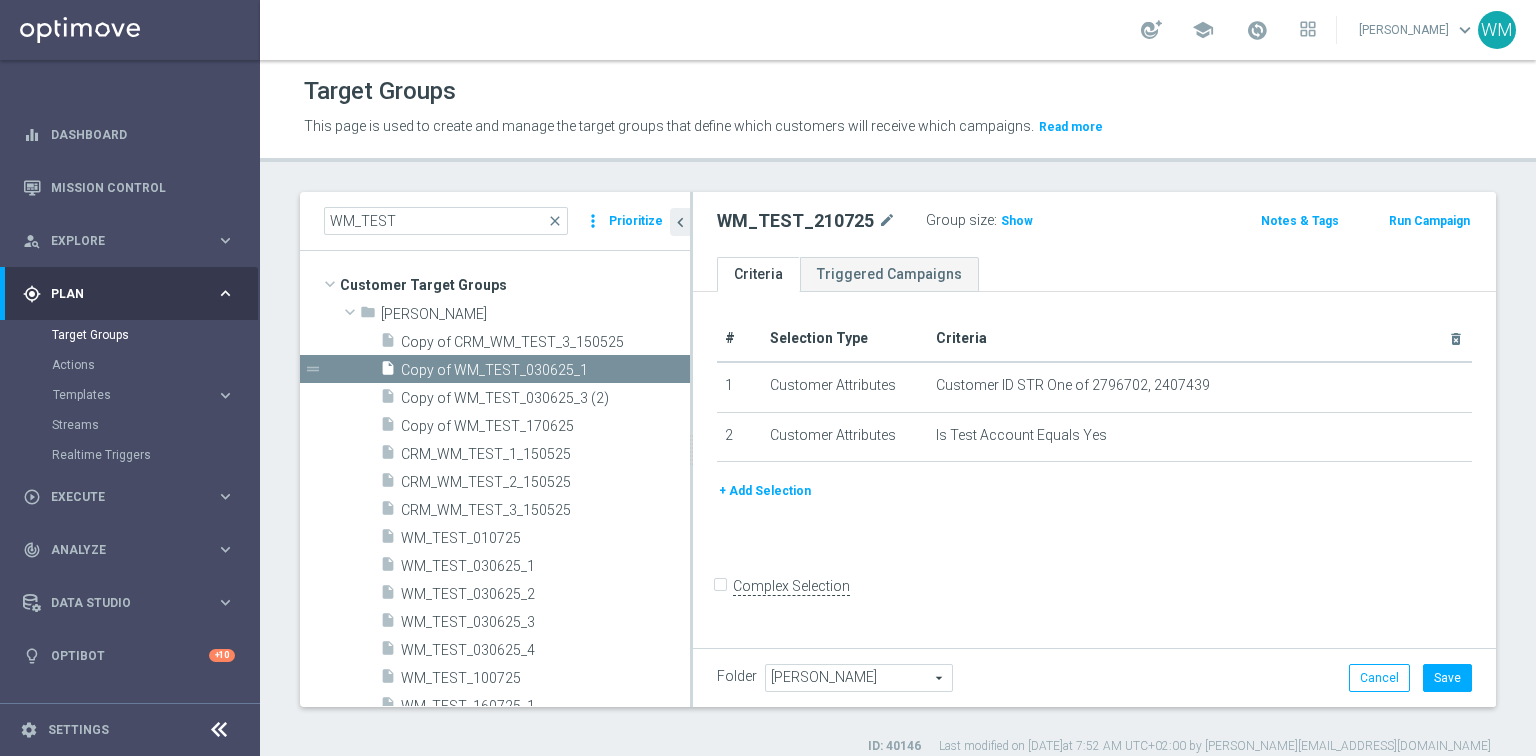 drag, startPoint x: 1167, startPoint y: 439, endPoint x: 711, endPoint y: 384, distance: 459.3049 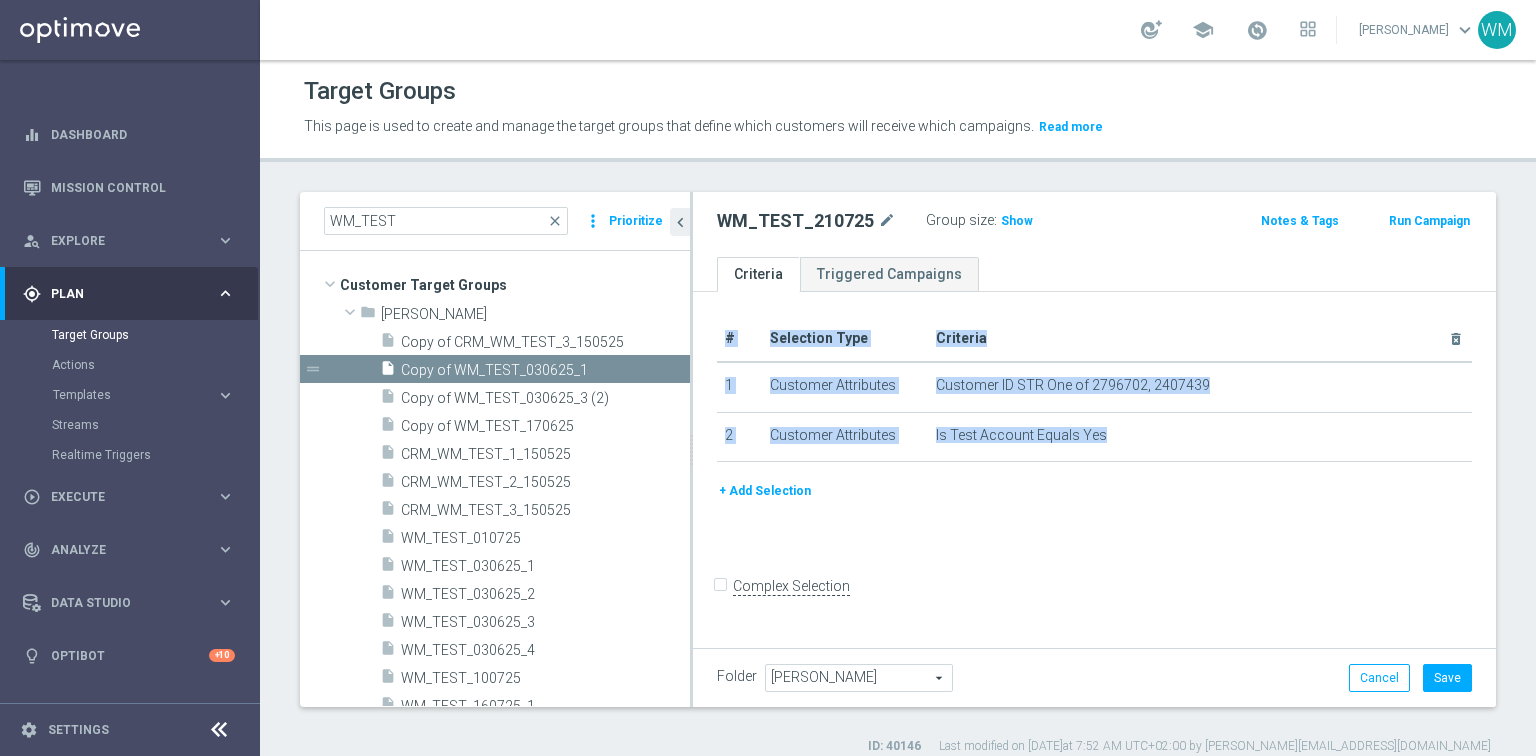 drag, startPoint x: 711, startPoint y: 384, endPoint x: 1272, endPoint y: 491, distance: 571.113 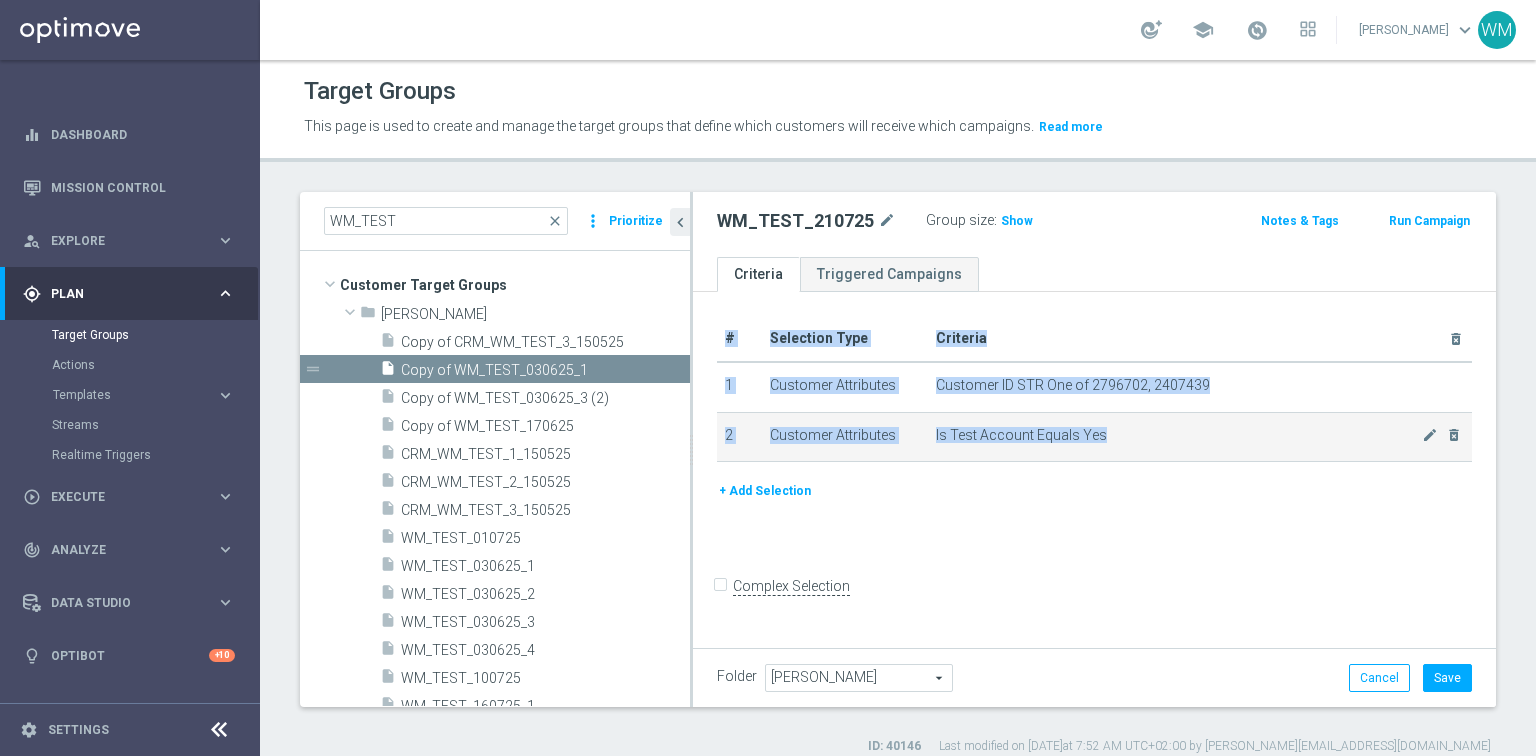 click on "Is Test Account Equals  Yes
mode_edit
delete_forever" 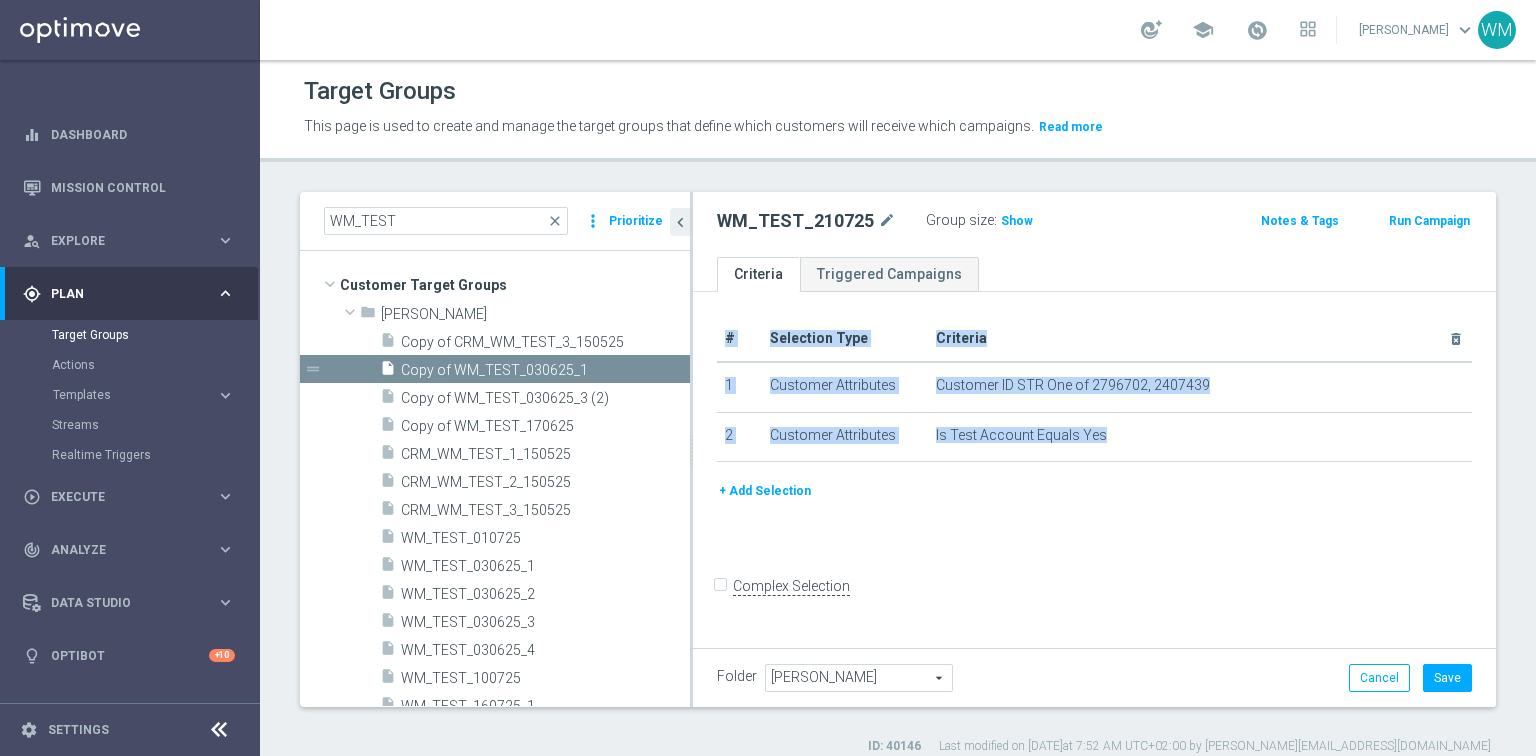 drag, startPoint x: 1145, startPoint y: 454, endPoint x: 726, endPoint y: 331, distance: 436.68066 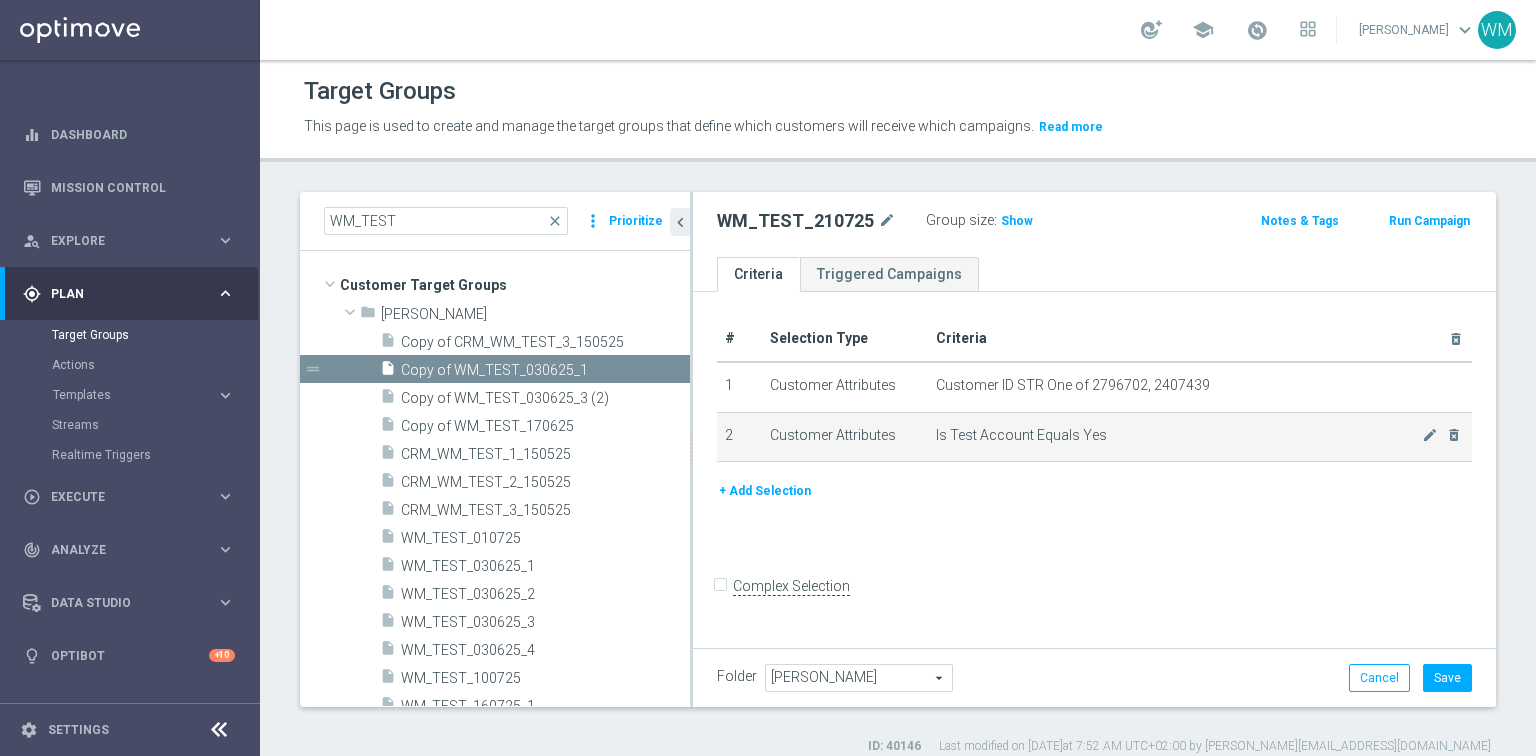 drag, startPoint x: 728, startPoint y: 332, endPoint x: 1144, endPoint y: 439, distance: 429.54047 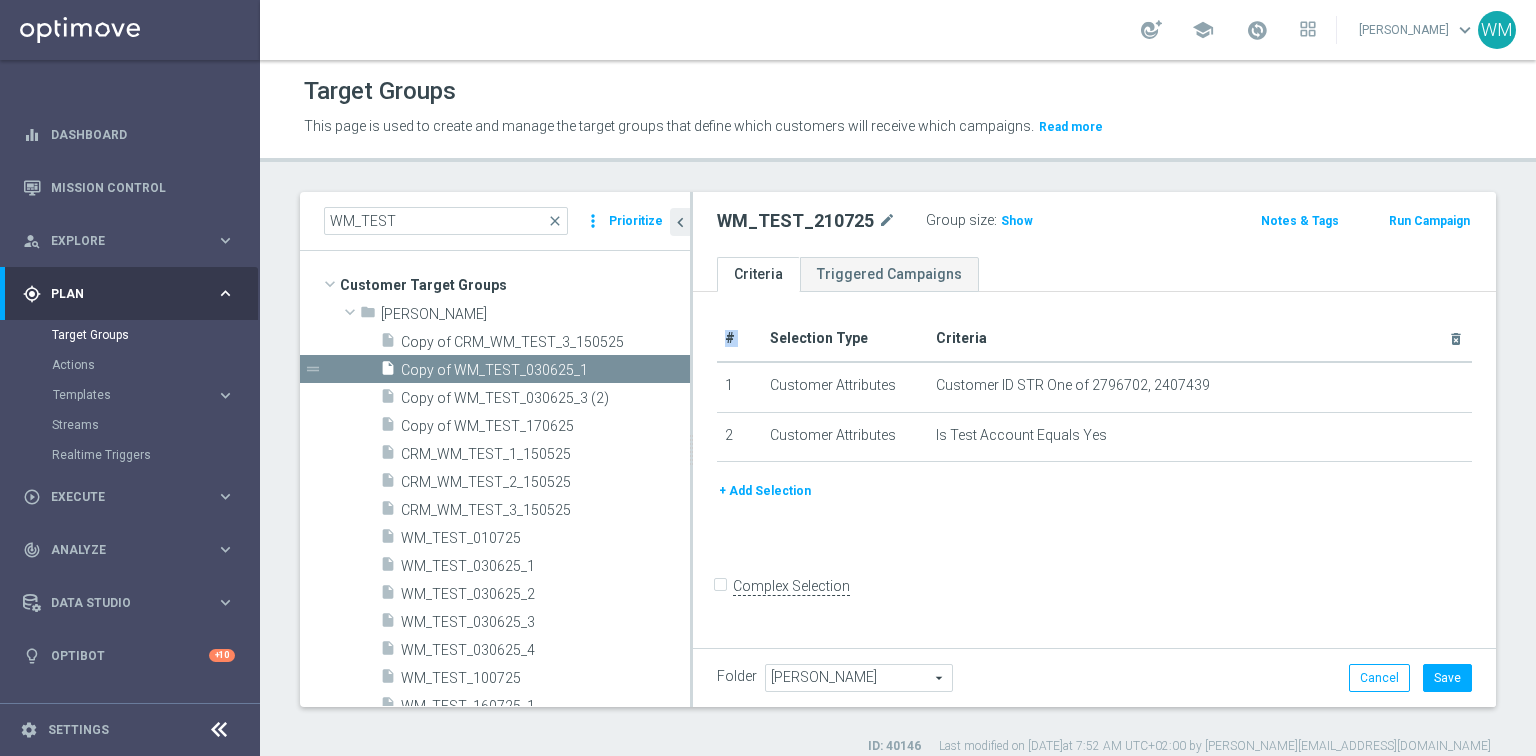 drag, startPoint x: 1144, startPoint y: 439, endPoint x: 784, endPoint y: 354, distance: 369.89862 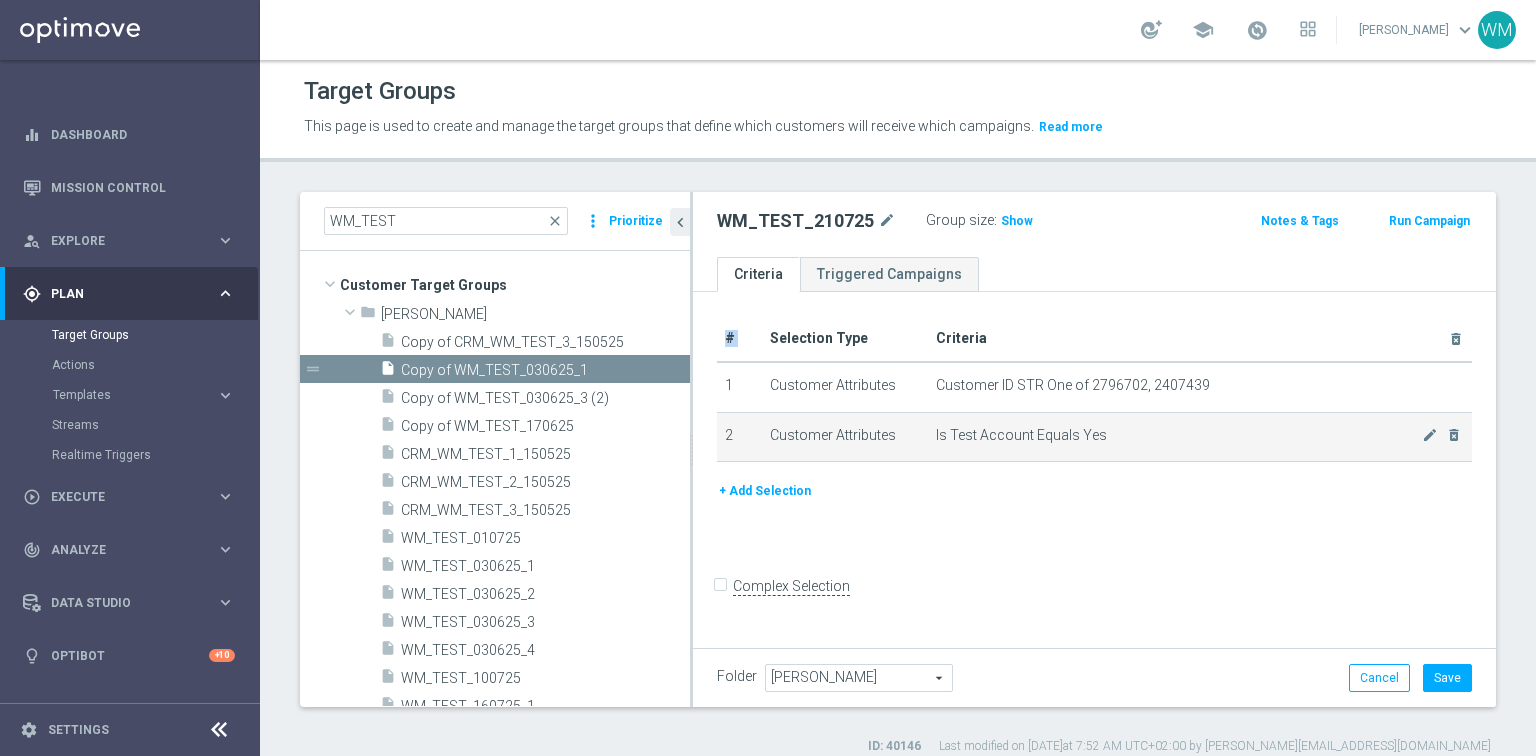 click on "Is Test Account Equals  Yes
mode_edit
delete_forever" 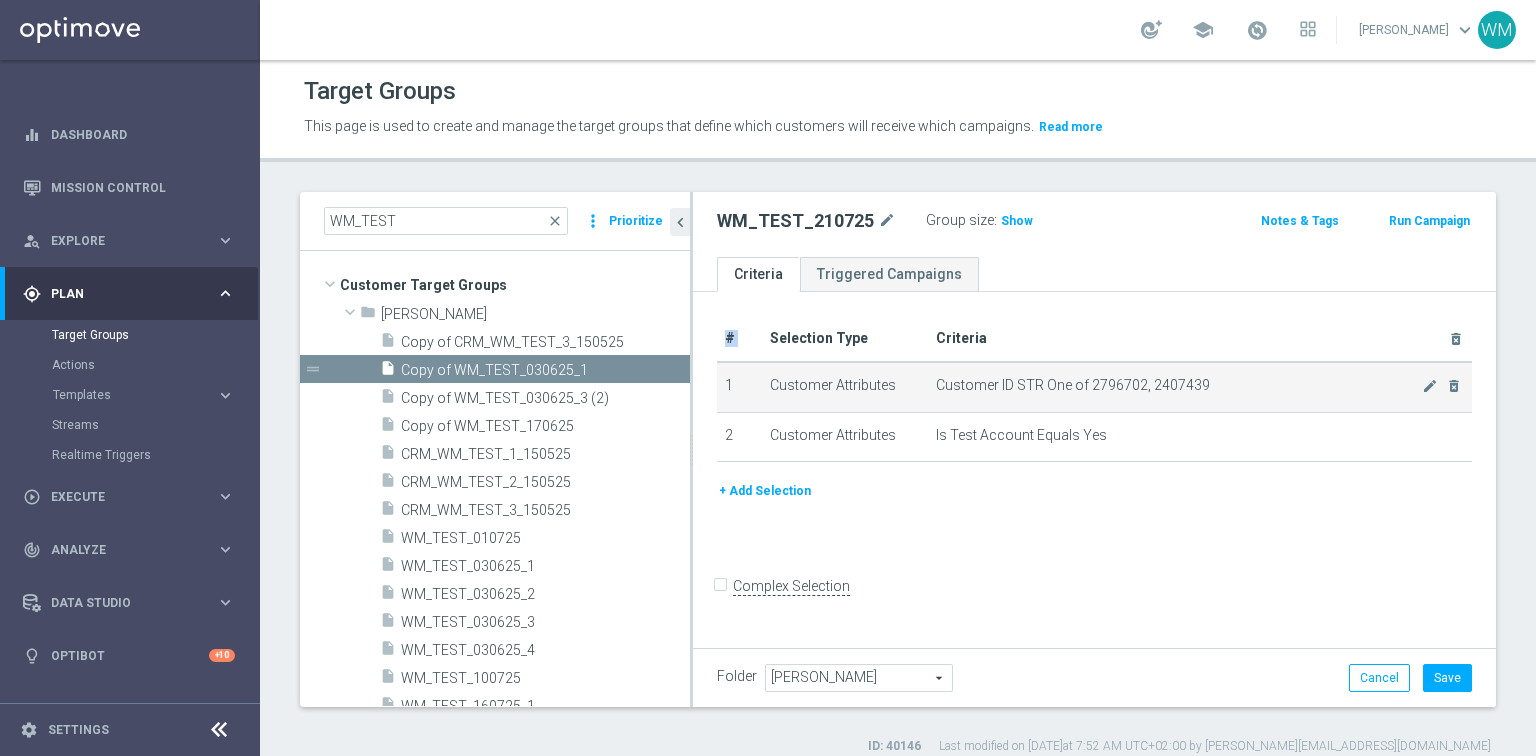 drag, startPoint x: 1122, startPoint y: 432, endPoint x: 724, endPoint y: 373, distance: 402.34937 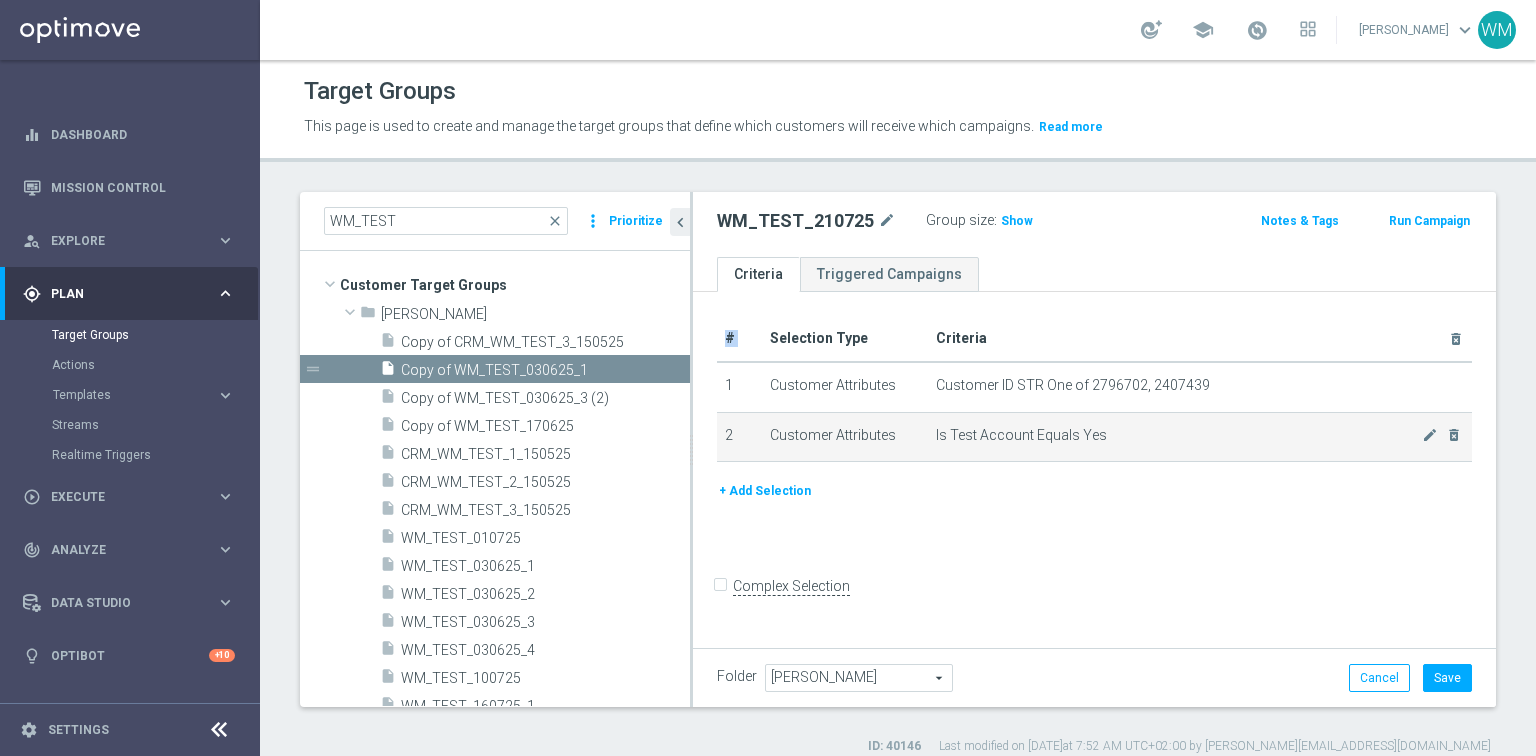 drag, startPoint x: 729, startPoint y: 373, endPoint x: 1167, endPoint y: 430, distance: 441.69333 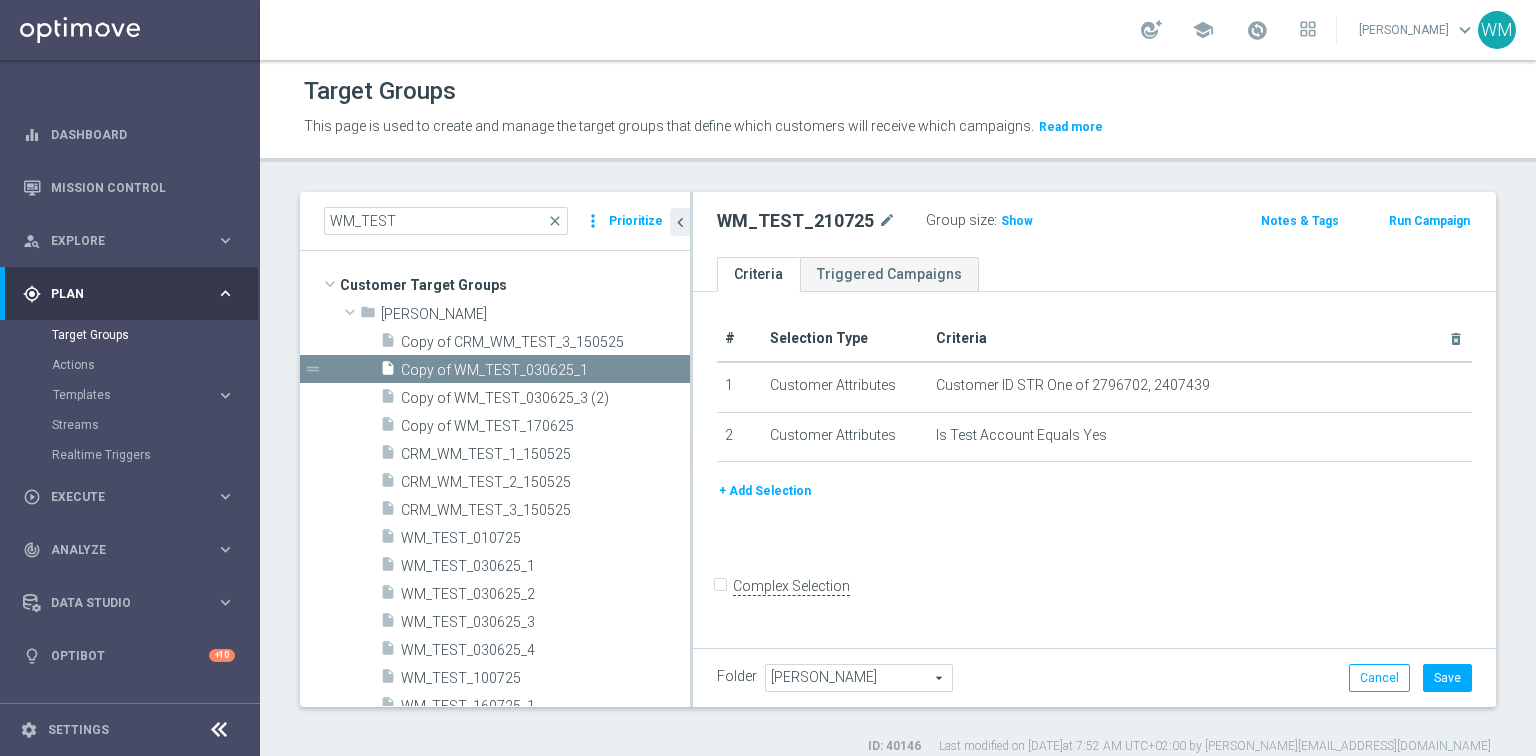 click on "WM_TEST_210725" 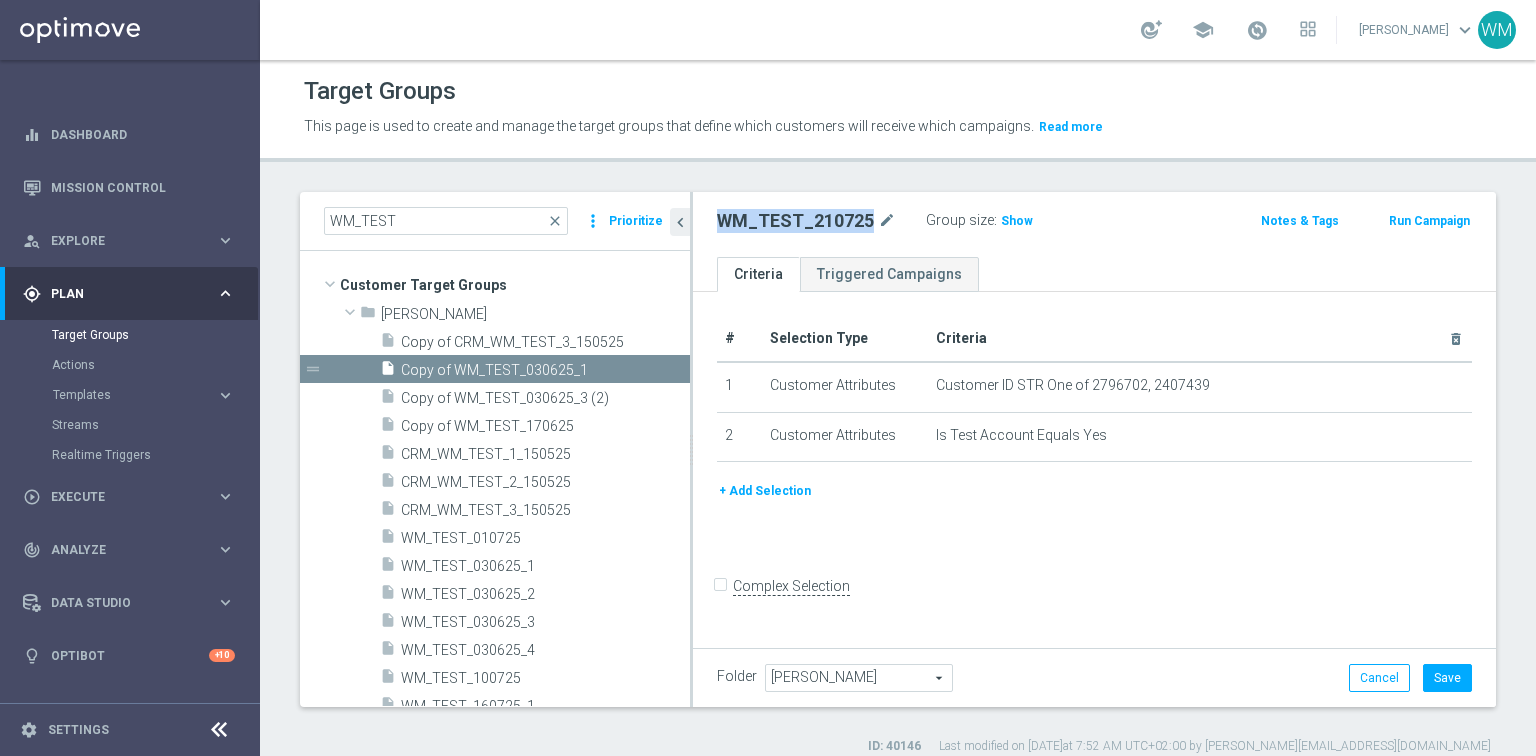 click on "WM_TEST_210725" 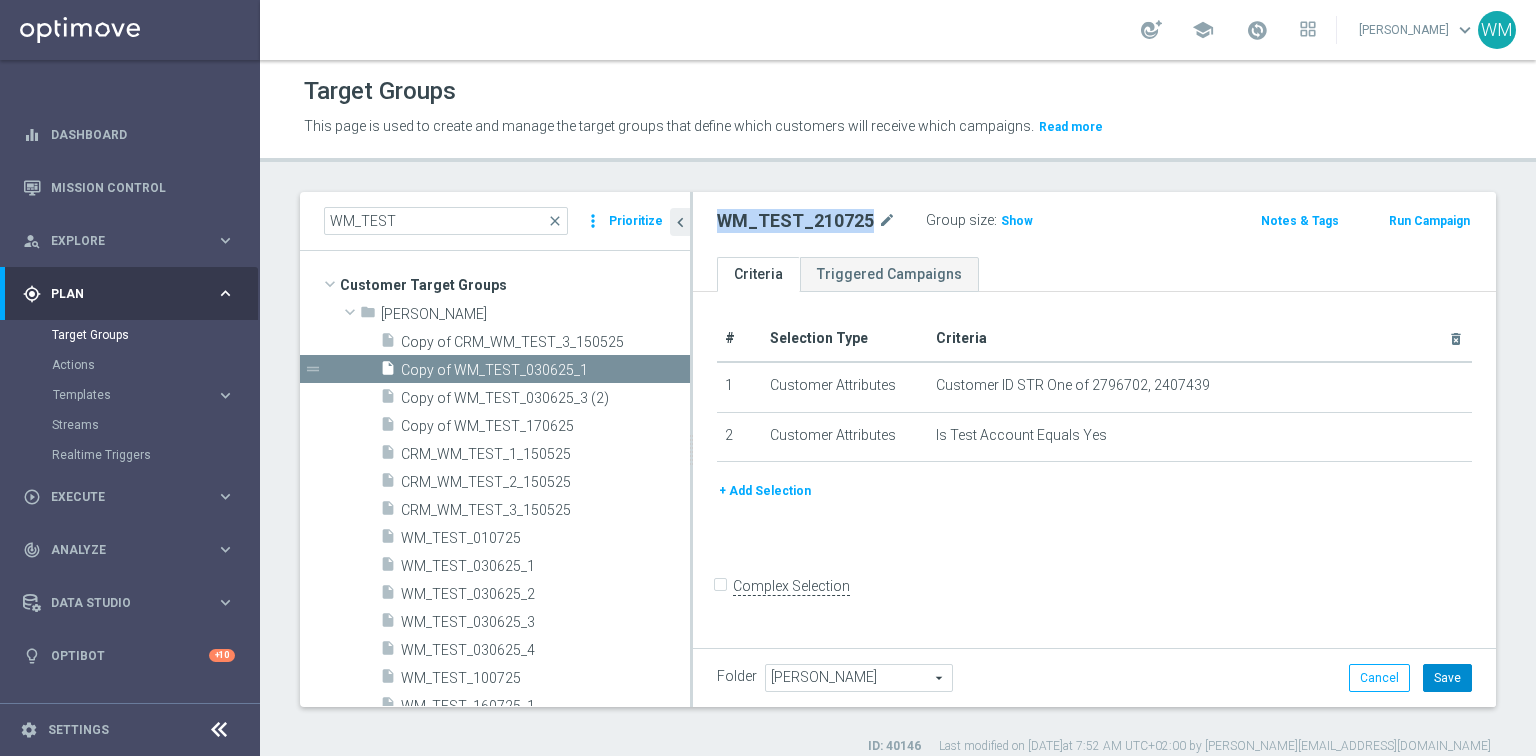 click on "Save" 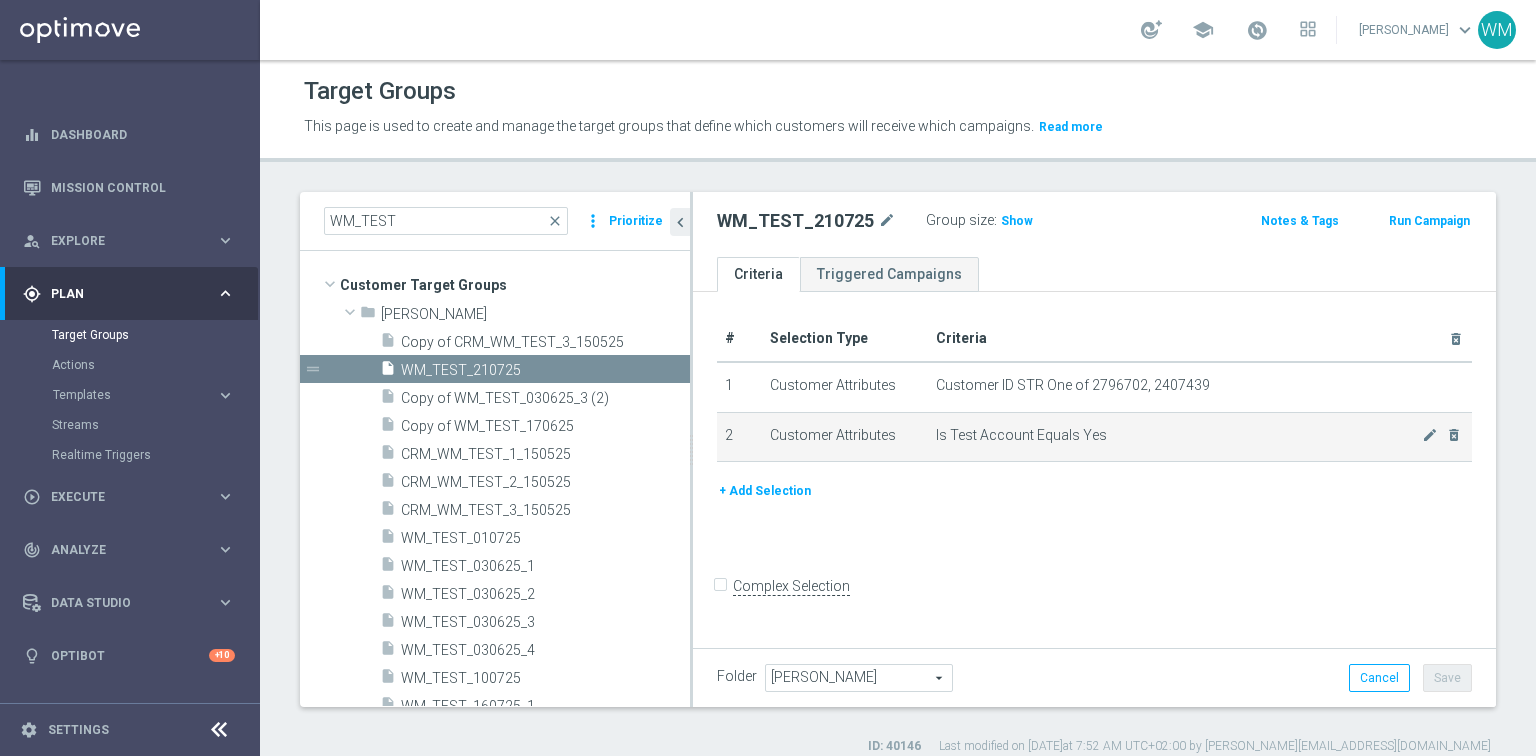 click on "Is Test Account Equals  Yes
mode_edit
delete_forever" 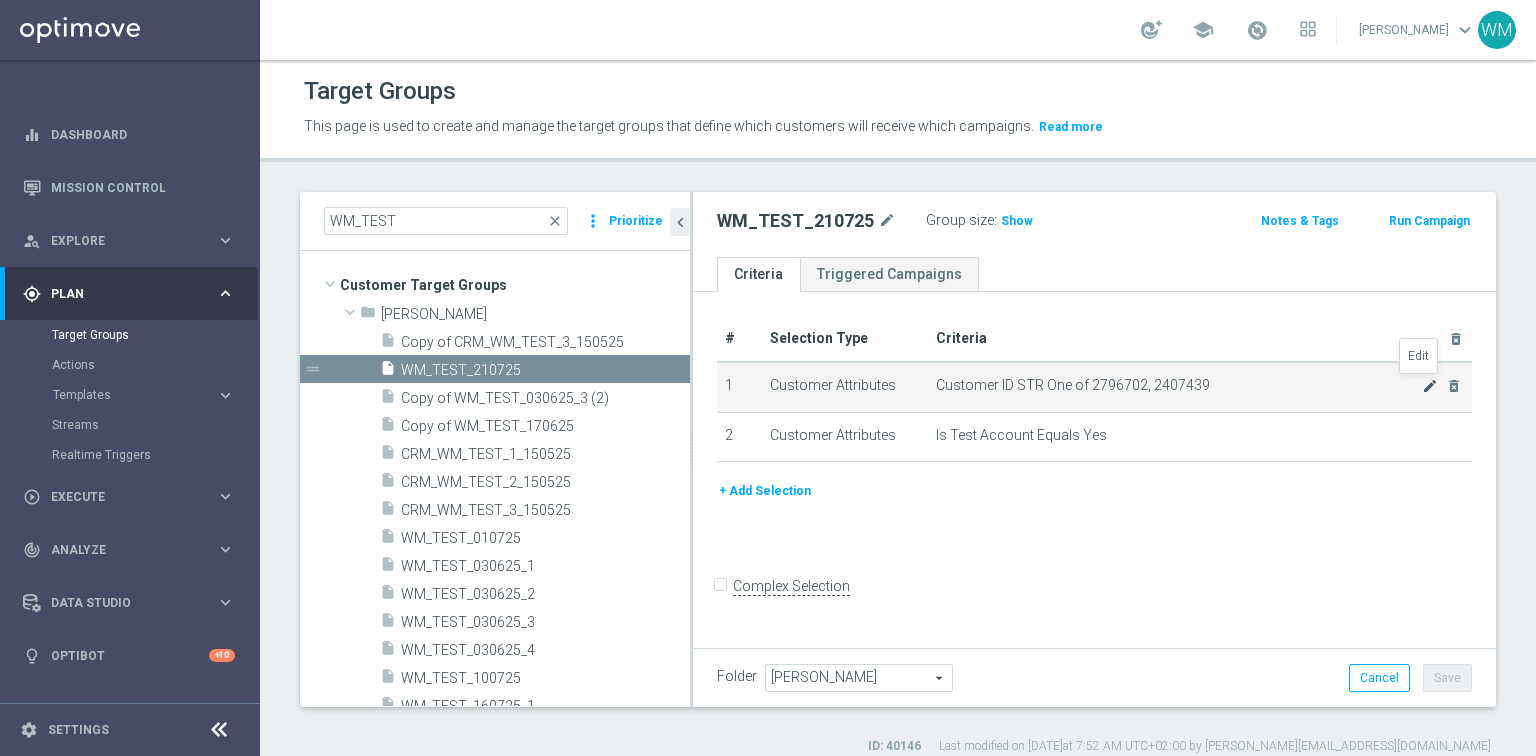 click on "mode_edit" 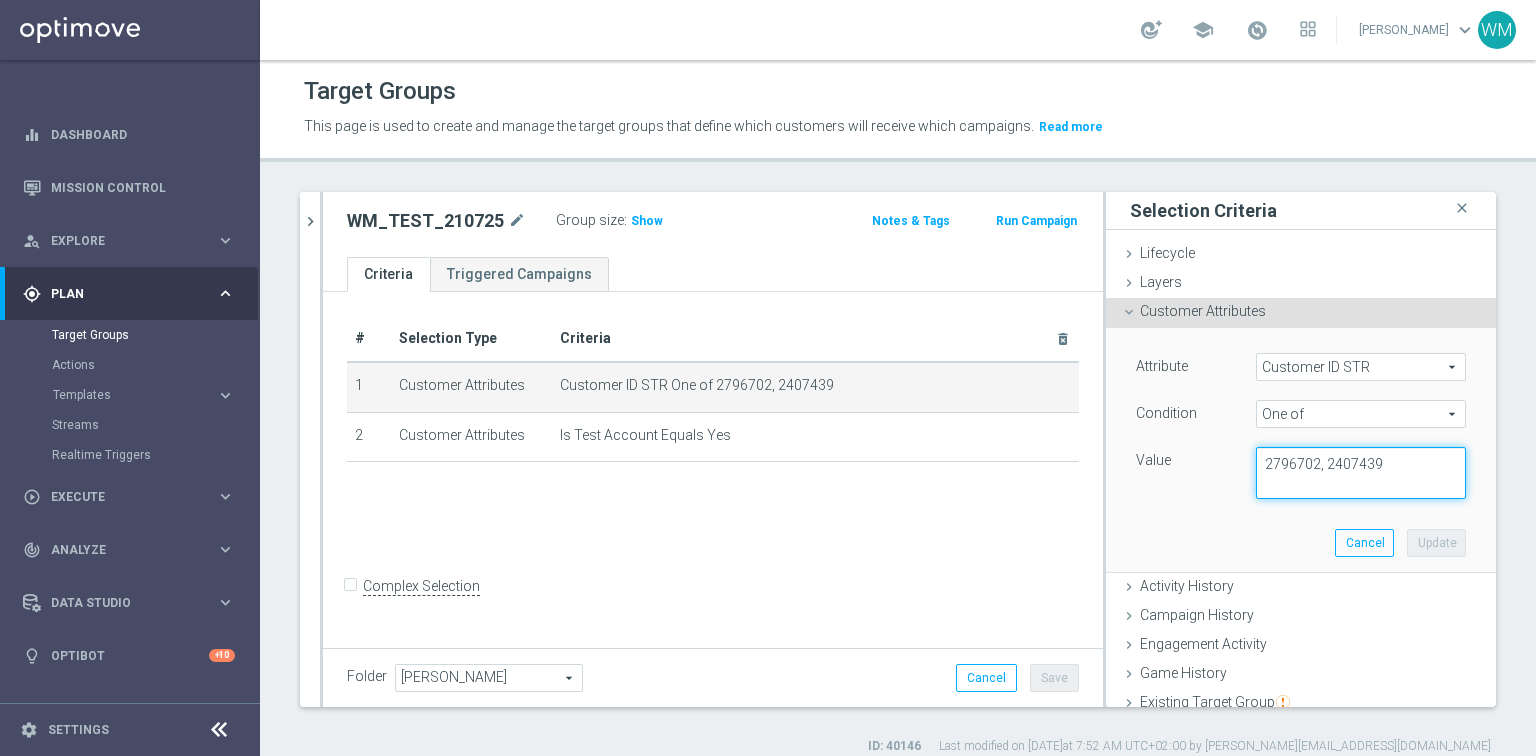 click on "2796702, 2407439" at bounding box center [1361, 473] 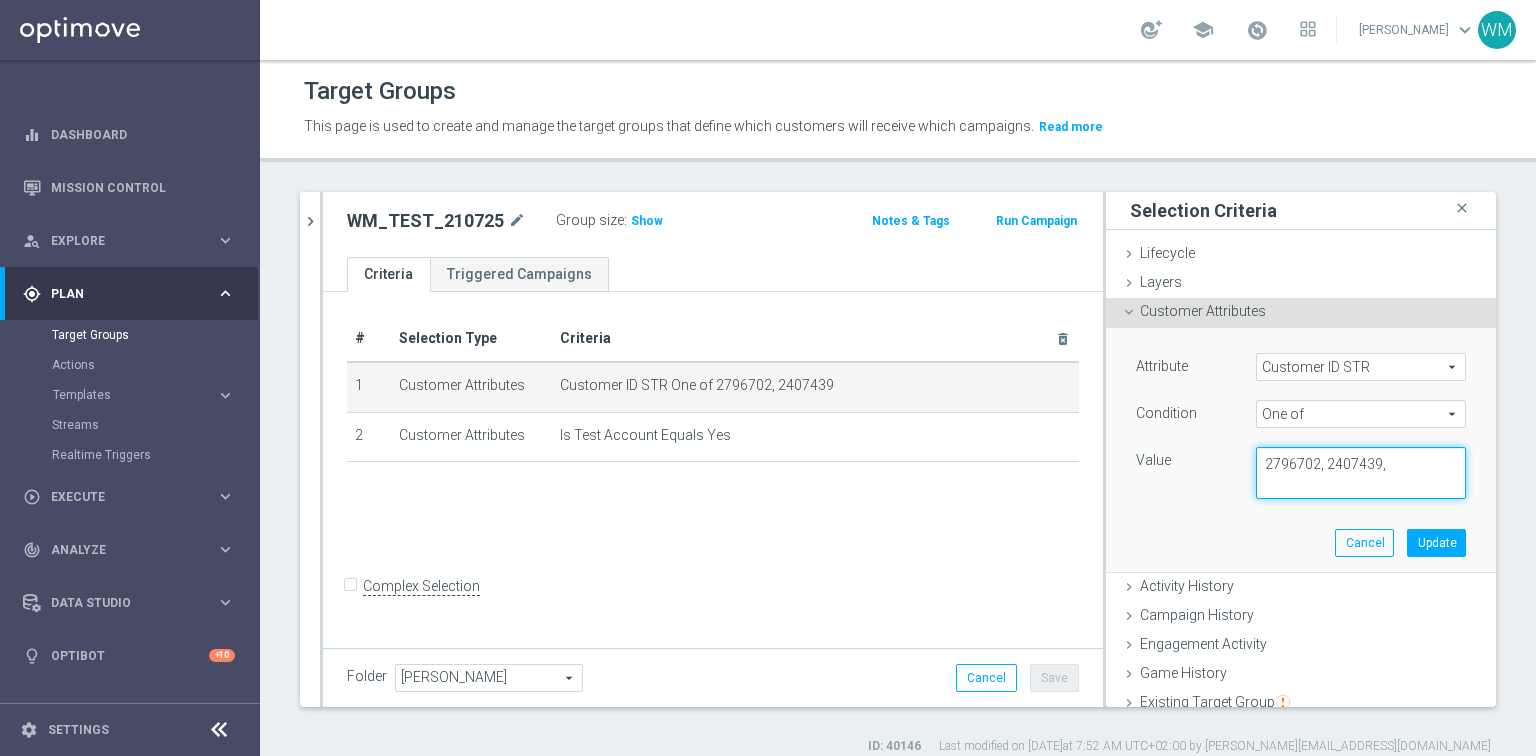 paste on "2357875, 2355596, 2568758, 2793143, 2228448, 2257884, 1836728, 1953582, 2706141, 2319177, 1952006, 3052823, 2305019, 2319345, 2308920, 2257285, 1837896, 2441251, 2759962" 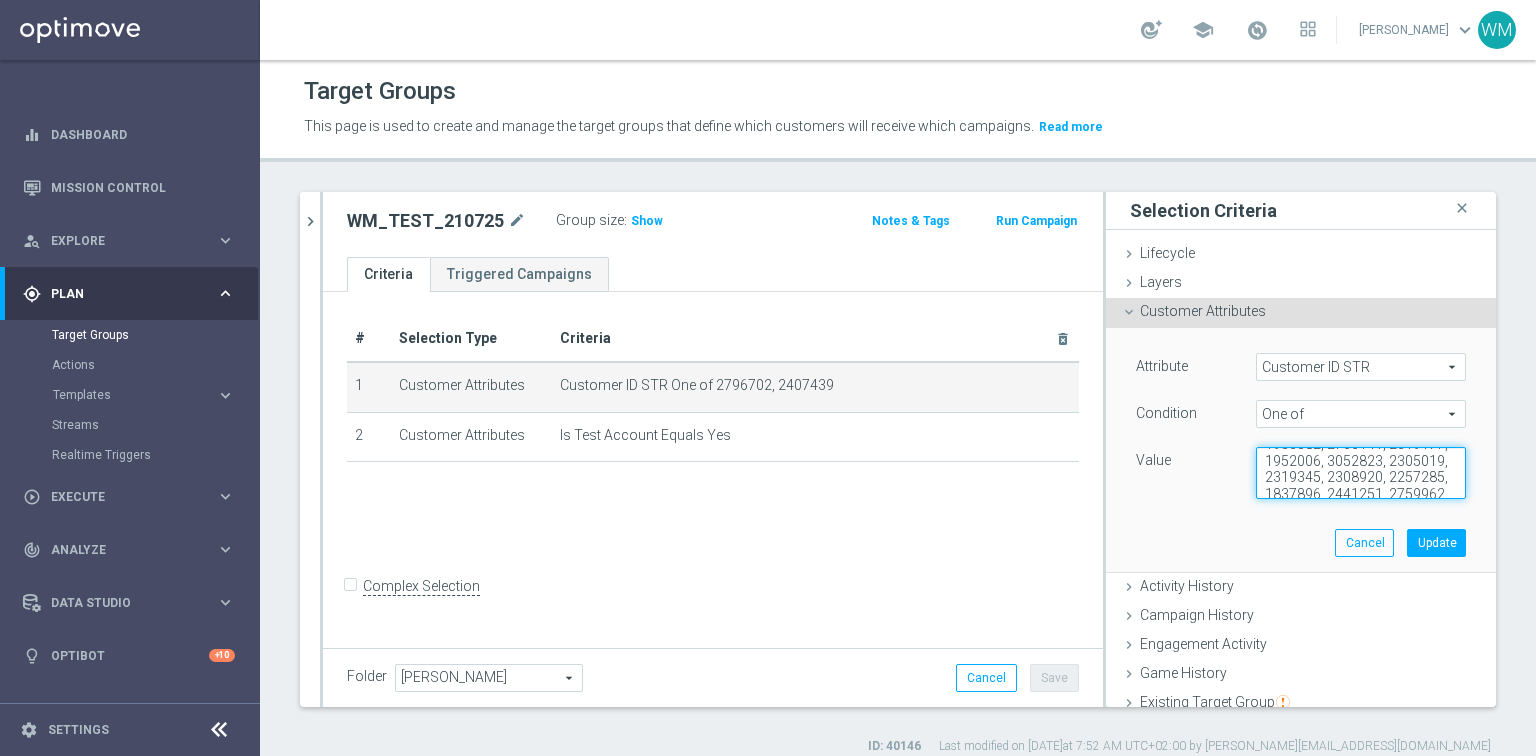 scroll, scrollTop: 0, scrollLeft: 0, axis: both 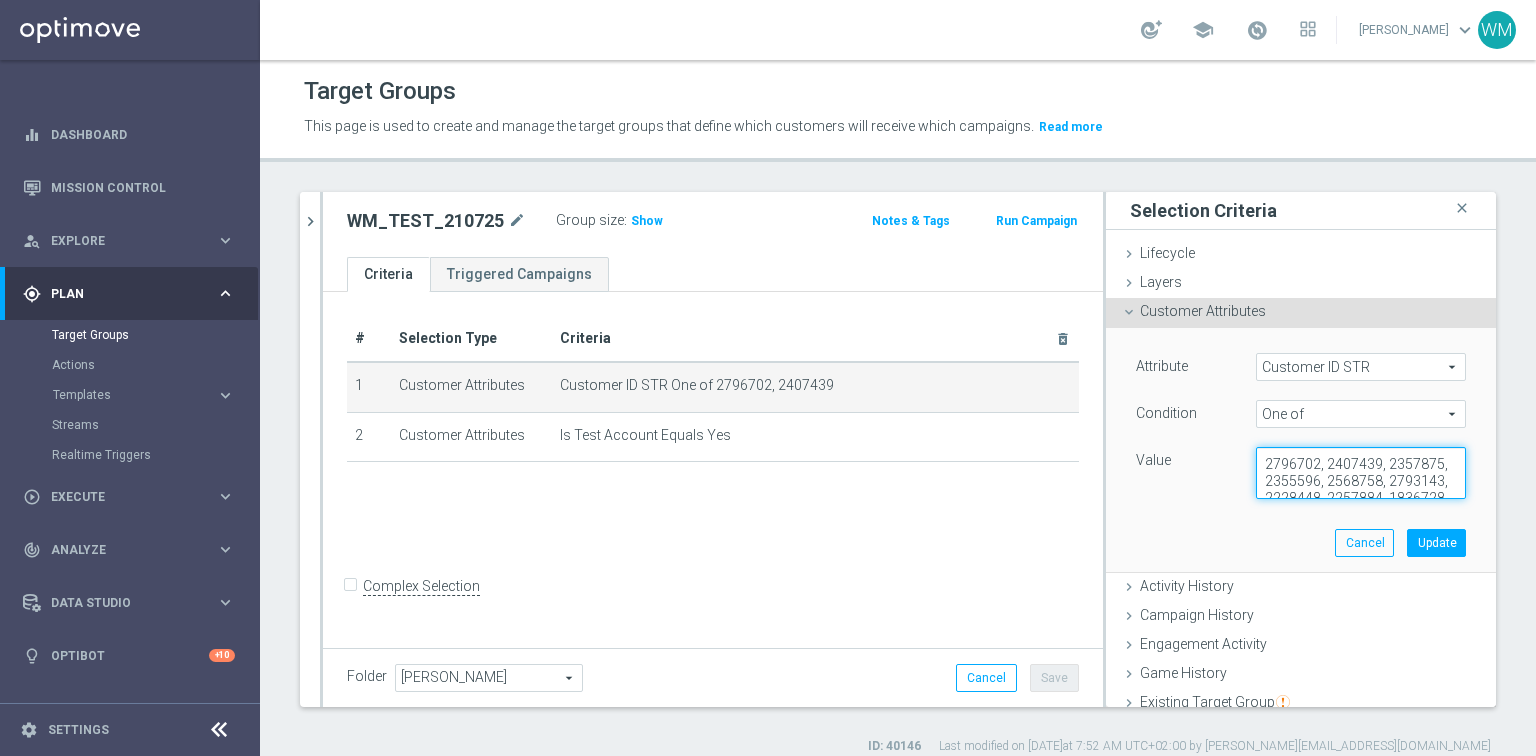 type on "2796702, 2407439, 2357875, 2355596, 2568758, 2793143, 2228448, 2257884, 1836728, 1953582, 2706141, 2319177, 1952006, 3052823, 2305019, 2319345, 2308920, 2257285, 1837896, 2441251, 2759962" 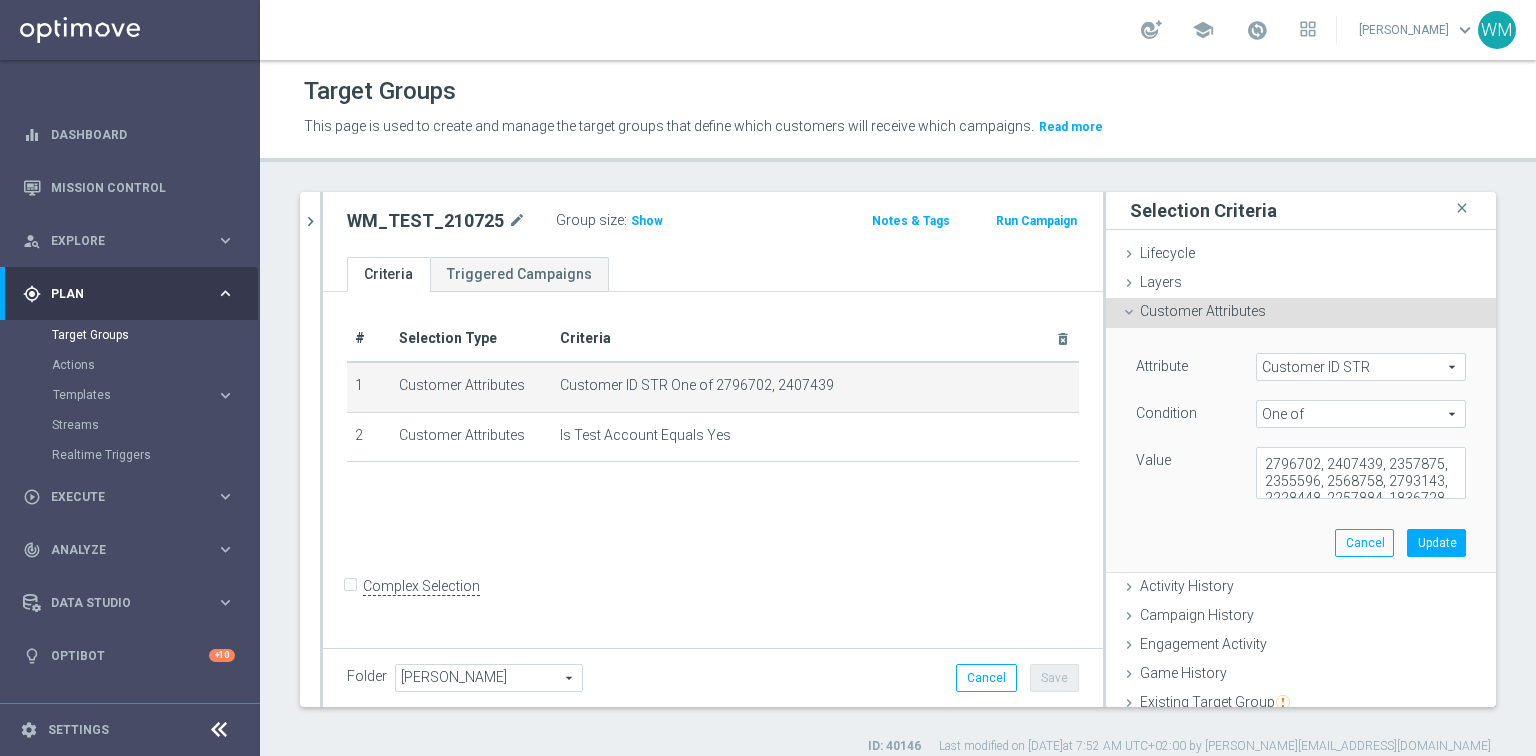 scroll, scrollTop: 151, scrollLeft: 0, axis: vertical 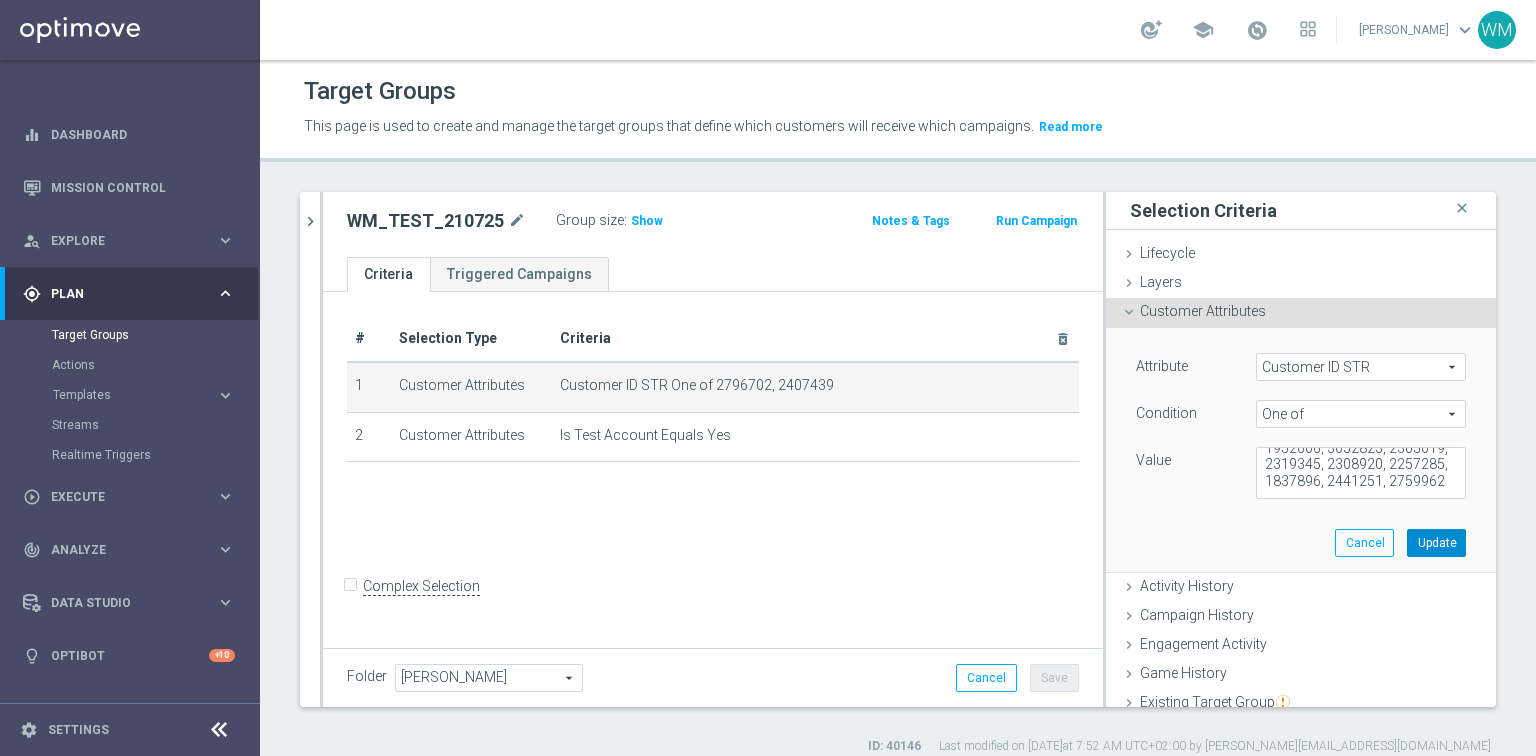click on "Update" at bounding box center [1436, 543] 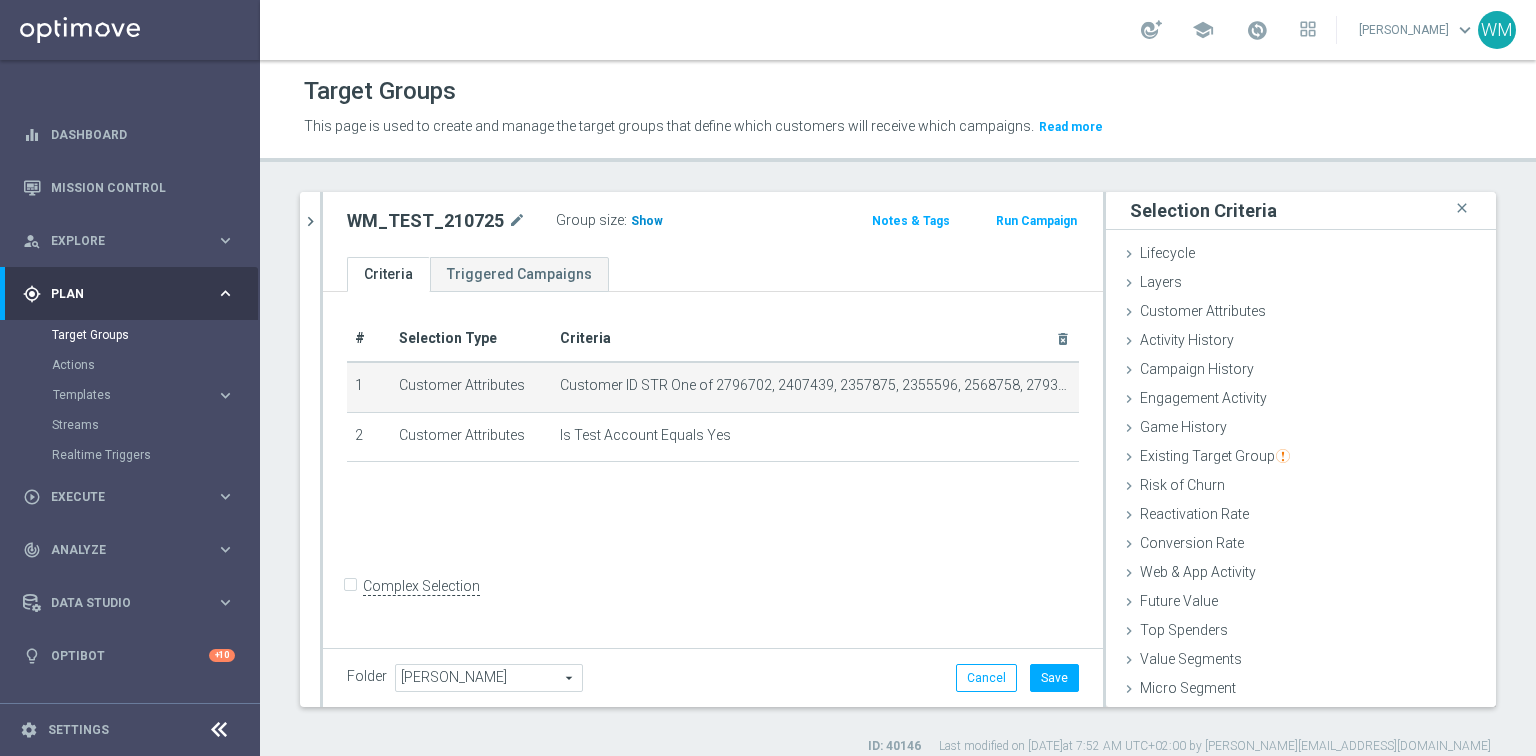 click on "Show" 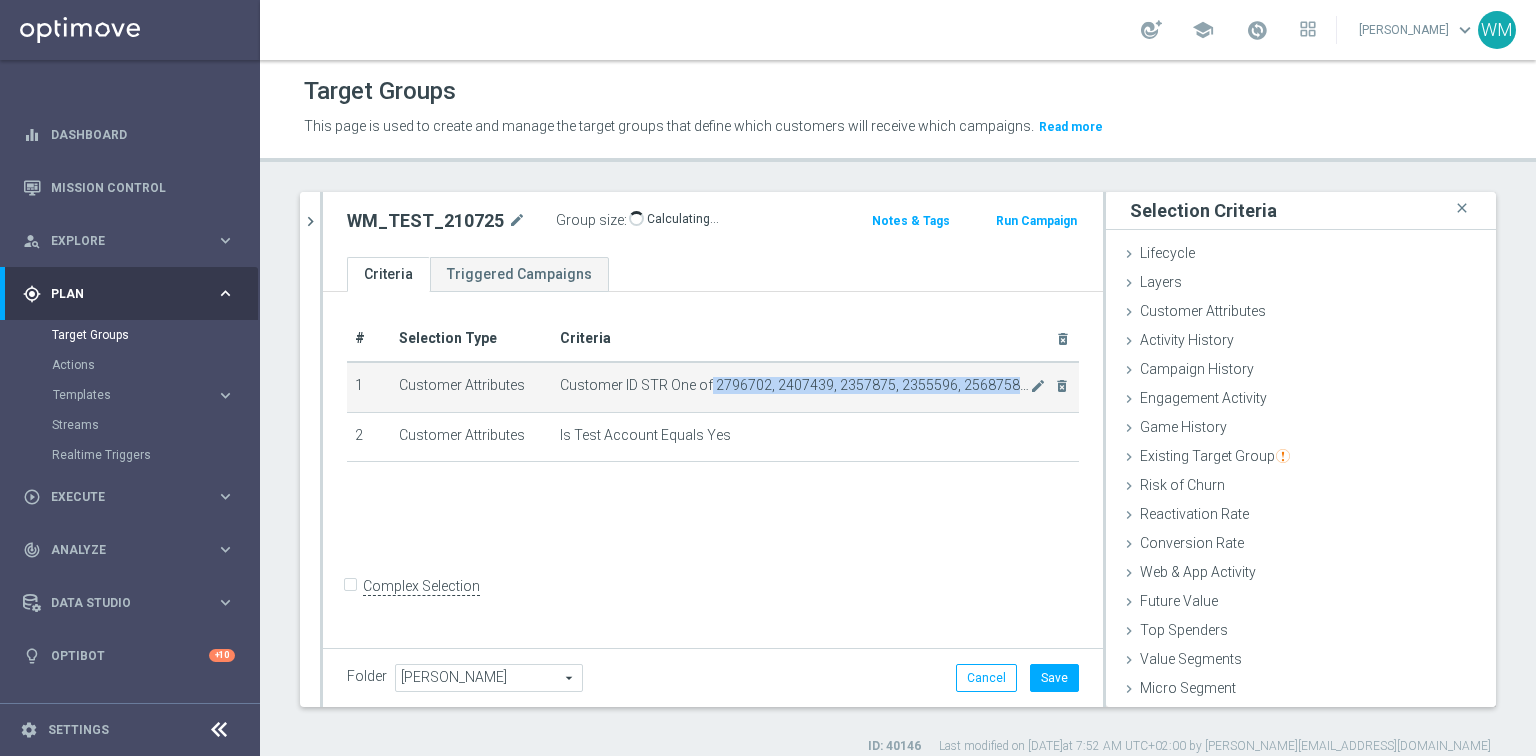 drag, startPoint x: 707, startPoint y: 386, endPoint x: 1009, endPoint y: 384, distance: 302.00662 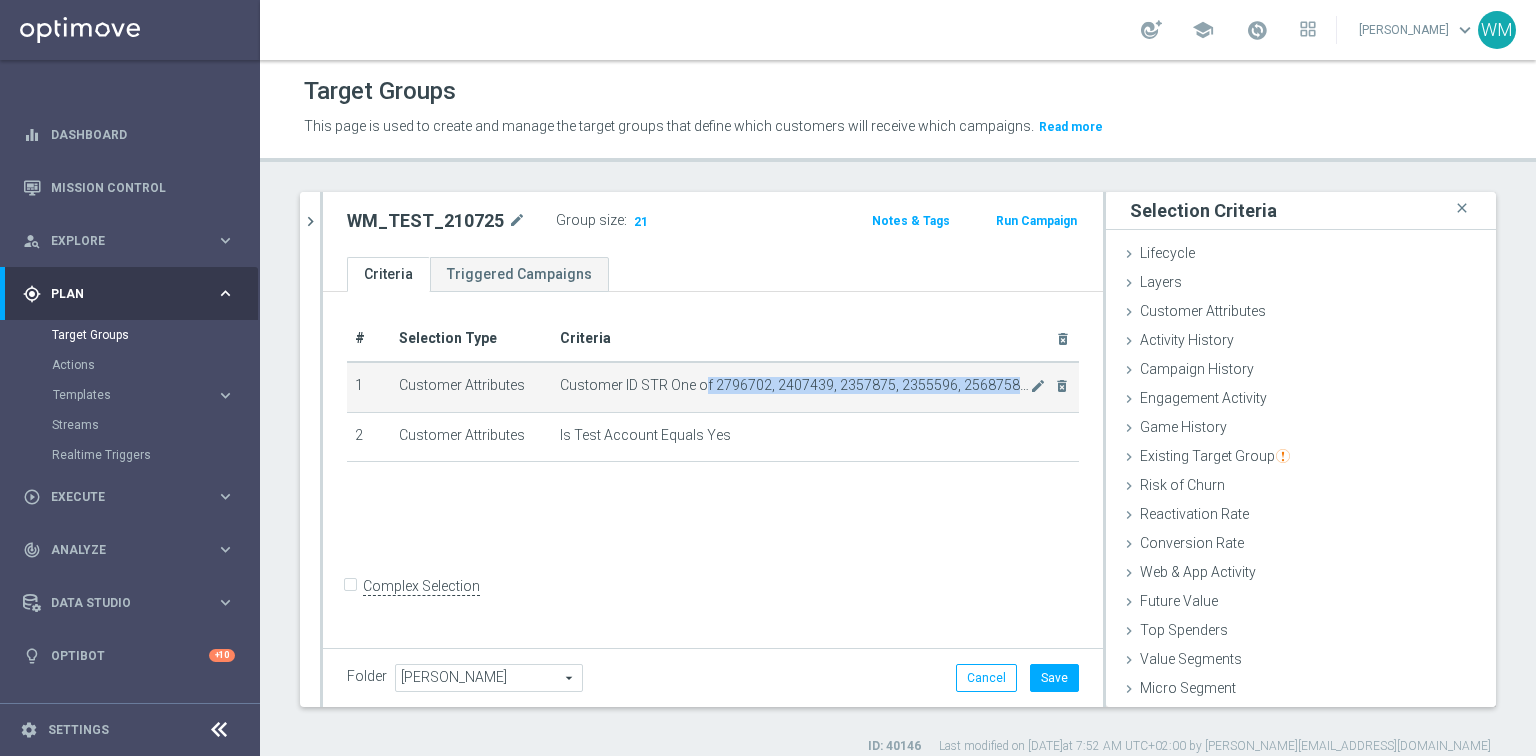 drag, startPoint x: 982, startPoint y: 396, endPoint x: 697, endPoint y: 392, distance: 285.02808 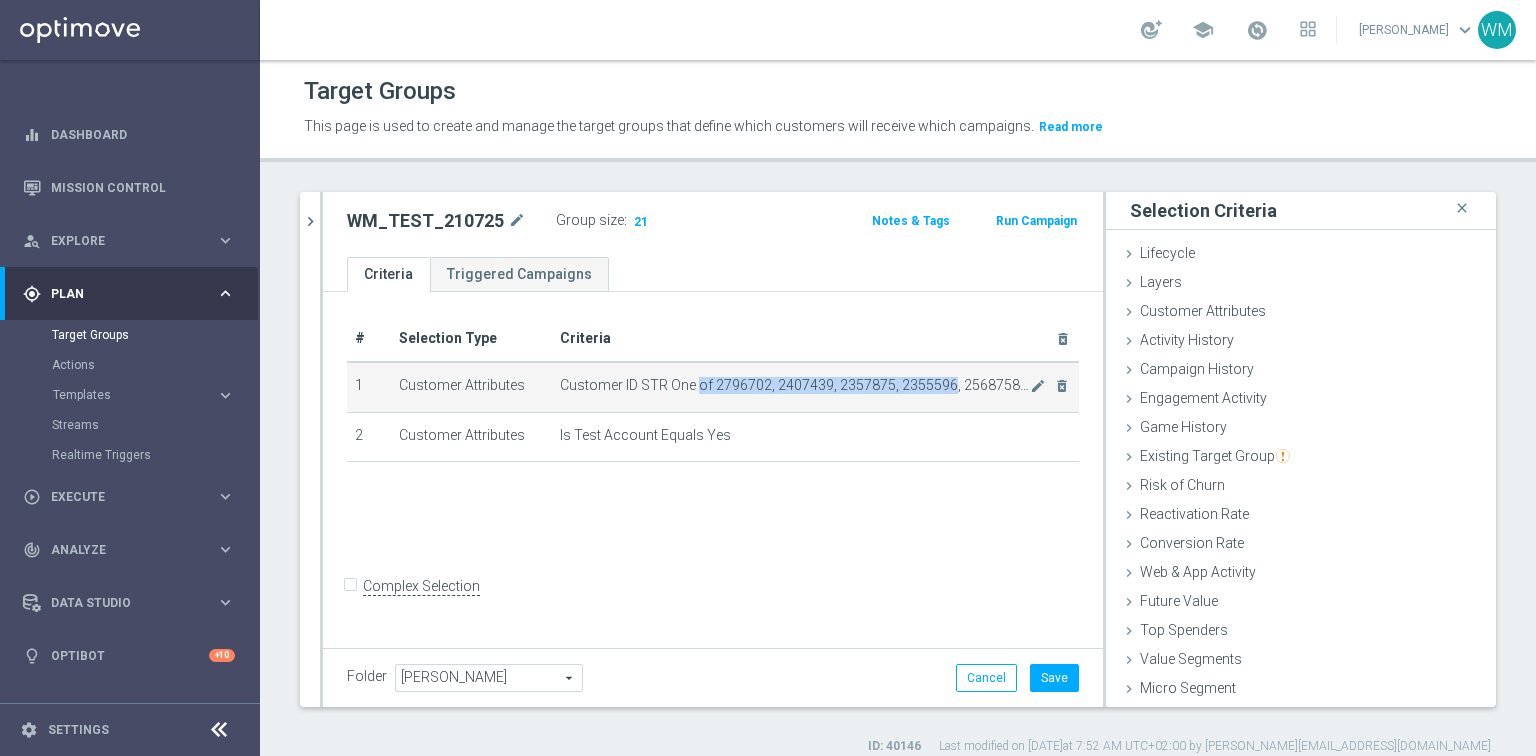 drag, startPoint x: 697, startPoint y: 392, endPoint x: 916, endPoint y: 390, distance: 219.00912 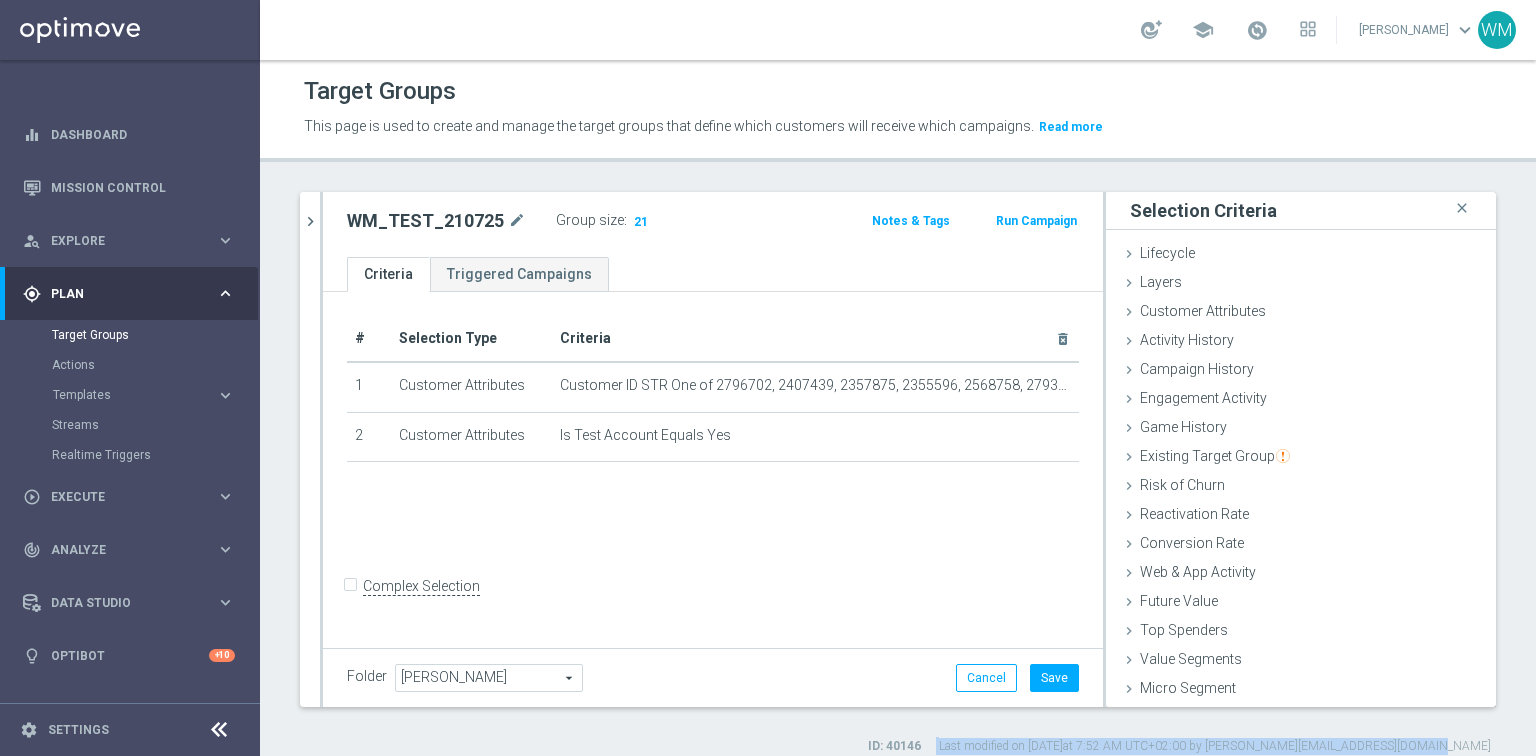 scroll, scrollTop: 19, scrollLeft: 0, axis: vertical 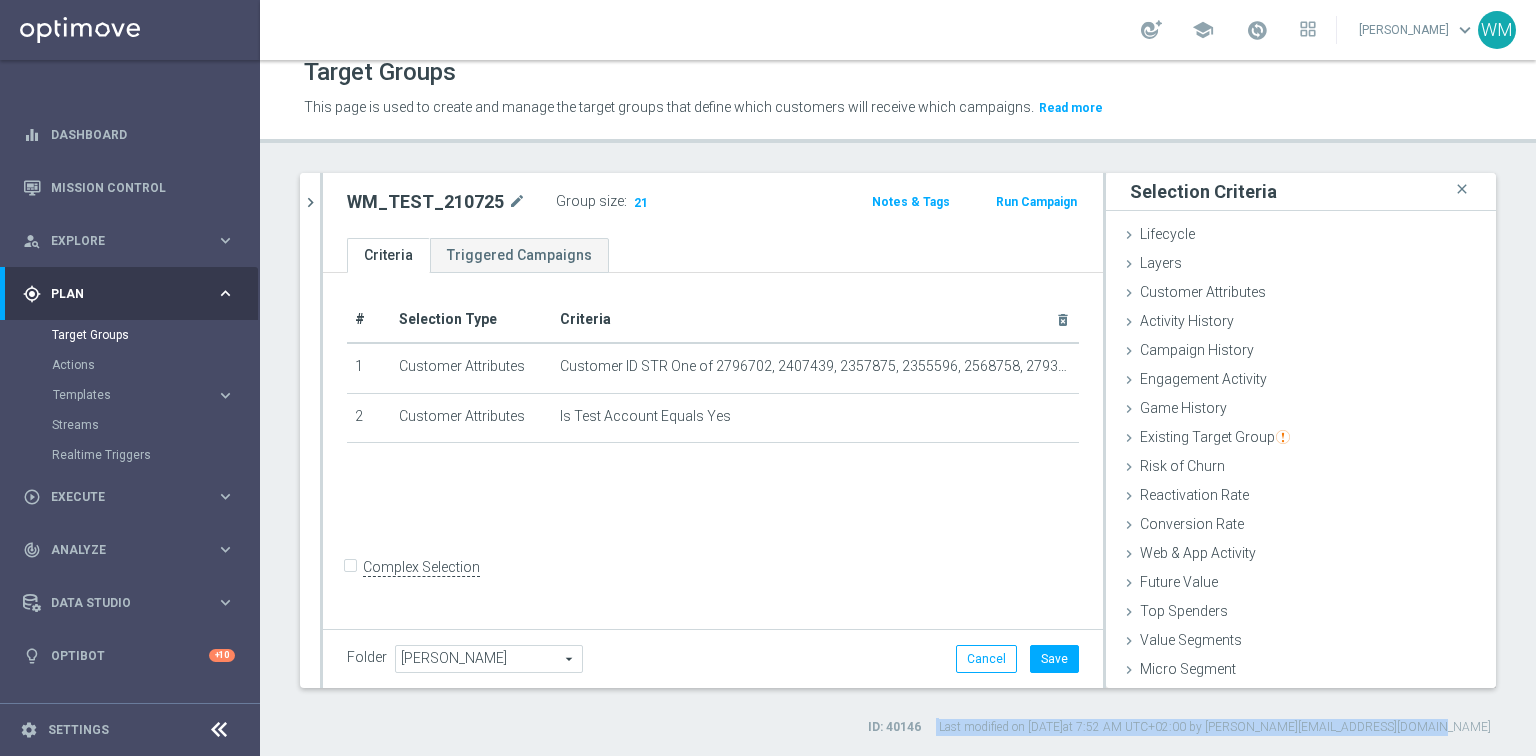 drag, startPoint x: 1040, startPoint y: 748, endPoint x: 1492, endPoint y: 729, distance: 452.39917 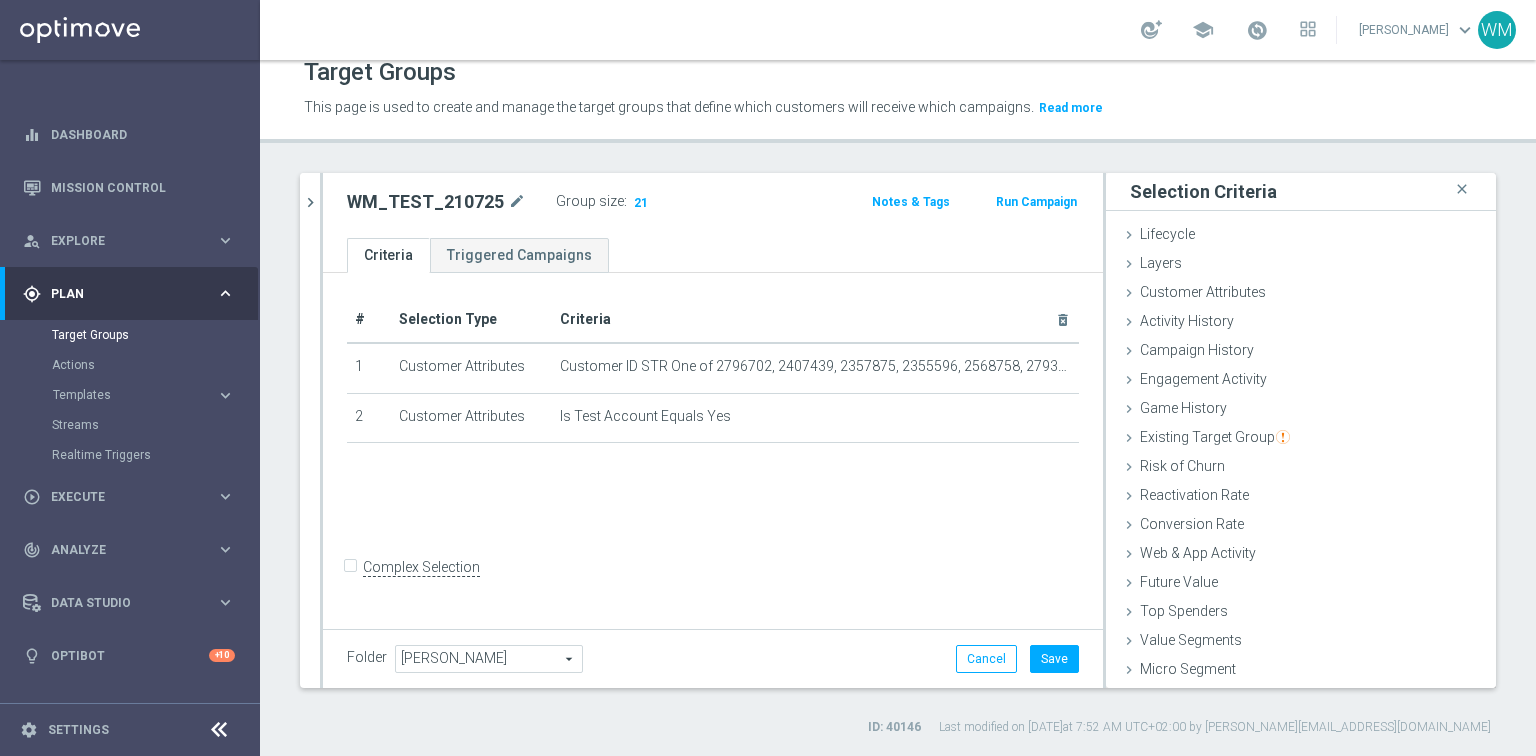 click on "WM_TEST
close
more_vert
Prioritize
Customer Target Groups
library_add
create_new_folder" 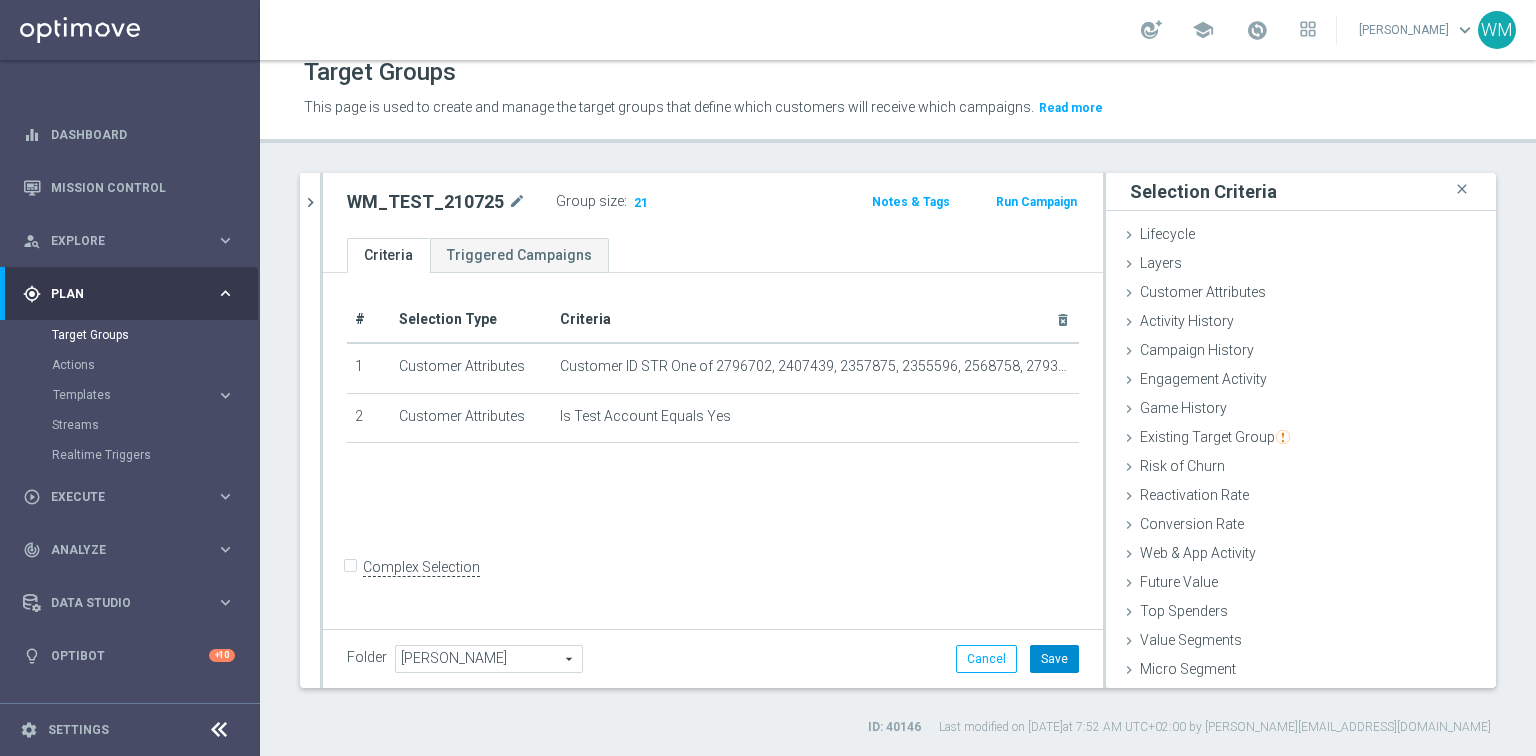 click on "Save" 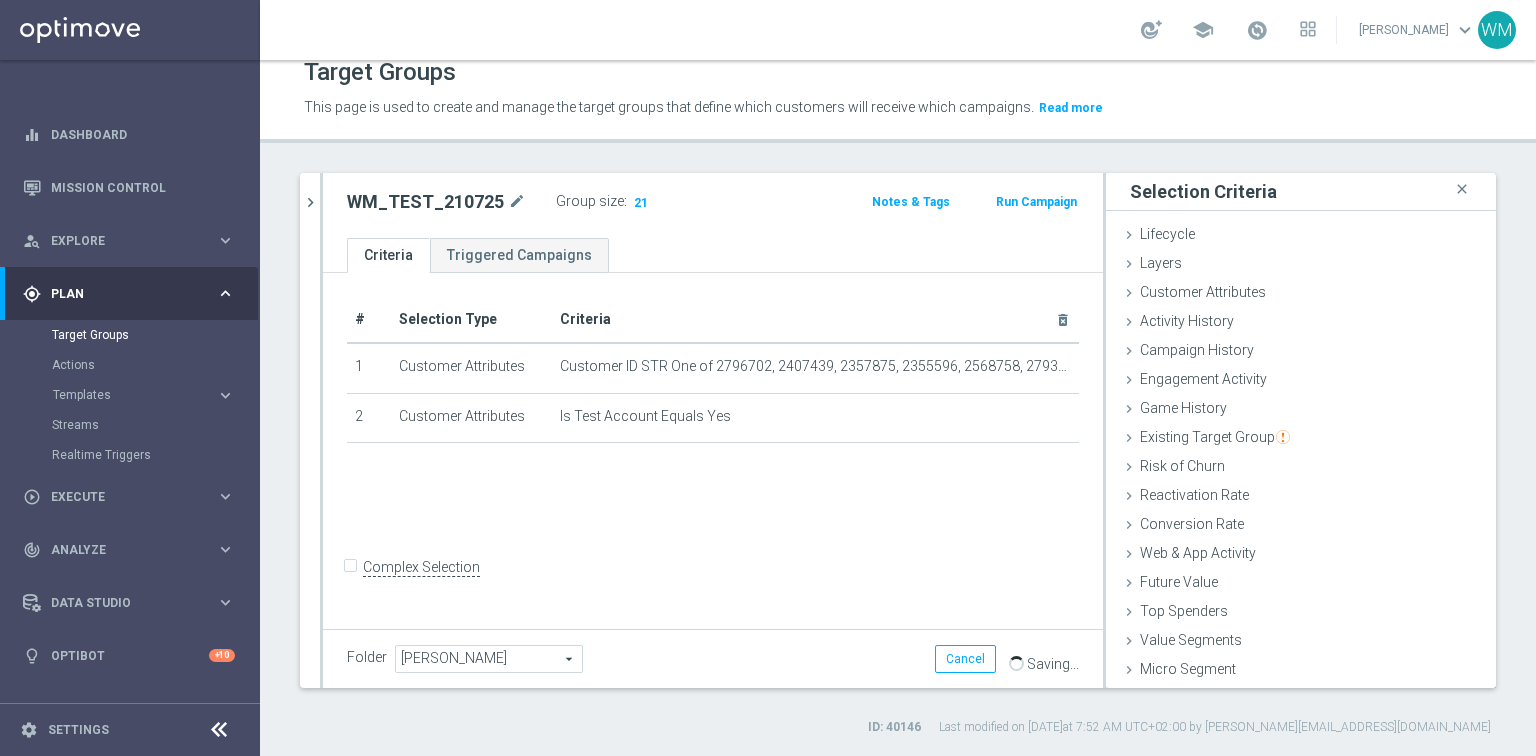 click on "WM_TEST_210725" 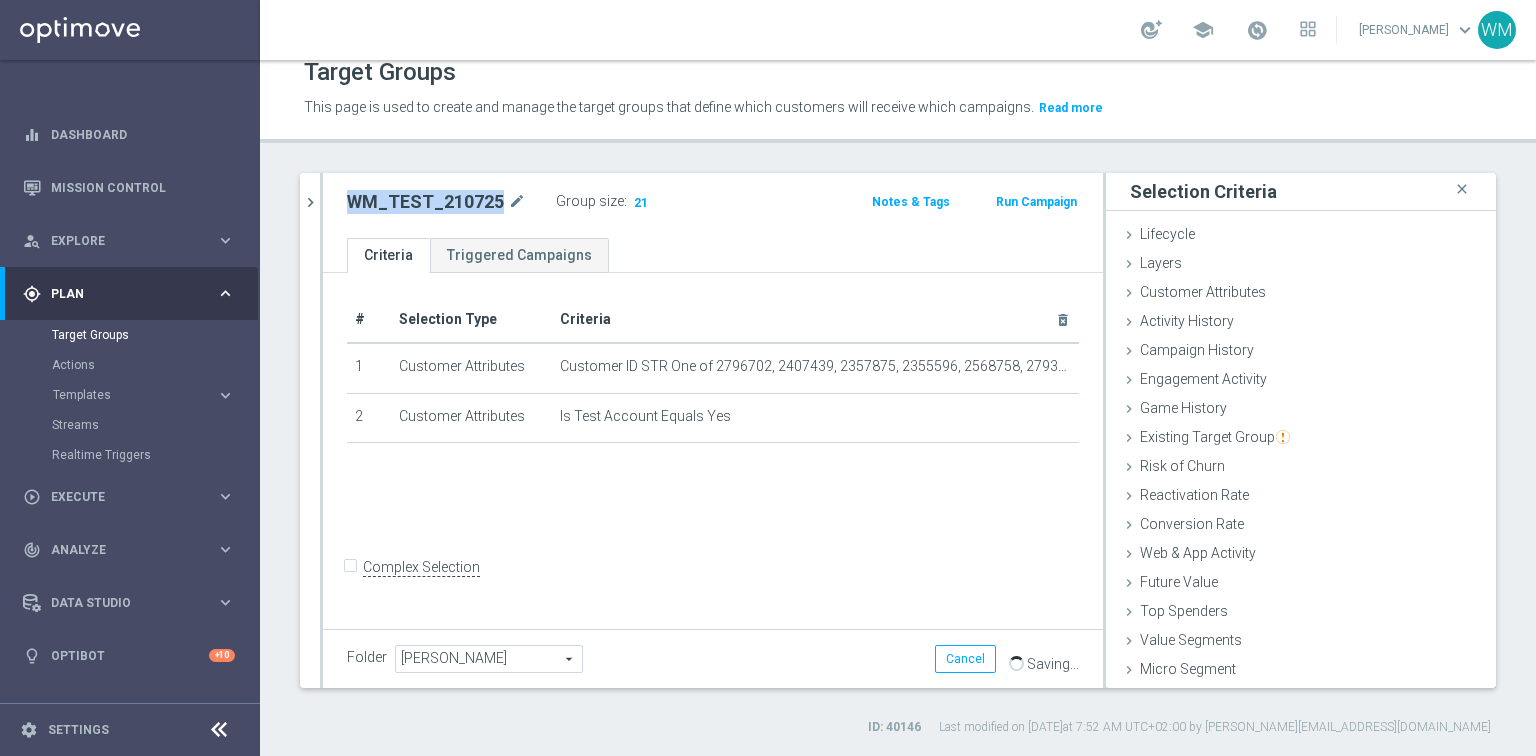 click on "WM_TEST_210725" 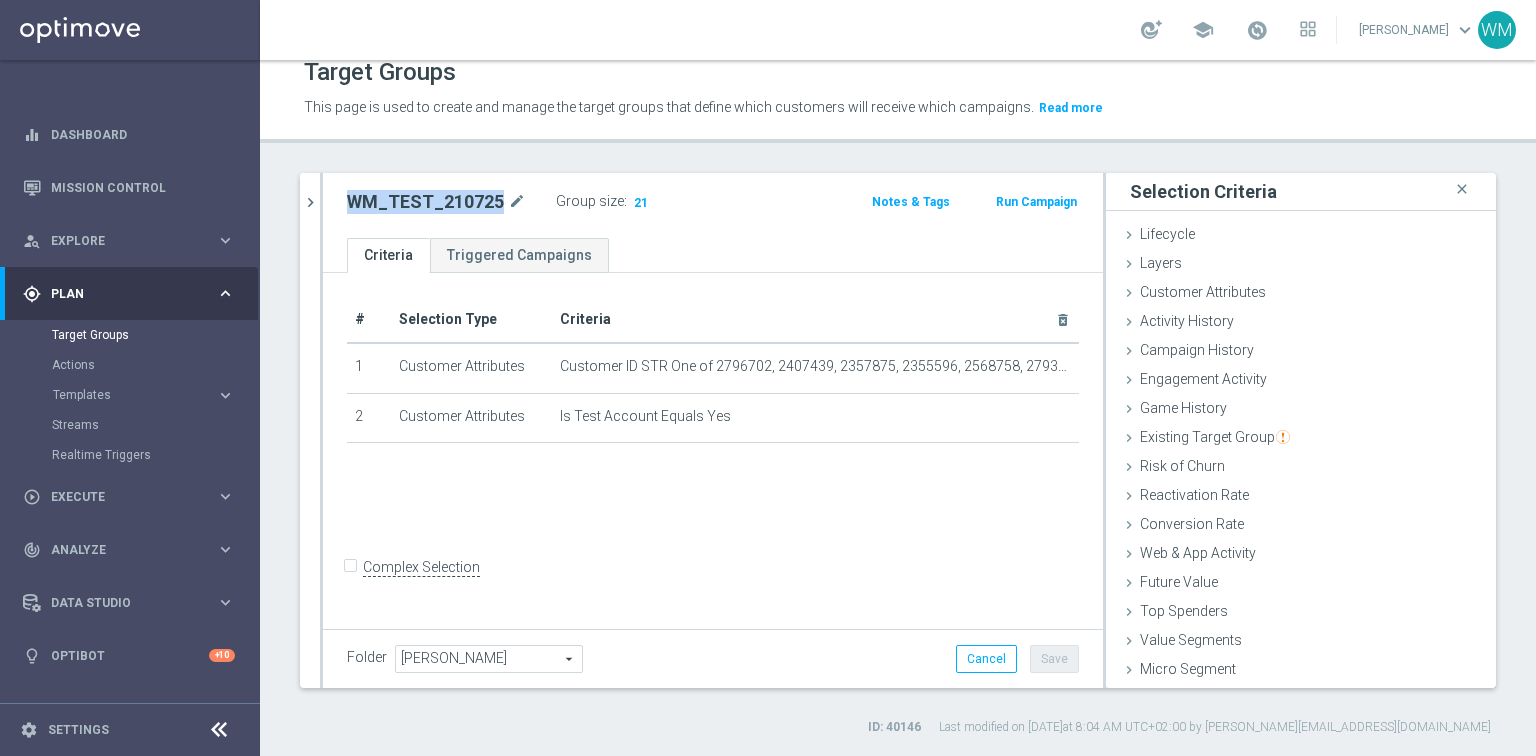 copy on "WM_TEST_210725" 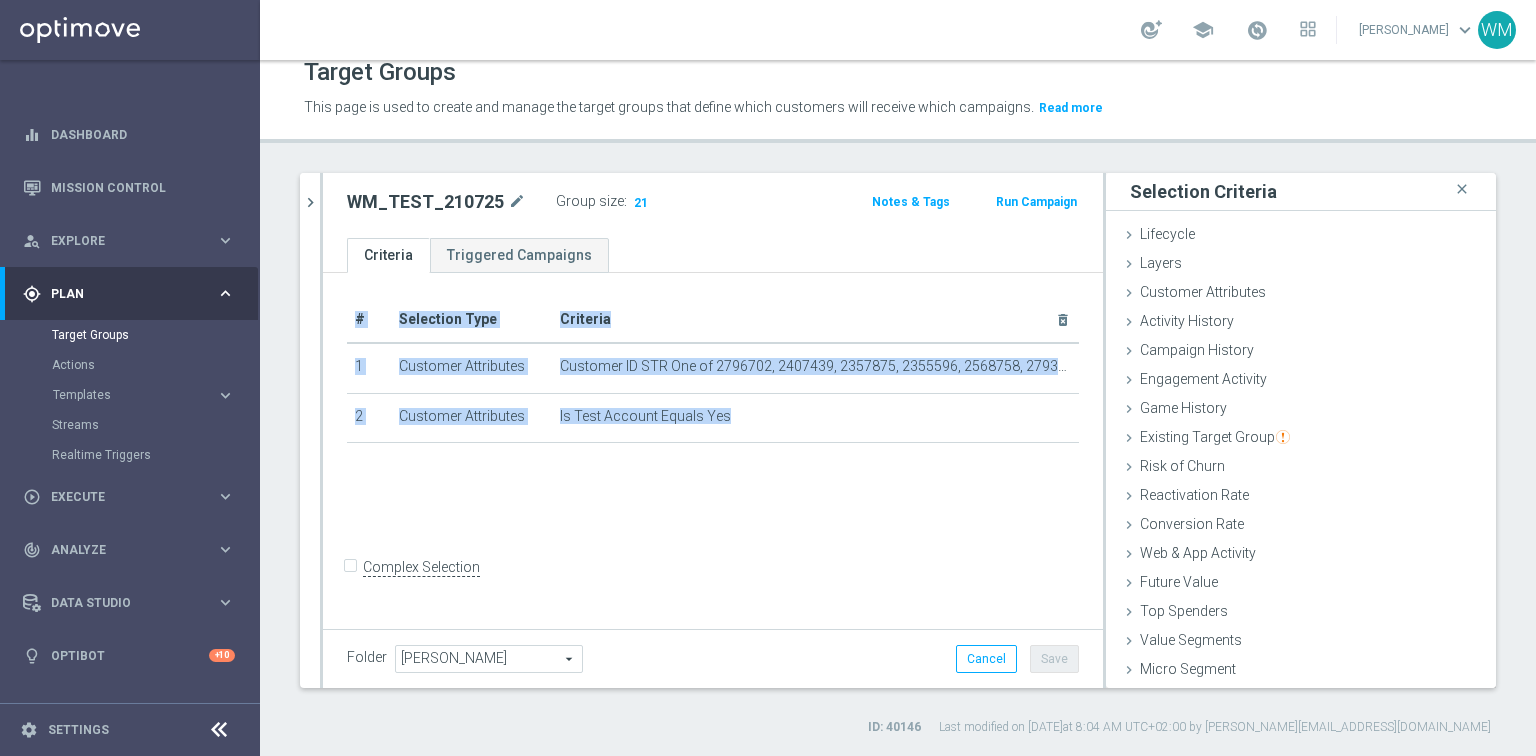 drag, startPoint x: 756, startPoint y: 433, endPoint x: 344, endPoint y: 356, distance: 419.13364 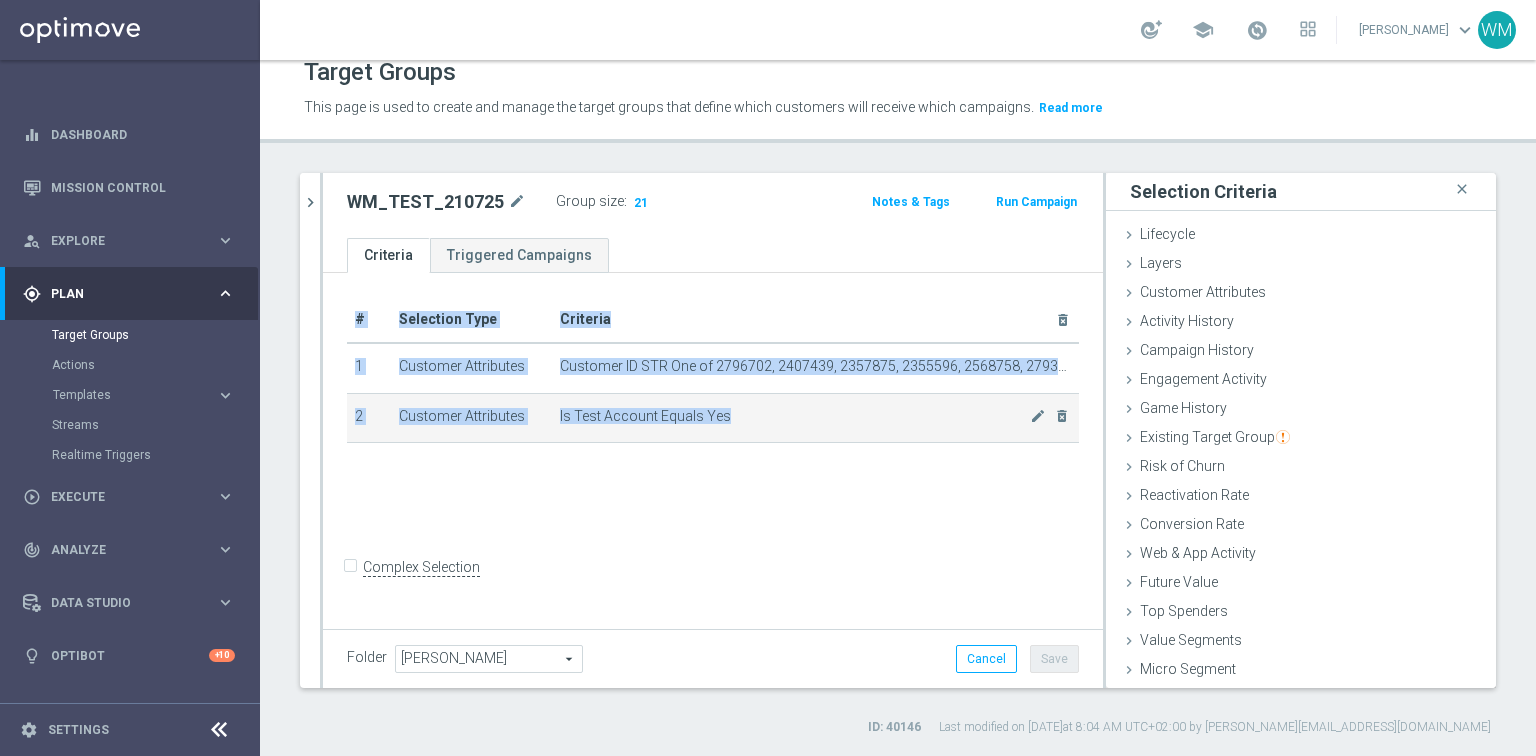 drag, startPoint x: 344, startPoint y: 356, endPoint x: 807, endPoint y: 435, distance: 469.69138 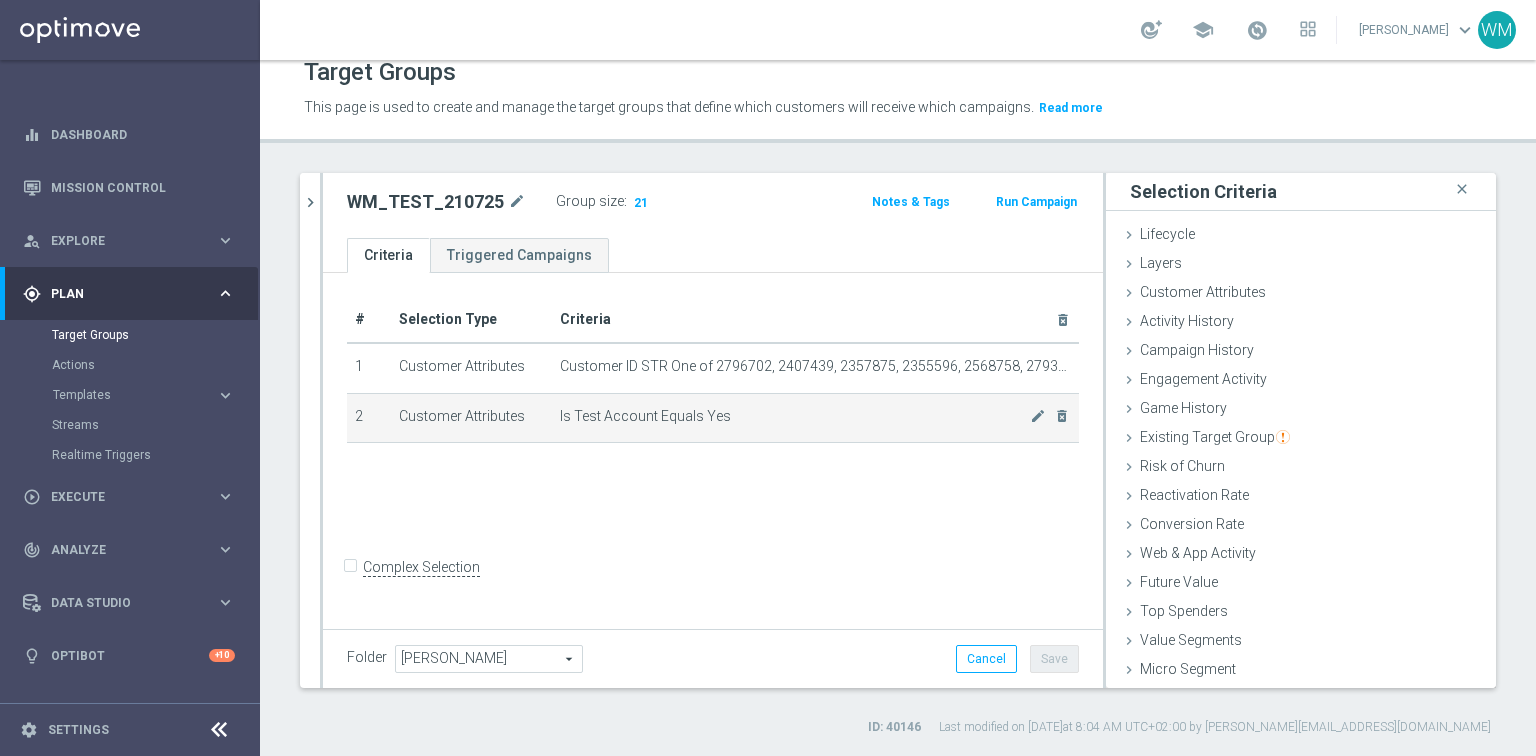 click on "Is Test Account Equals  Yes
mode_edit
delete_forever" 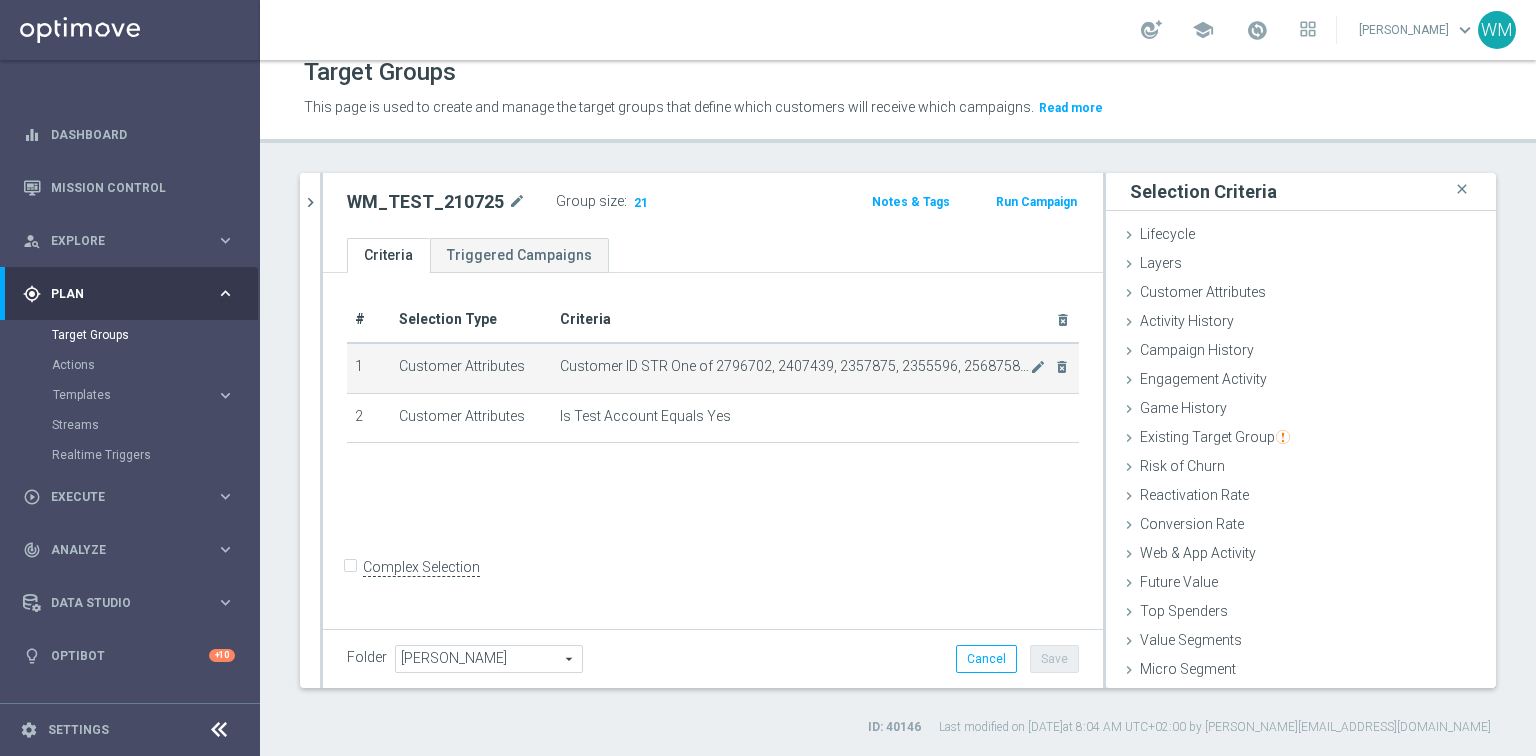 drag, startPoint x: 807, startPoint y: 435, endPoint x: 353, endPoint y: 364, distance: 459.51822 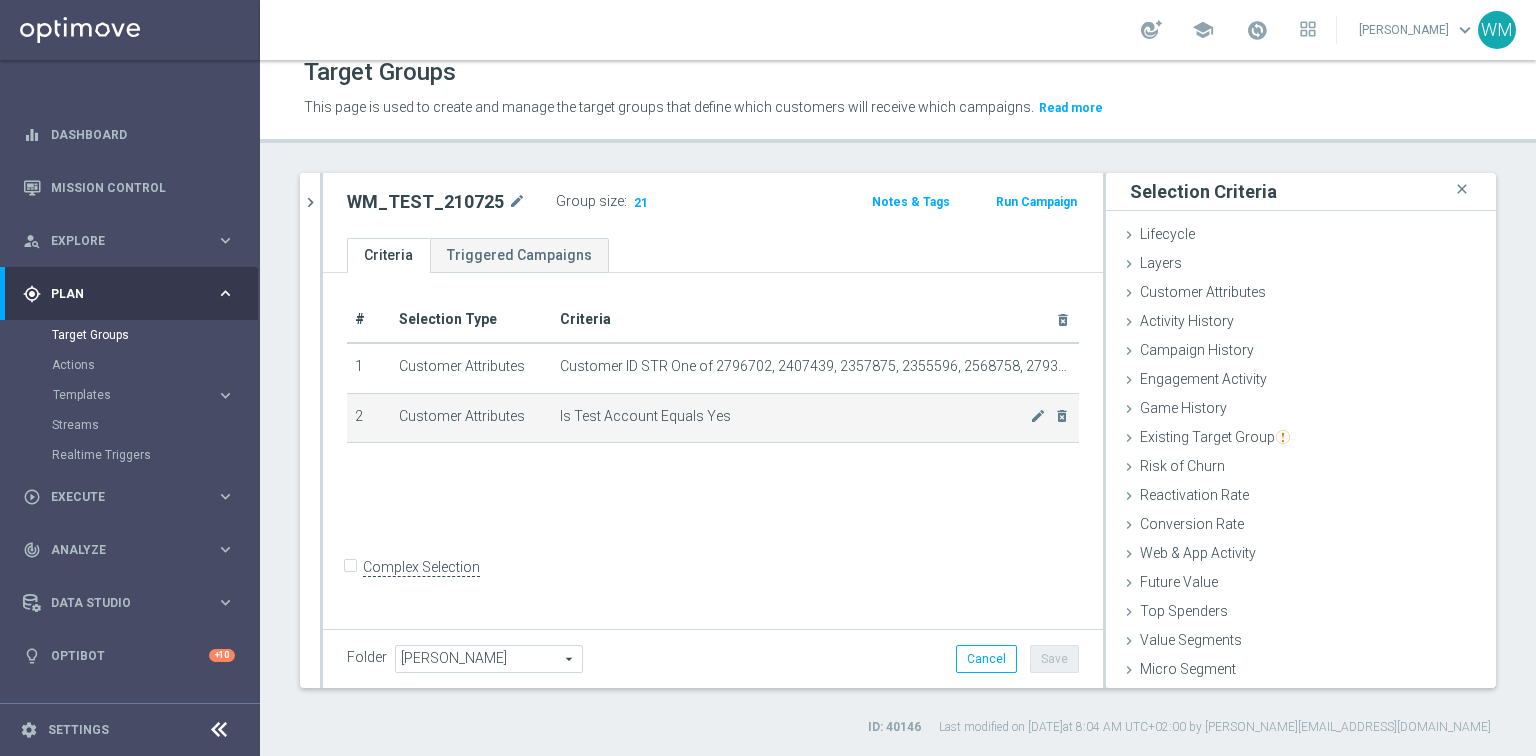 drag, startPoint x: 353, startPoint y: 364, endPoint x: 717, endPoint y: 409, distance: 366.77106 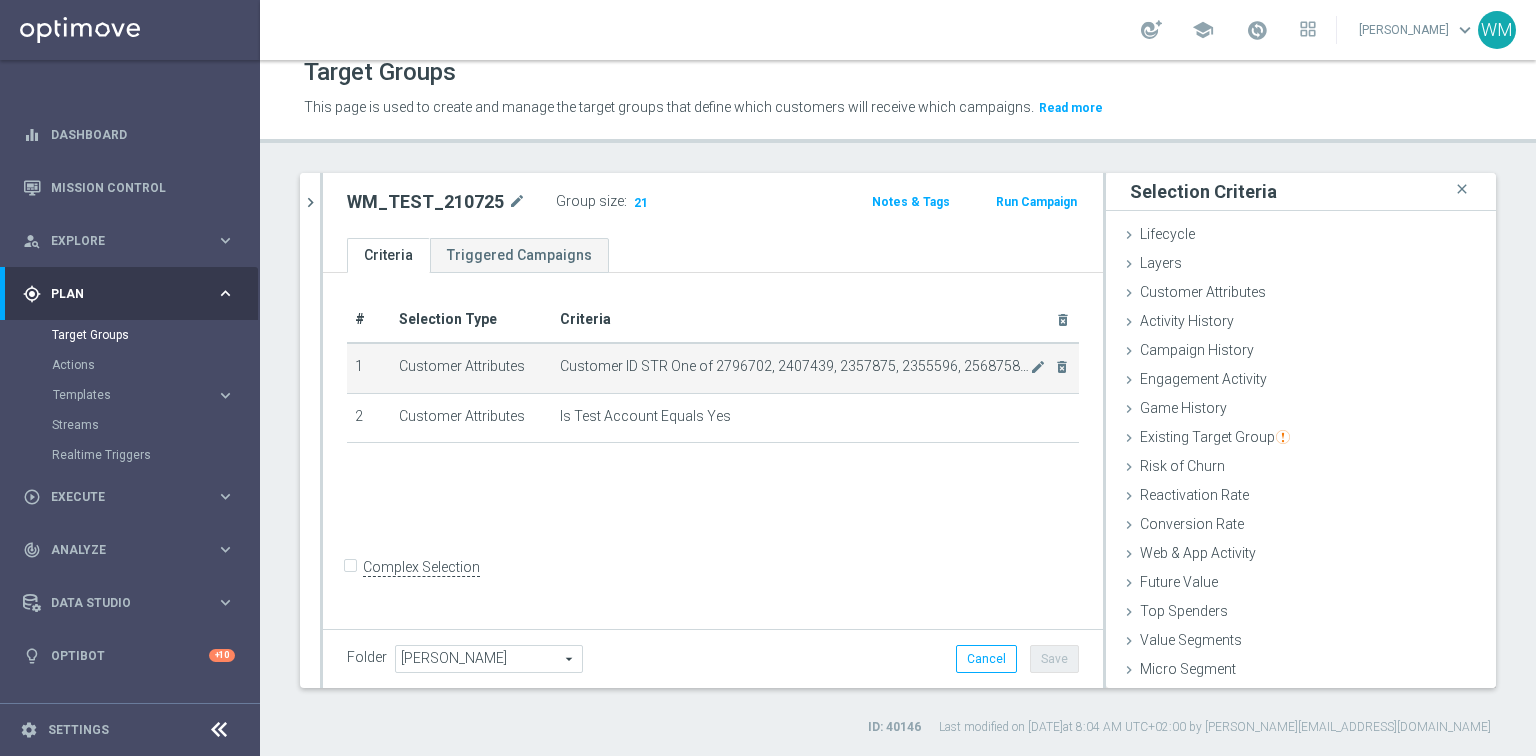 drag, startPoint x: 717, startPoint y: 409, endPoint x: 346, endPoint y: 361, distance: 374.09222 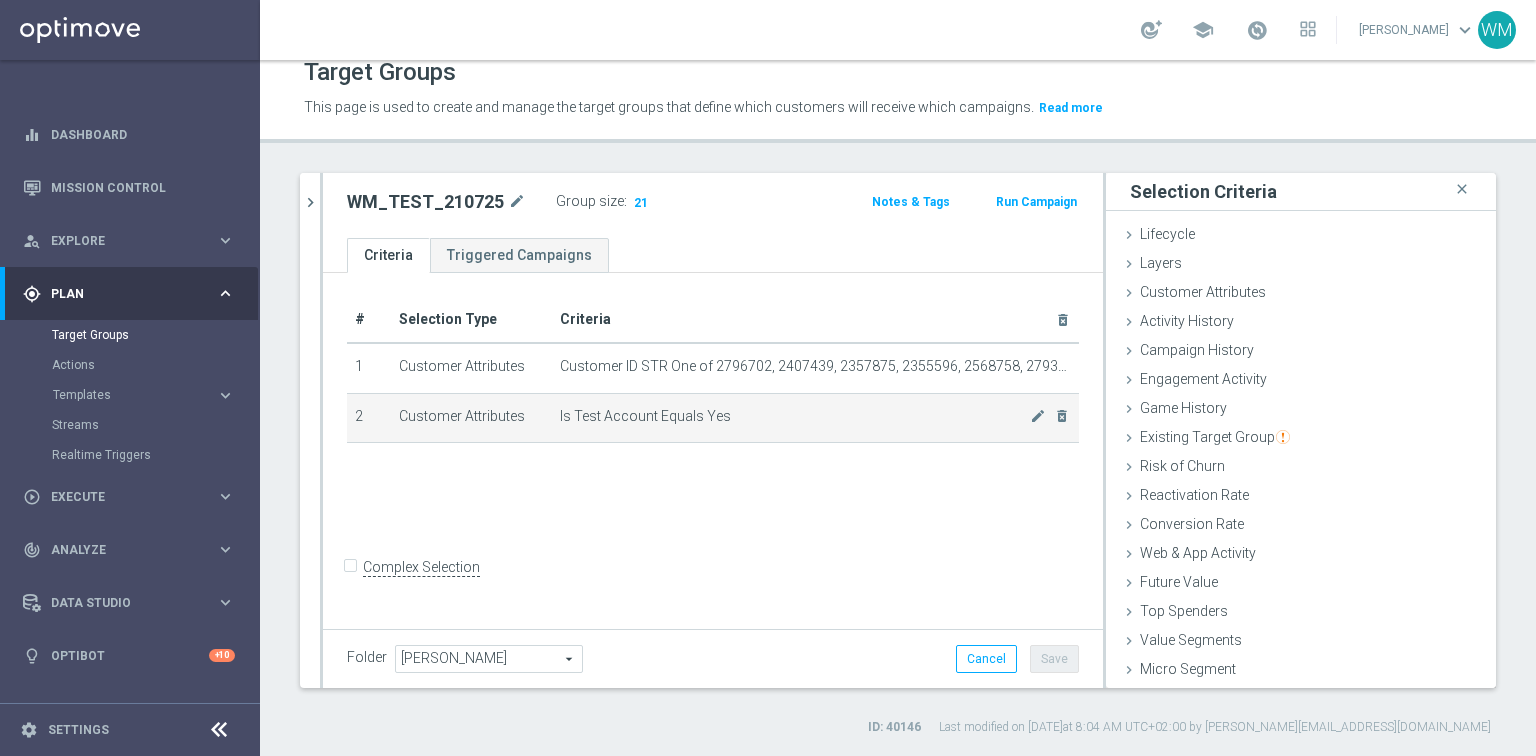 drag, startPoint x: 346, startPoint y: 361, endPoint x: 723, endPoint y: 417, distance: 381.13644 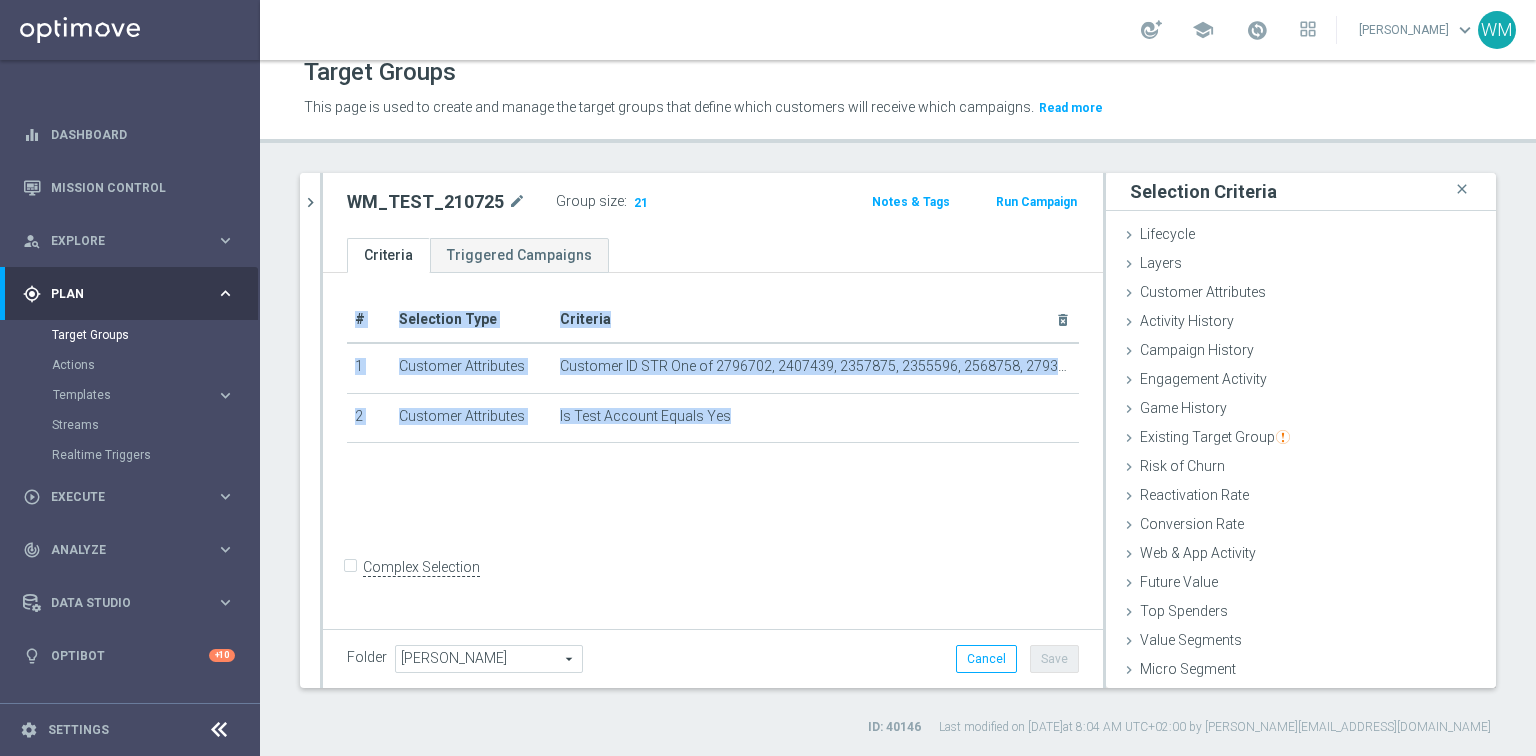 drag, startPoint x: 723, startPoint y: 417, endPoint x: 340, endPoint y: 362, distance: 386.92892 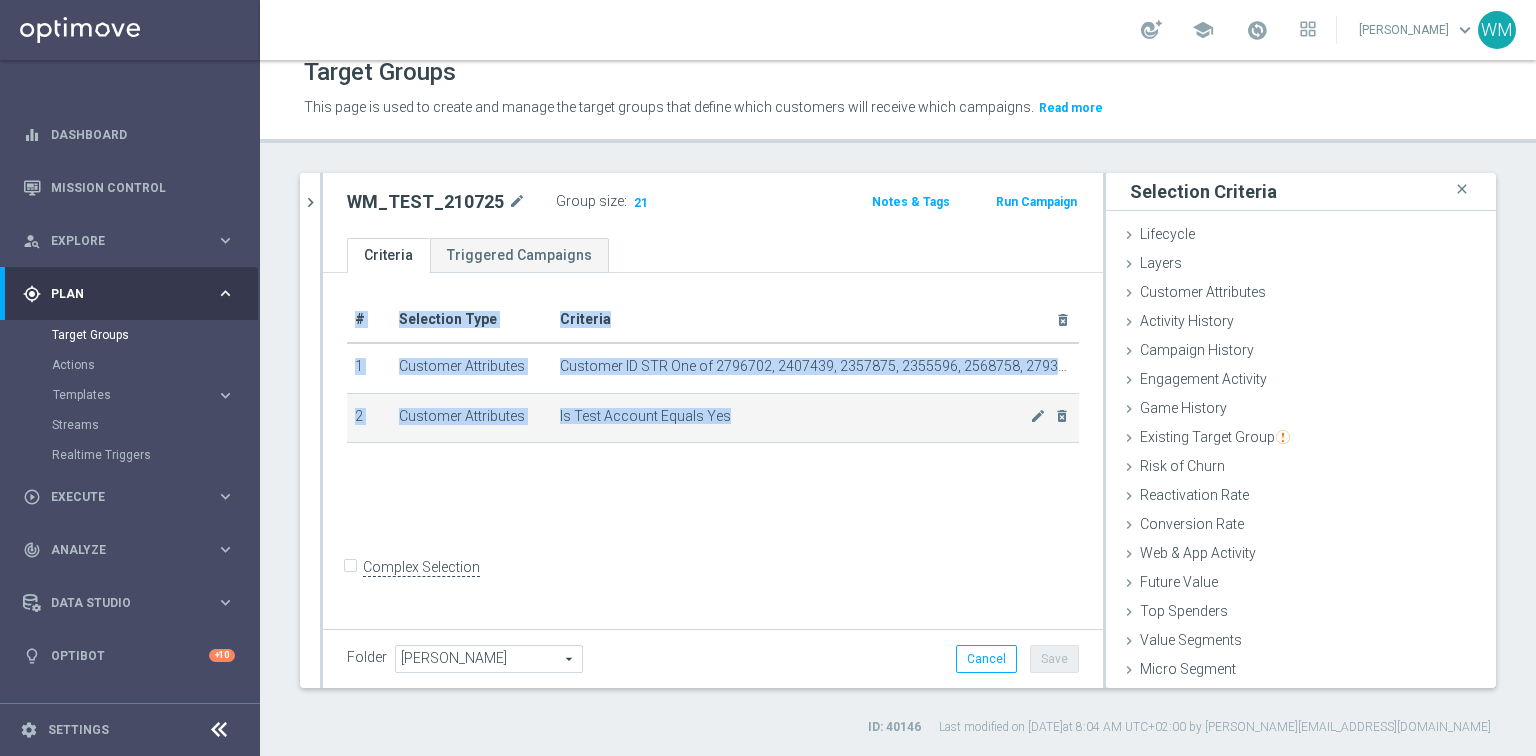 drag, startPoint x: 340, startPoint y: 362, endPoint x: 820, endPoint y: 435, distance: 485.51932 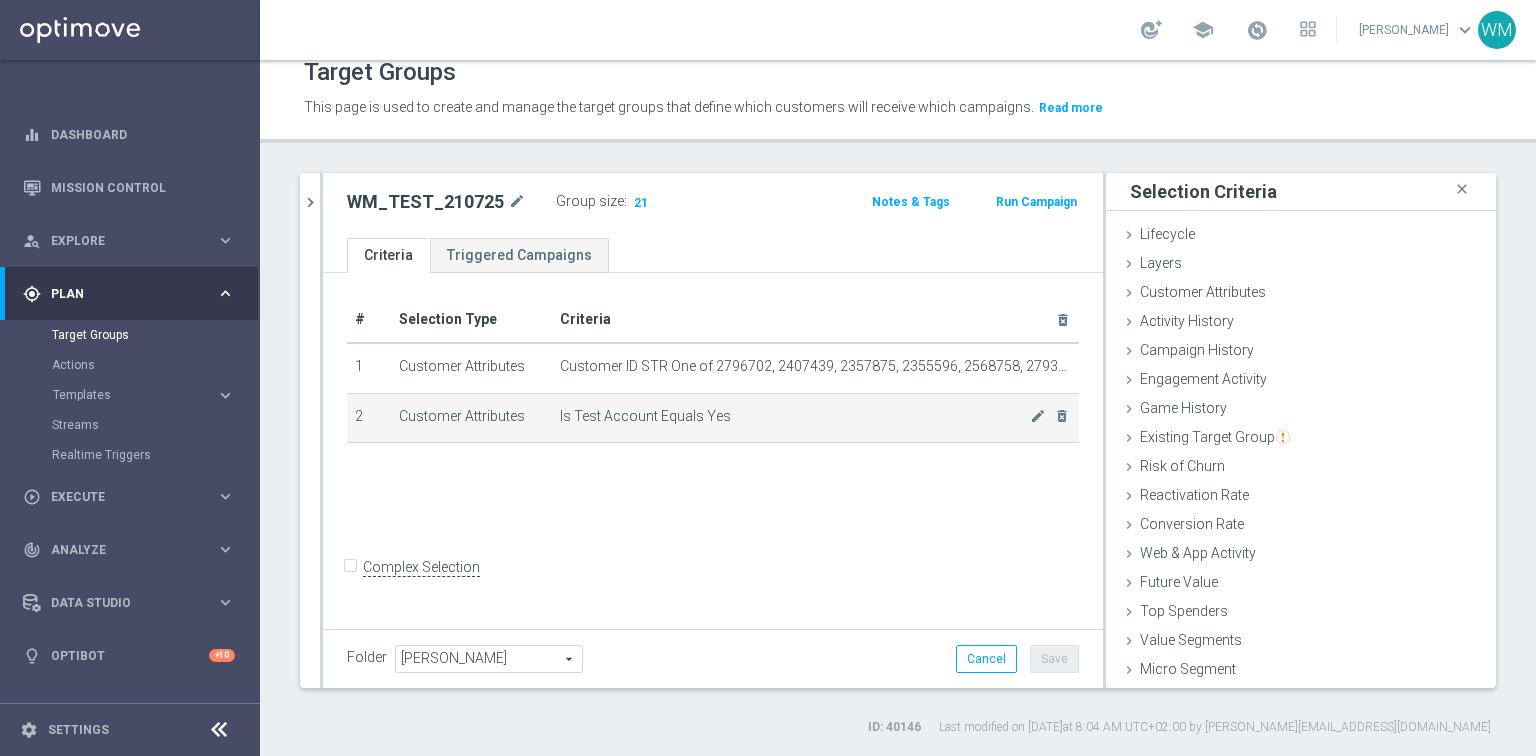 click on "Is Test Account Equals  Yes
mode_edit
delete_forever" 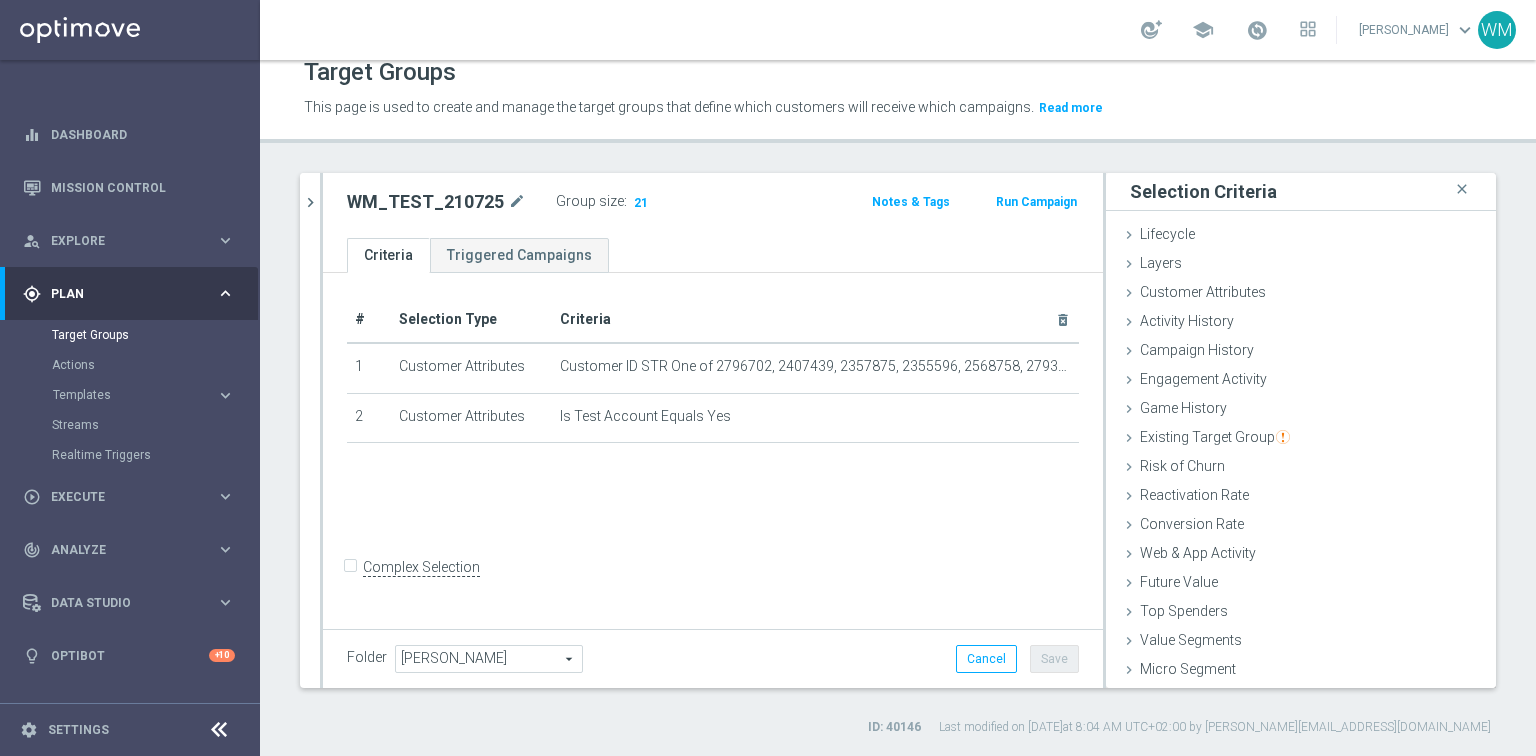drag, startPoint x: 820, startPoint y: 435, endPoint x: 343, endPoint y: 333, distance: 487.78375 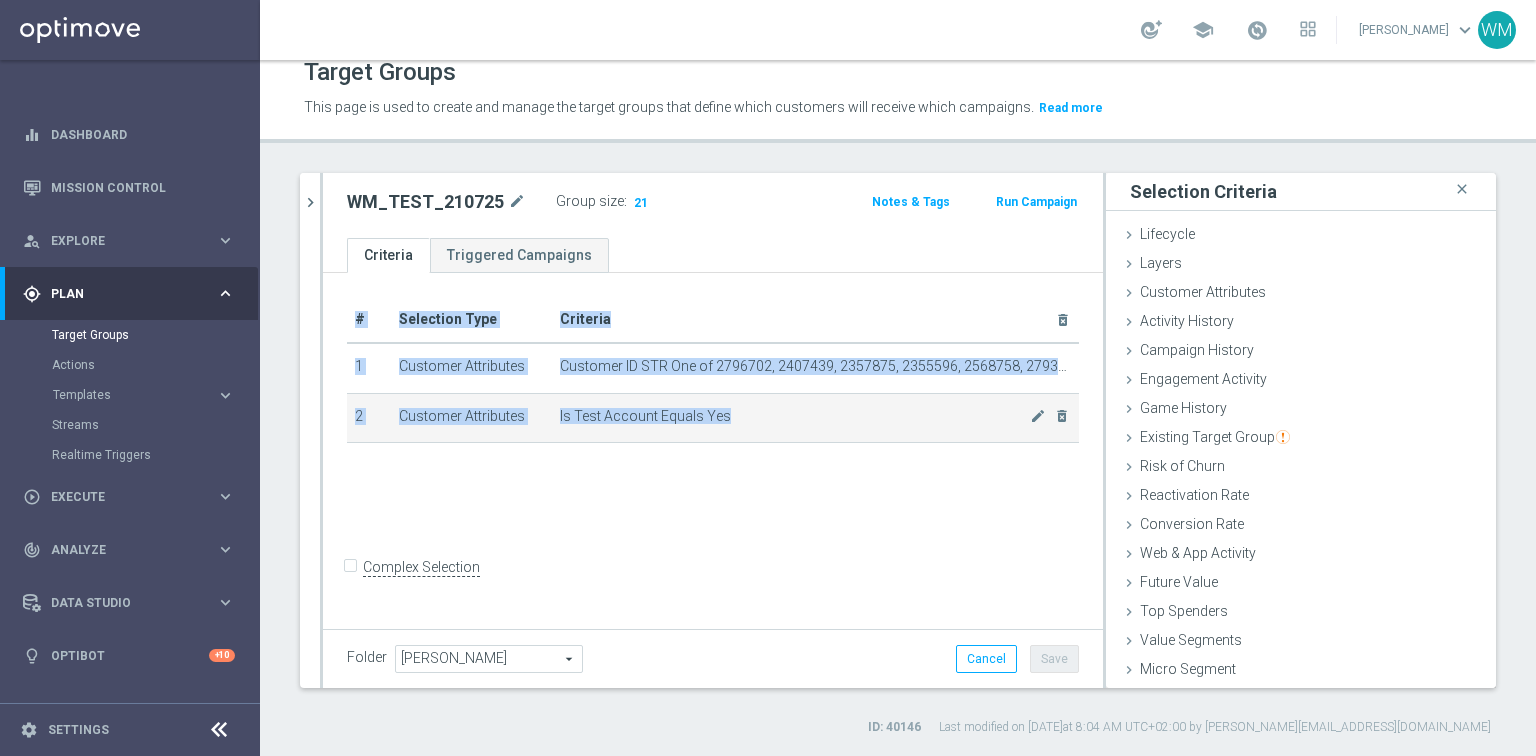 drag, startPoint x: 343, startPoint y: 333, endPoint x: 760, endPoint y: 425, distance: 427.0281 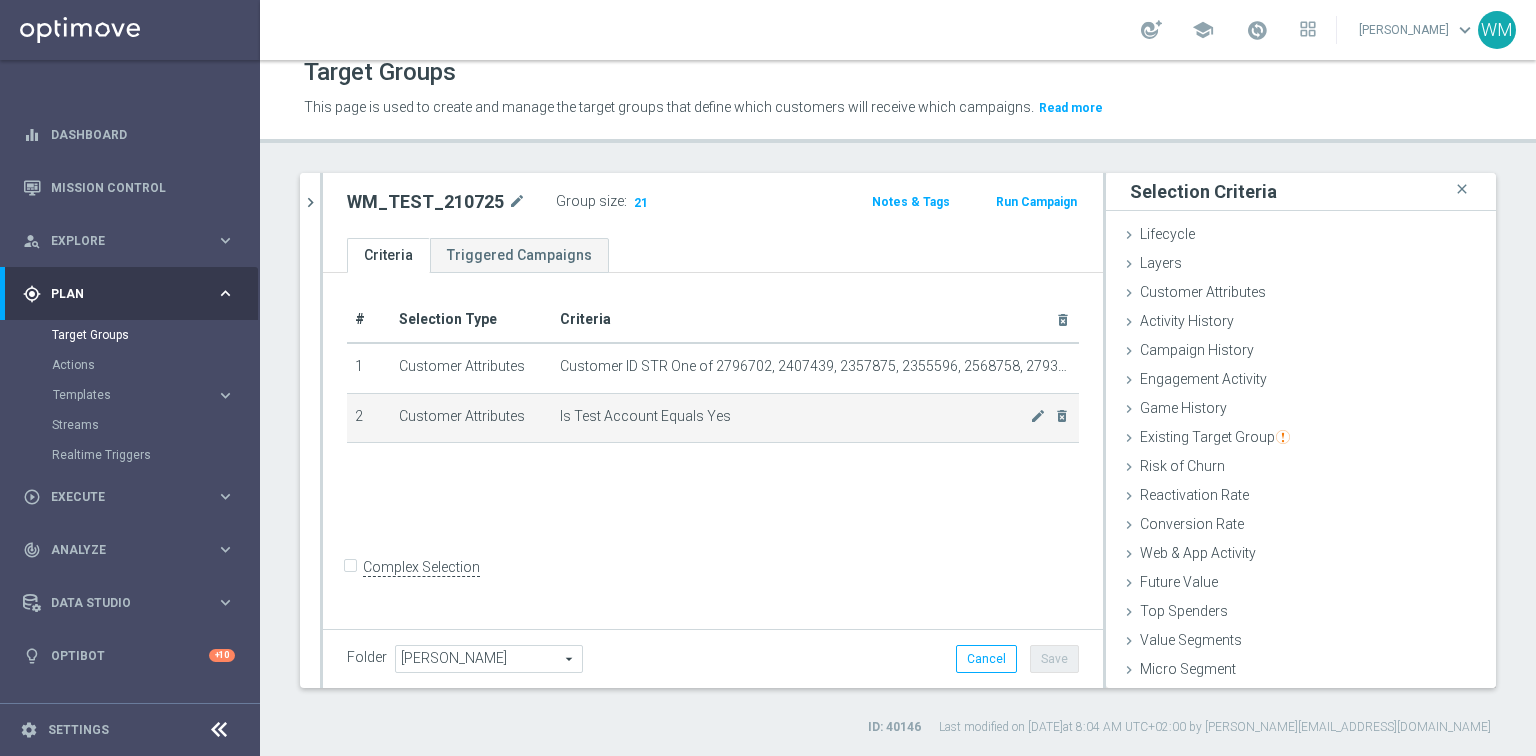 click on "Is Test Account Equals  Yes
mode_edit
delete_forever" 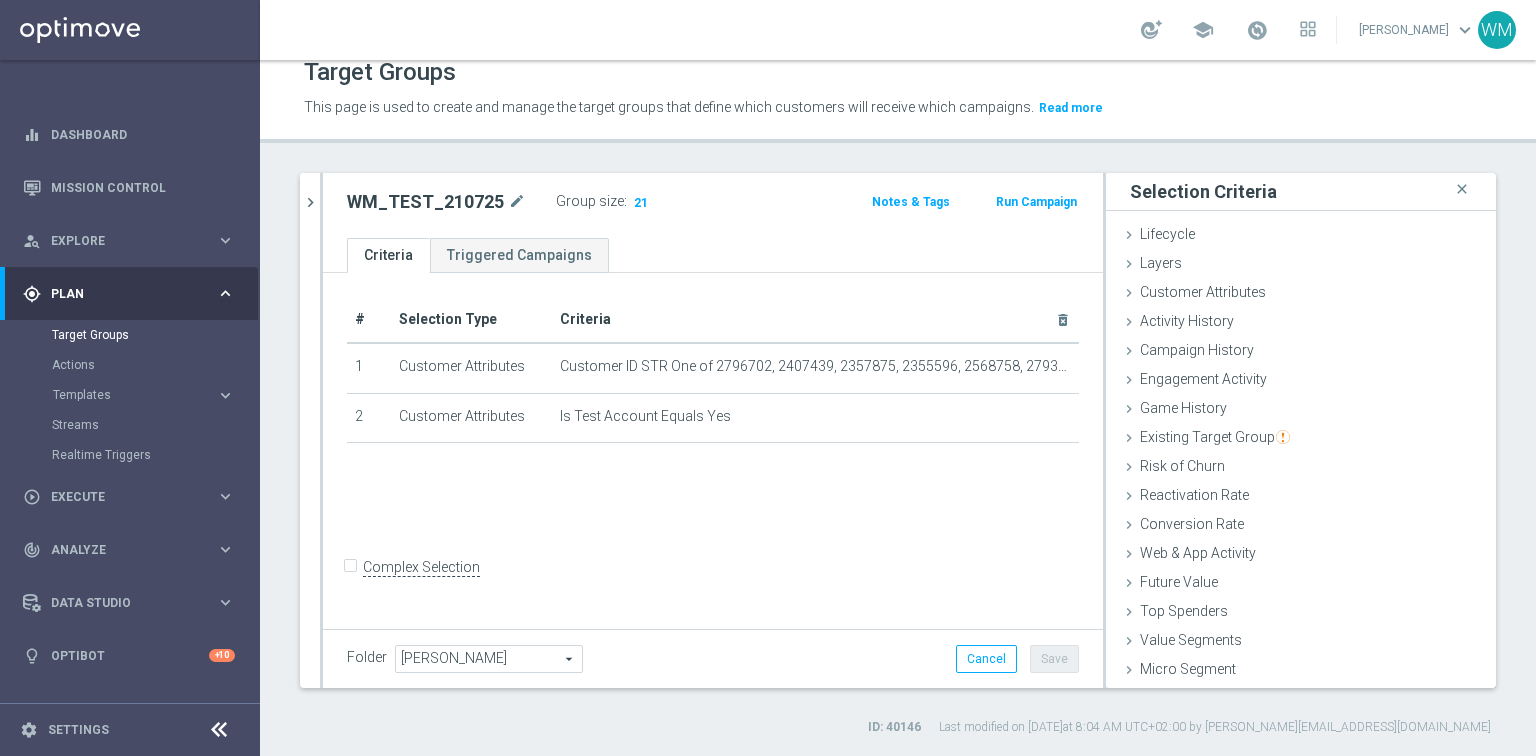 drag, startPoint x: 760, startPoint y: 425, endPoint x: 347, endPoint y: 337, distance: 422.27124 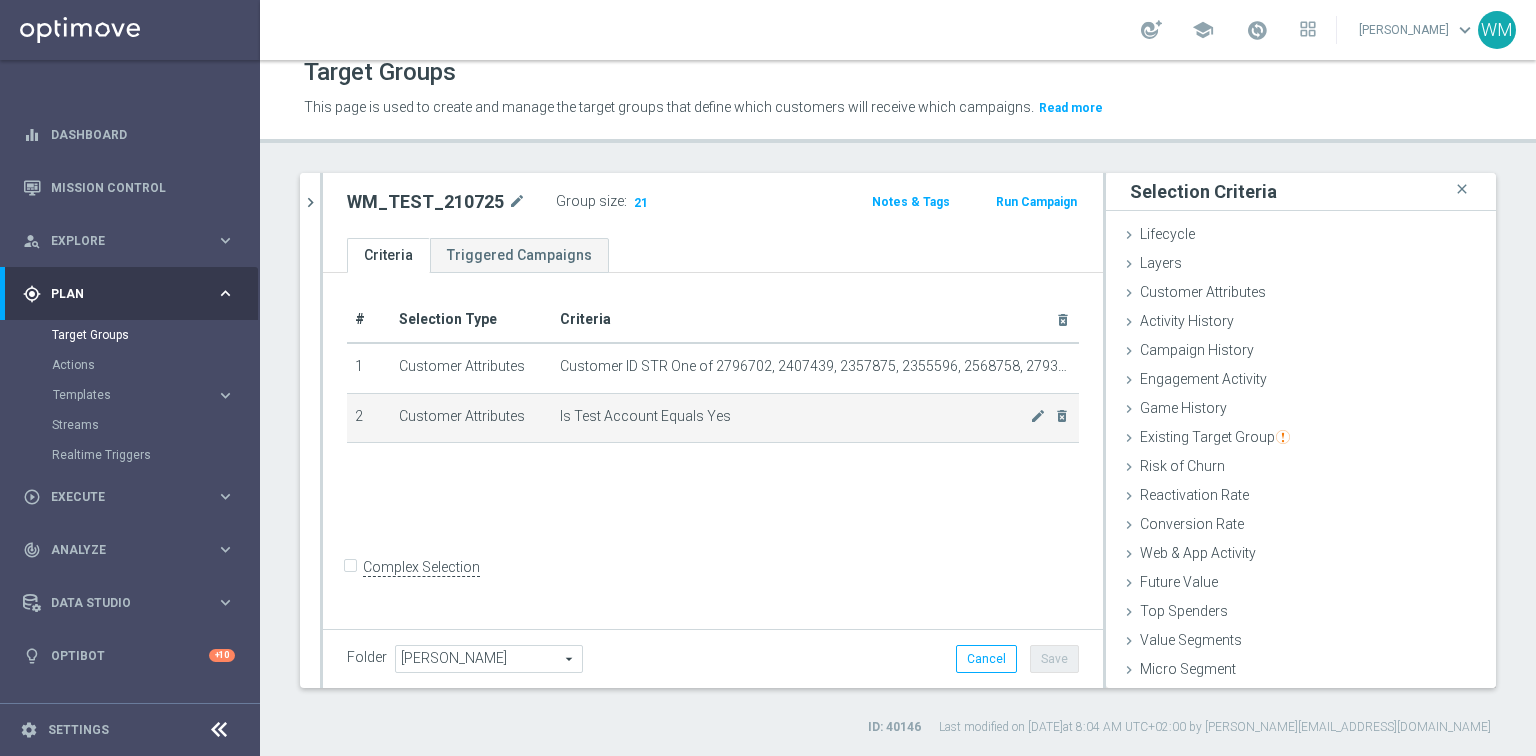 drag, startPoint x: 347, startPoint y: 337, endPoint x: 755, endPoint y: 412, distance: 414.83612 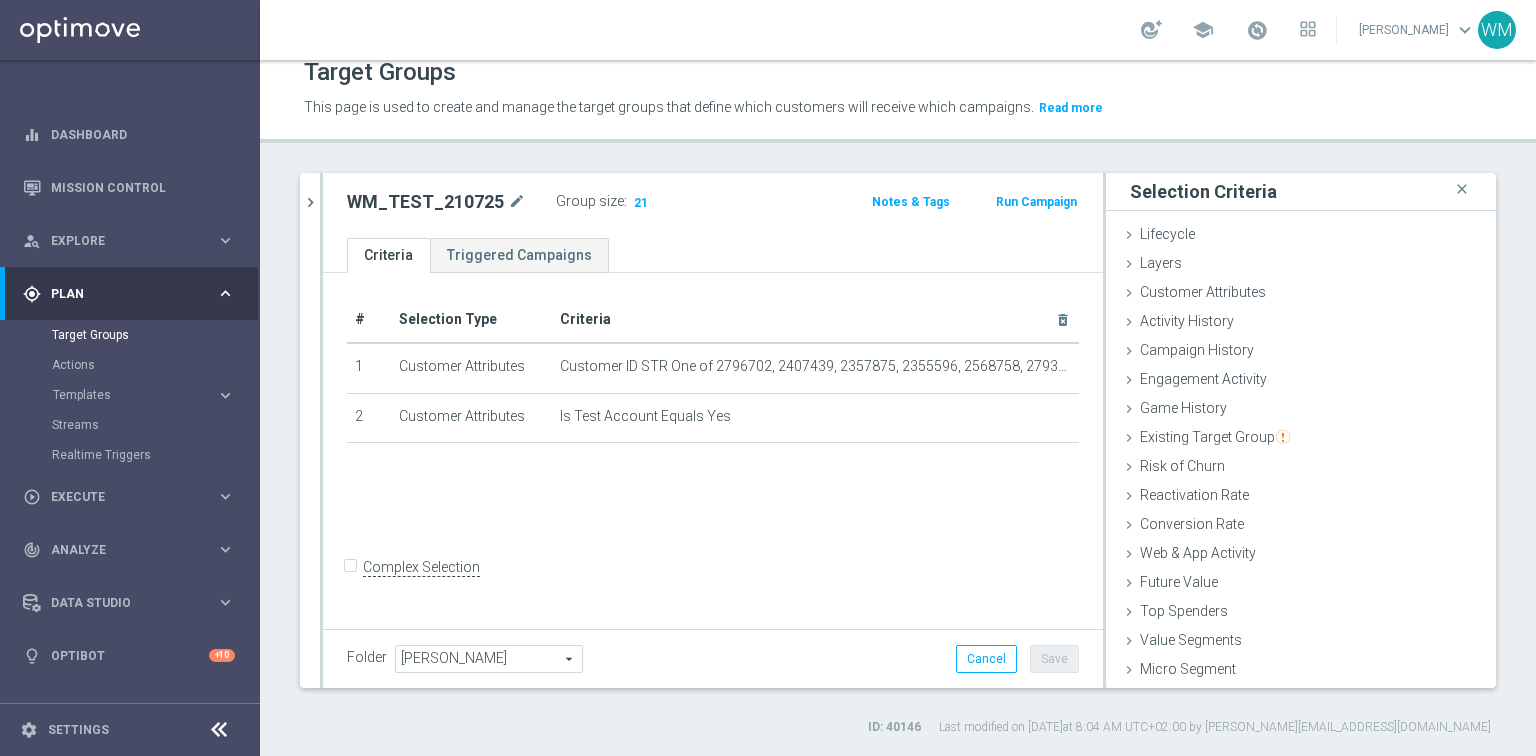 drag, startPoint x: 755, startPoint y: 412, endPoint x: 349, endPoint y: 331, distance: 414.00122 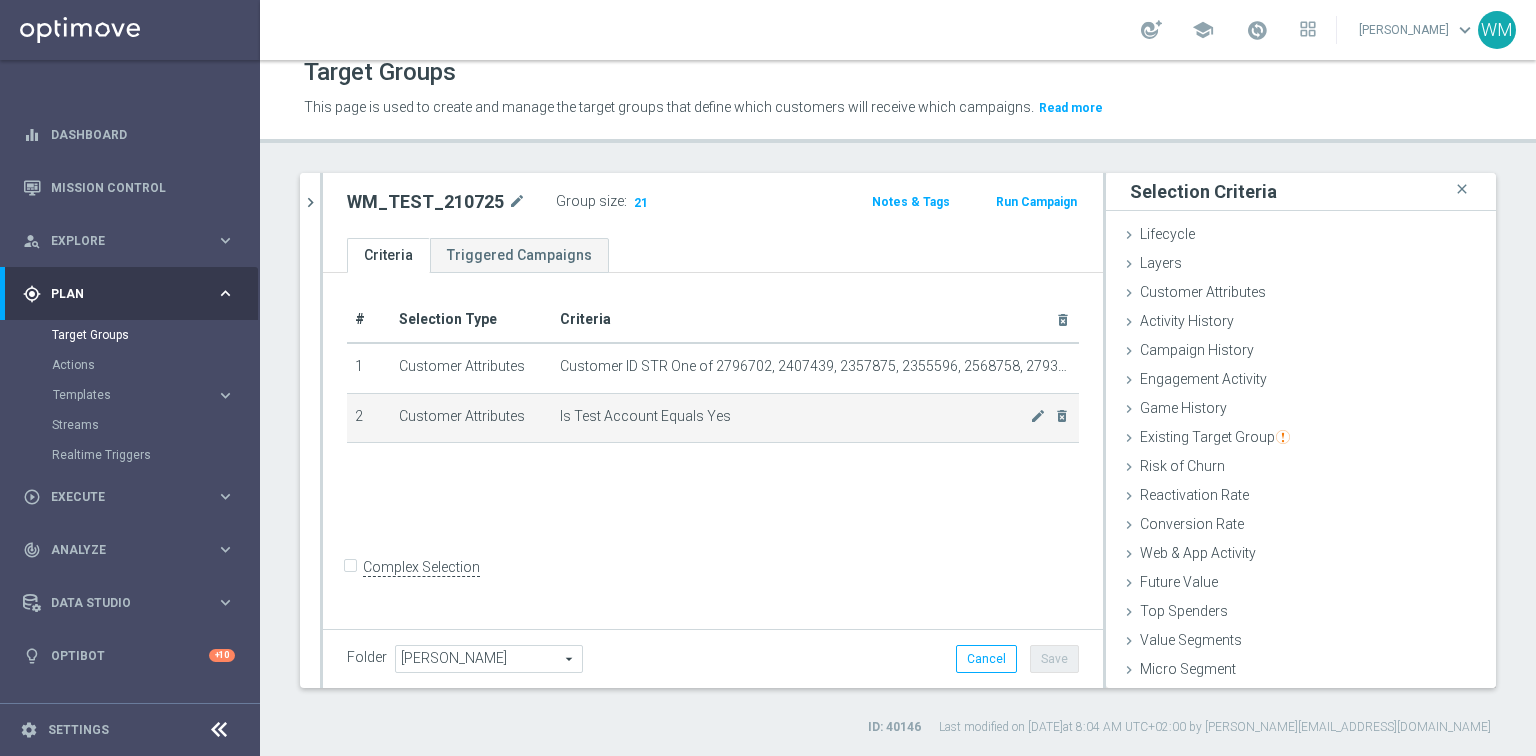 drag, startPoint x: 349, startPoint y: 331, endPoint x: 800, endPoint y: 426, distance: 460.89694 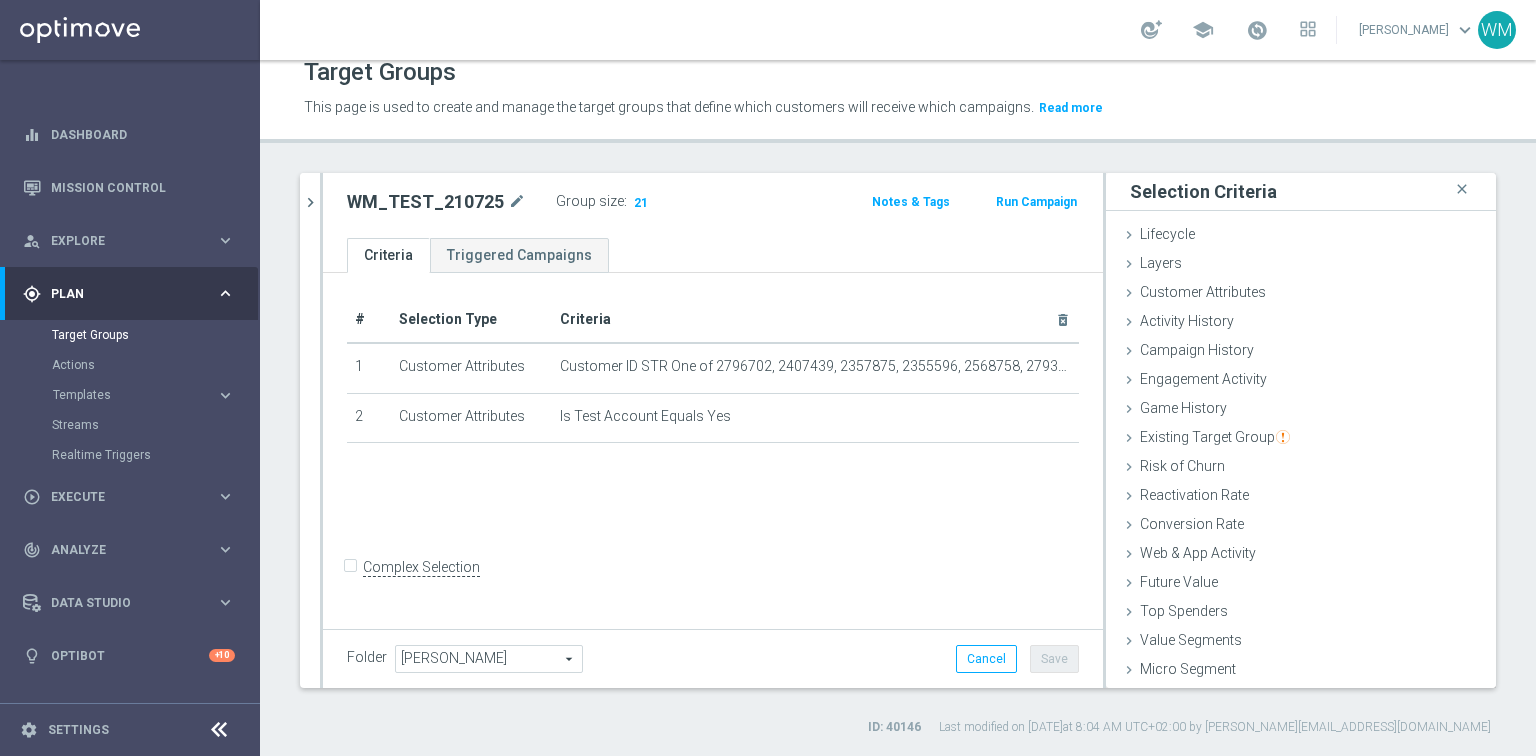 drag, startPoint x: 800, startPoint y: 426, endPoint x: 350, endPoint y: 329, distance: 460.33575 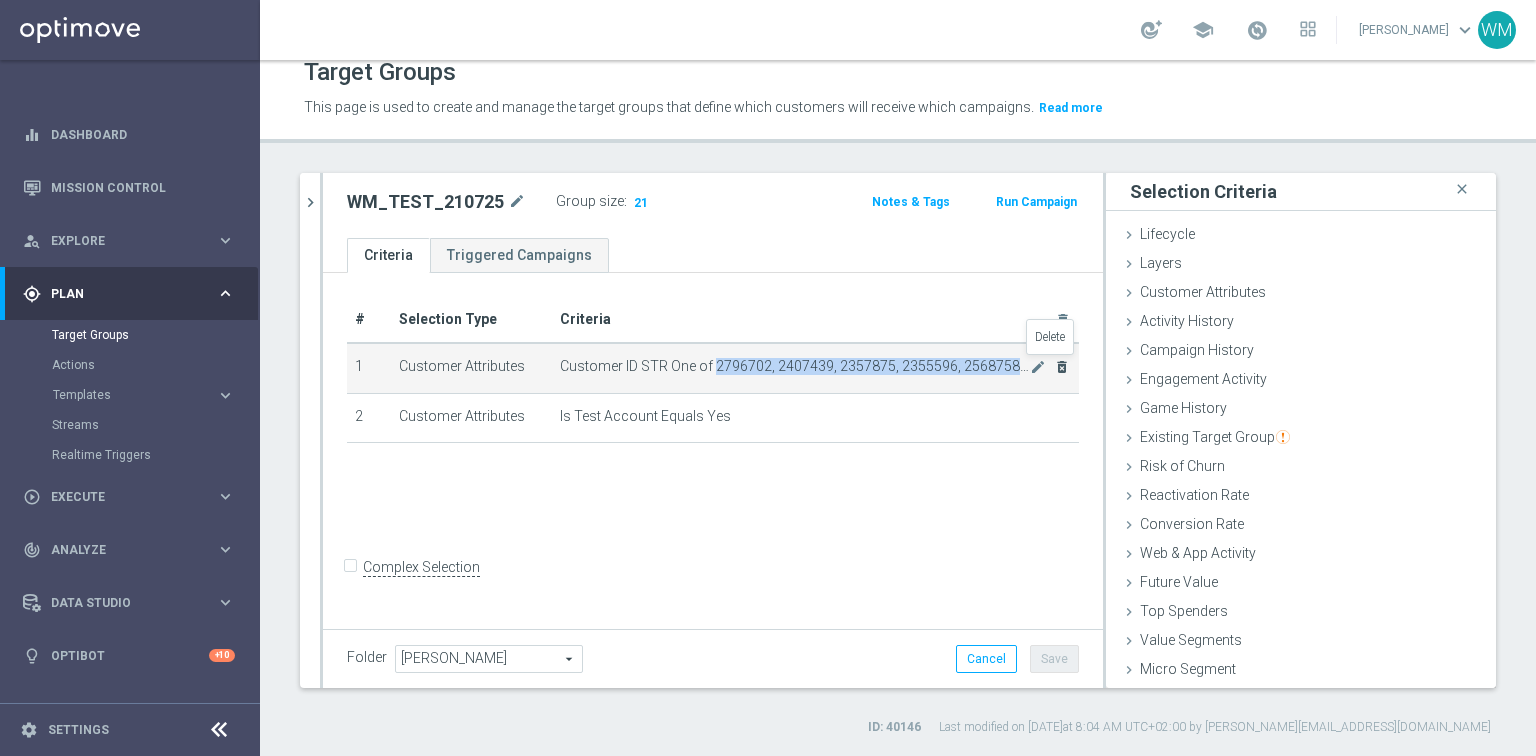 drag, startPoint x: 710, startPoint y: 368, endPoint x: 1048, endPoint y: 366, distance: 338.00592 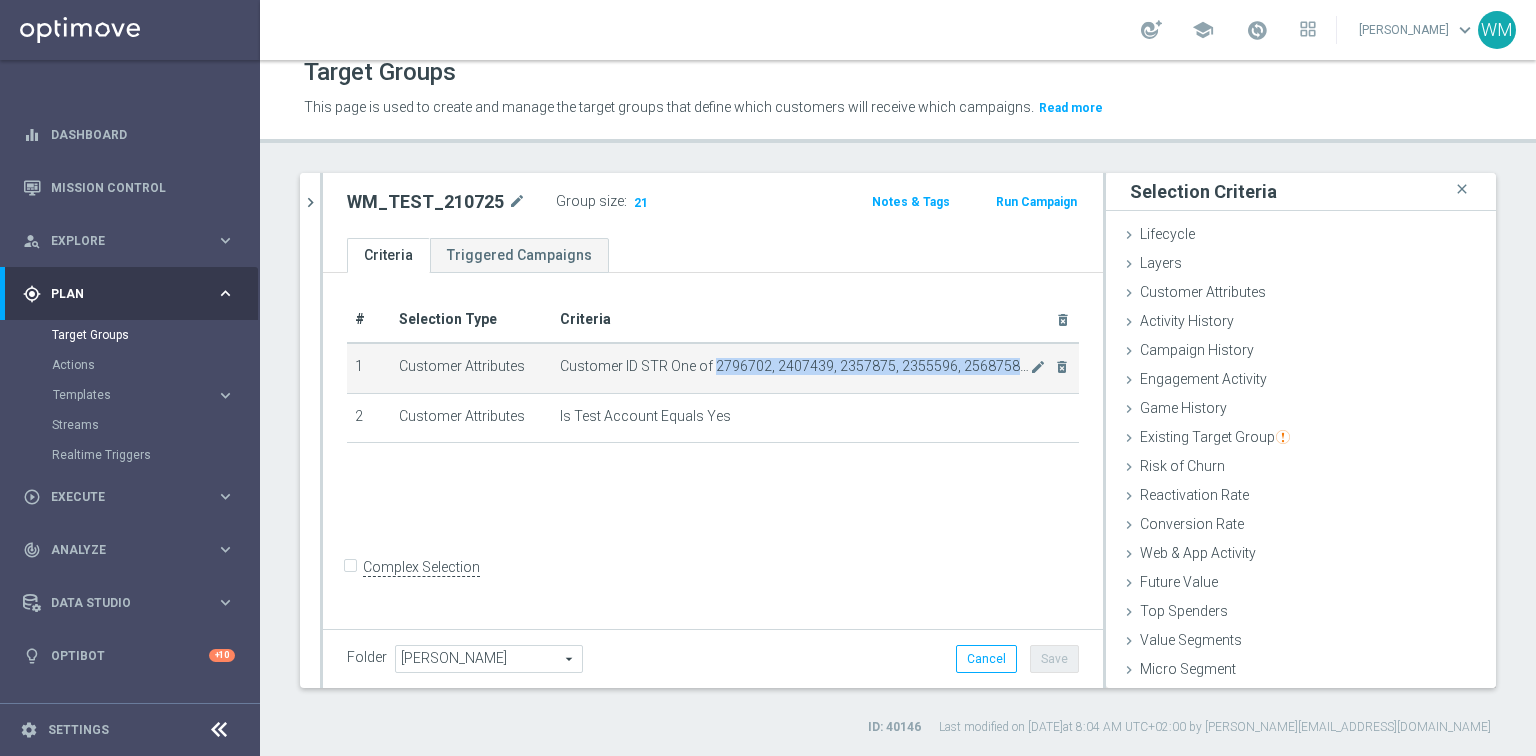 click on "Customer ID STR One of  2796702, 2407439, 2357875, 2355596, 2568758, 2793143, 2228448, 2257884, 1836728, 1953582, 2706141, 2319177, 1952006, 3052823, 2305019, 2319345, 2308920, 2257285, 1837896, 2441251, 2759962" 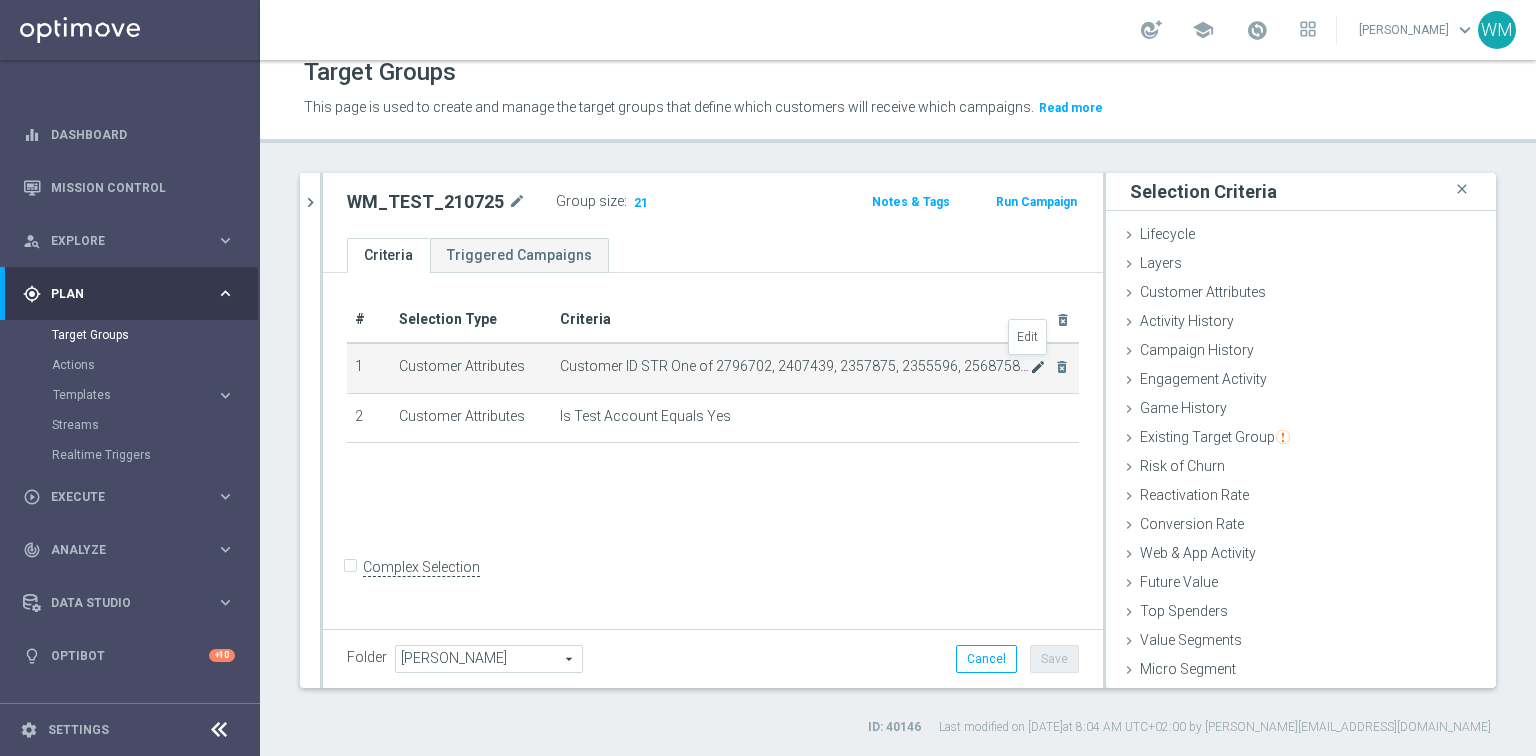 click on "mode_edit" 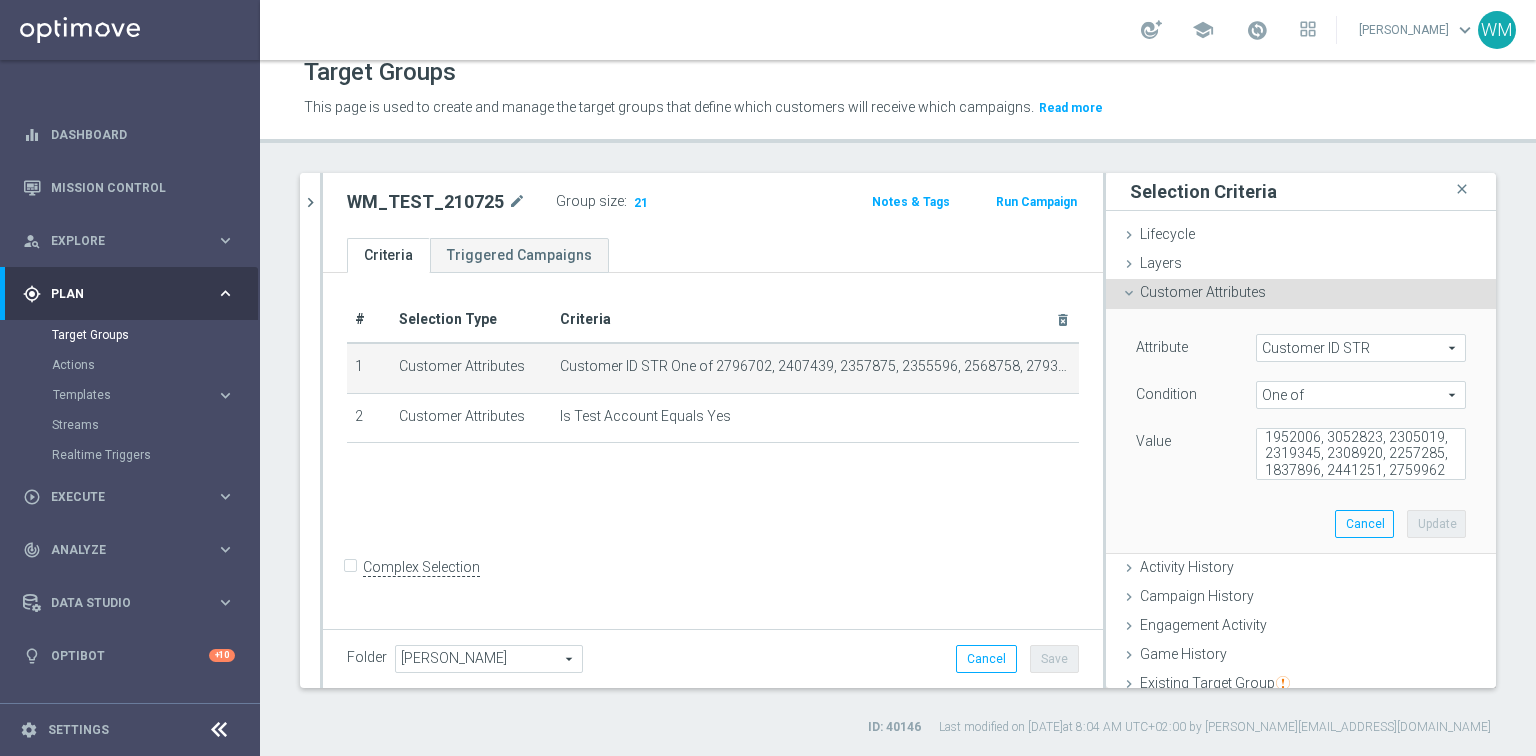 scroll, scrollTop: 151, scrollLeft: 0, axis: vertical 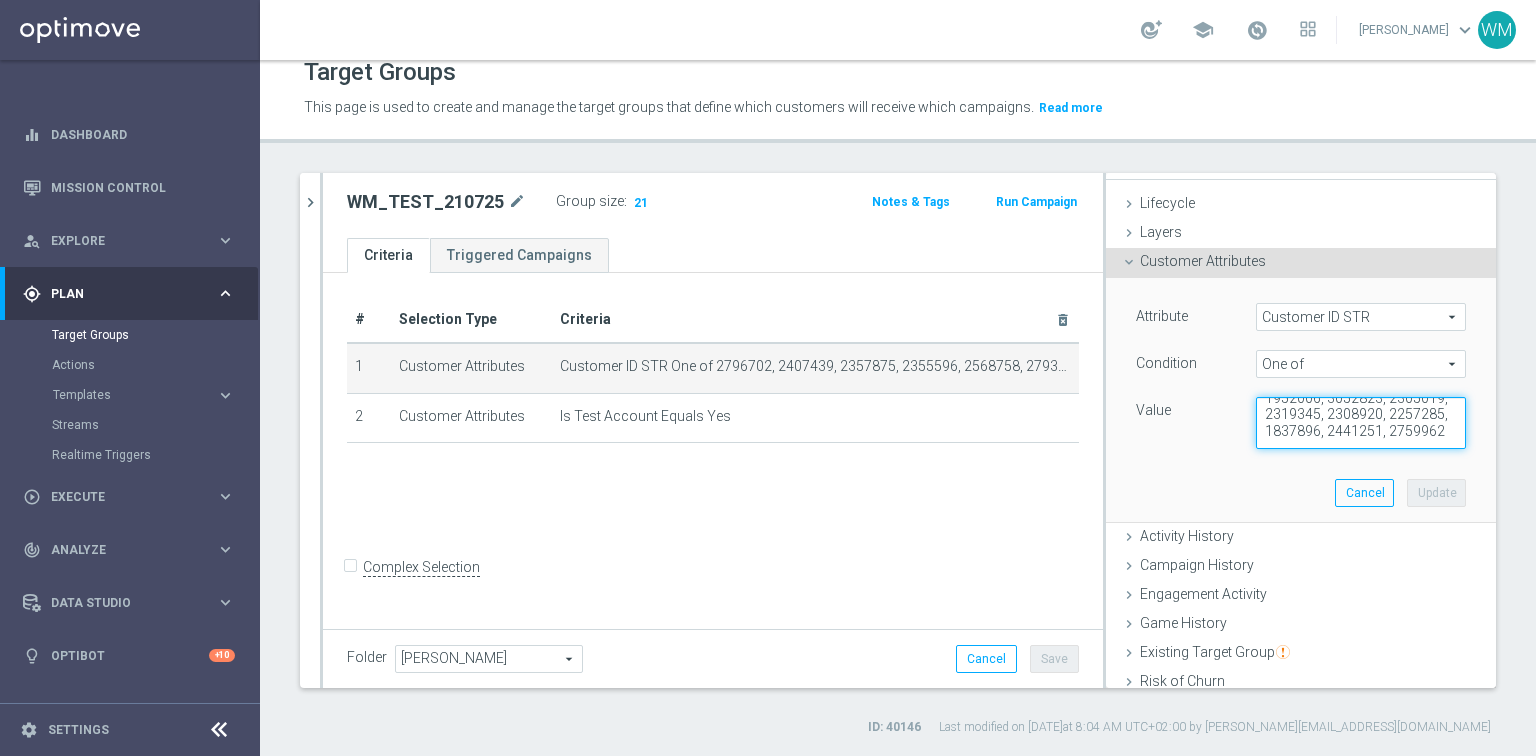 click on "2796702, 2407439, 2357875, 2355596, 2568758, 2793143, 2228448, 2257884, 1836728, 1953582, 2706141, 2319177, 1952006, 3052823, 2305019, 2319345, 2308920, 2257285, 1837896, 2441251, 2759962" at bounding box center [1361, 423] 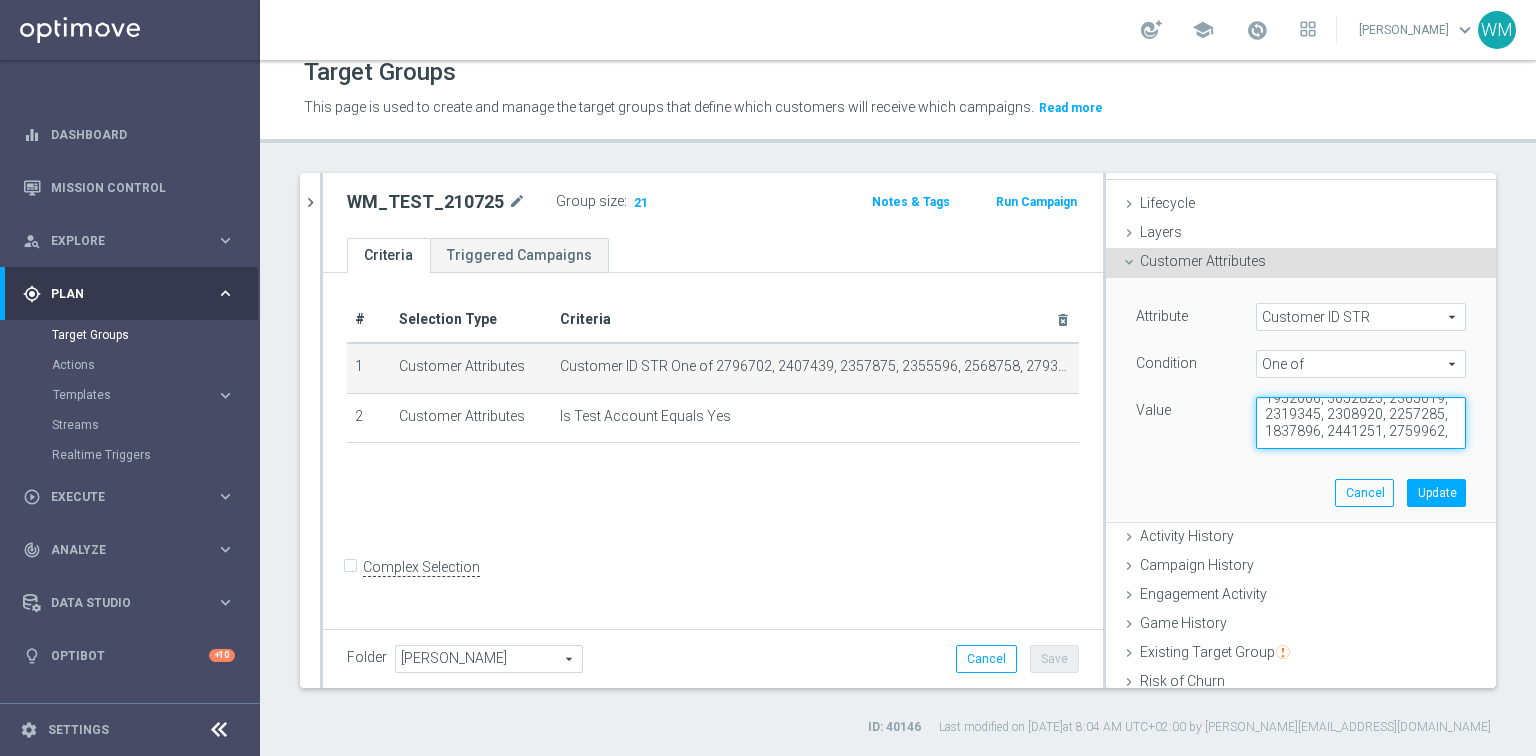 paste on "1618025" 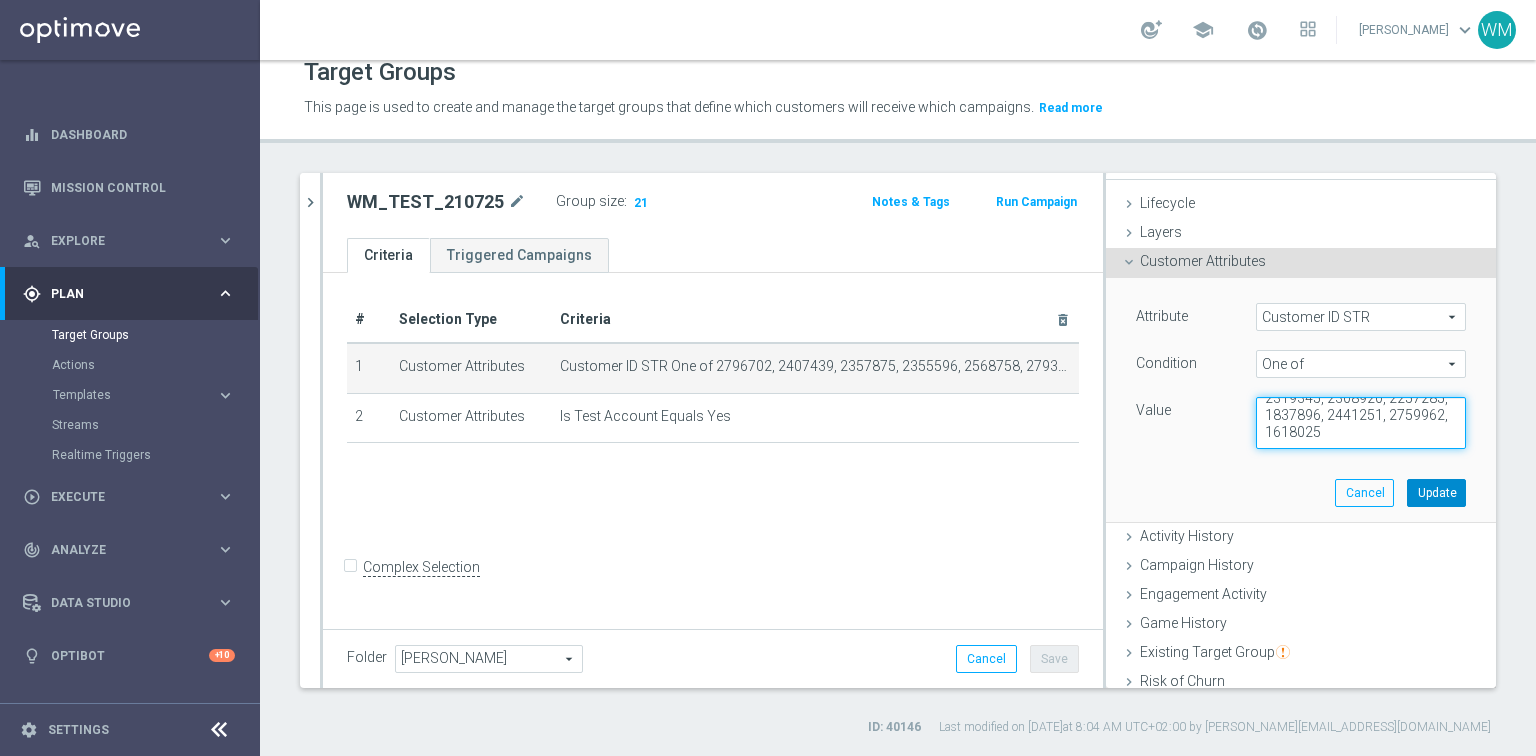 type on "2796702, 2407439, 2357875, 2355596, 2568758, 2793143, 2228448, 2257884, 1836728, 1953582, 2706141, 2319177, 1952006, 3052823, 2305019, 2319345, 2308920, 2257285, 1837896, 2441251, 2759962, 1618025" 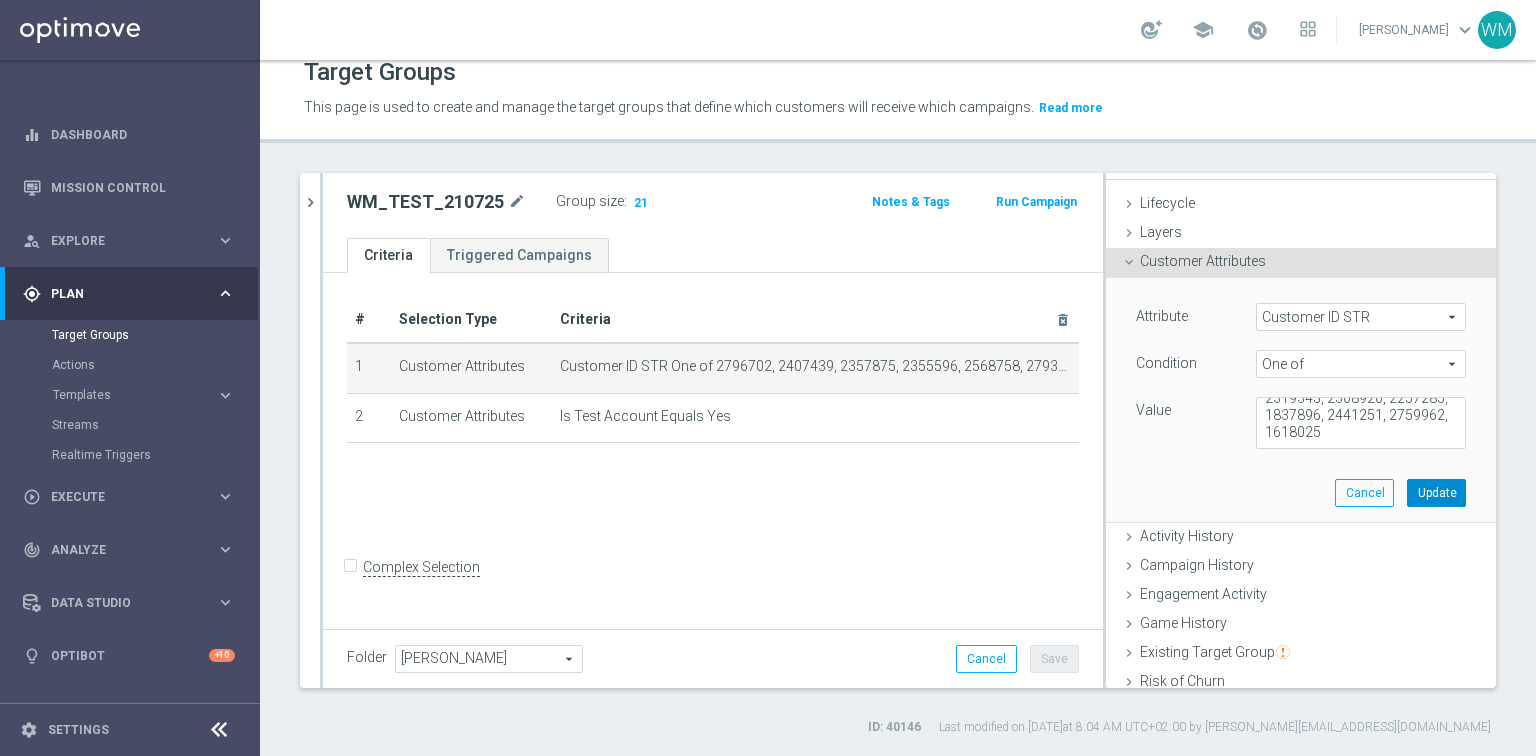 click on "Update" at bounding box center (1436, 493) 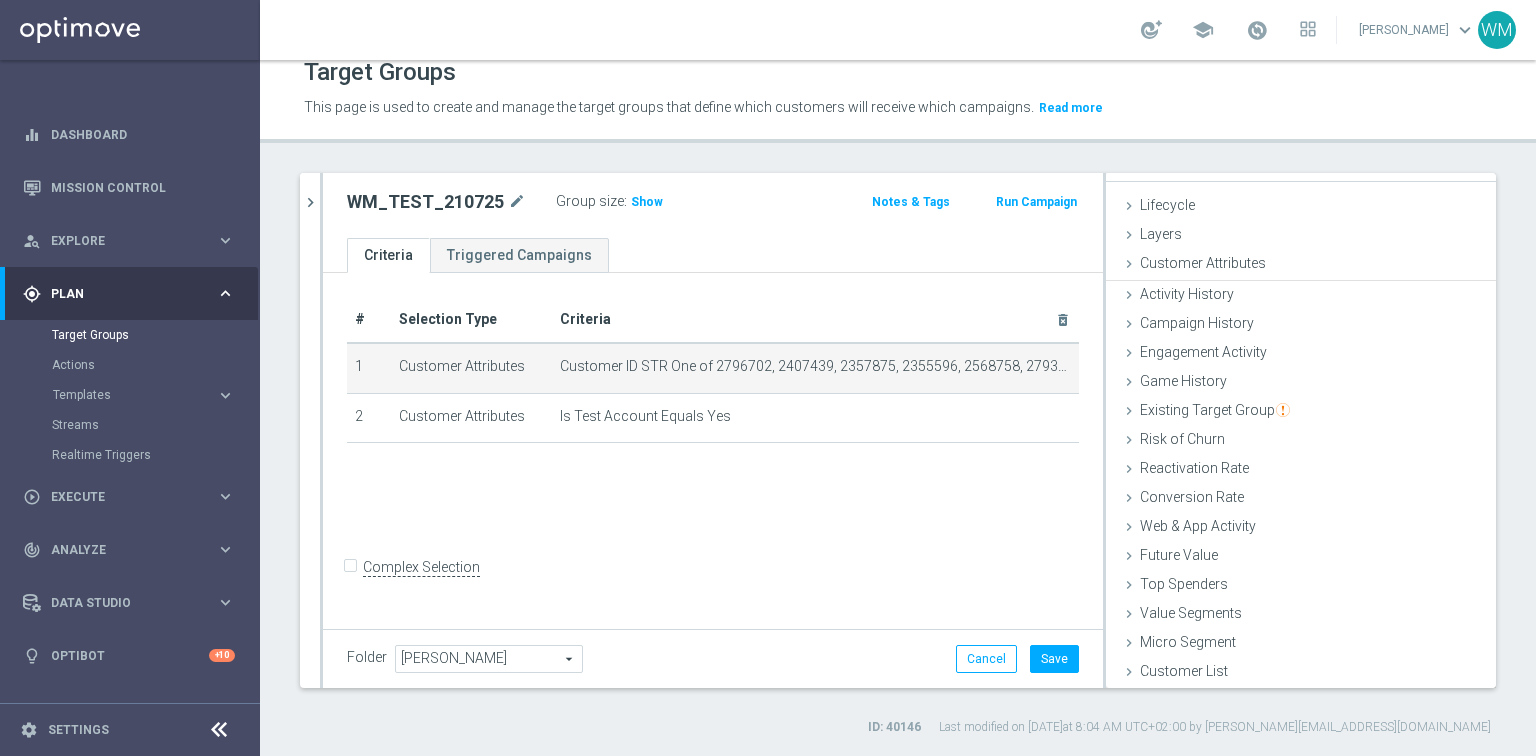 scroll, scrollTop: 26, scrollLeft: 0, axis: vertical 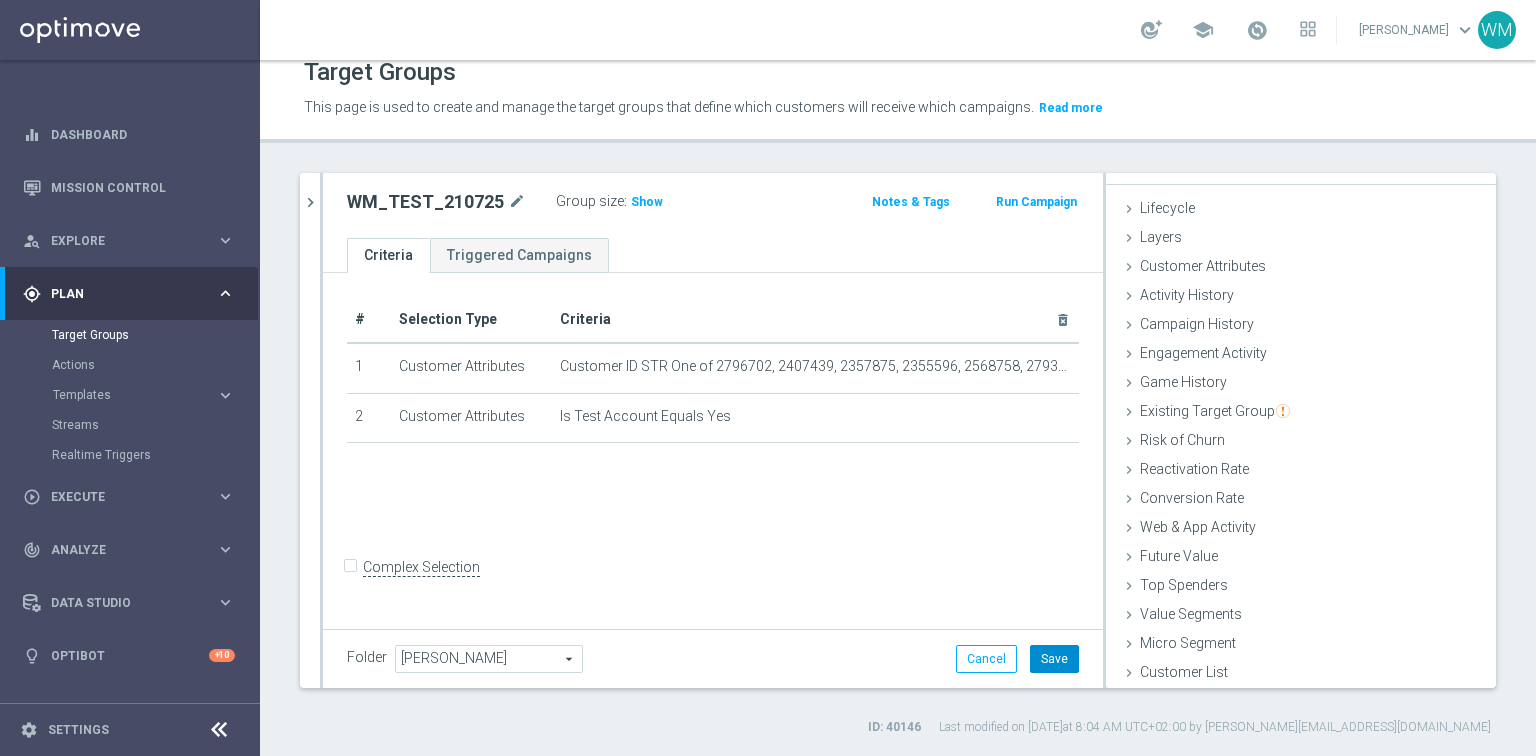 click on "Save" 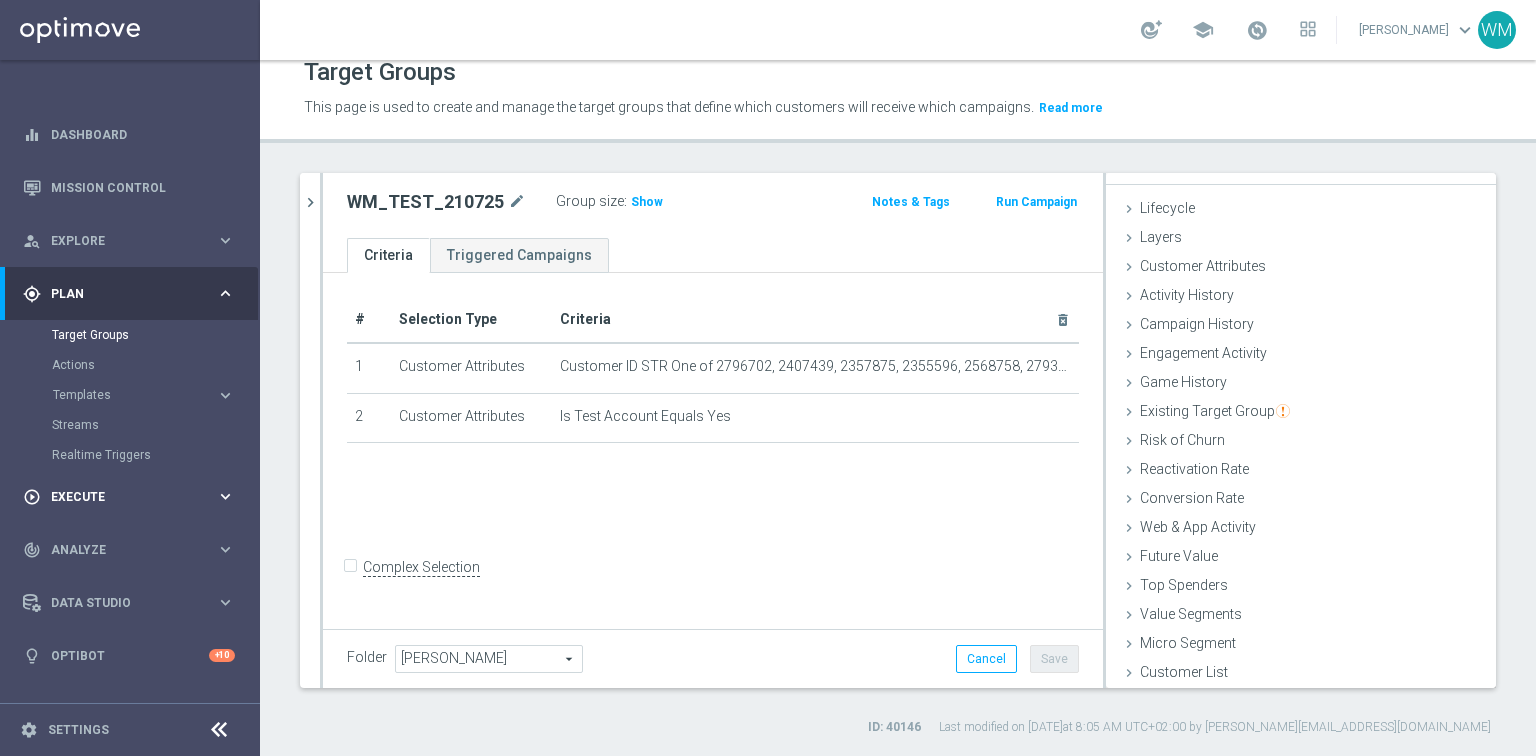 click on "Execute" at bounding box center (133, 497) 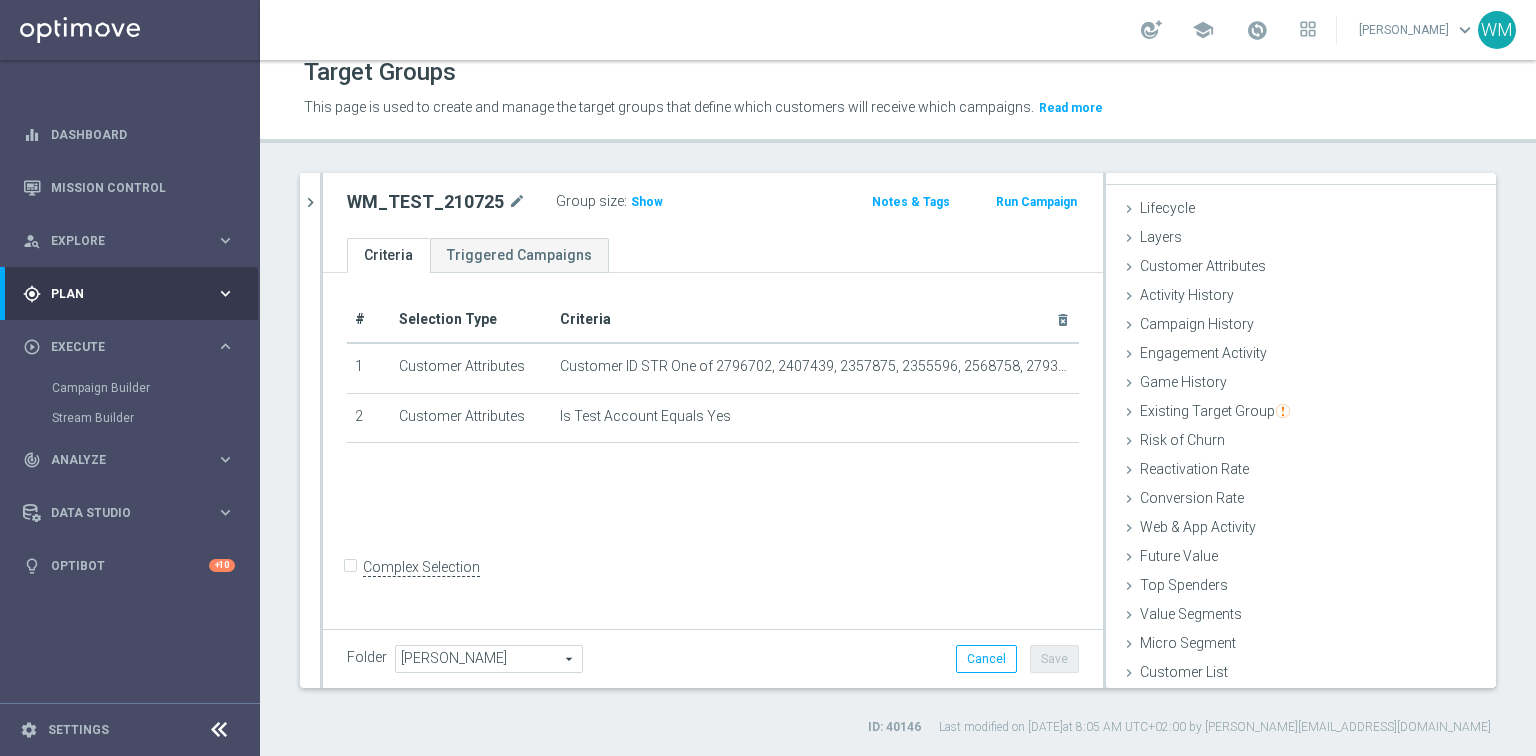 click on "Campaign Builder" at bounding box center [155, 388] 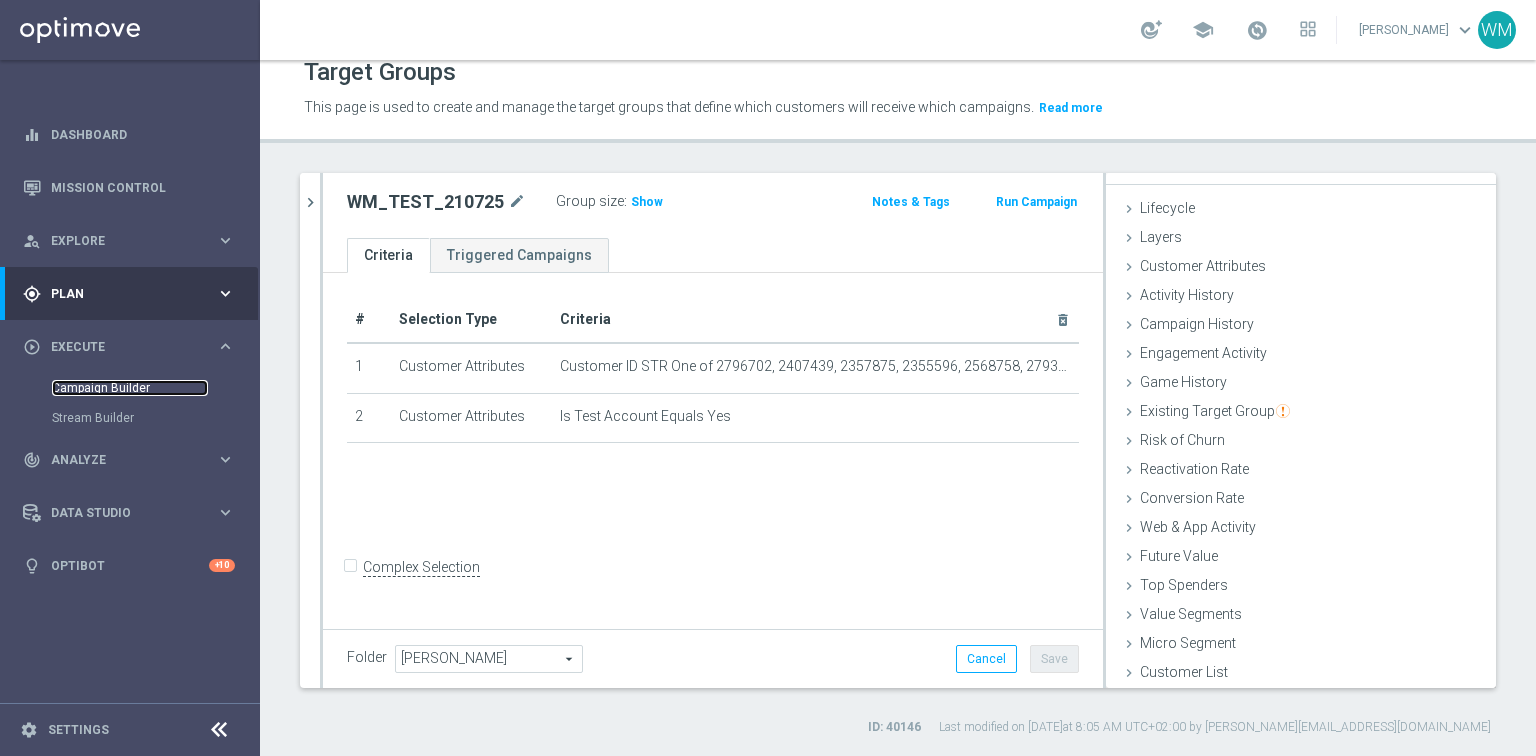click on "Campaign Builder" at bounding box center (130, 388) 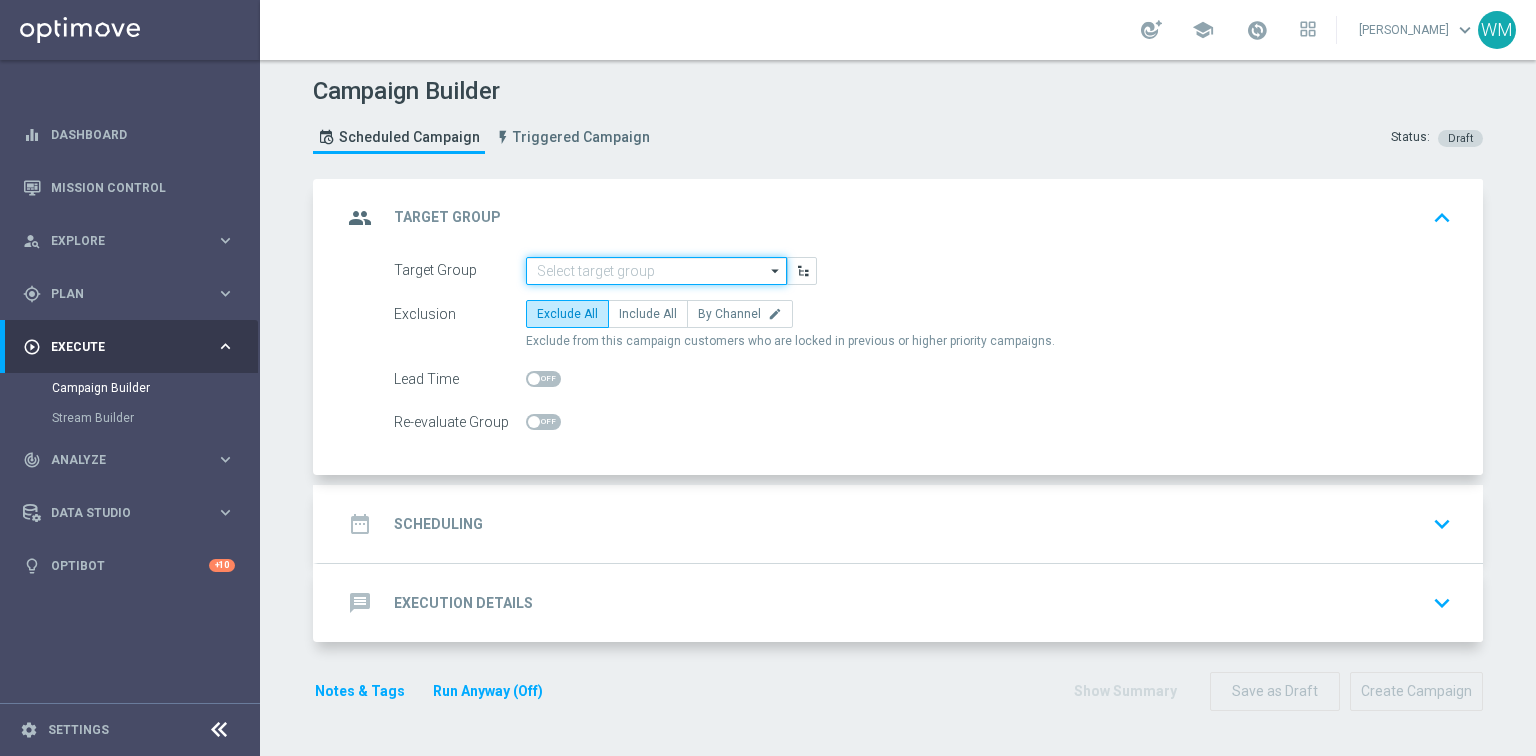 click 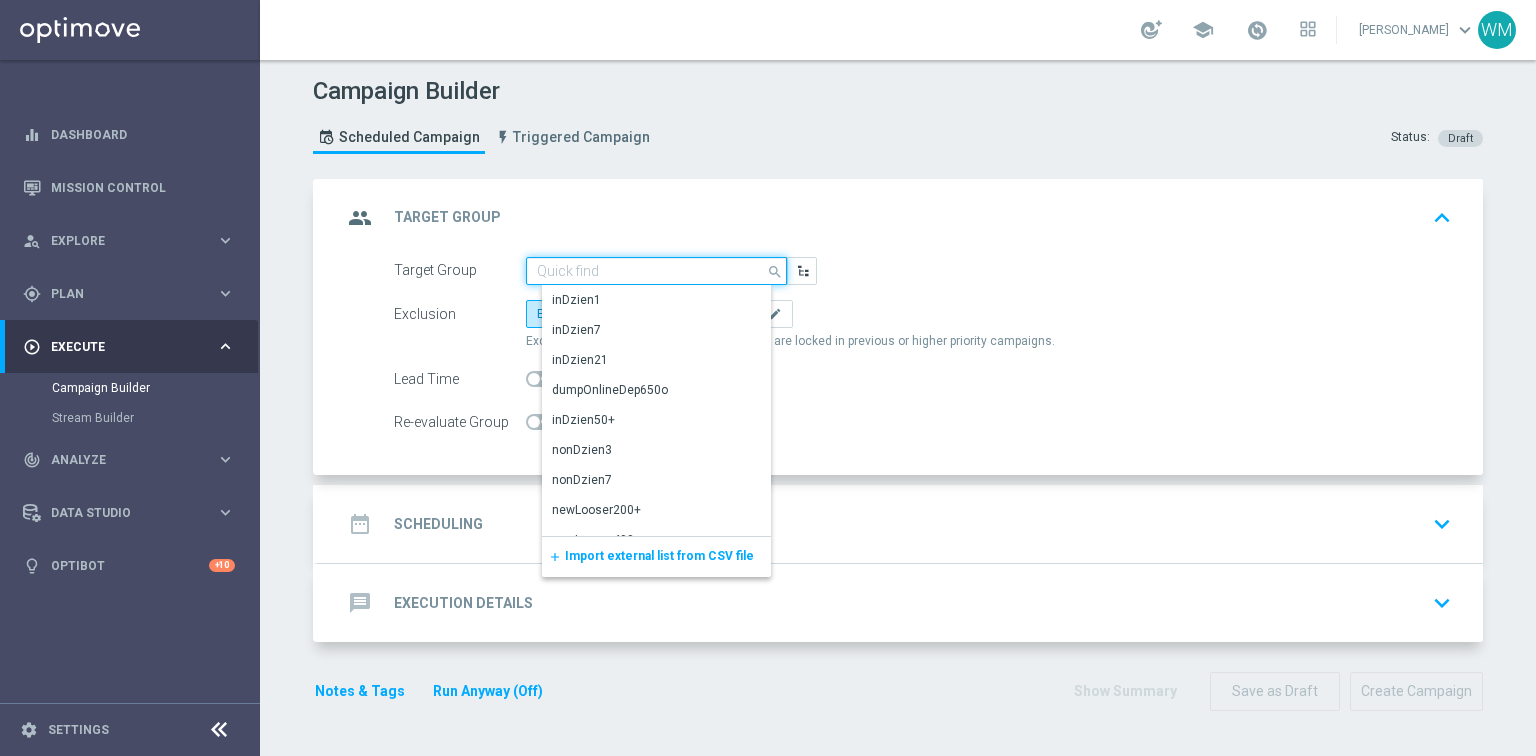 click 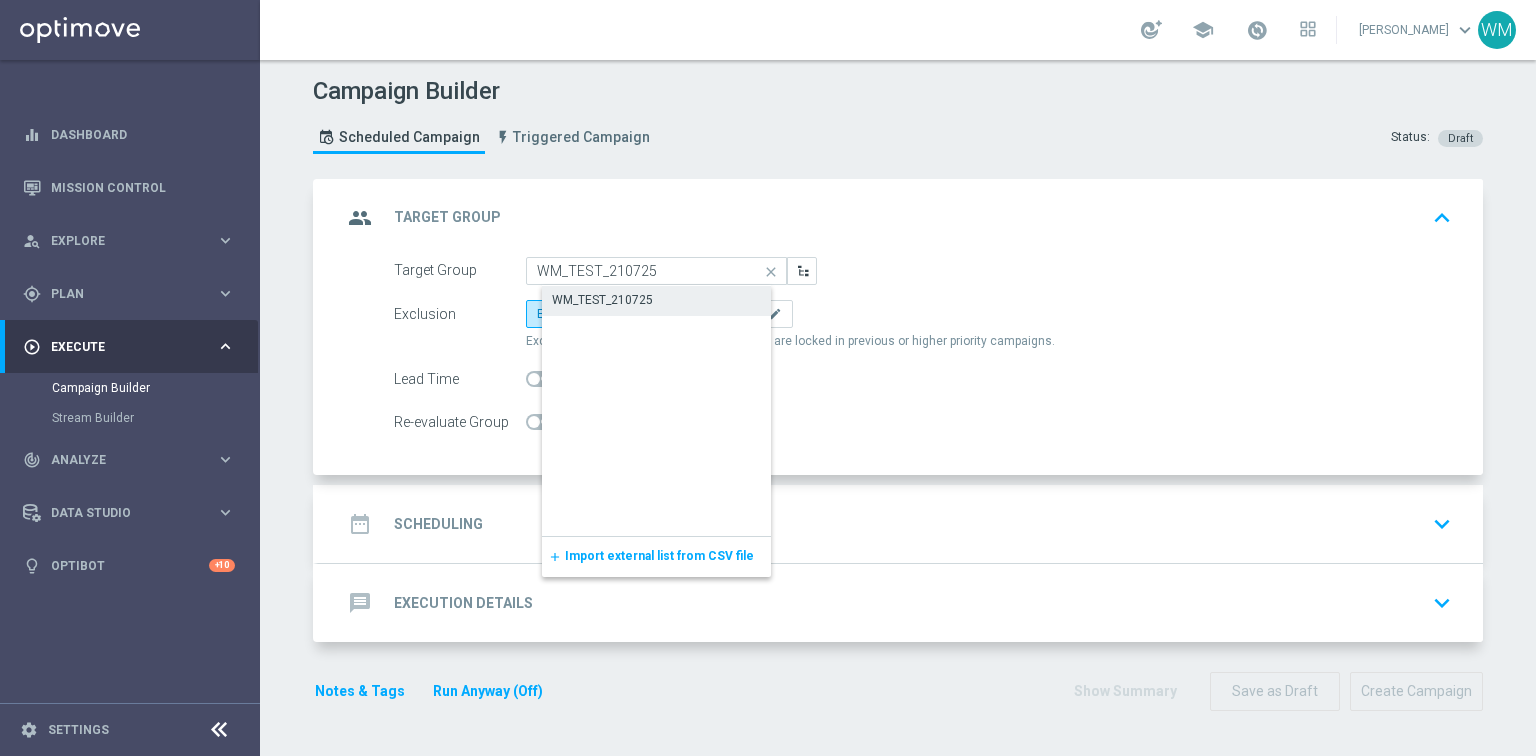 click on "WM_TEST_210725" 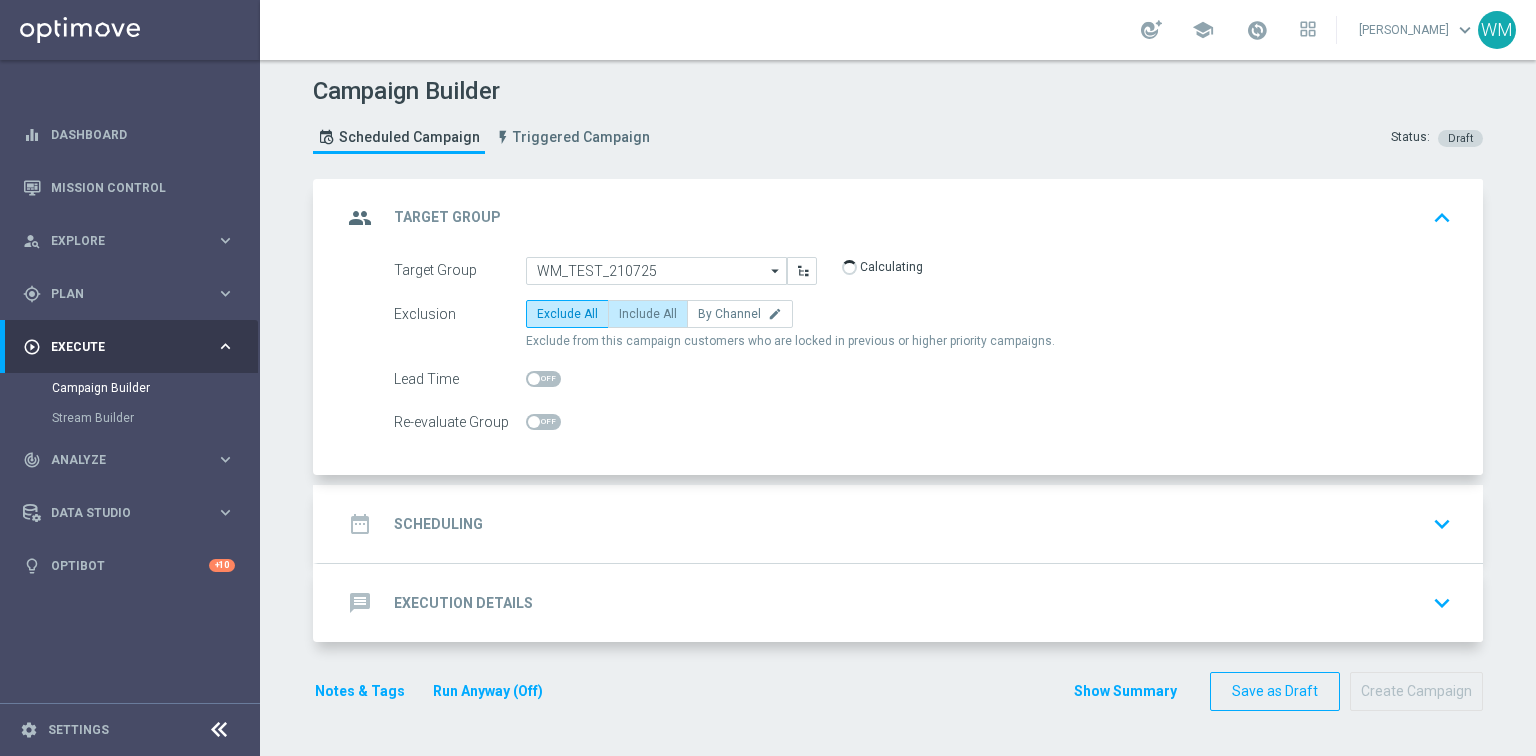 click on "Include All" 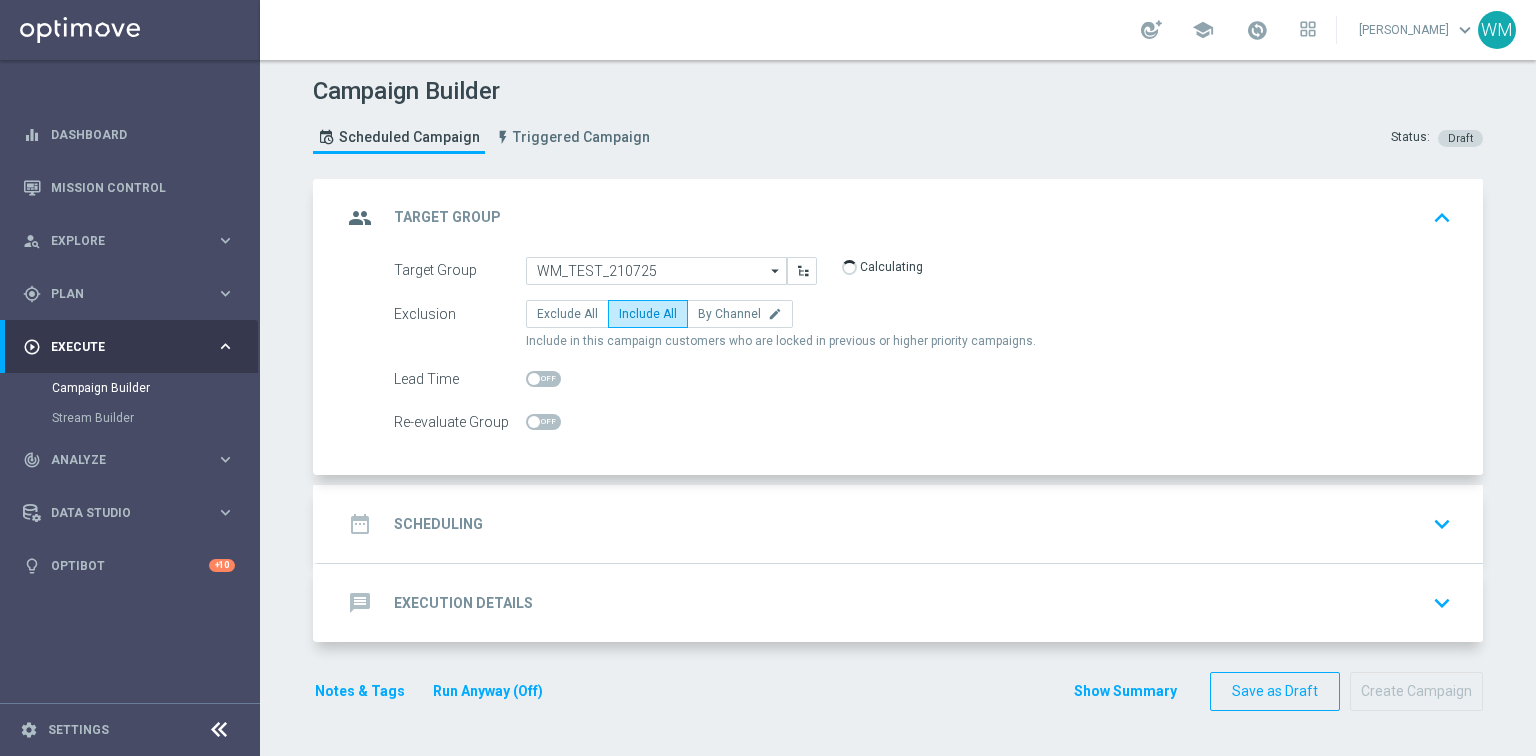 click on "date_range
Scheduling
keyboard_arrow_down" 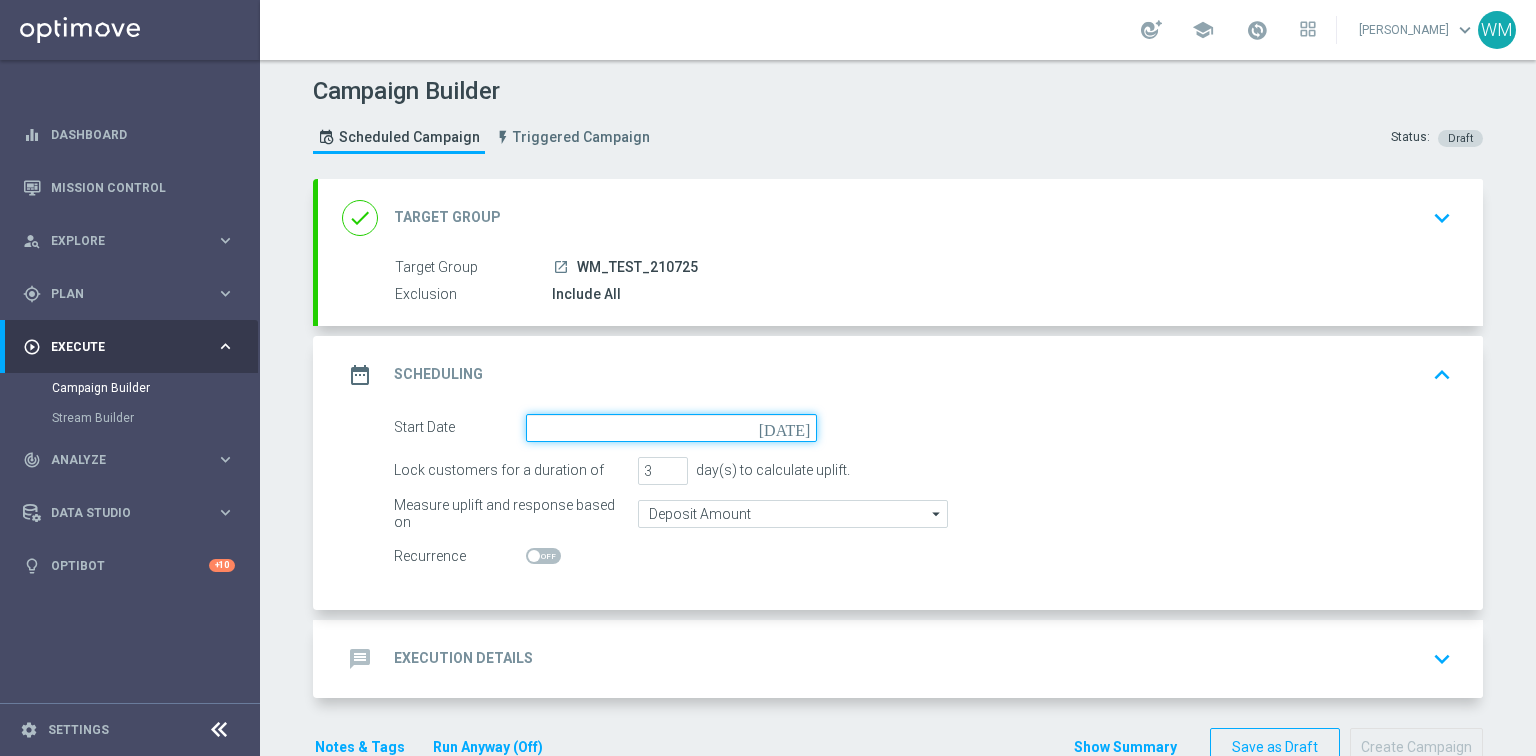 click 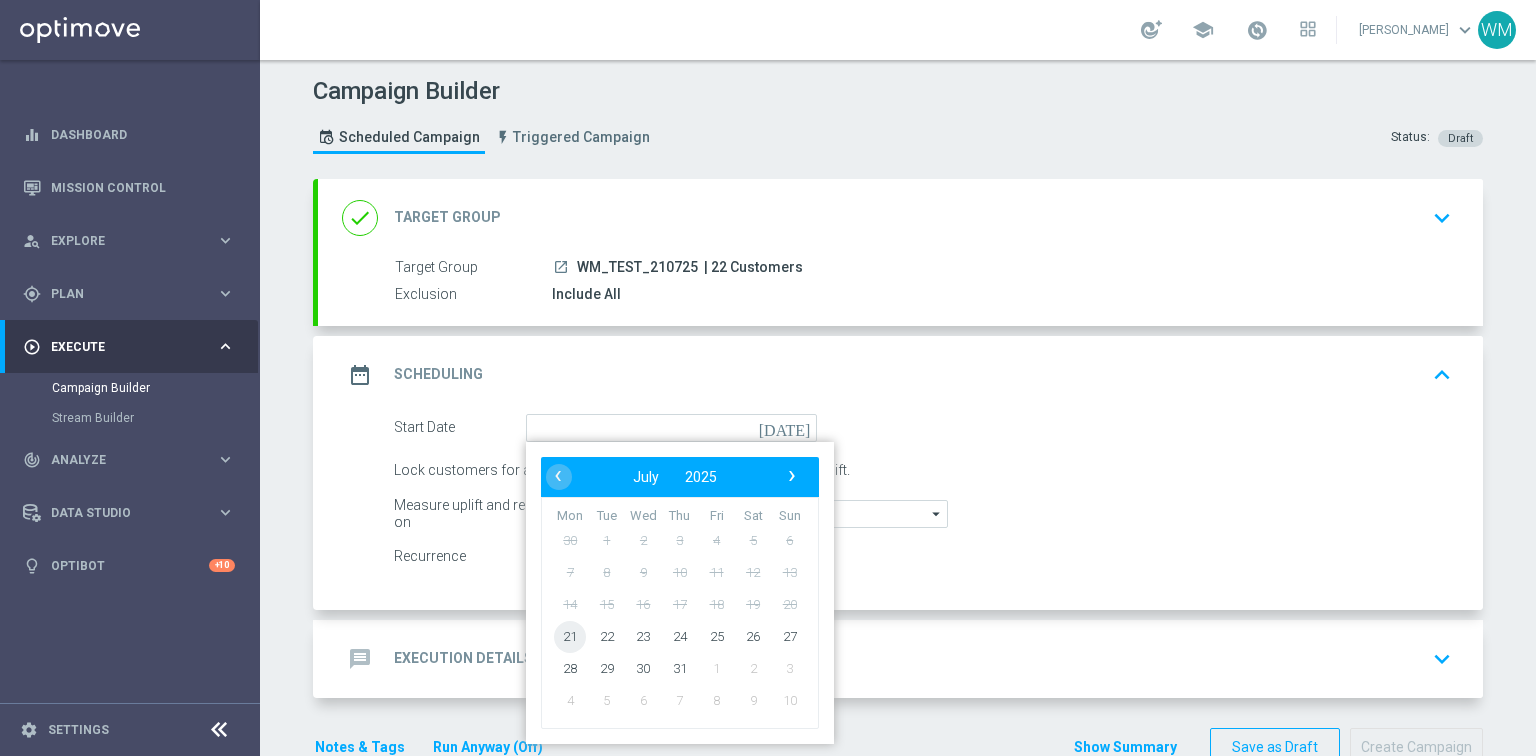 click on "21" 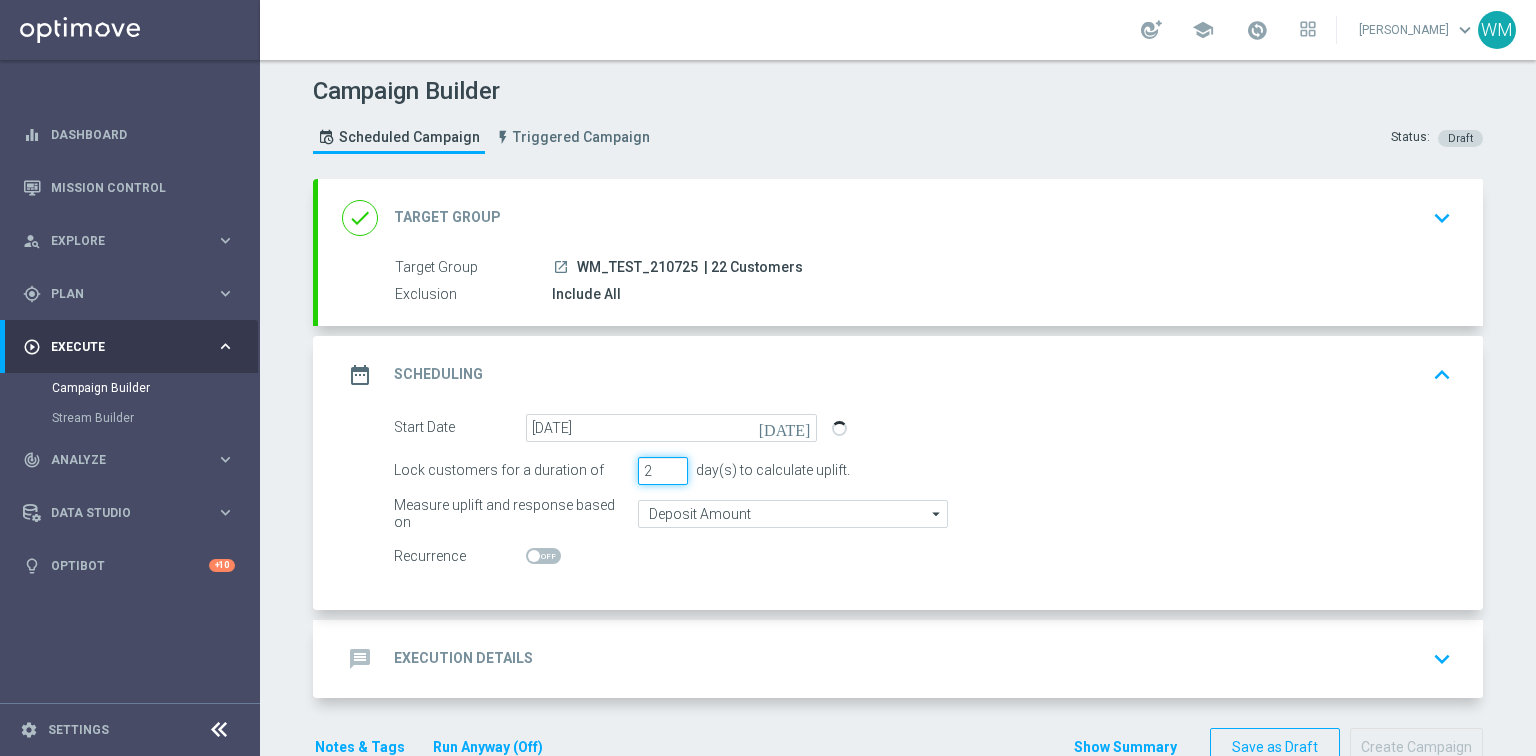 click on "2" 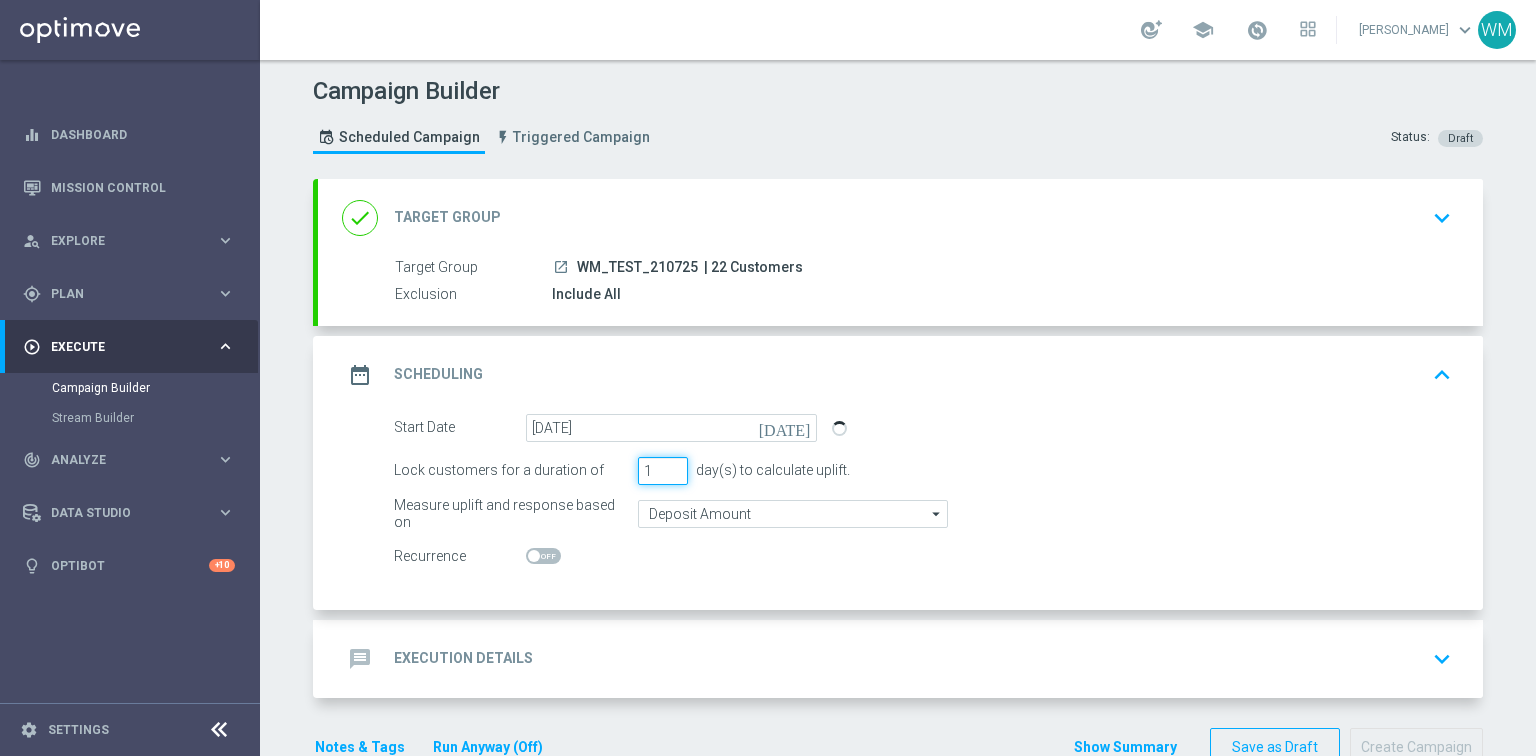 type on "1" 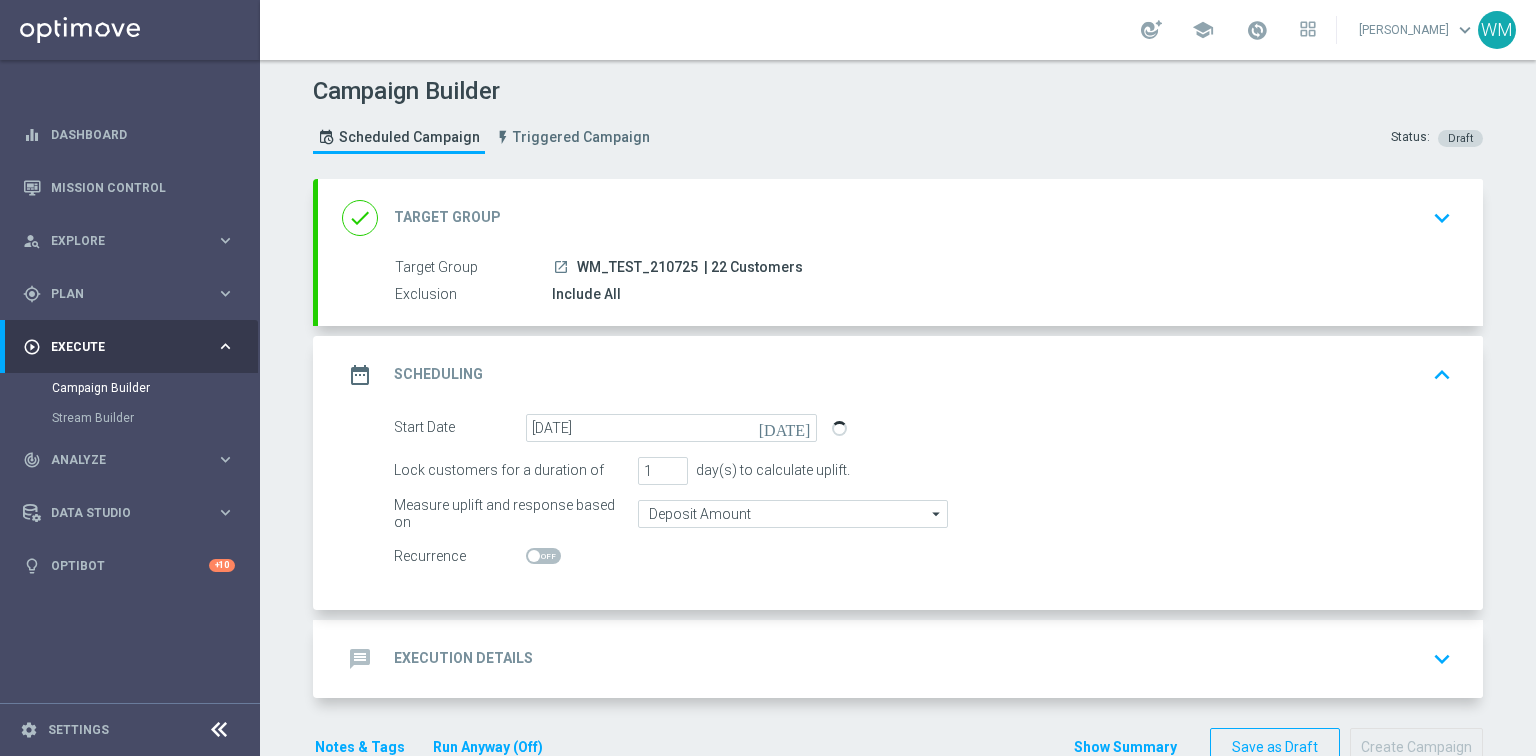 click on "message
Execution Details
keyboard_arrow_down" 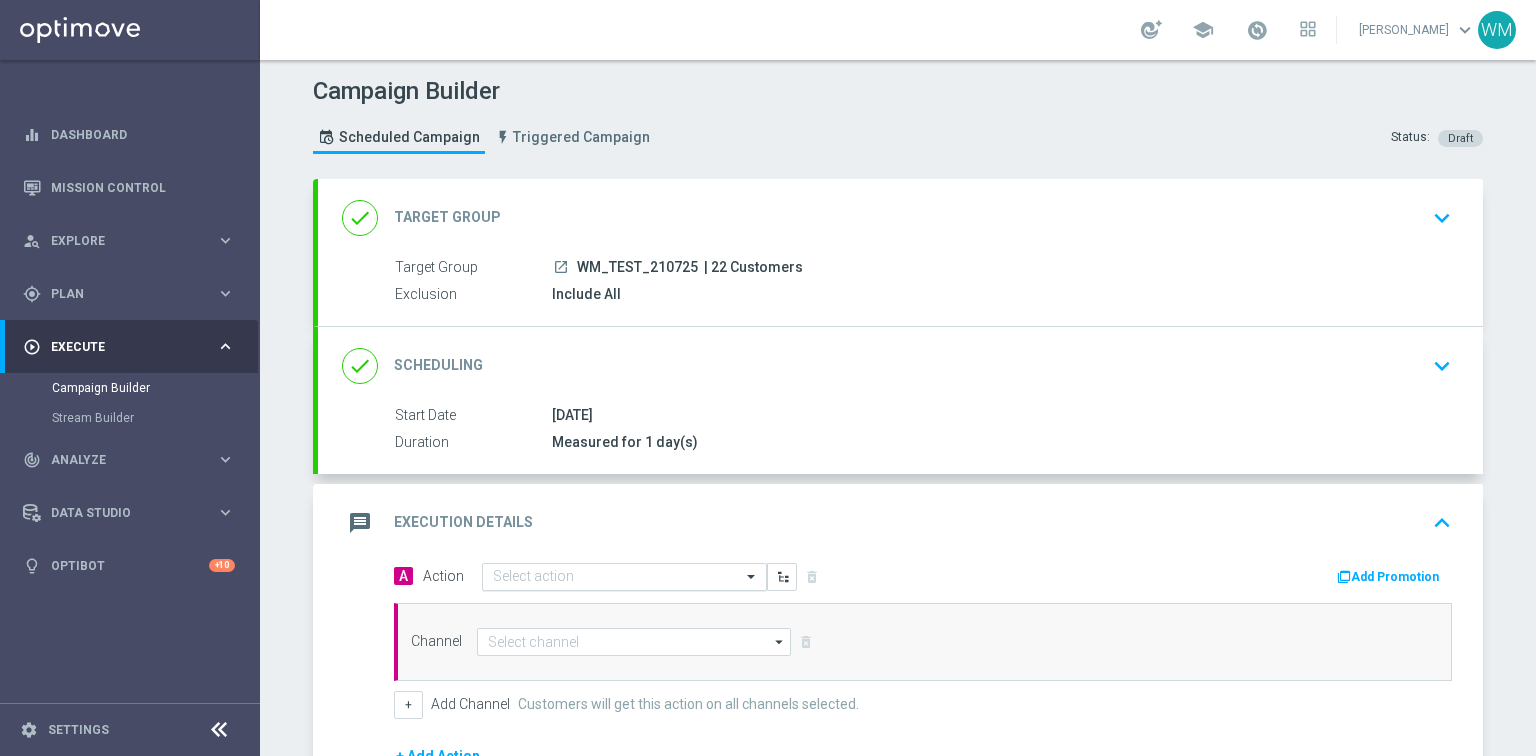 click 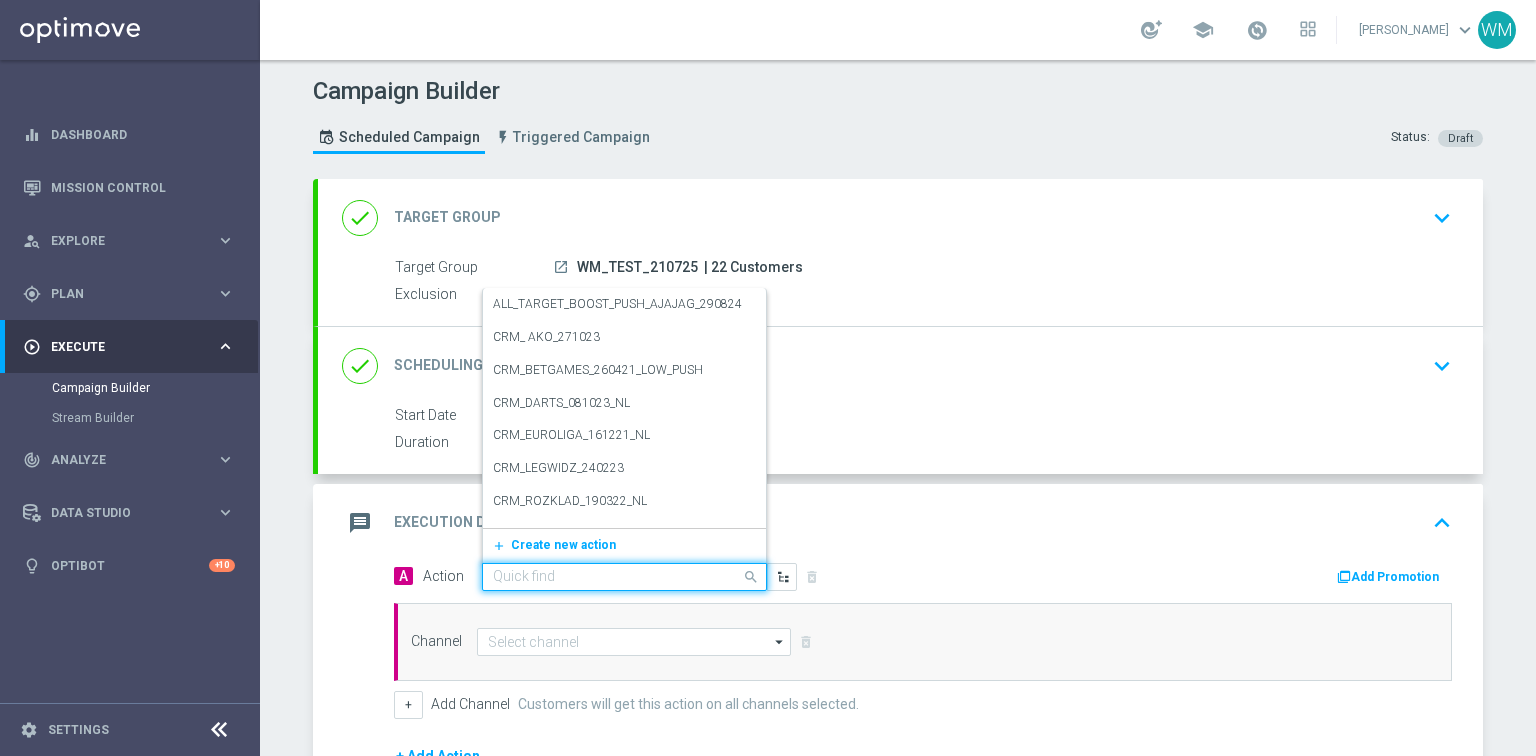 paste on "WM_TEST_210725" 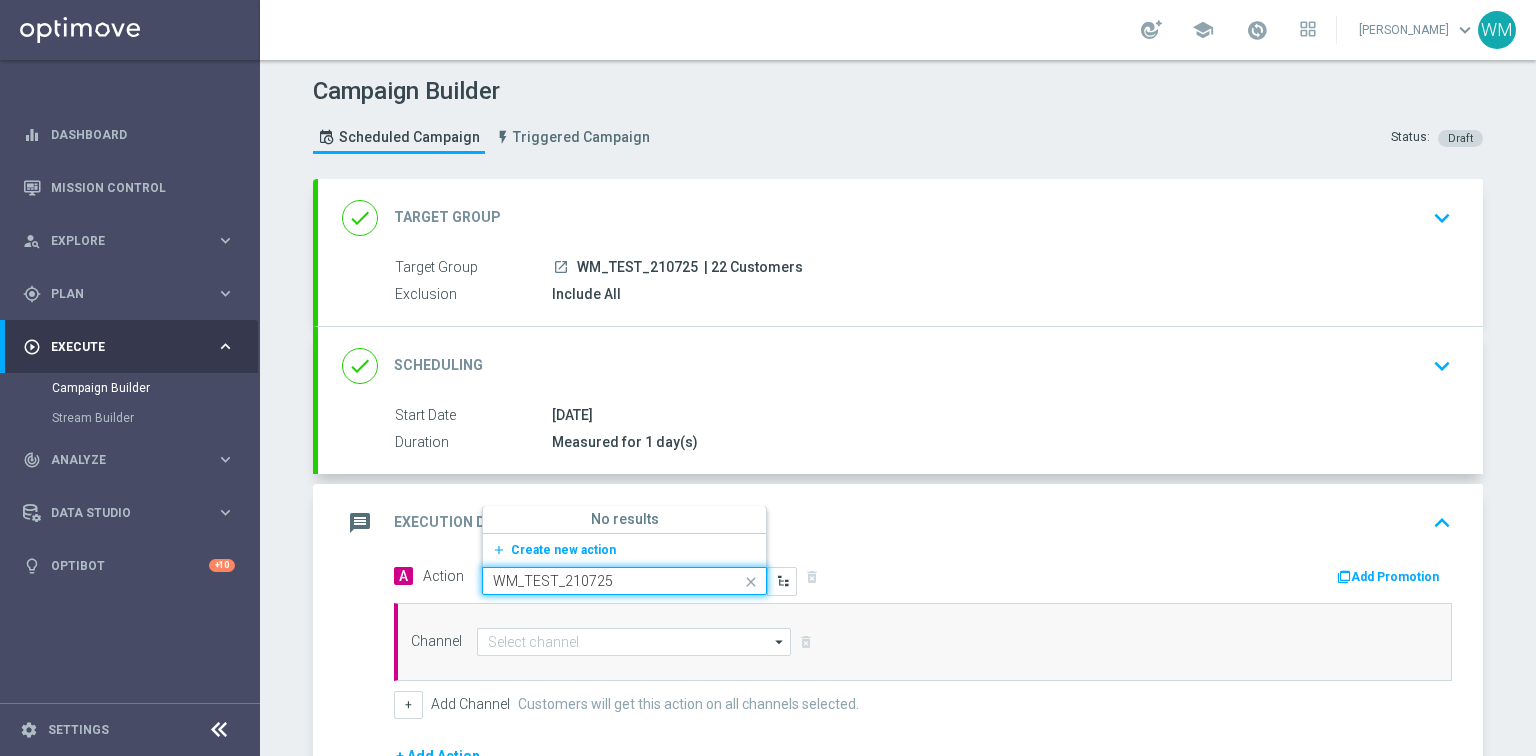 type on "WM_TEST_210725" 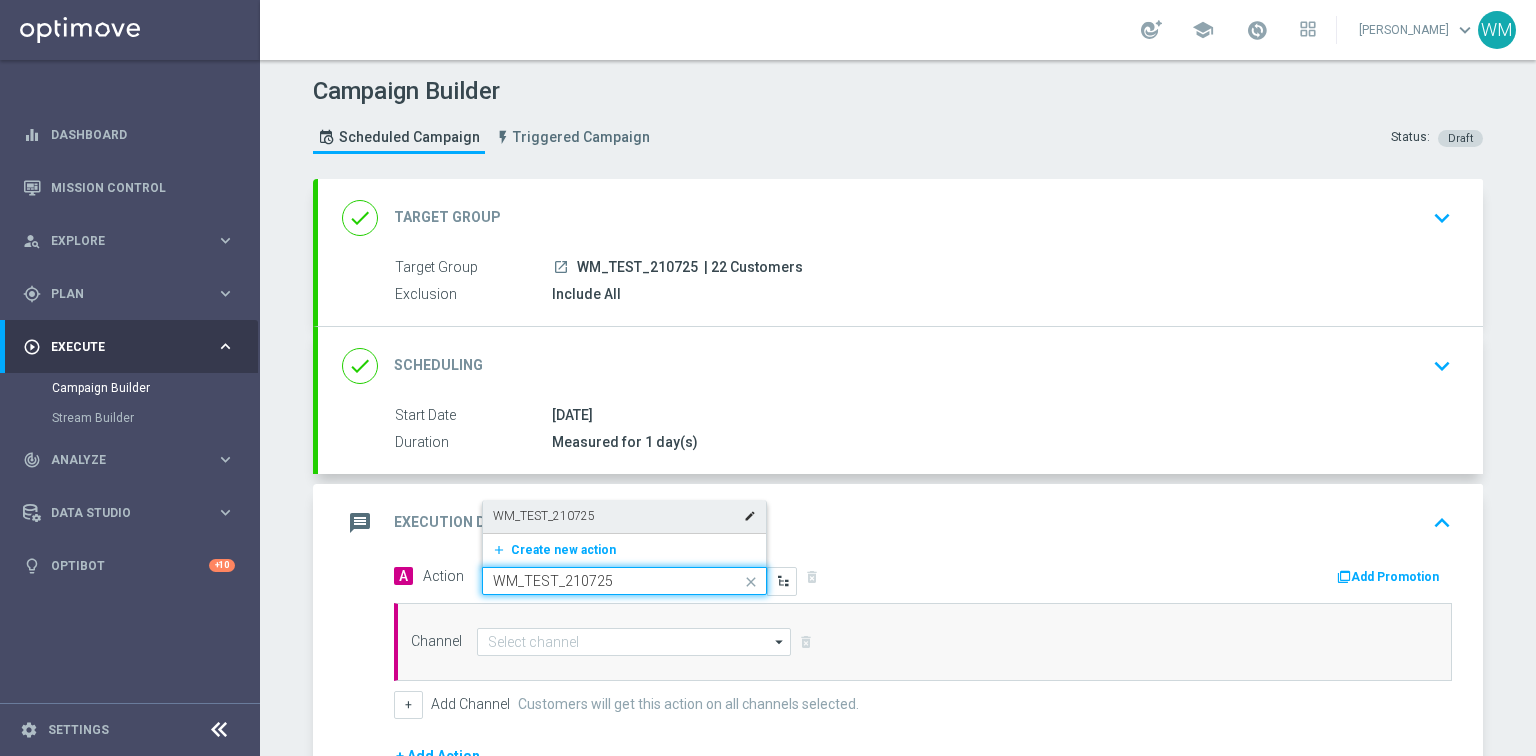 click on "WM_TEST_210725" at bounding box center [544, 516] 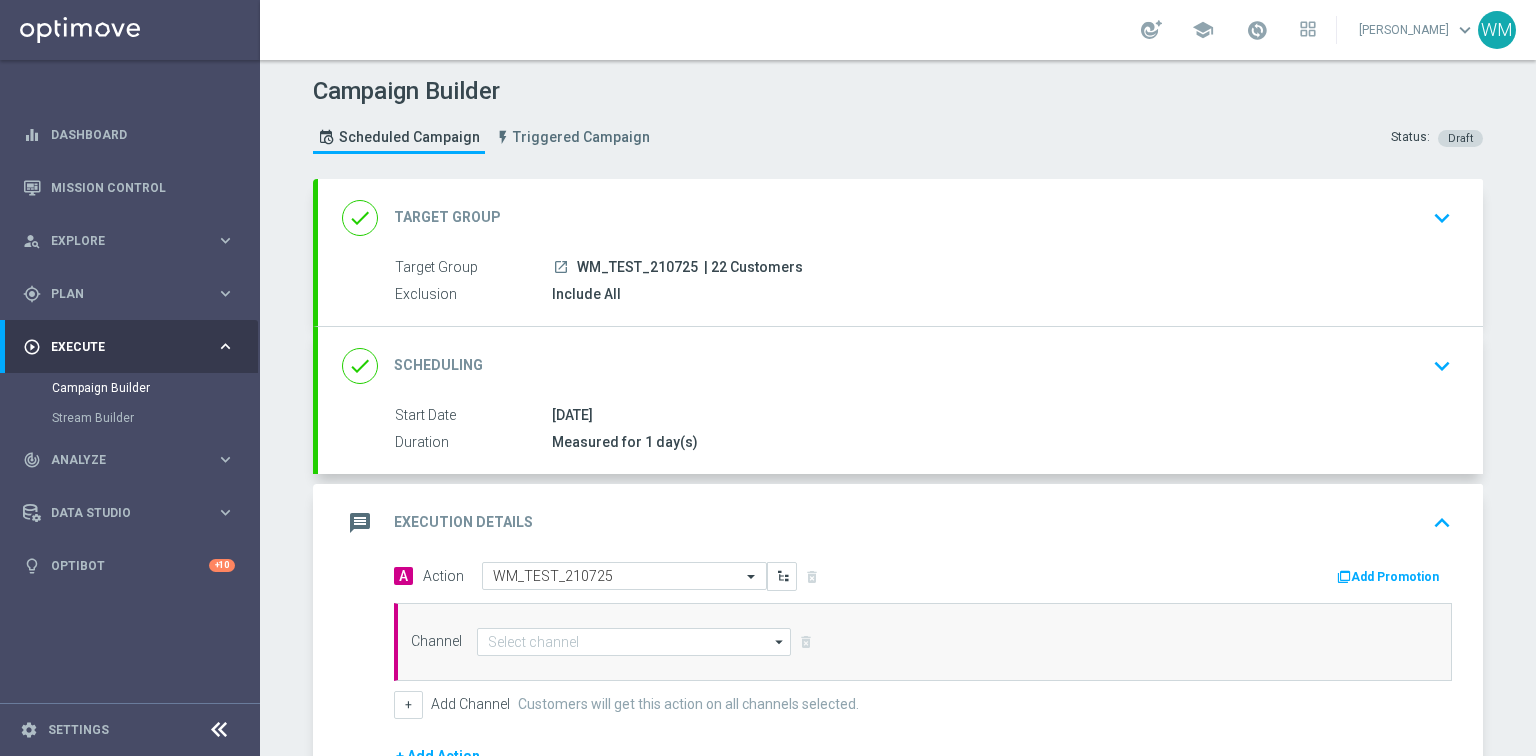 scroll, scrollTop: 240, scrollLeft: 0, axis: vertical 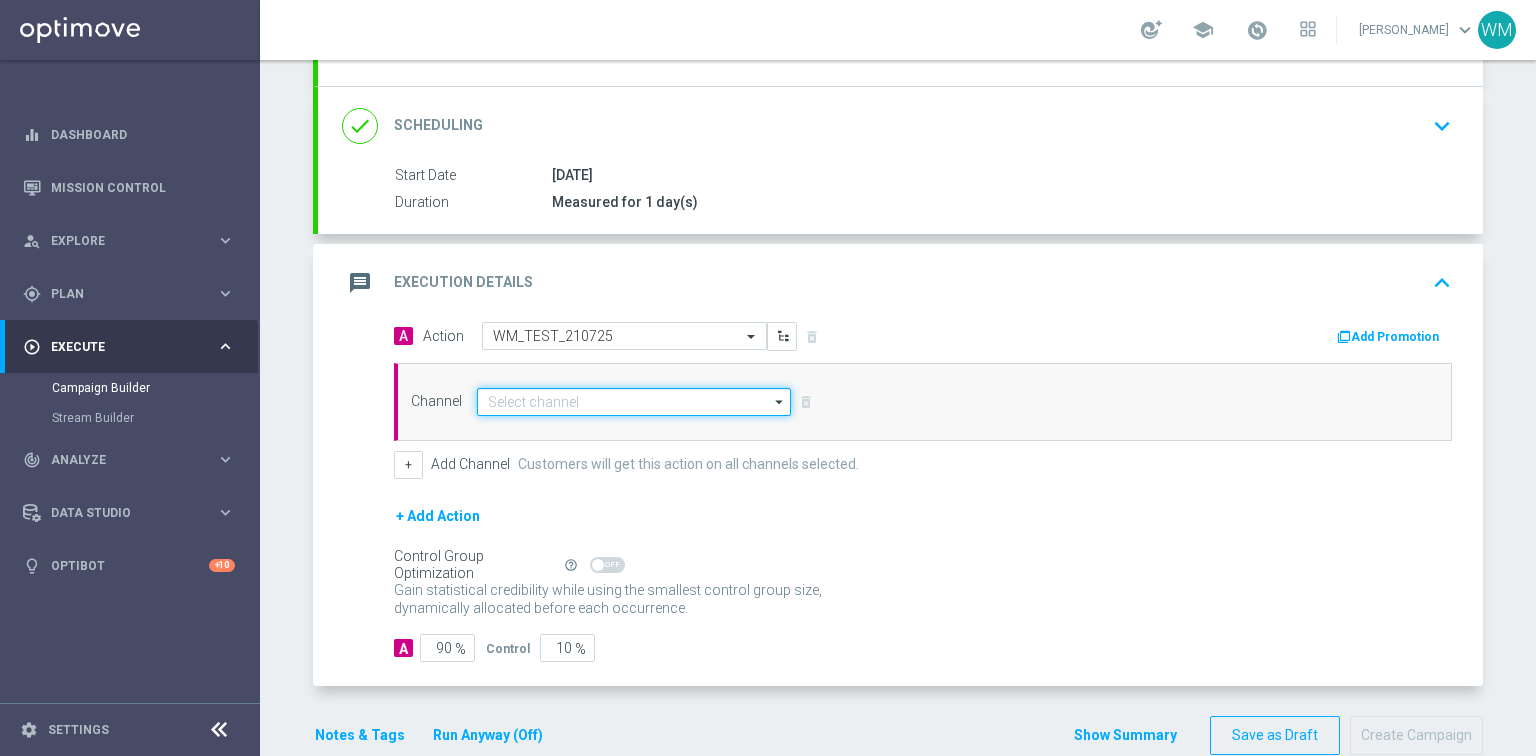 click 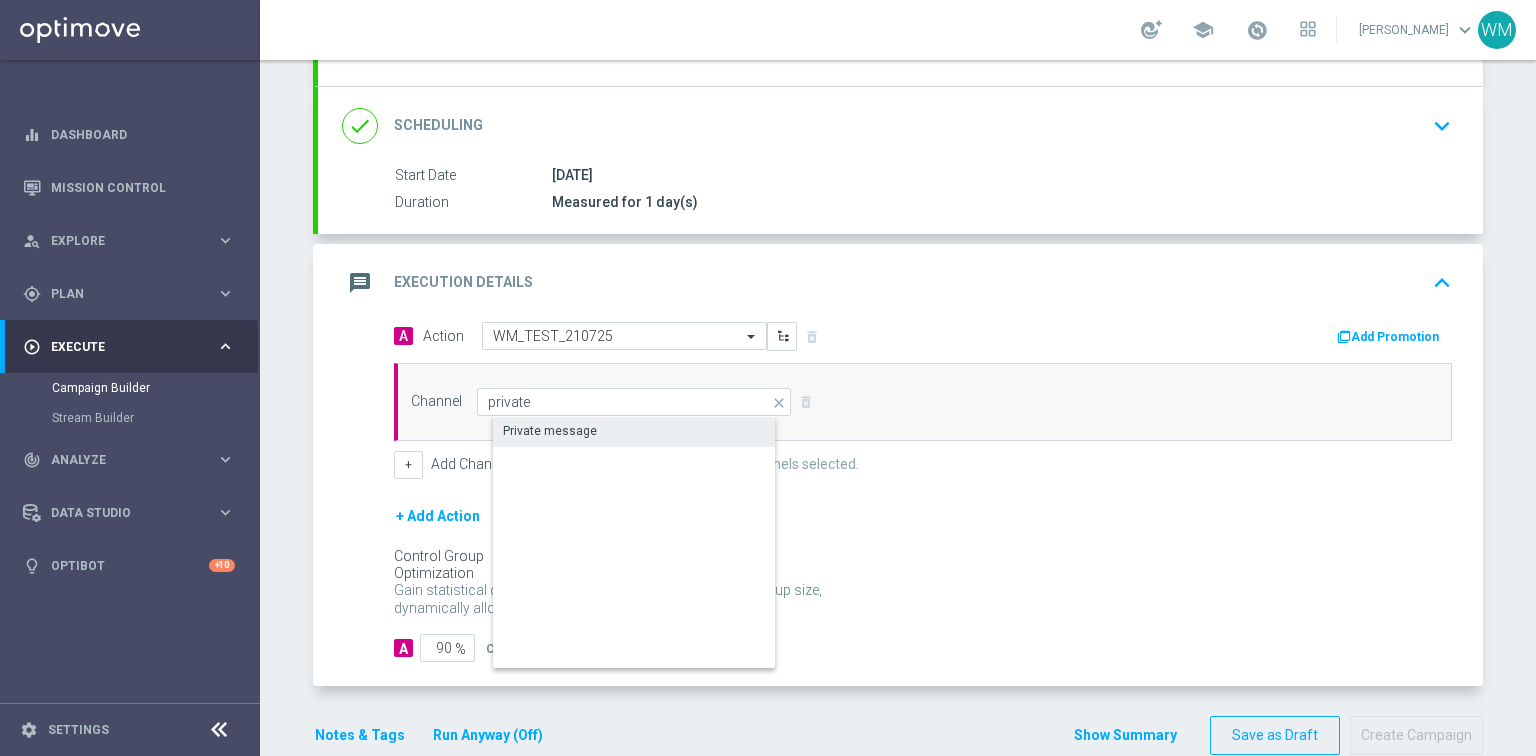 click on "Private message" 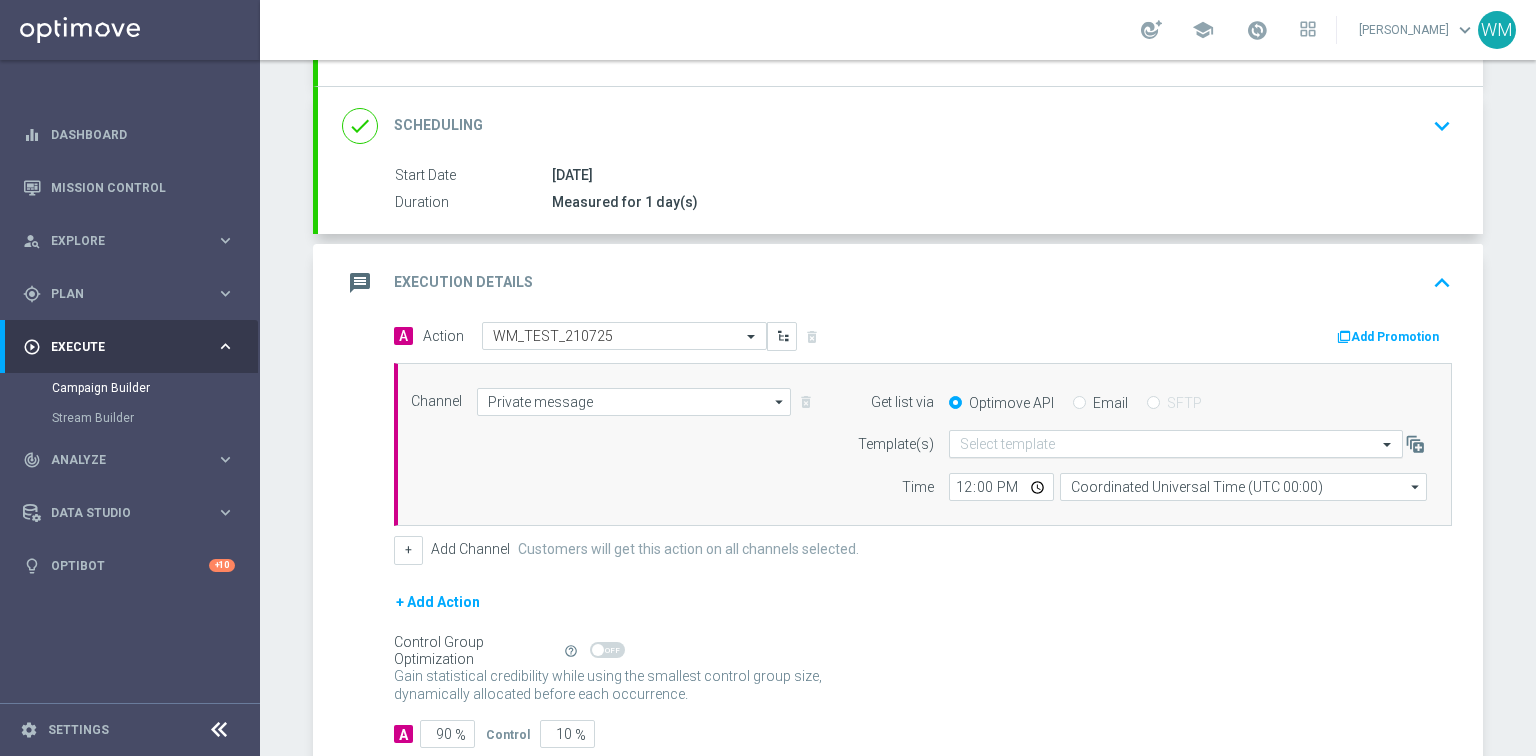 click 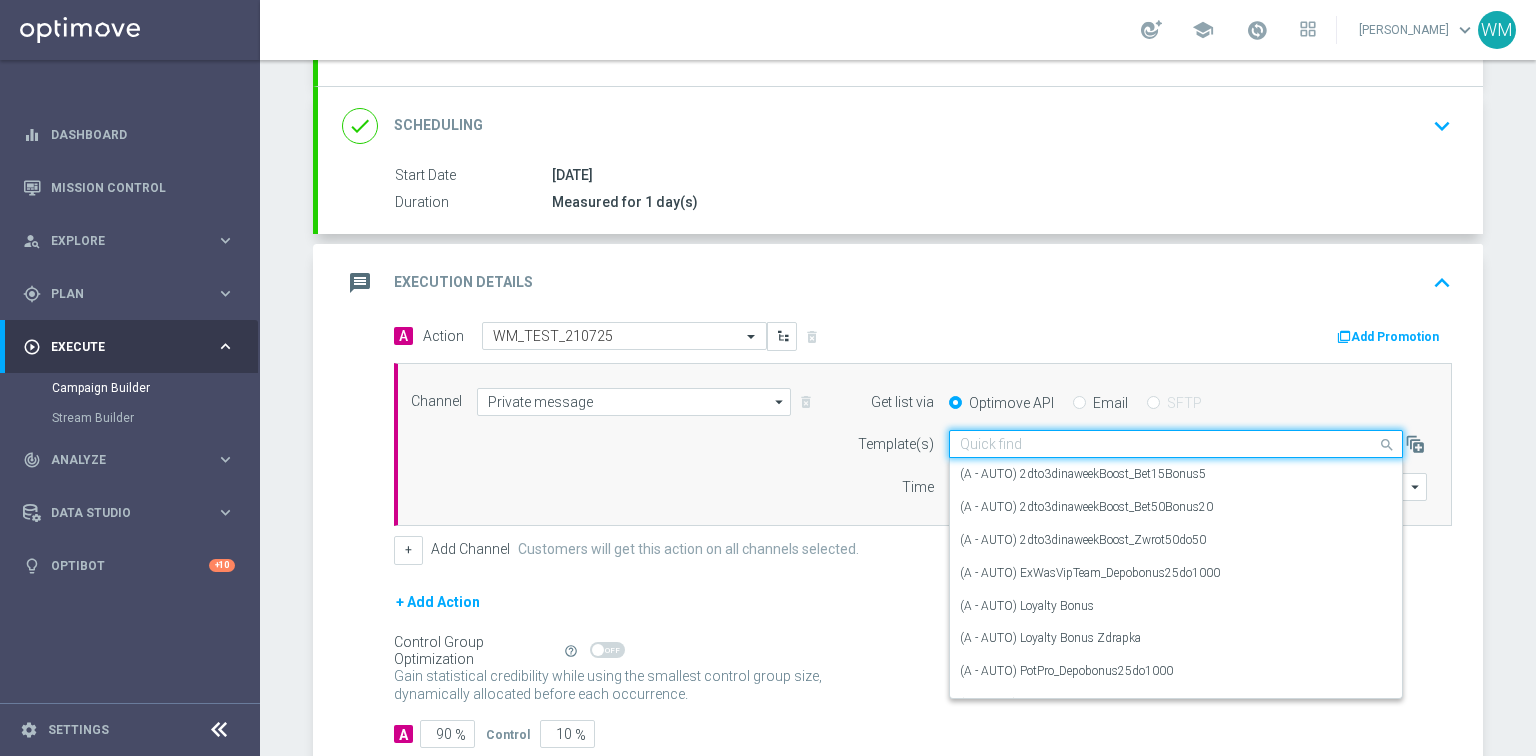 click 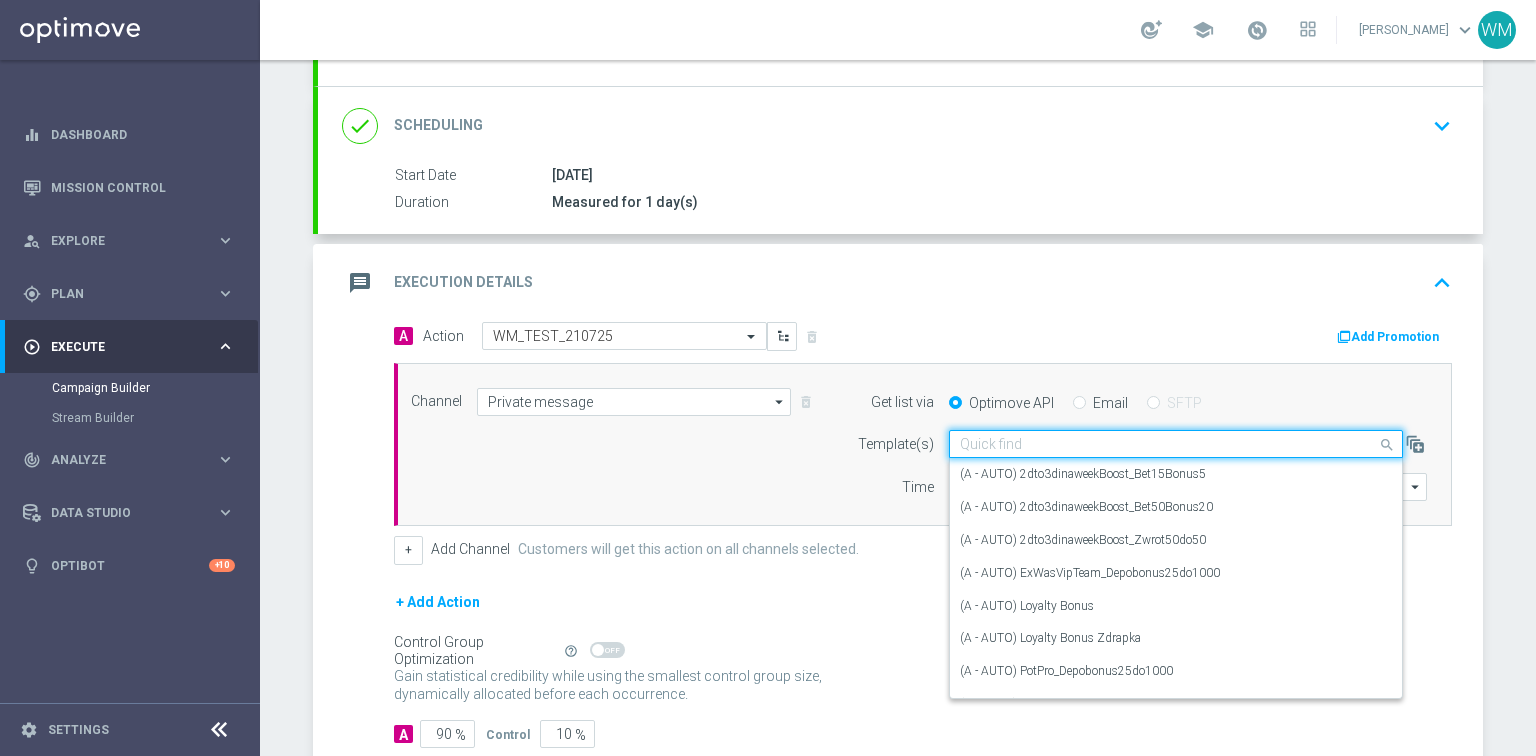 paste on "WM_TEST_210725" 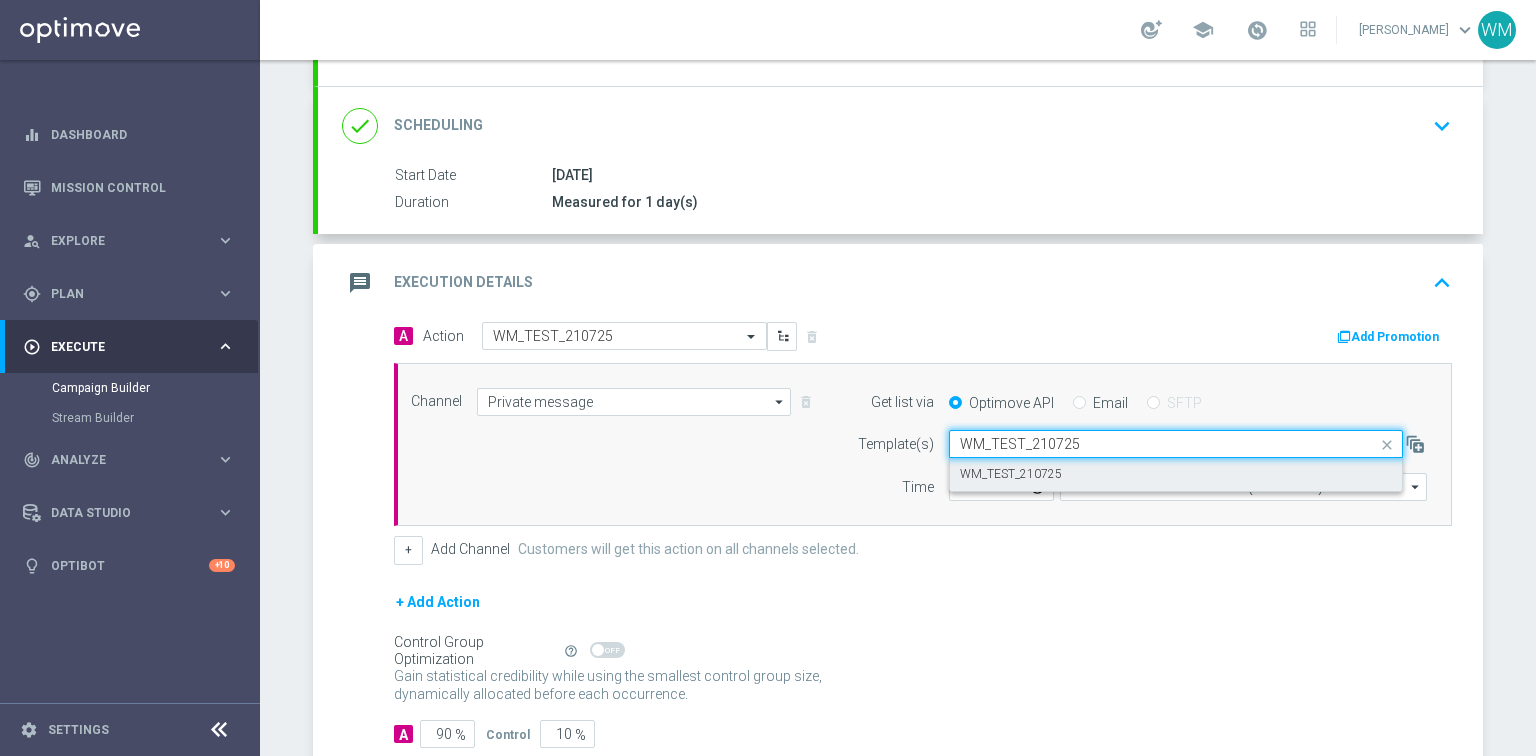 click on "WM_TEST_210725" at bounding box center [1011, 474] 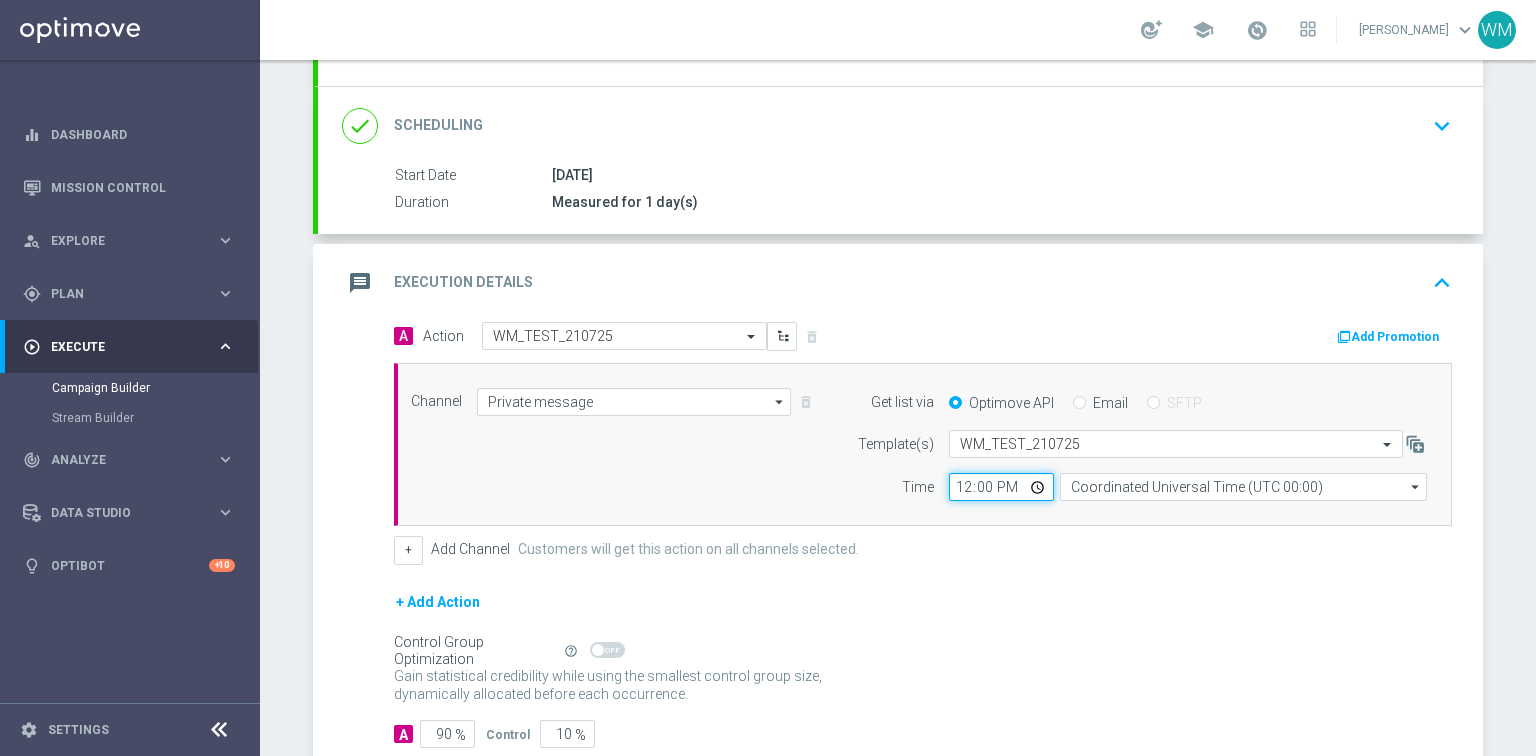 click on "12:00" 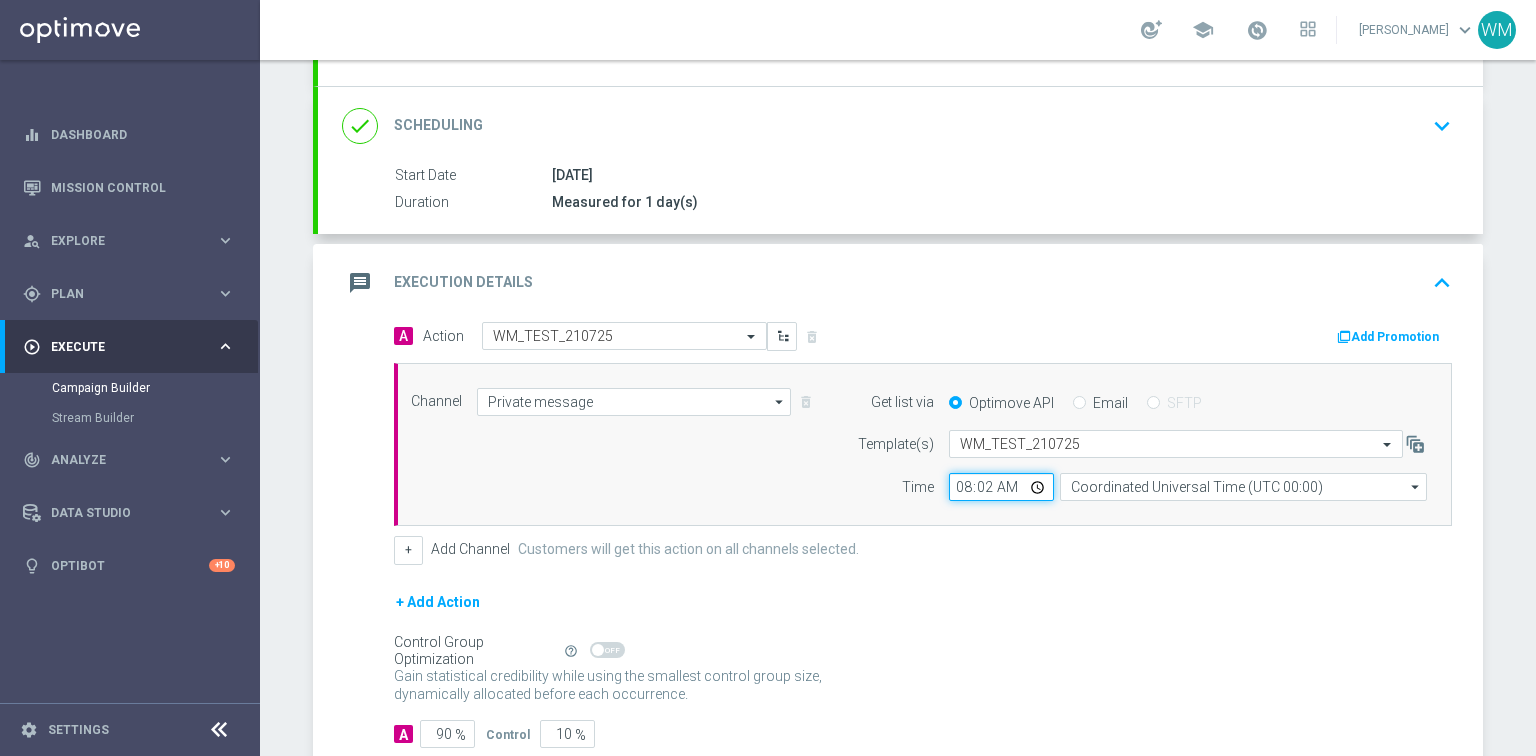 type on "08:20" 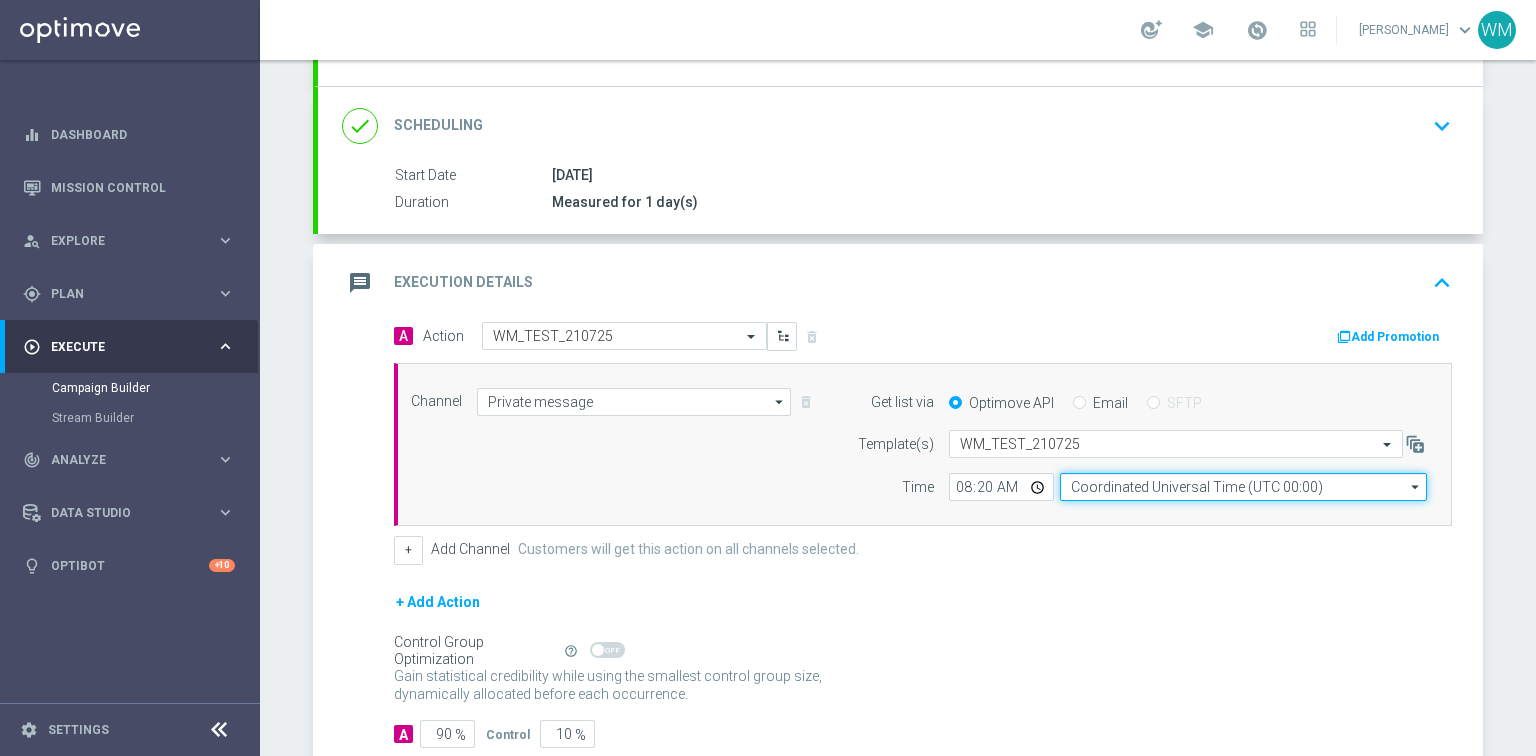 click on "Coordinated Universal Time (UTC 00:00)" 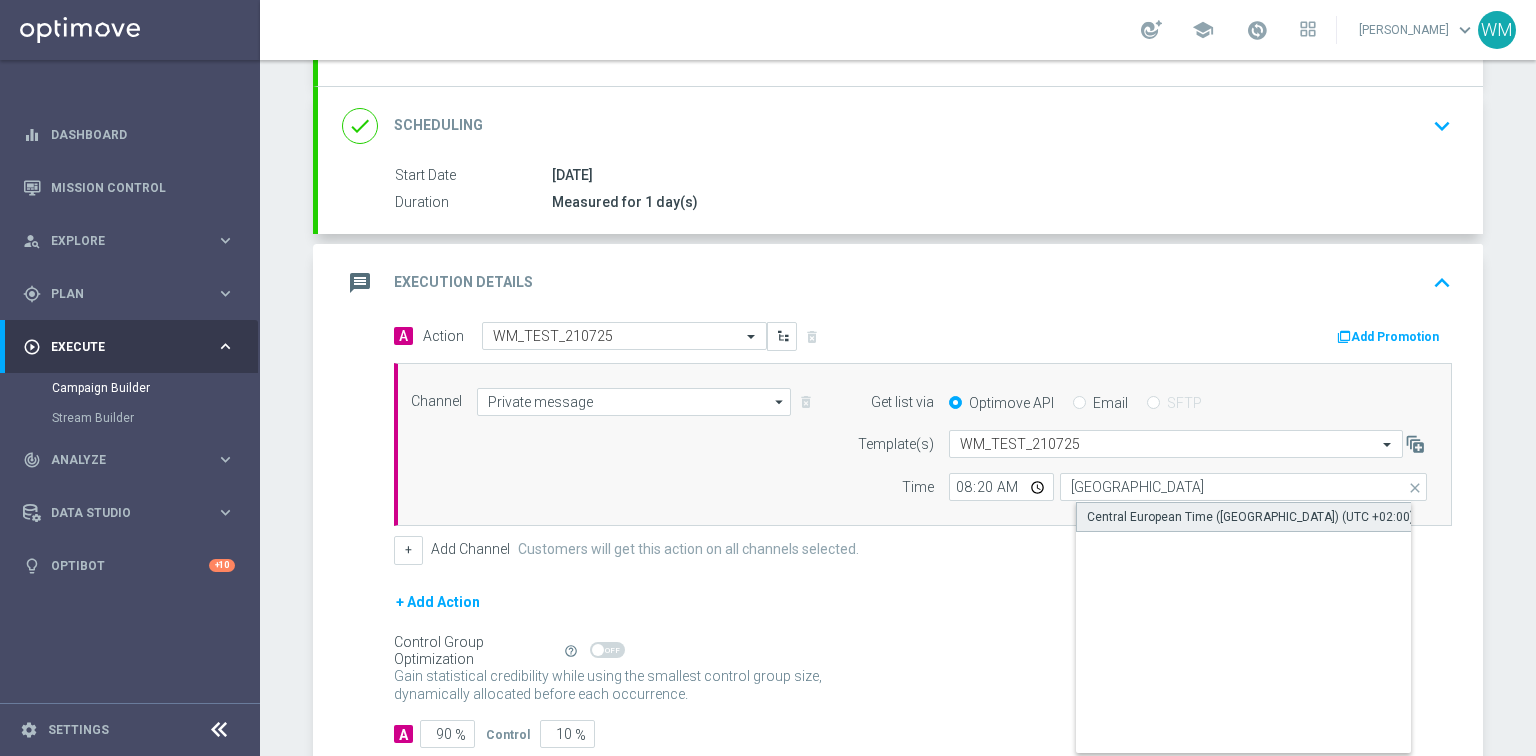 click on "Central European Time (Warsaw) (UTC +02:00)" 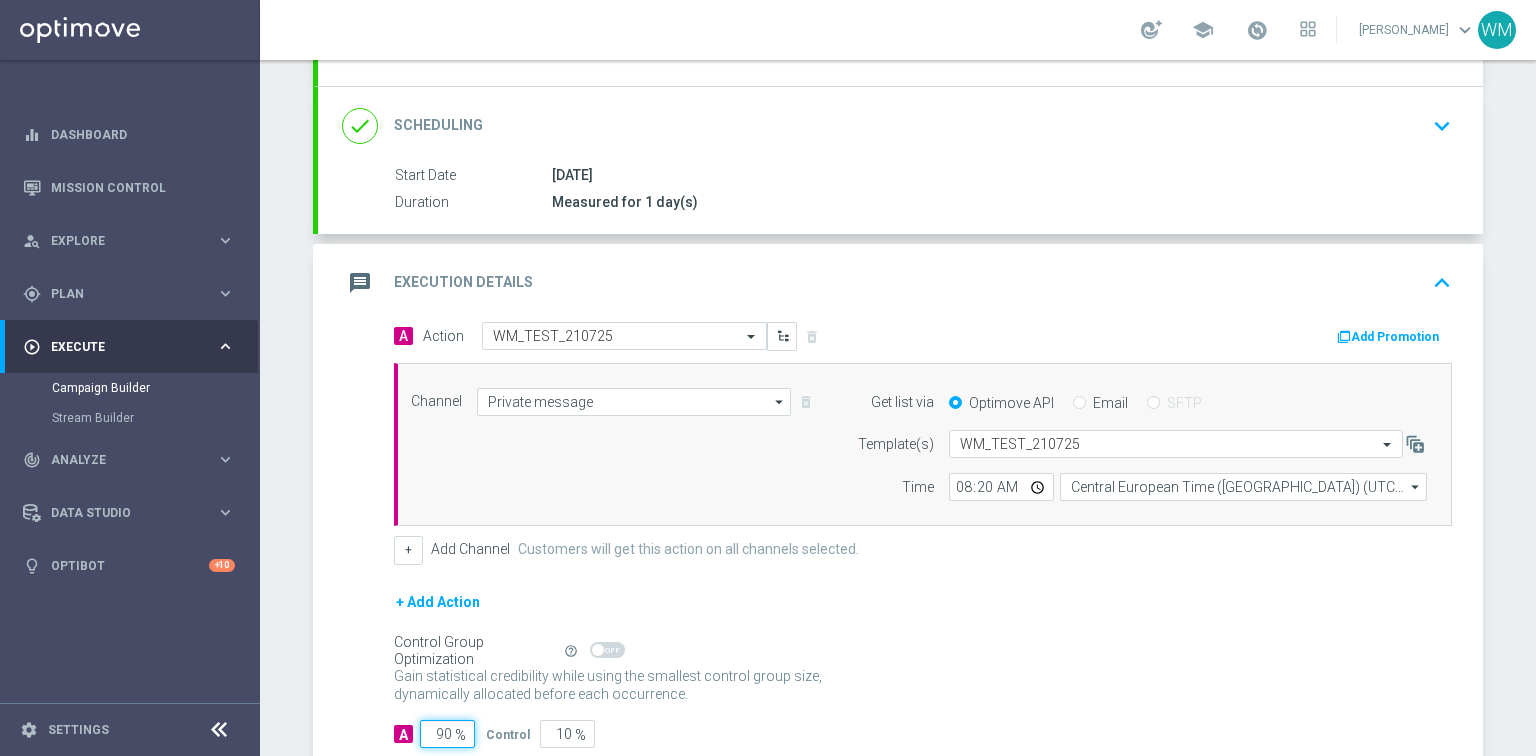 drag, startPoint x: 440, startPoint y: 726, endPoint x: 406, endPoint y: 726, distance: 34 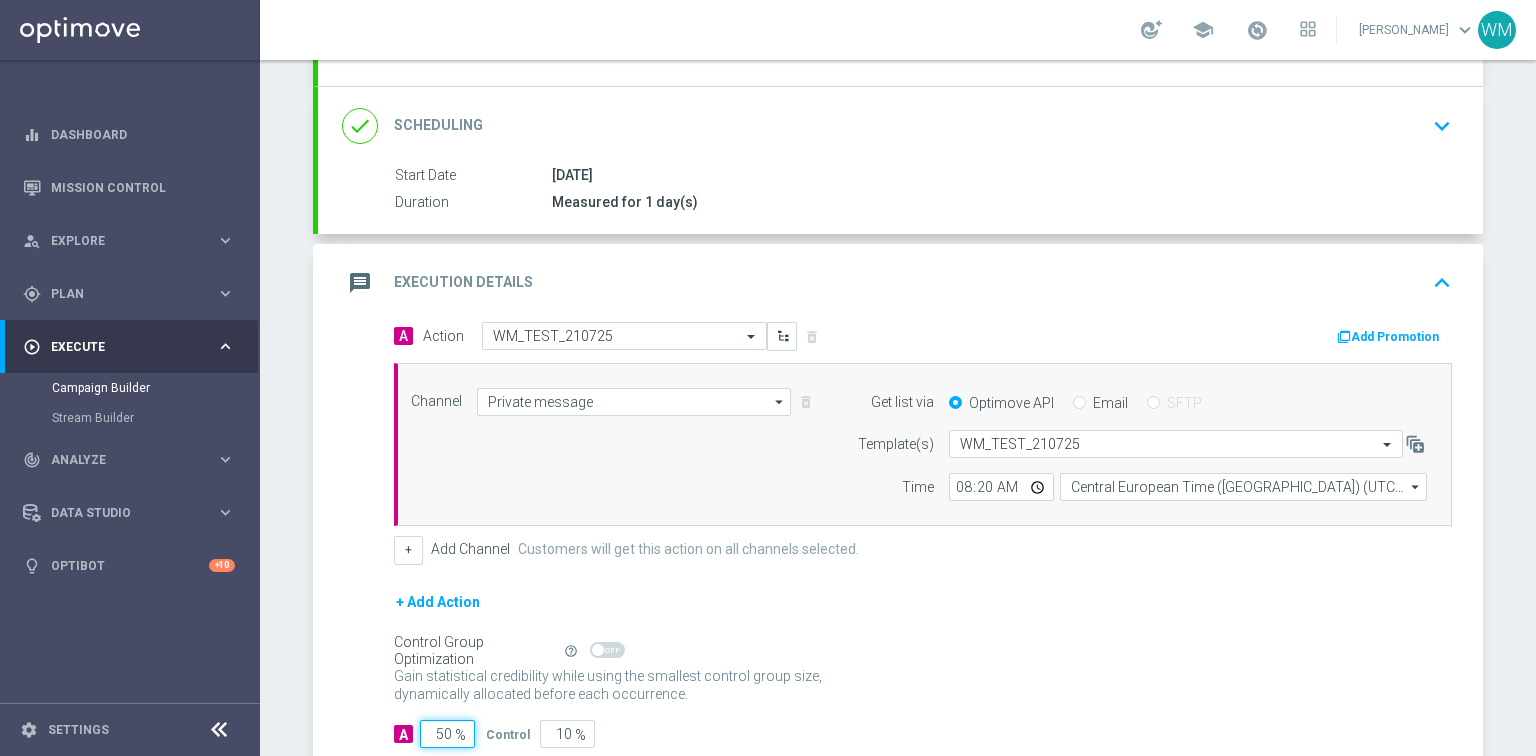 type on "50" 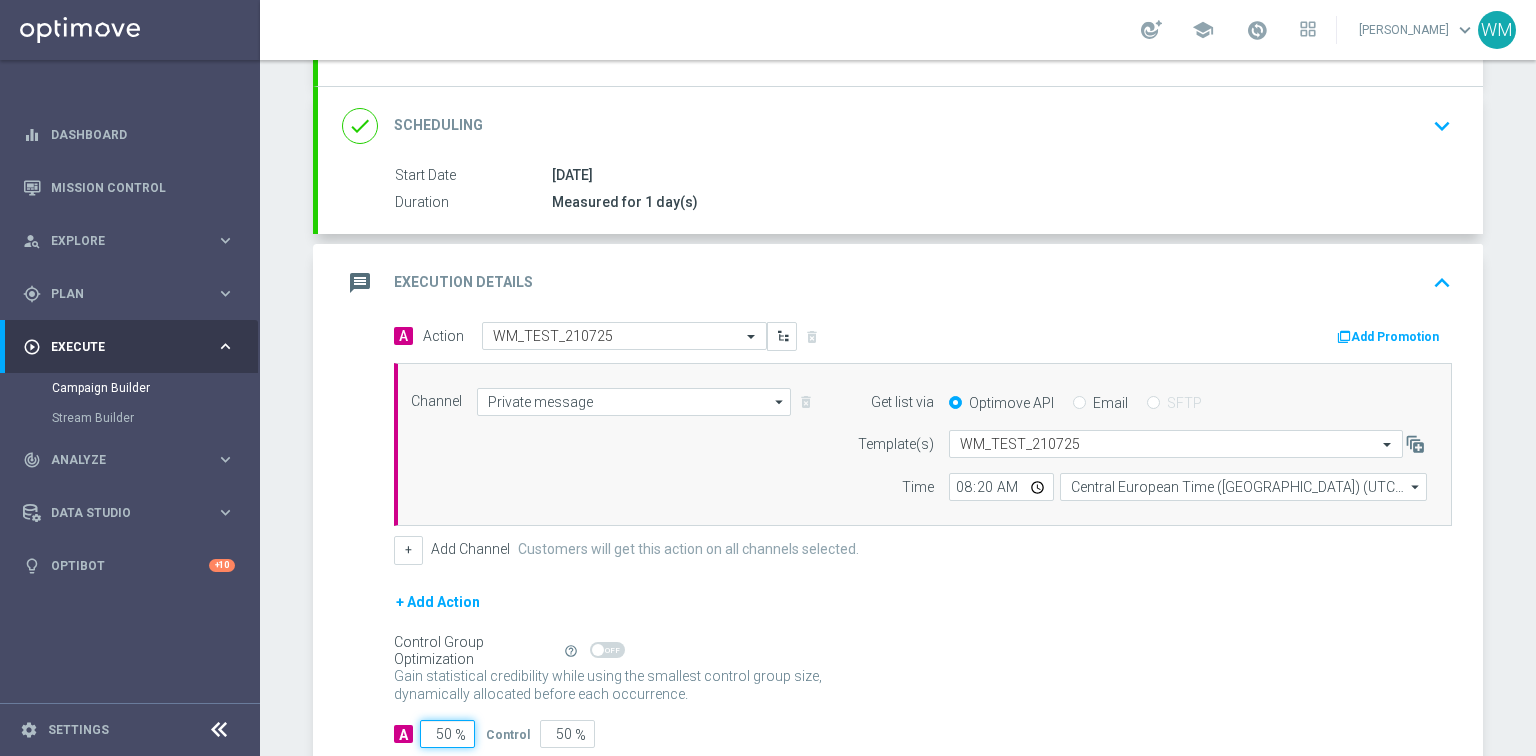 type on "50" 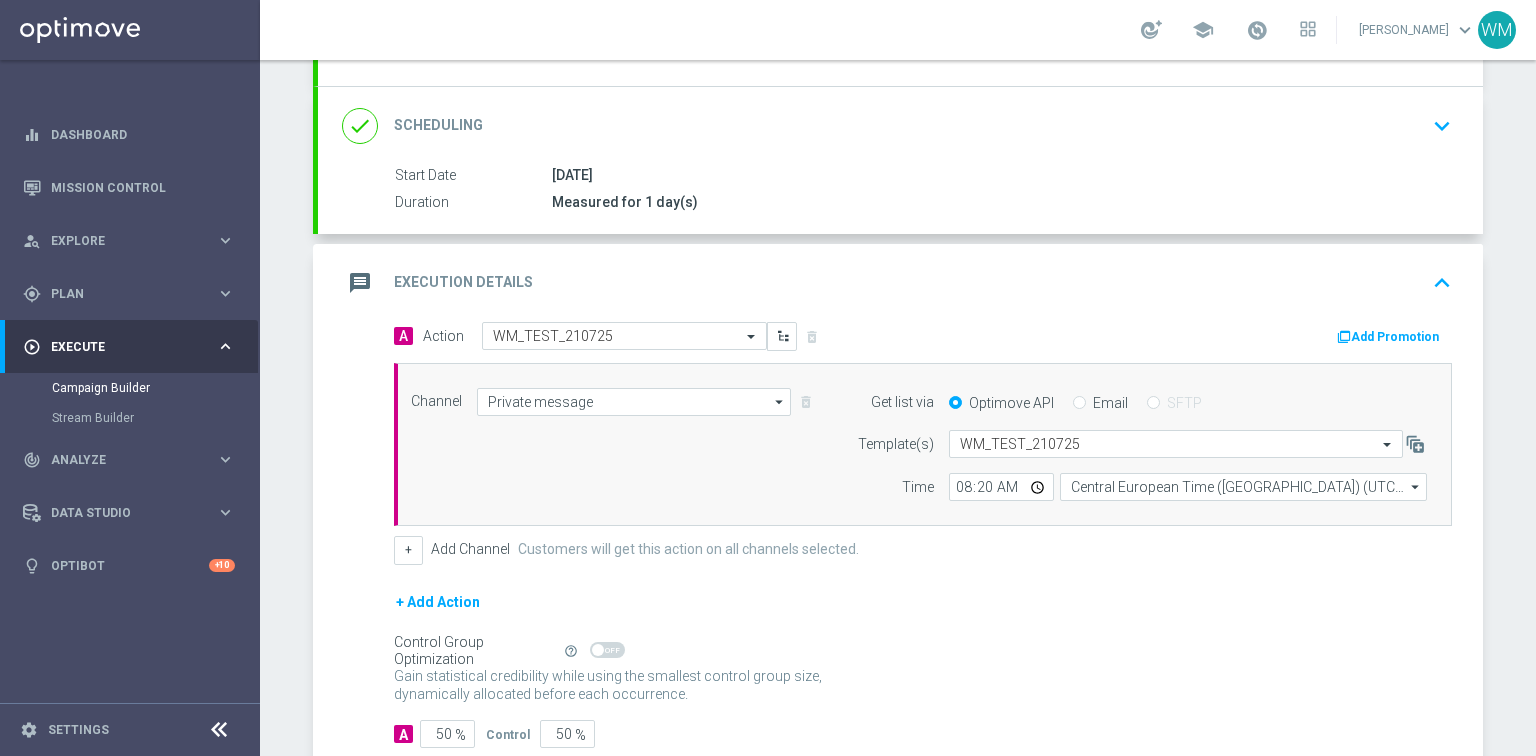 click on "Gain higher response rates by matching the most effective action with each customer. The action-customer fit increases after each occurrence." 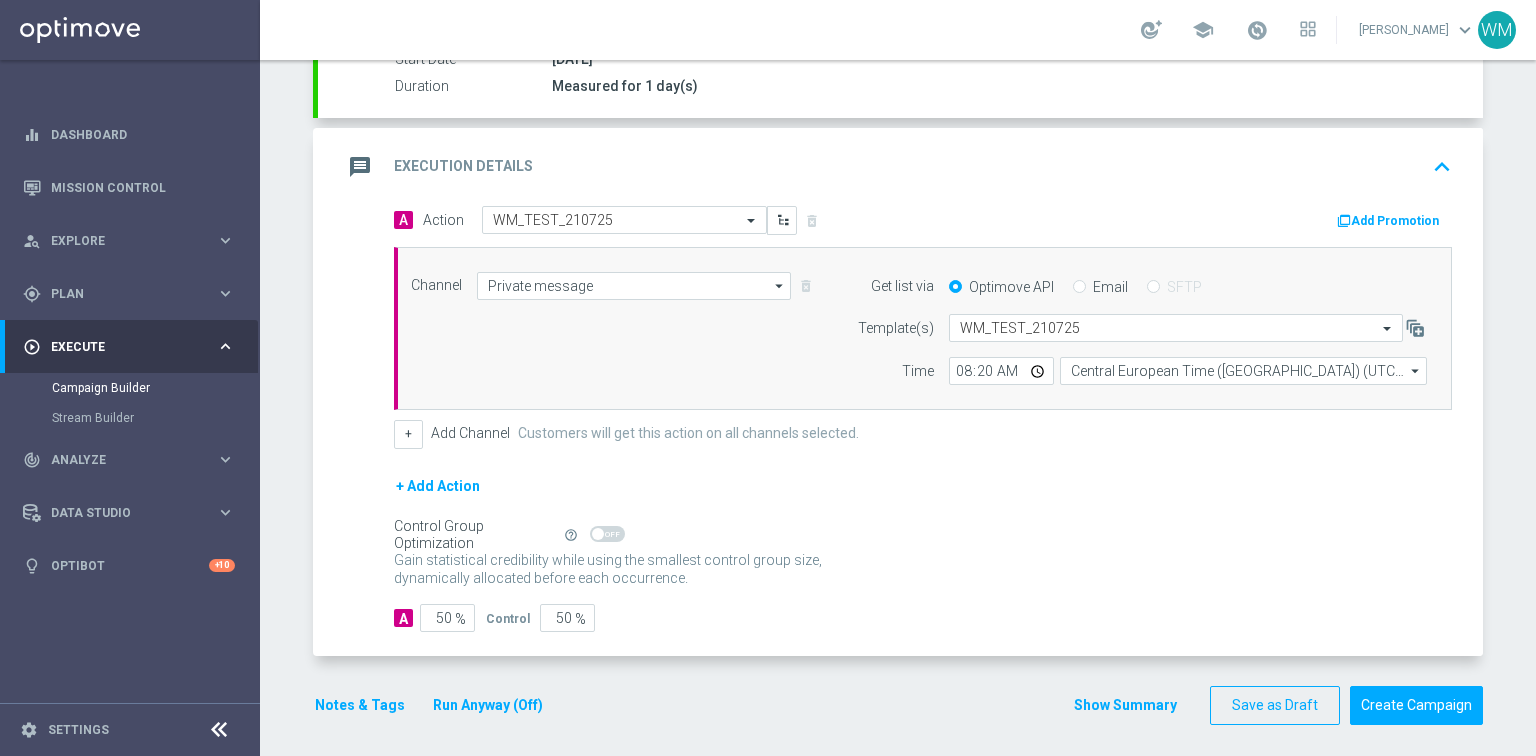 scroll, scrollTop: 360, scrollLeft: 0, axis: vertical 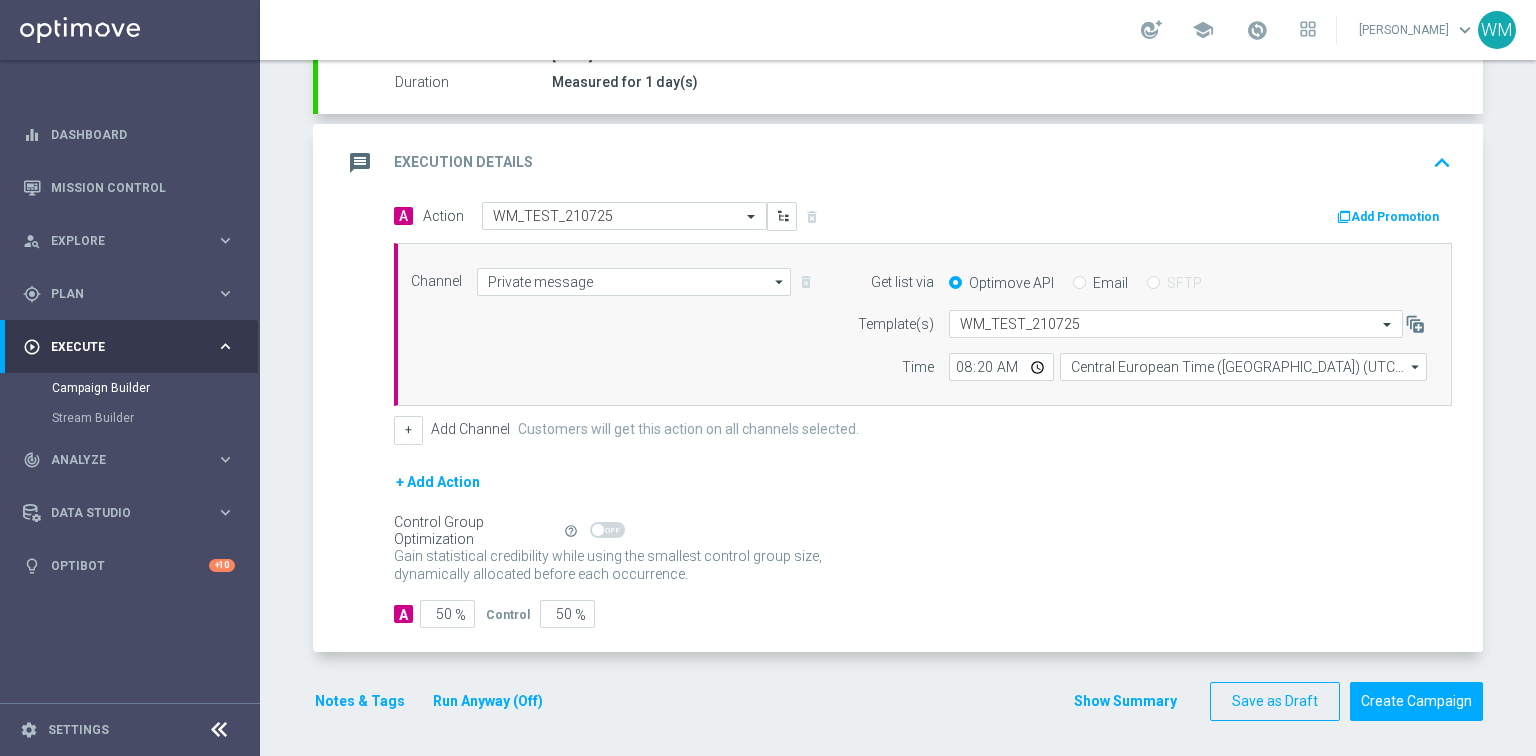 click on "Show Summary" 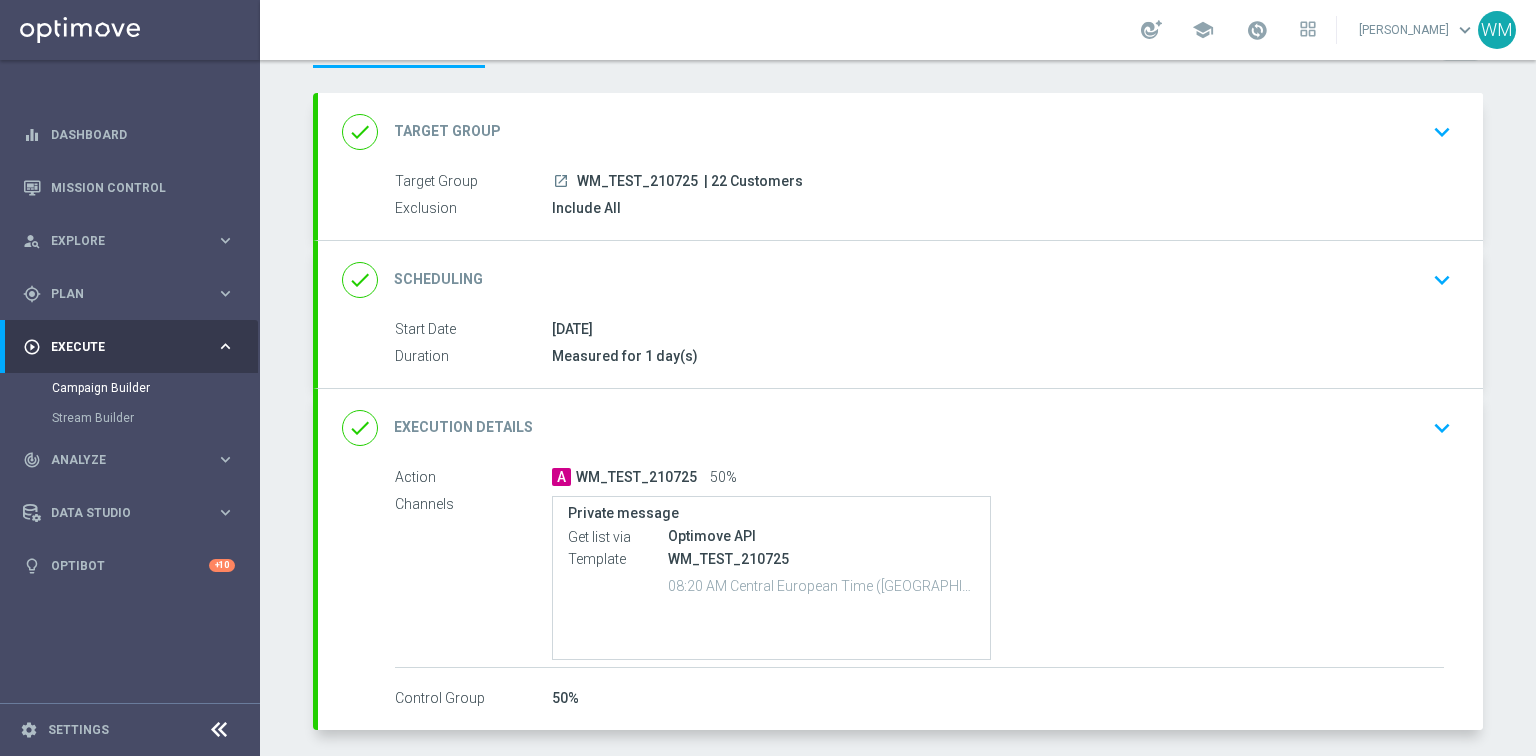 scroll, scrollTop: 0, scrollLeft: 0, axis: both 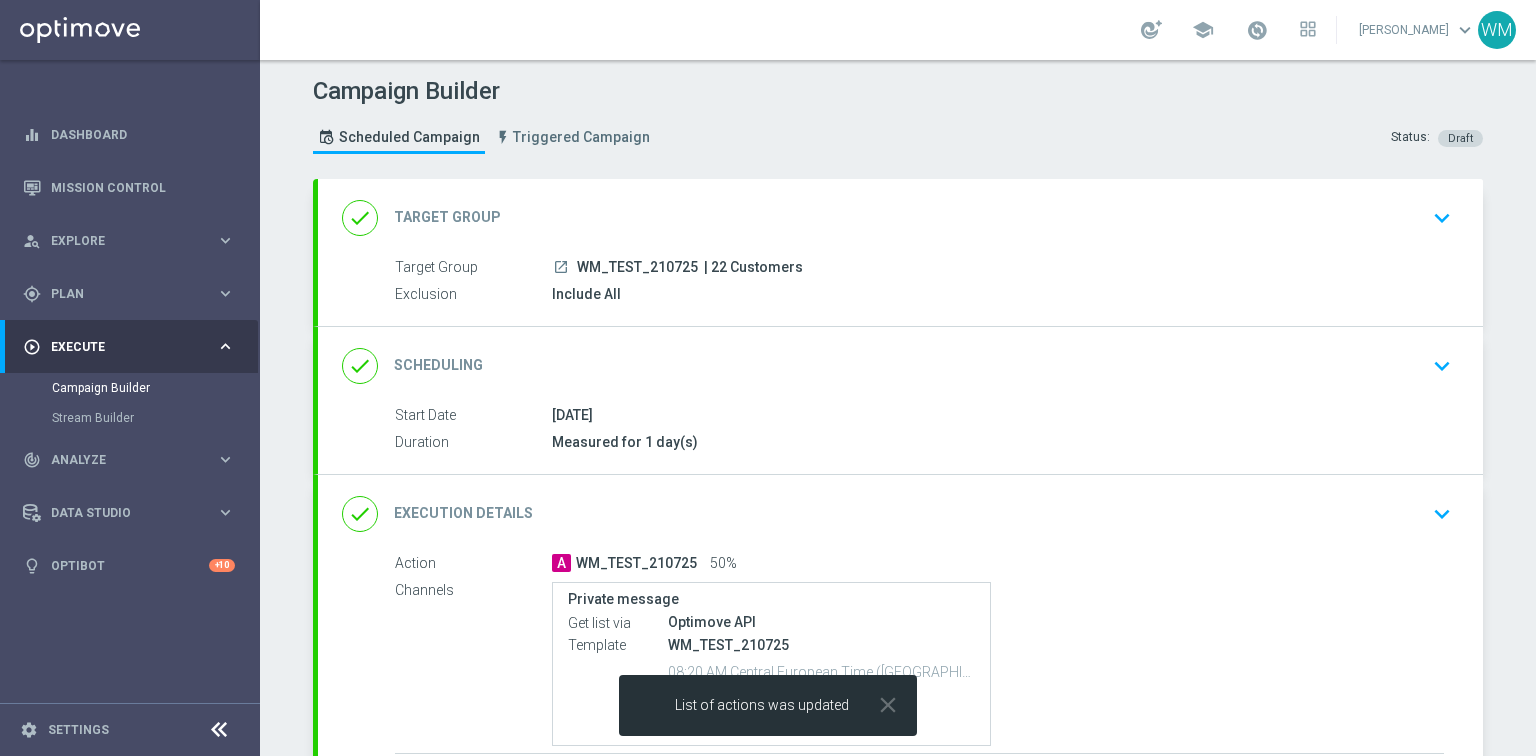 click on "Duration
Measured for 1 day(s)" 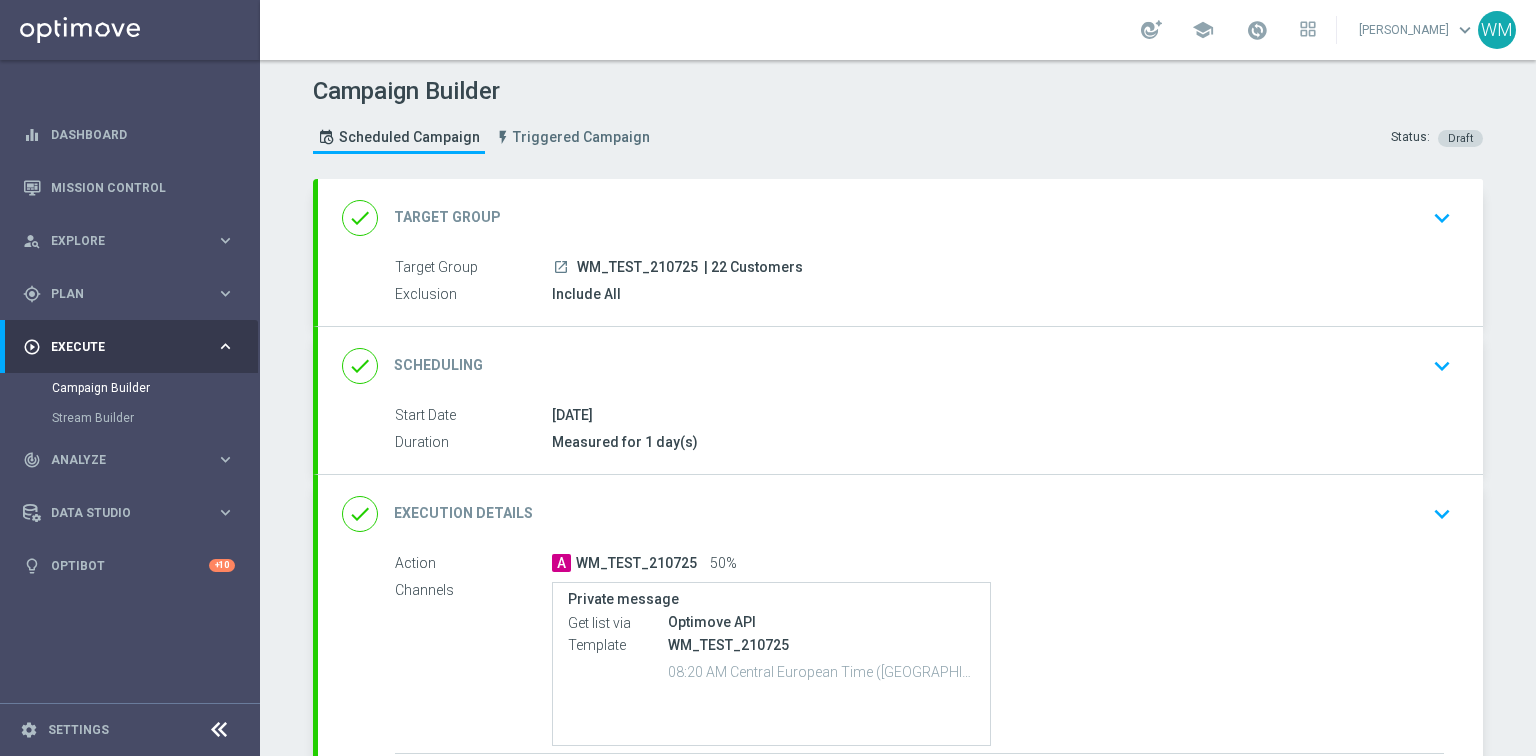 drag, startPoint x: 571, startPoint y: 264, endPoint x: 691, endPoint y: 263, distance: 120.004166 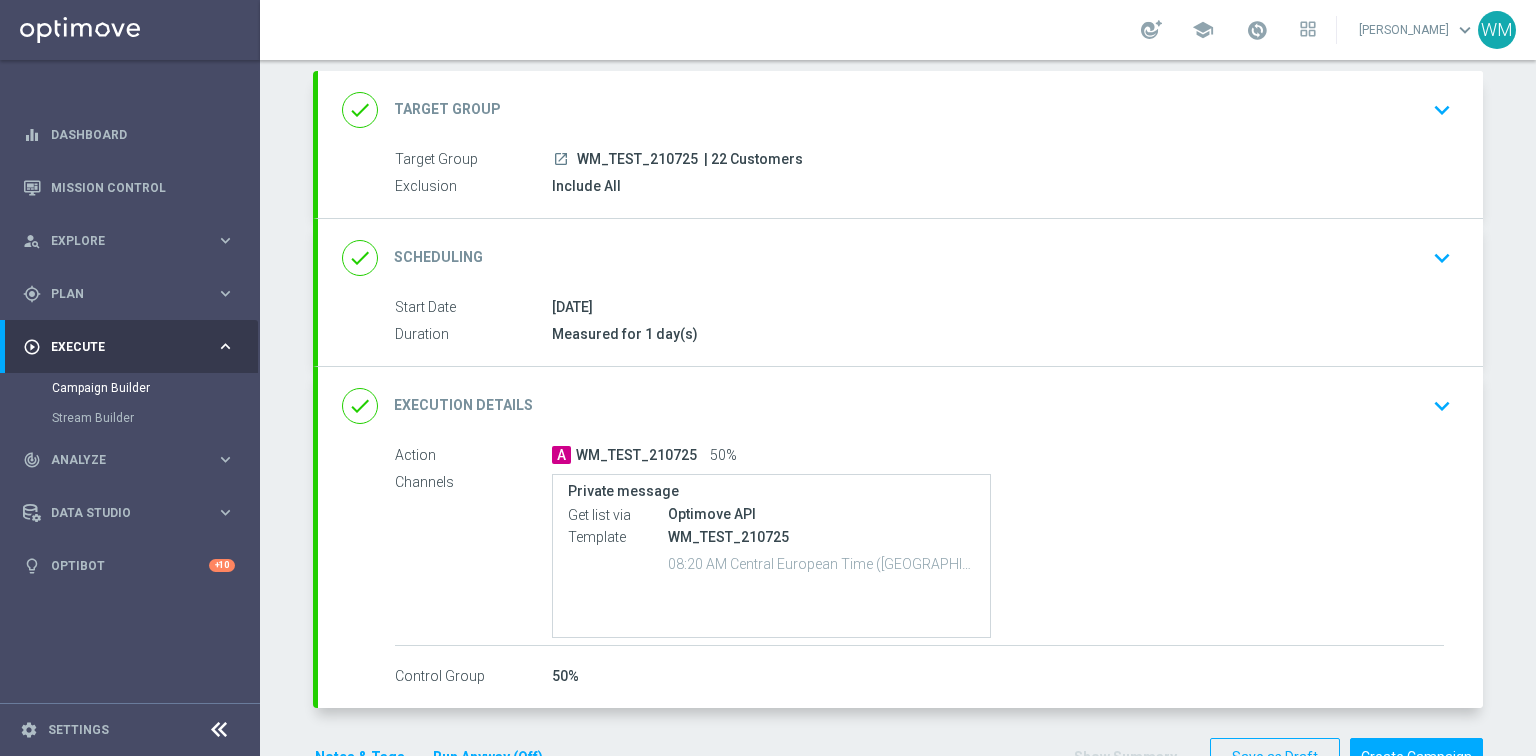scroll, scrollTop: 84, scrollLeft: 0, axis: vertical 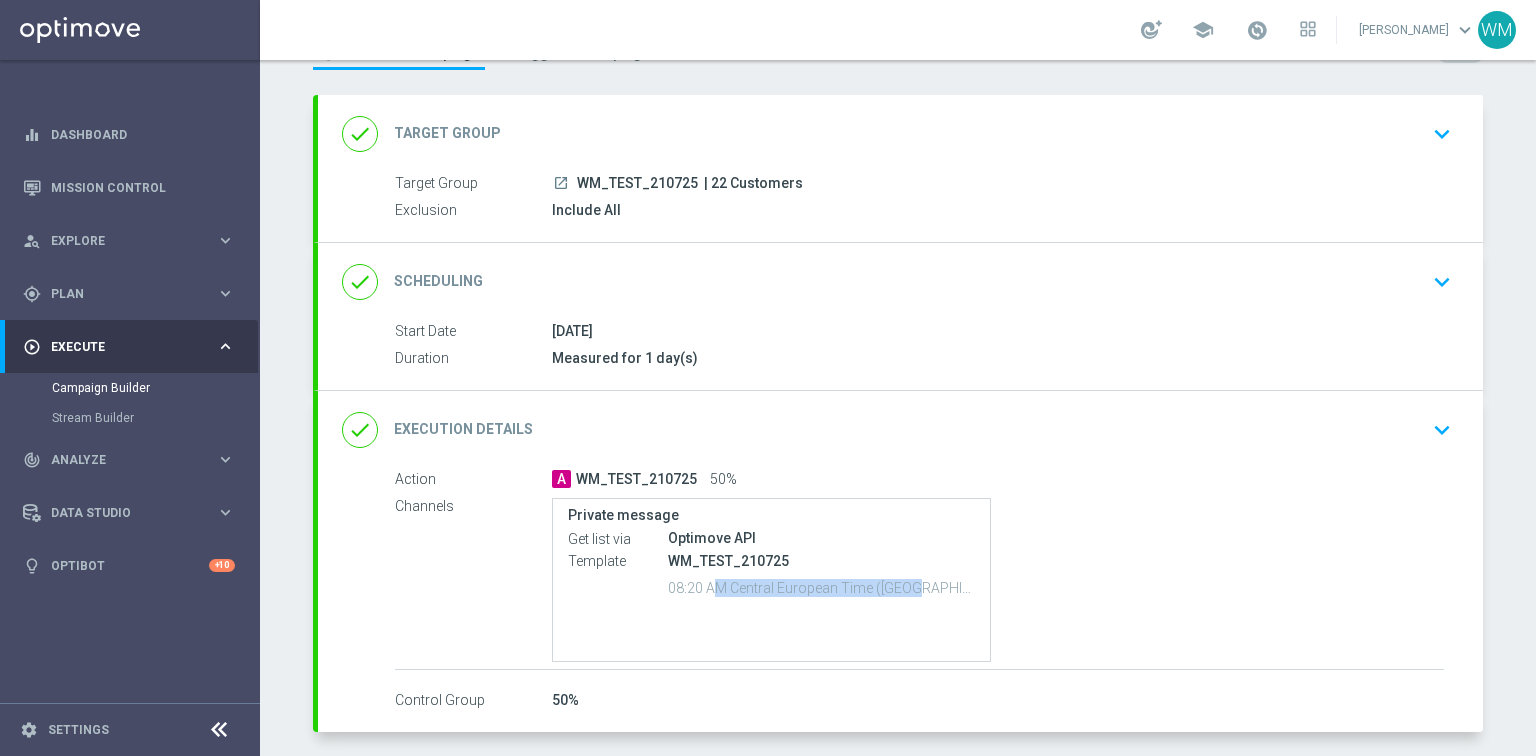 drag, startPoint x: 653, startPoint y: 584, endPoint x: 863, endPoint y: 587, distance: 210.02142 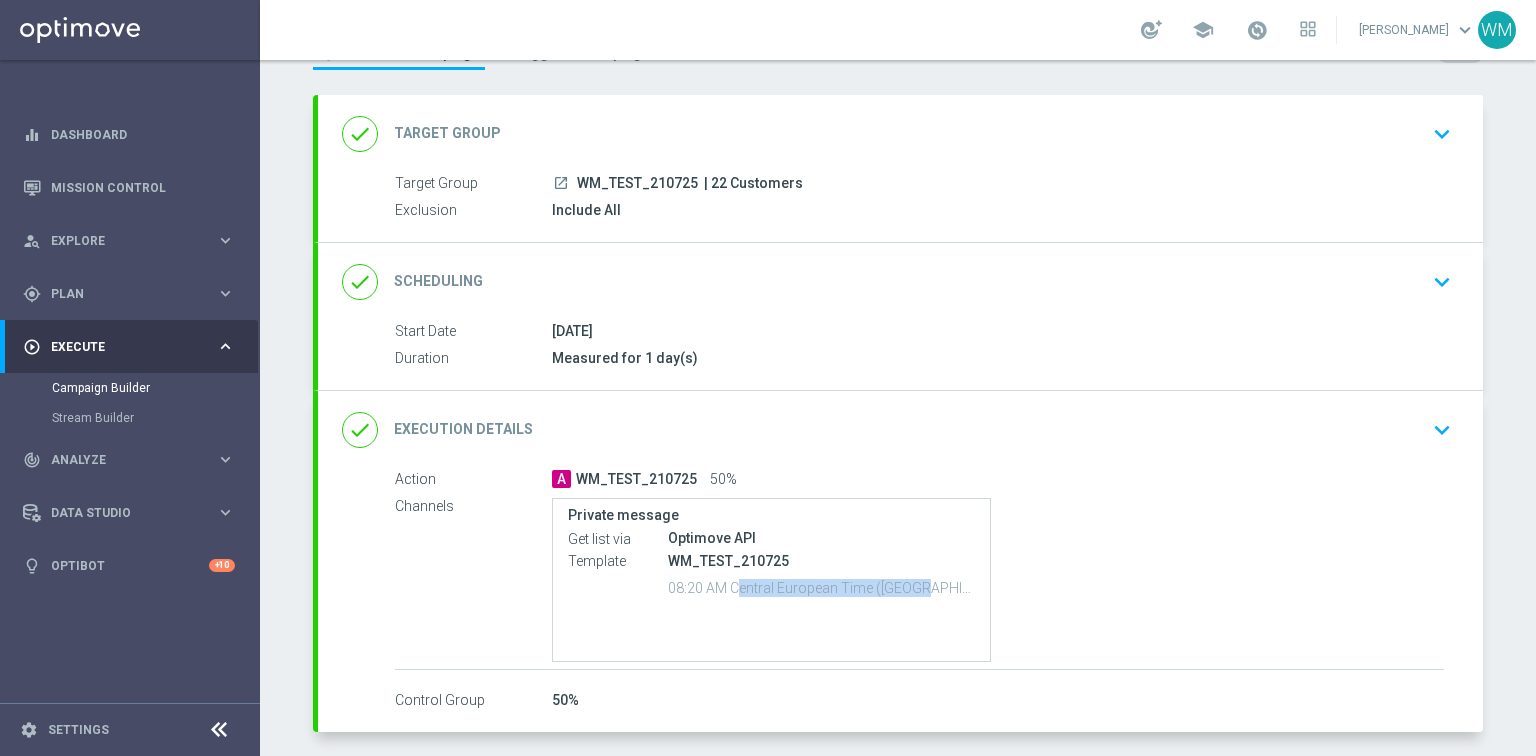 drag, startPoint x: 863, startPoint y: 587, endPoint x: 681, endPoint y: 588, distance: 182.00275 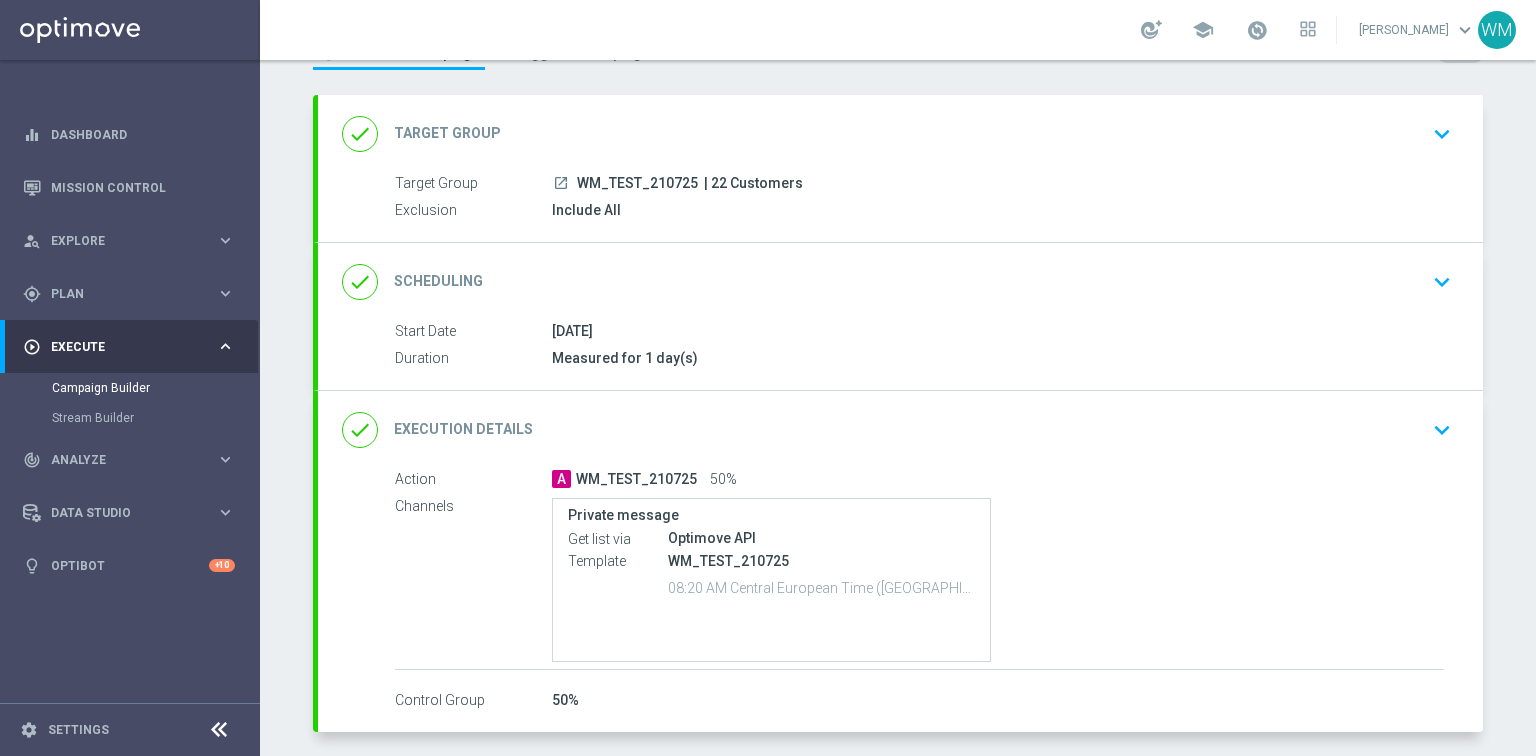 scroll, scrollTop: 164, scrollLeft: 0, axis: vertical 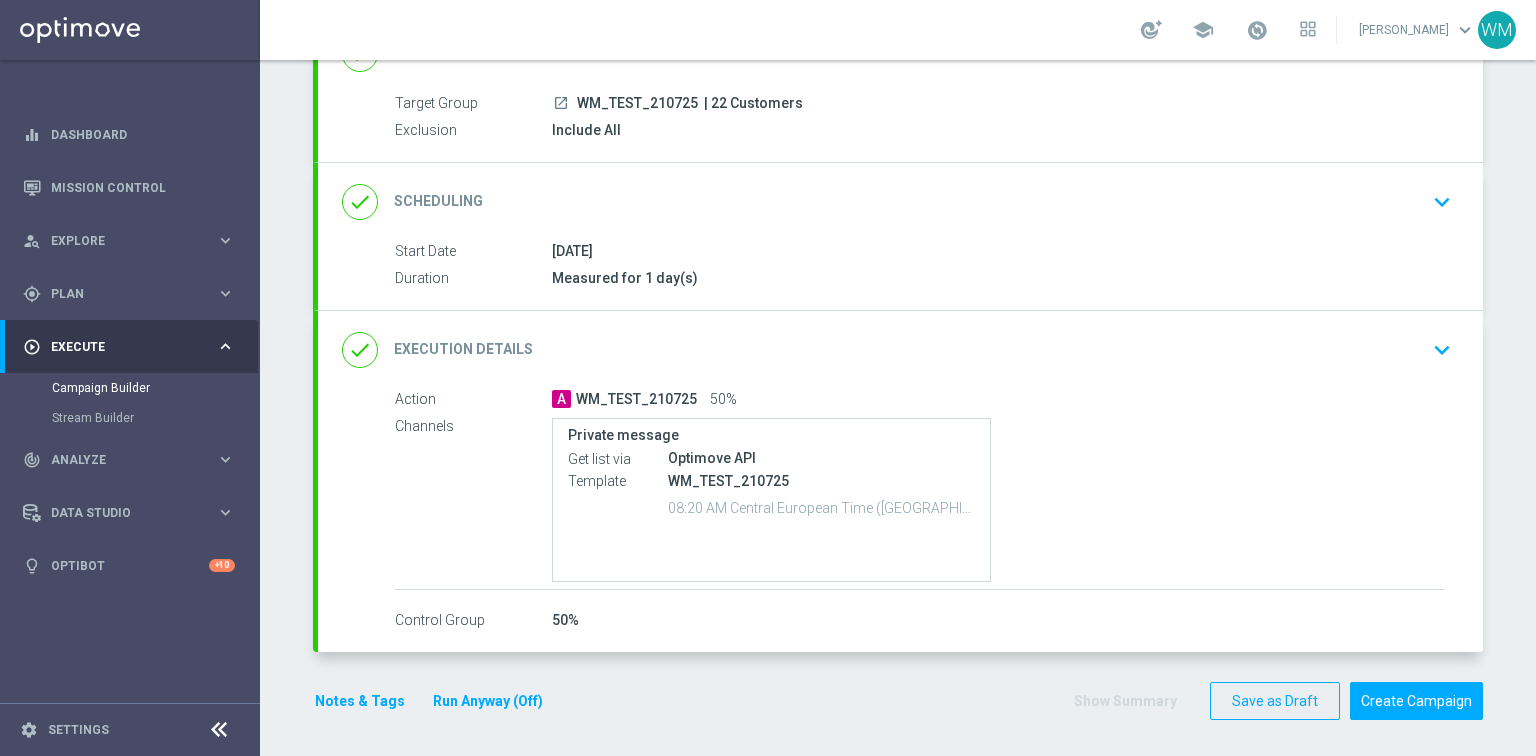 drag, startPoint x: 604, startPoint y: 696, endPoint x: 296, endPoint y: 685, distance: 308.19638 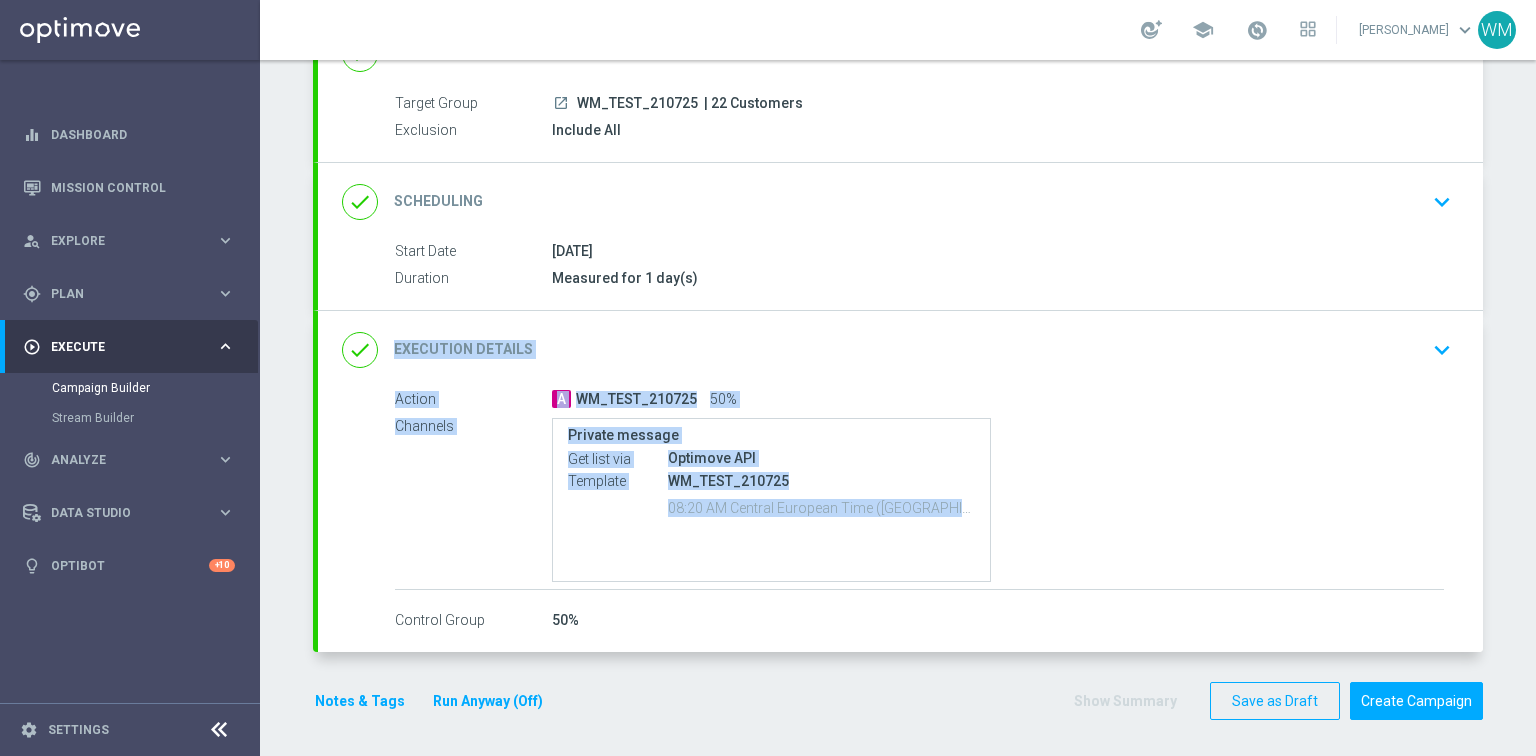 drag, startPoint x: 984, startPoint y: 517, endPoint x: 391, endPoint y: 362, distance: 612.9225 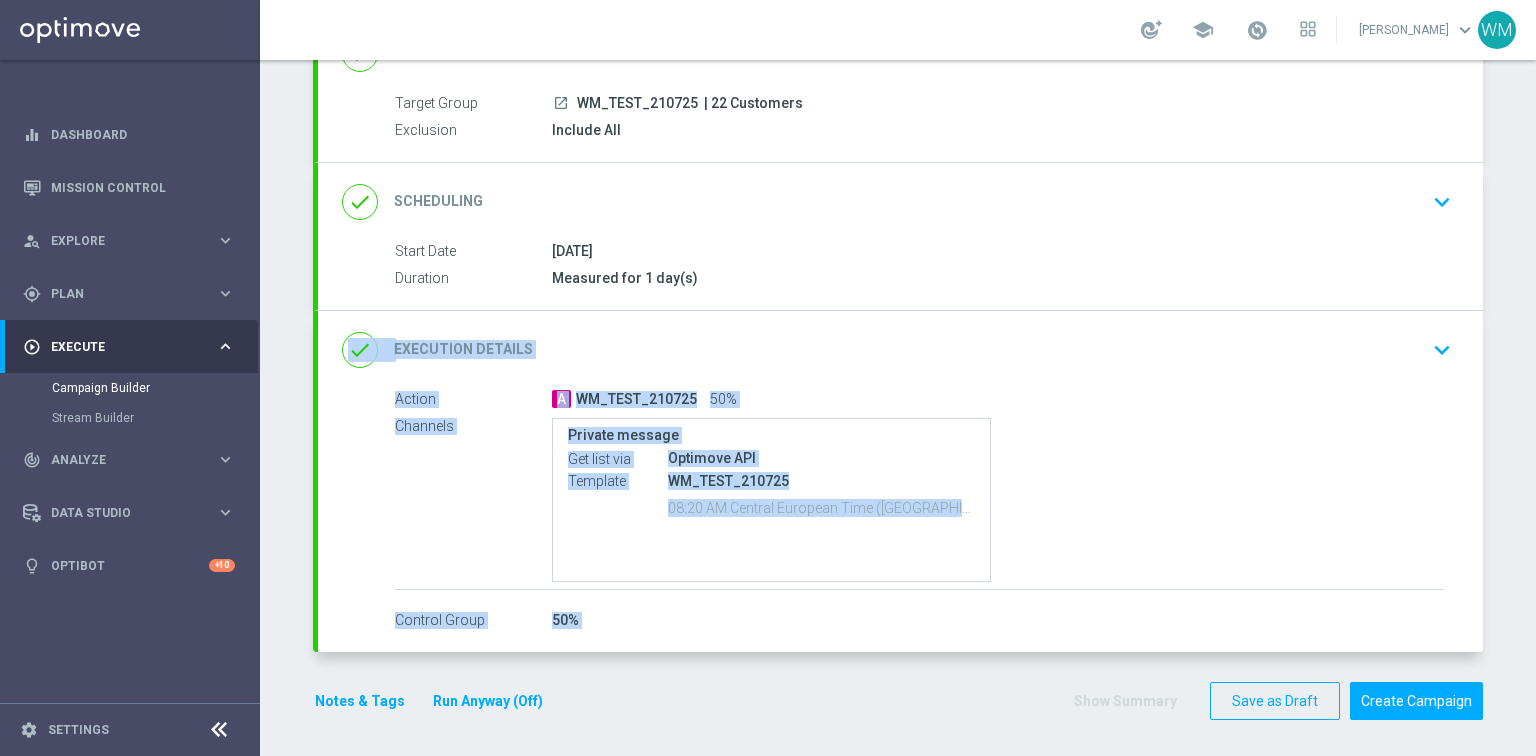 drag, startPoint x: 781, startPoint y: 648, endPoint x: 310, endPoint y: 345, distance: 560.0446 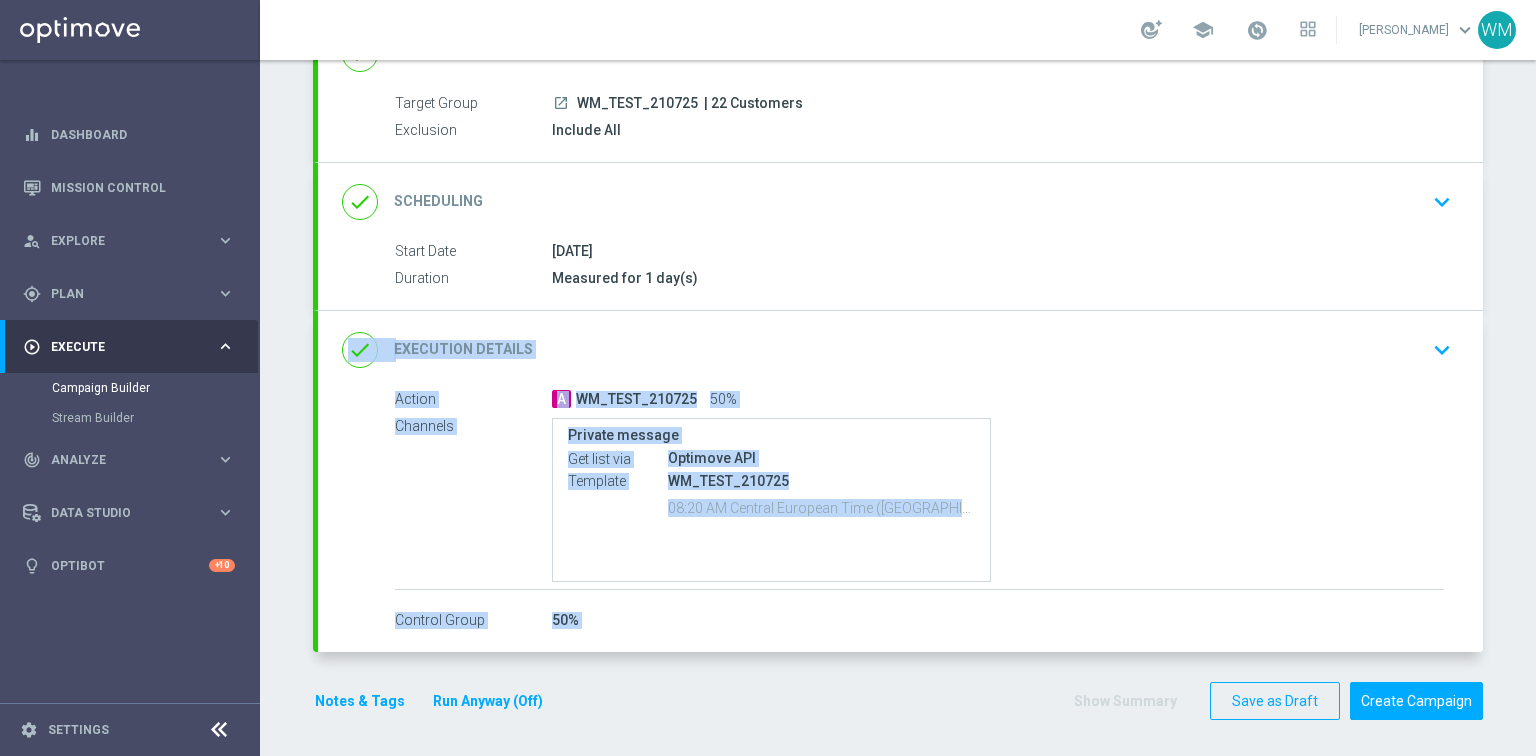 click on "done
Target Group
keyboard_arrow_down
Target Group
launch
WM_TEST_210725
| 22 Customers
Exclusion
Include All
Target Group
WM_TEST_210725
WM_TEST_210725
arrow_drop_down" 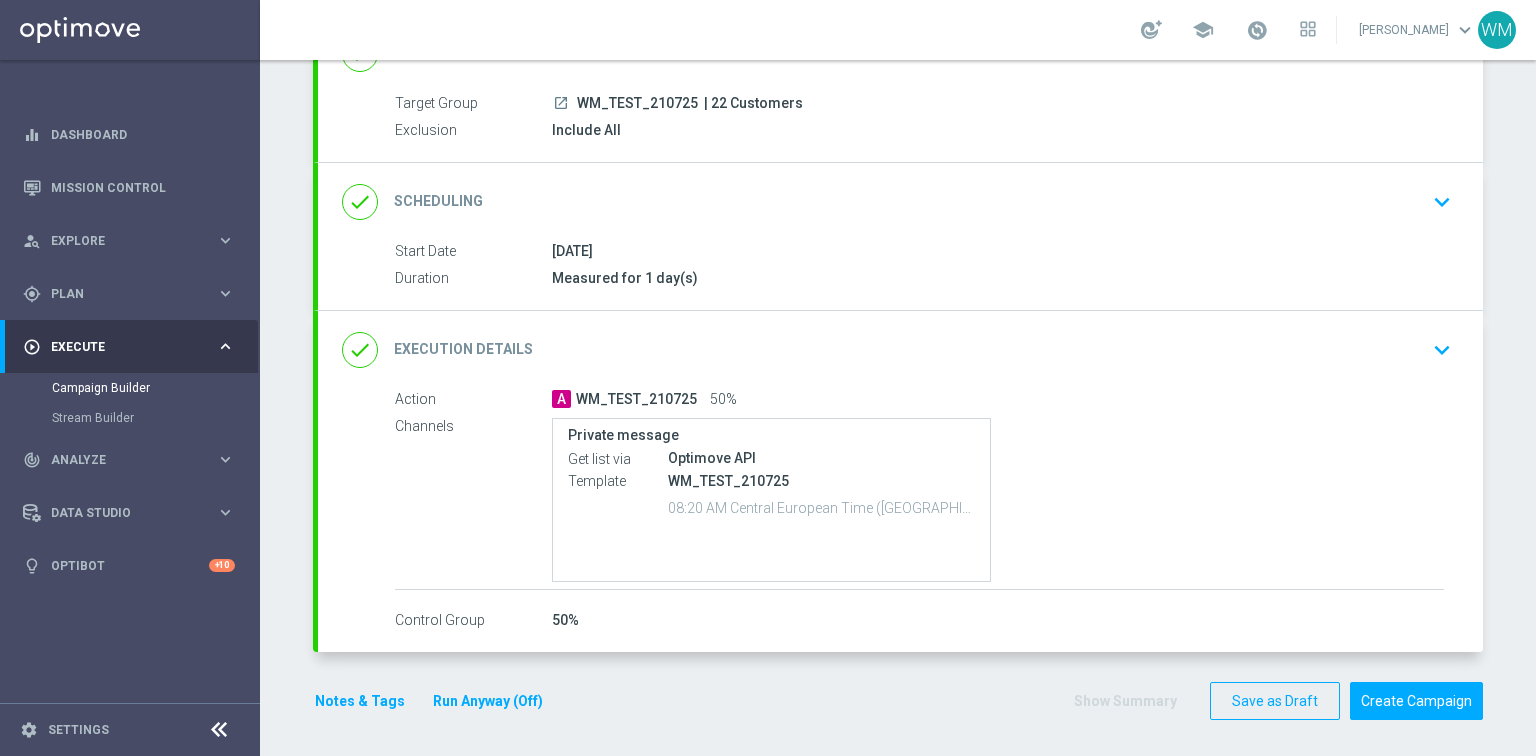 drag, startPoint x: 642, startPoint y: 632, endPoint x: 376, endPoint y: 360, distance: 380.4471 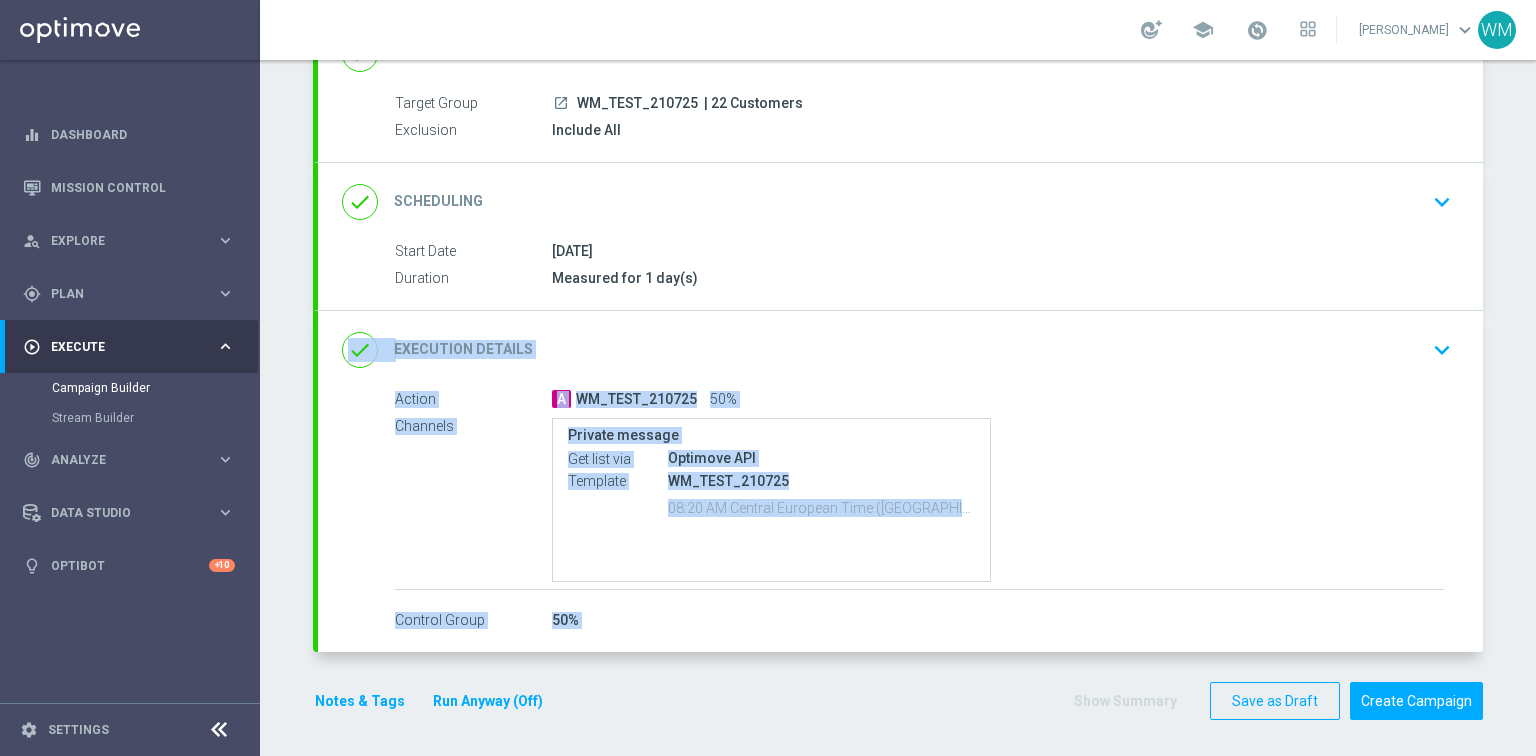 drag, startPoint x: 718, startPoint y: 616, endPoint x: 283, endPoint y: 356, distance: 506.77905 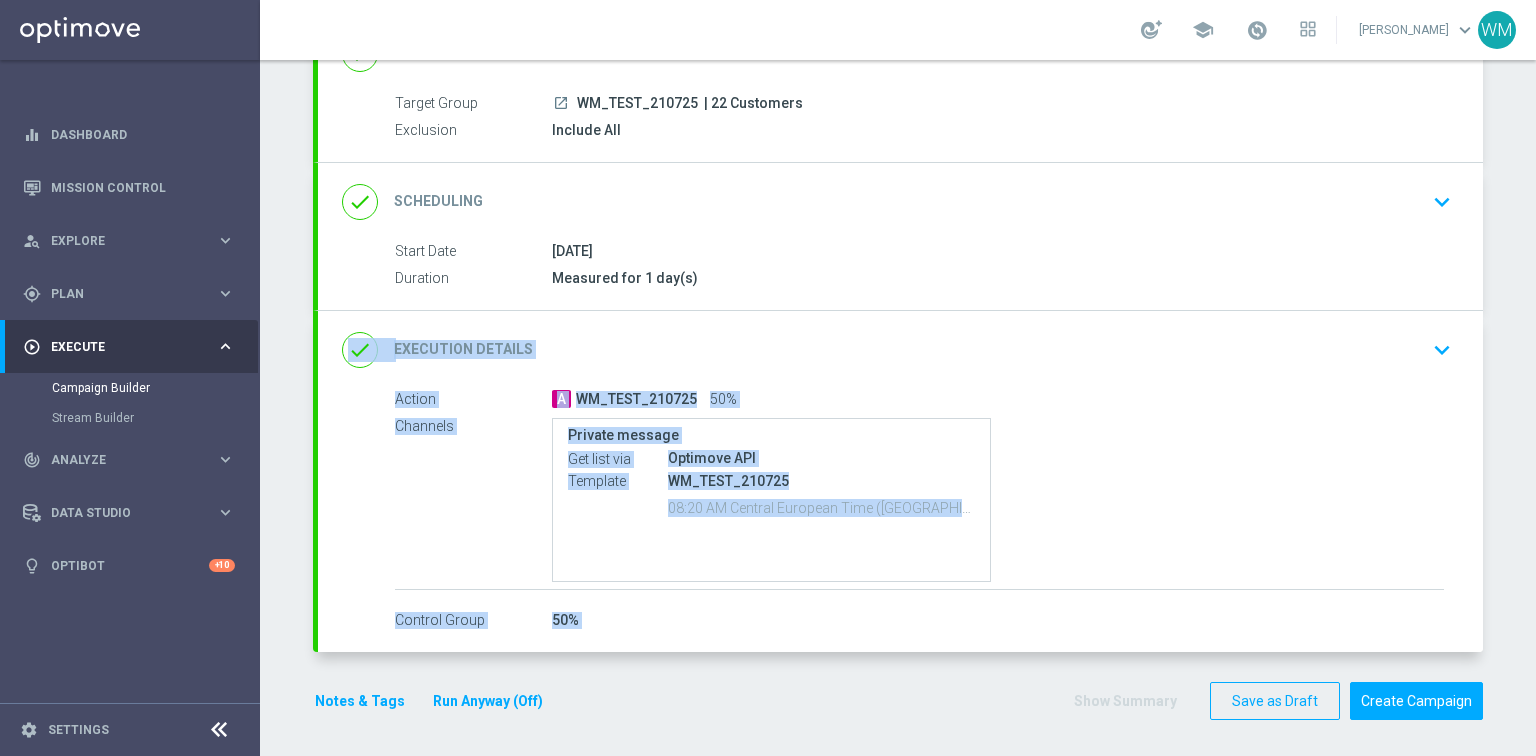 drag, startPoint x: 283, startPoint y: 356, endPoint x: 644, endPoint y: 618, distance: 446.05493 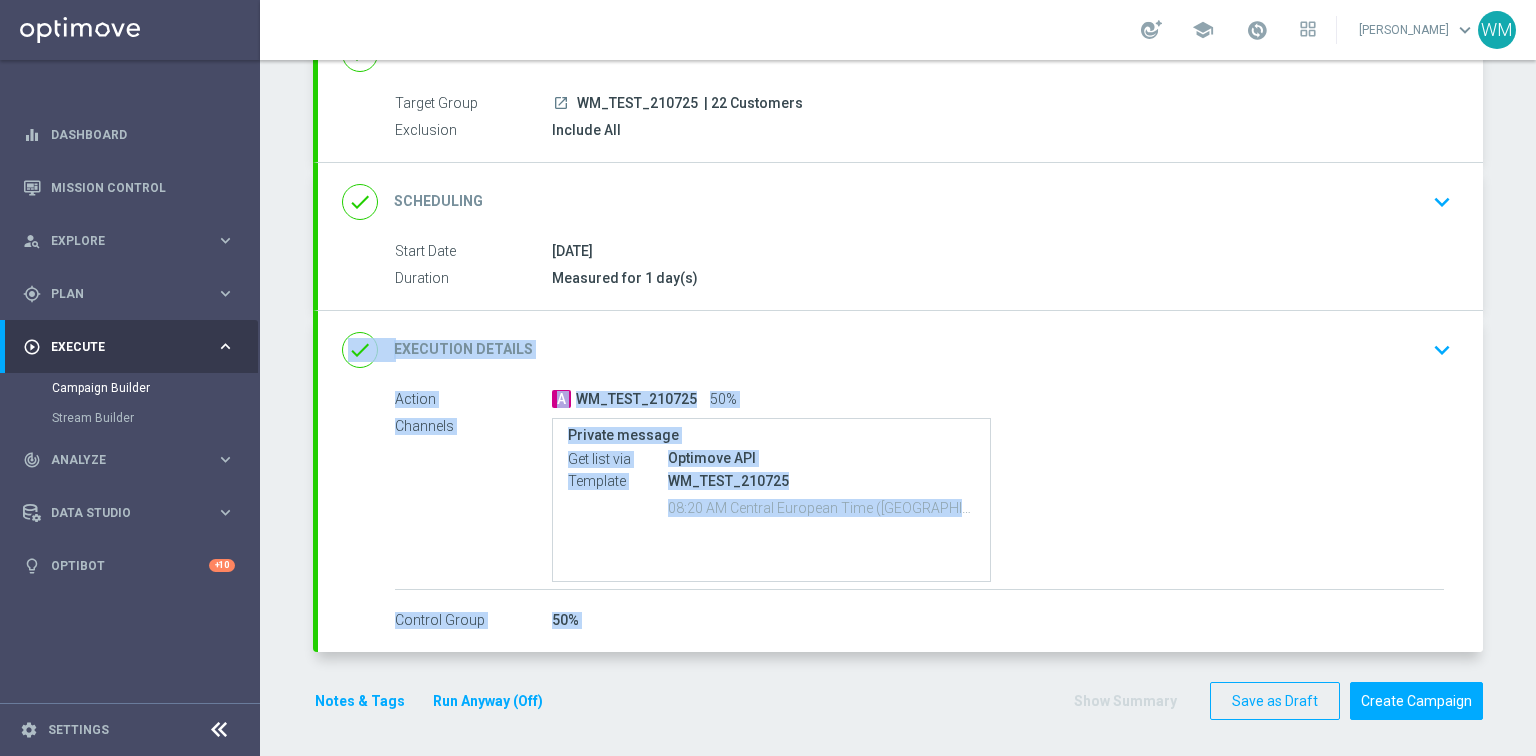 click on "Campaign Builder
Scheduled Campaign
Triggered Campaign
Status:
Draft
done
Target Group
keyboard_arrow_down
Target Group
launch
WM_TEST_210725
| 22 Customers
Exclusion
Include All
Target Group
WM_TEST_210725" 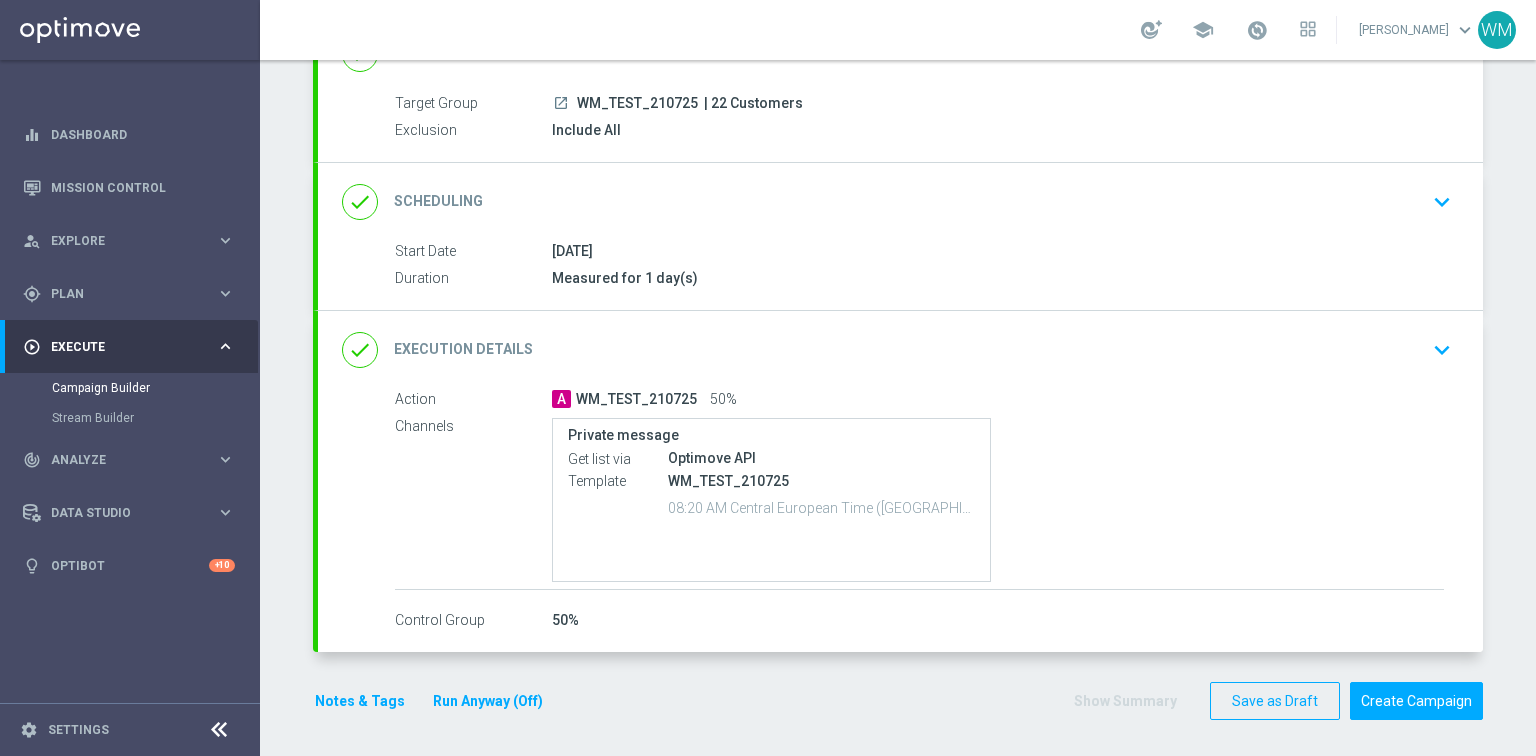 click on "21 Jul 2025" 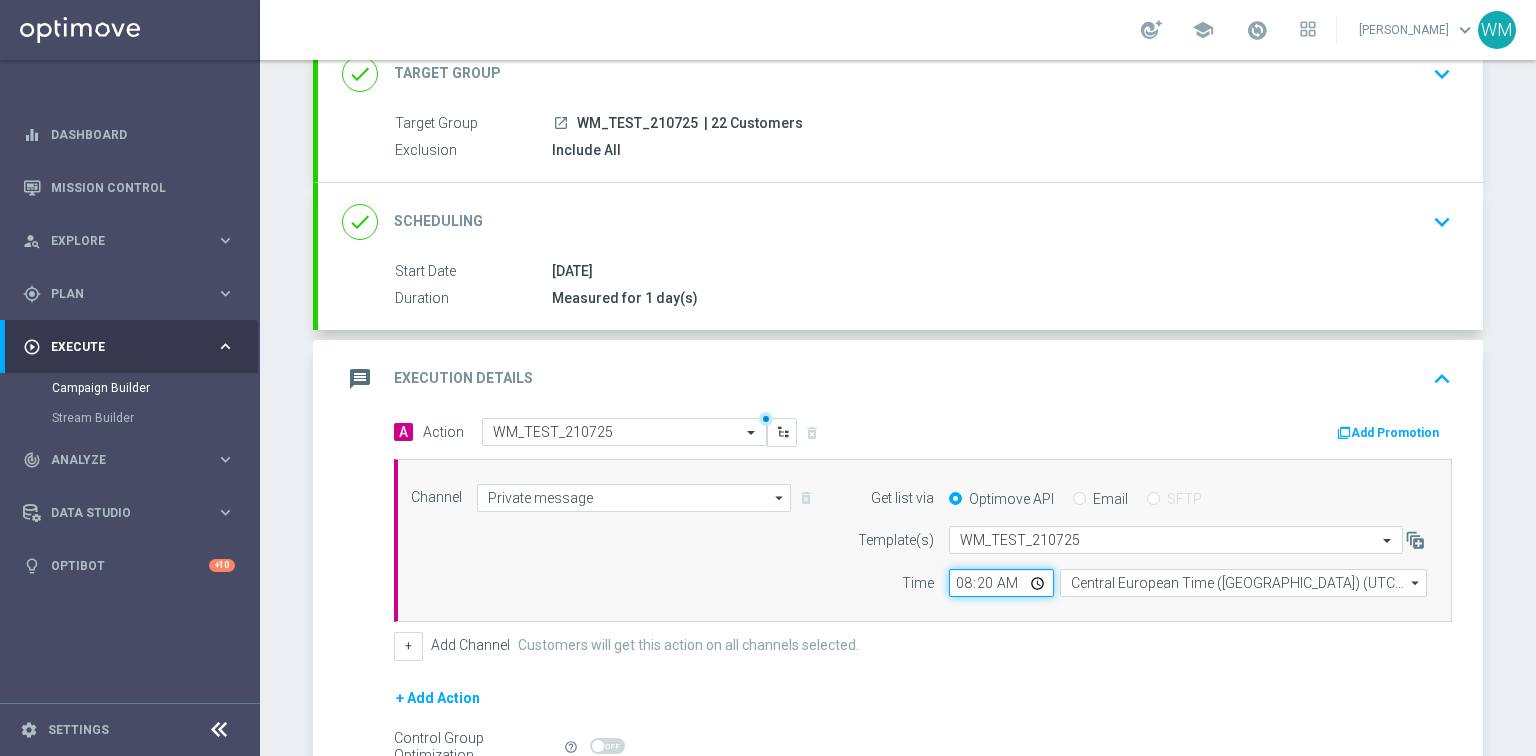 click on "08:20" 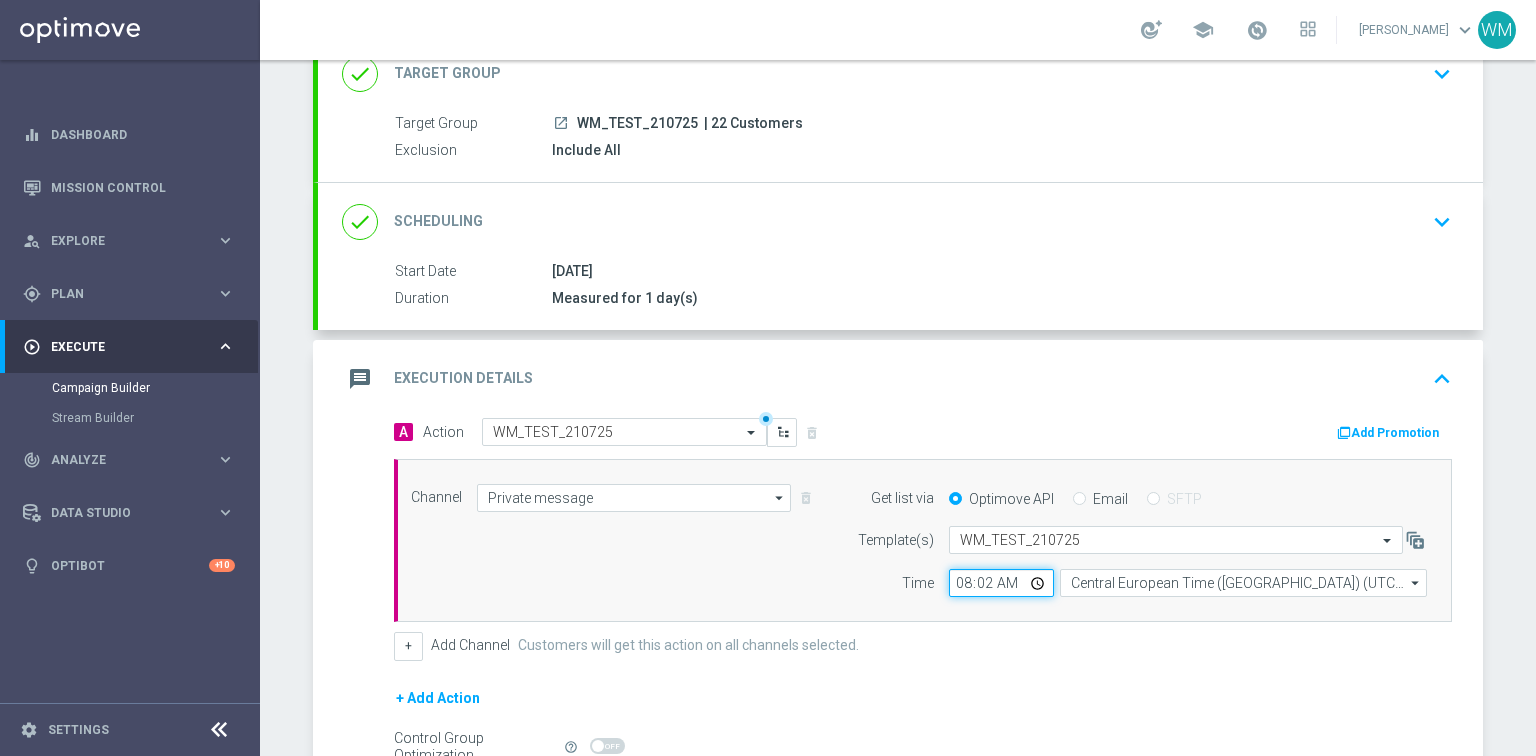 type on "08:22" 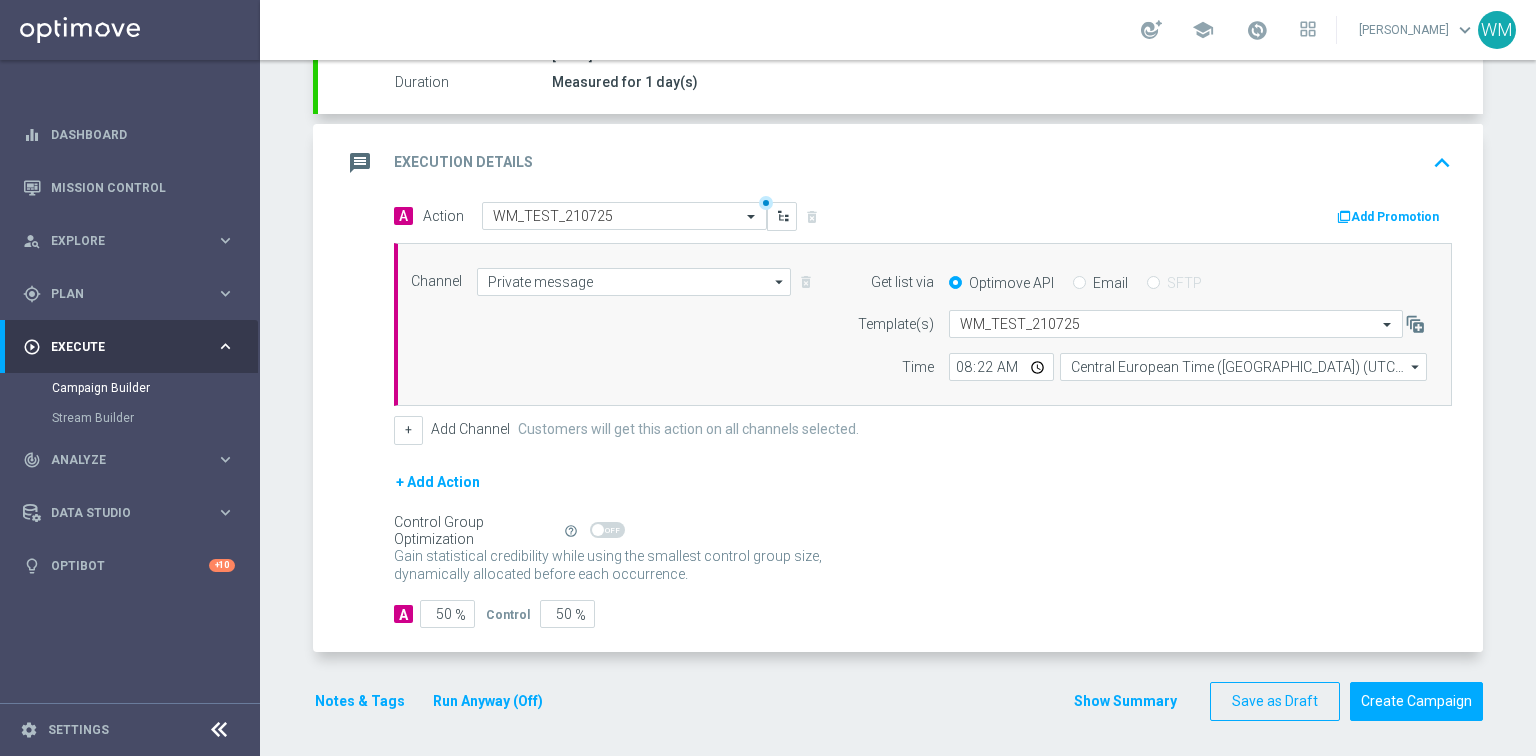 click on "Show Summary" 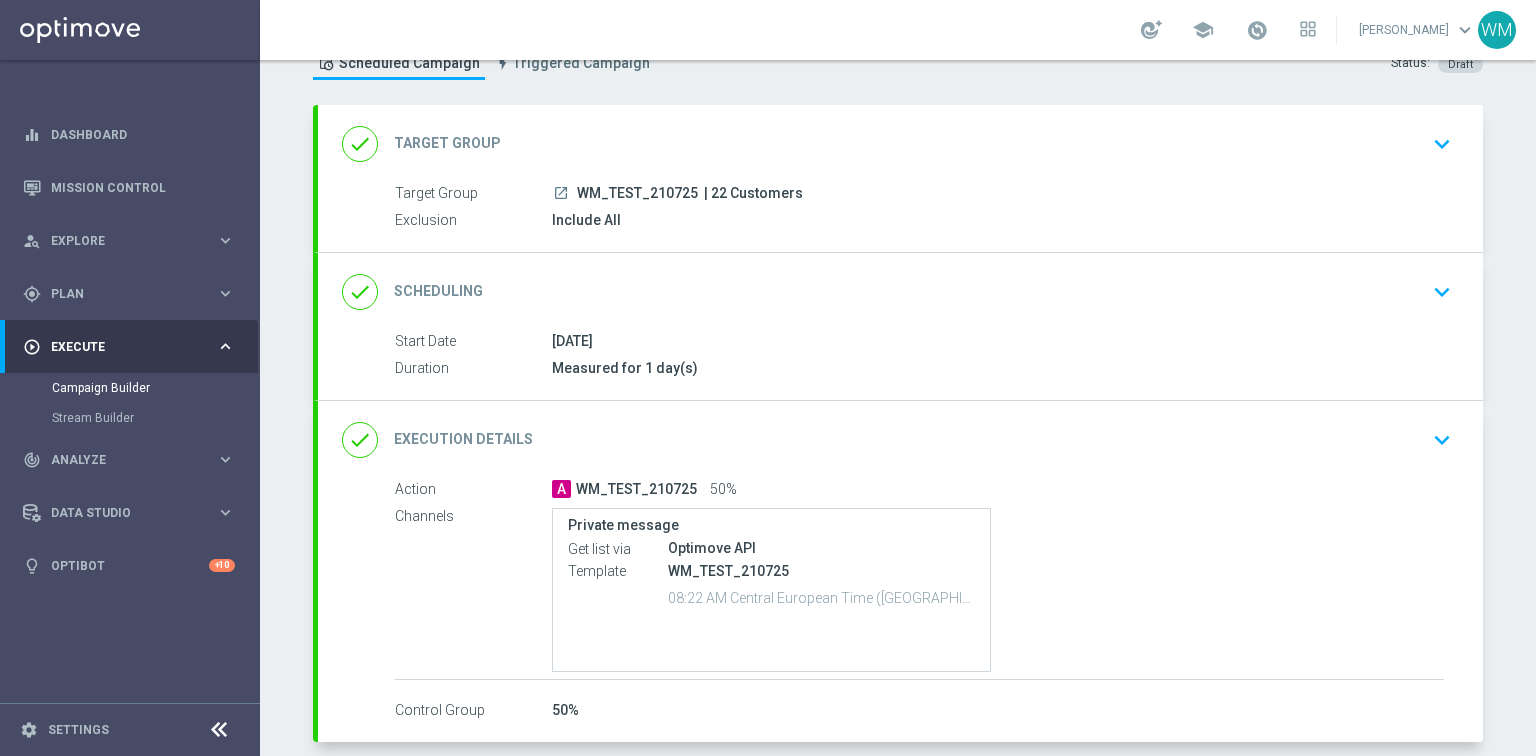 scroll, scrollTop: 0, scrollLeft: 0, axis: both 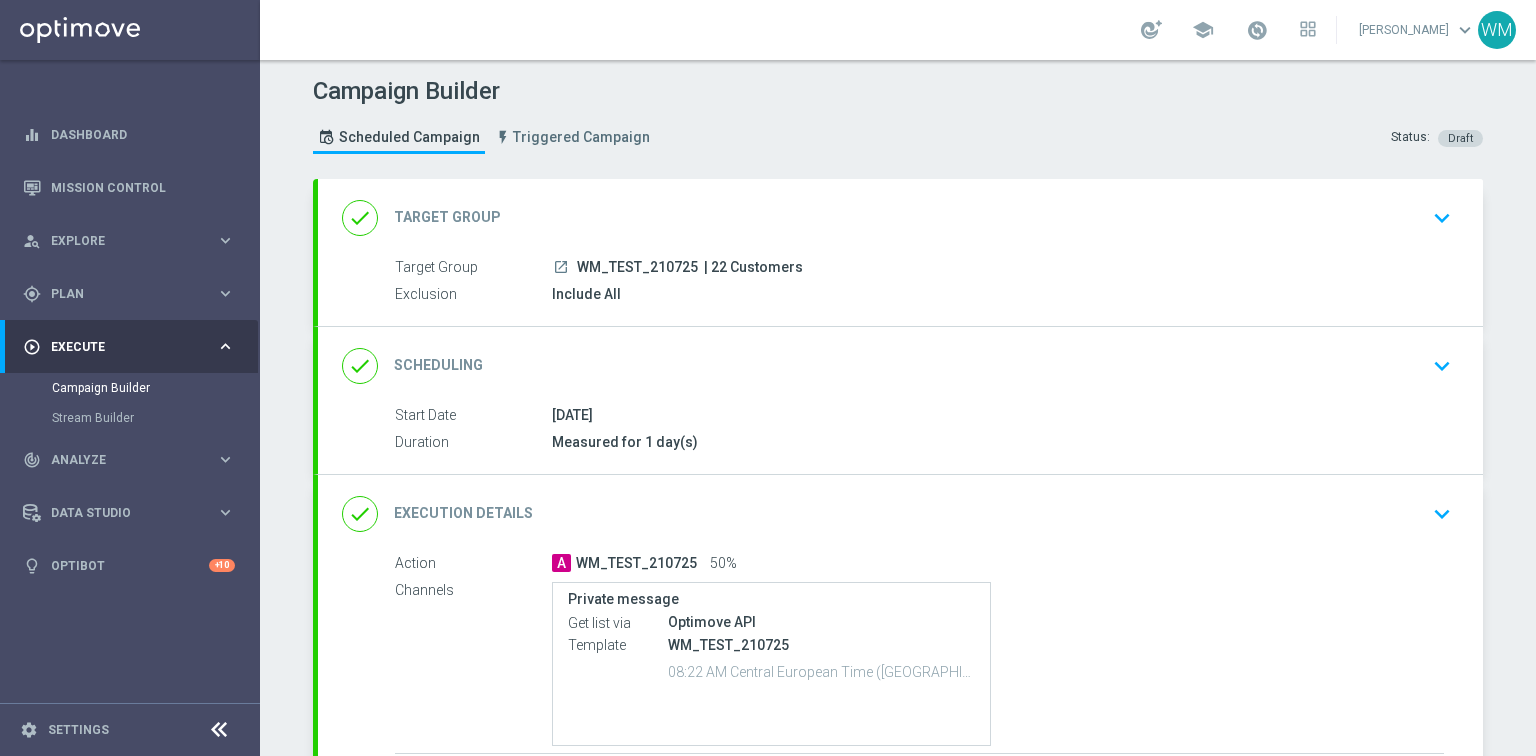 drag, startPoint x: 570, startPoint y: 268, endPoint x: 692, endPoint y: 277, distance: 122.33152 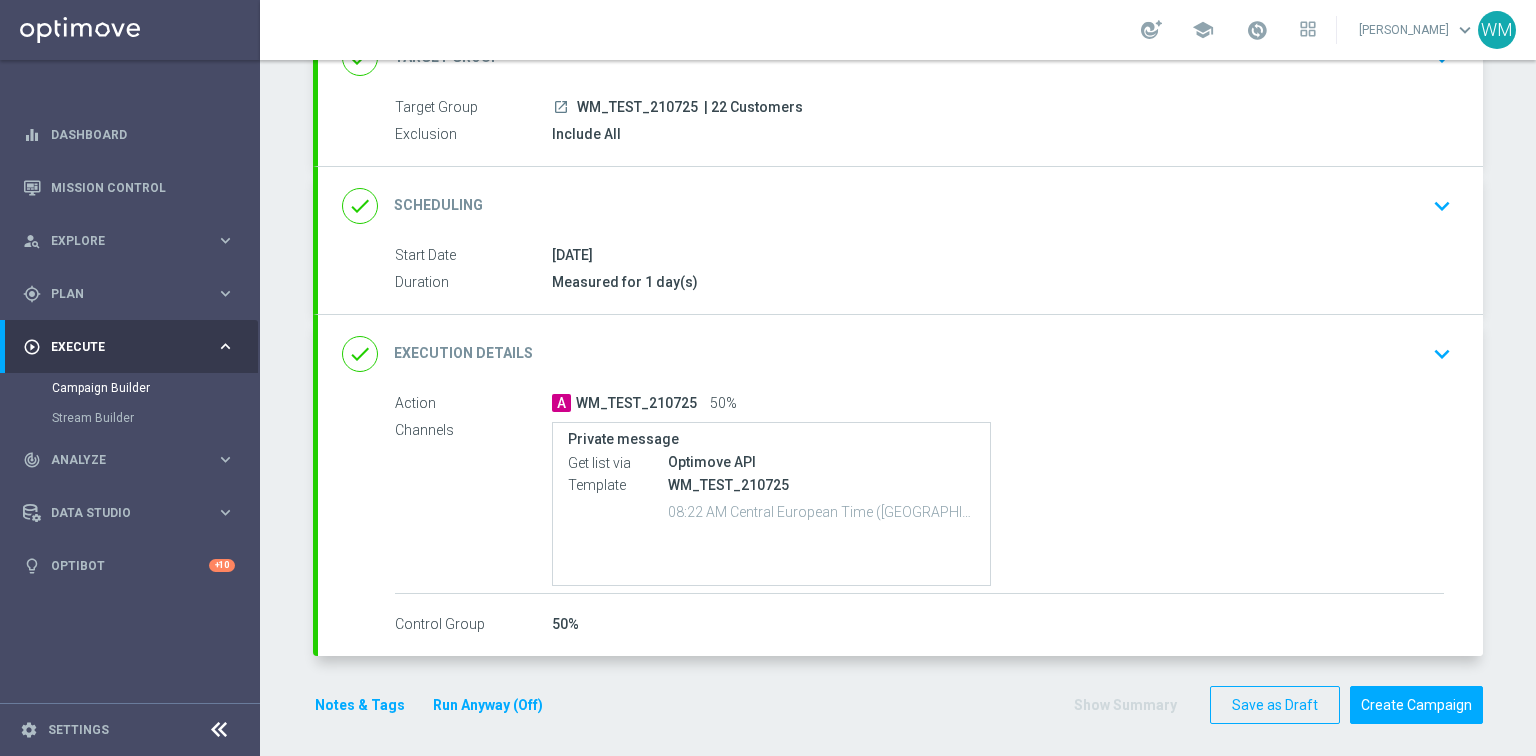 scroll, scrollTop: 80, scrollLeft: 0, axis: vertical 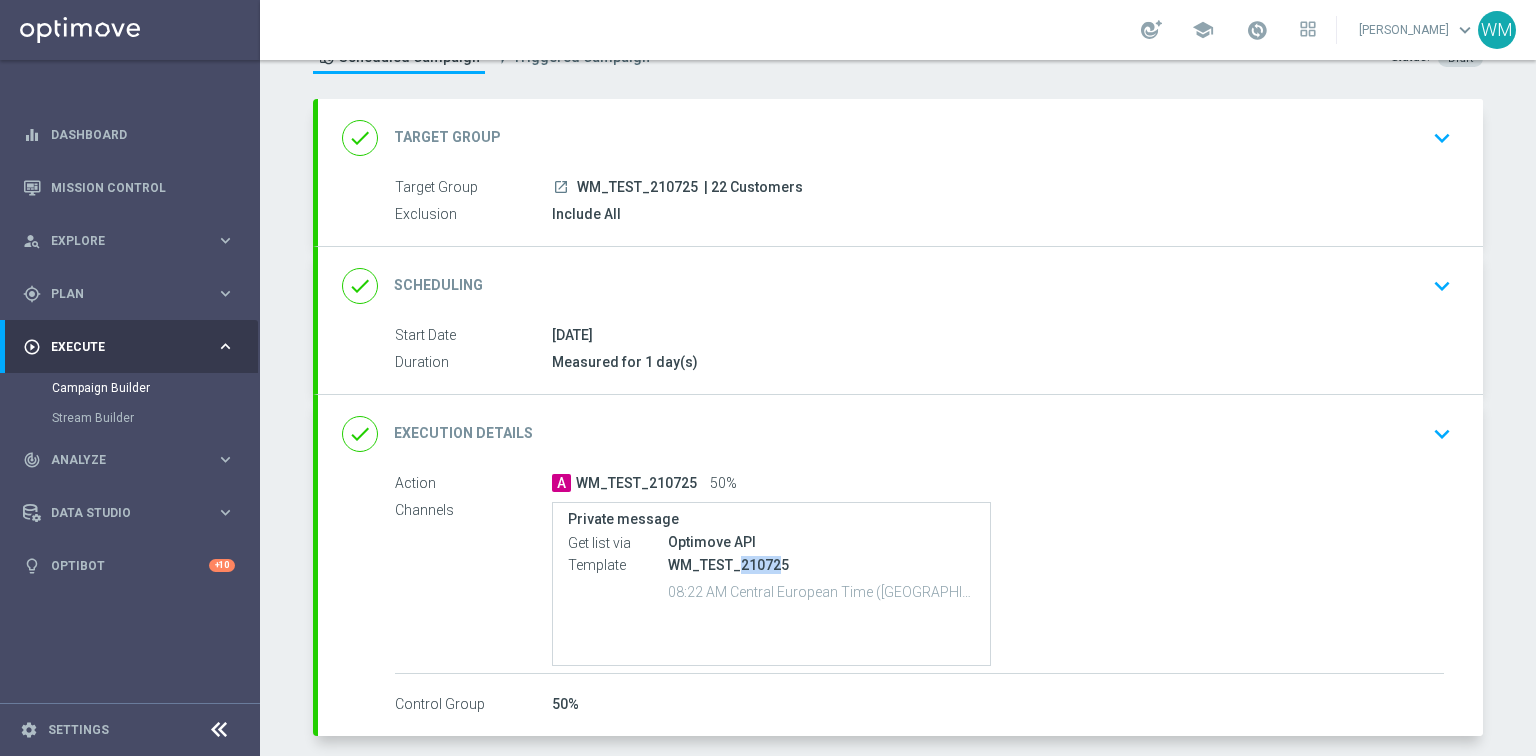 drag, startPoint x: 731, startPoint y: 560, endPoint x: 775, endPoint y: 560, distance: 44 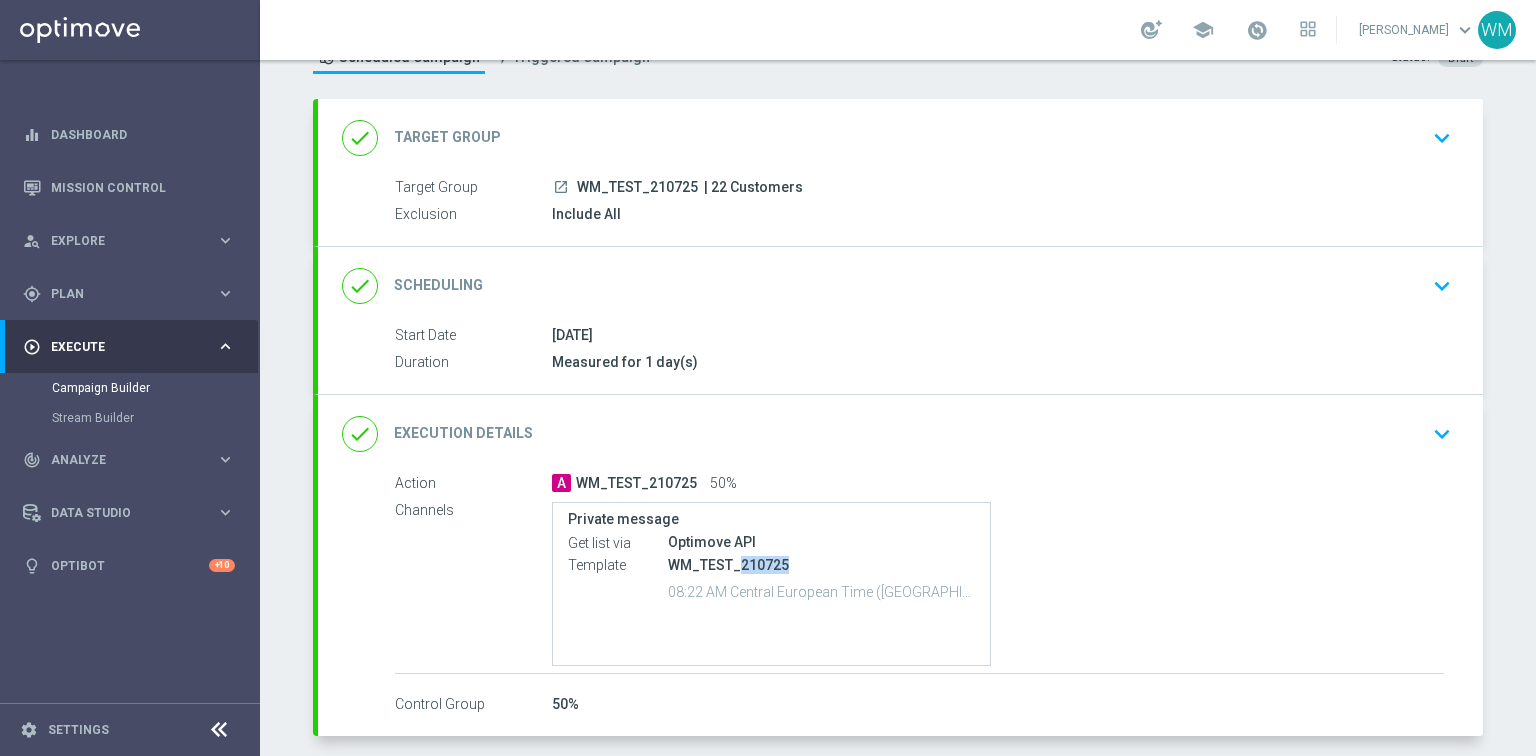 drag, startPoint x: 783, startPoint y: 564, endPoint x: 735, endPoint y: 558, distance: 48.373547 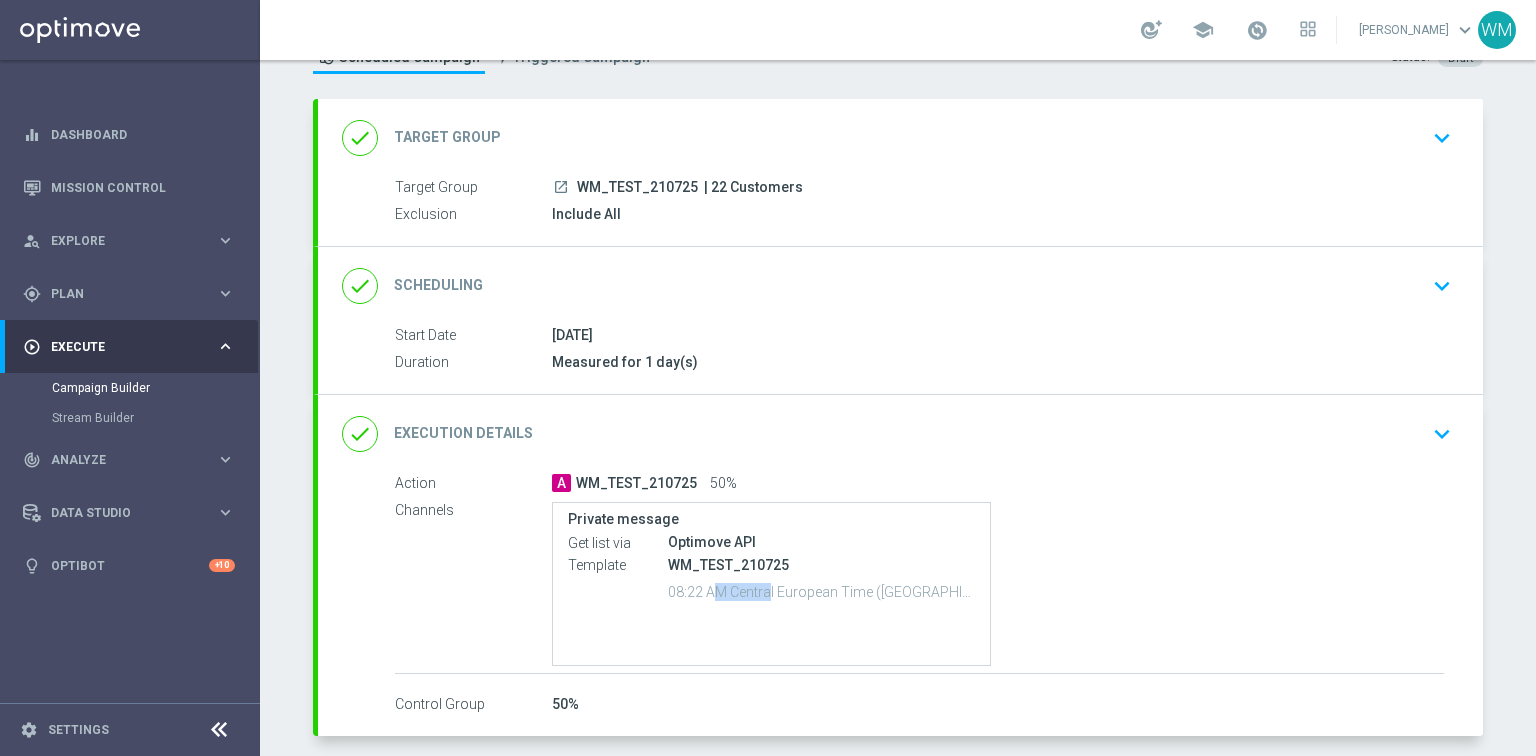 drag, startPoint x: 649, startPoint y: 589, endPoint x: 715, endPoint y: 594, distance: 66.189125 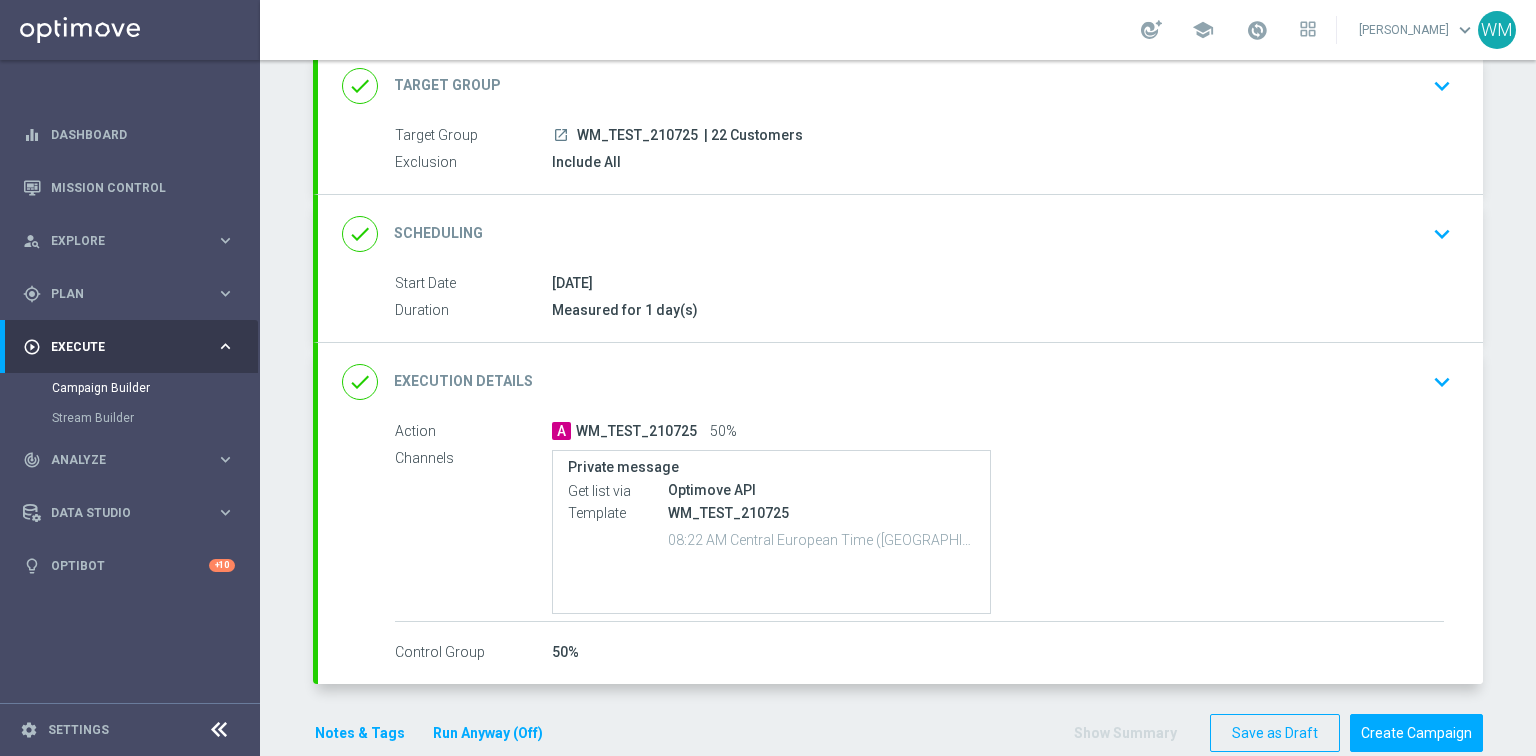 scroll, scrollTop: 160, scrollLeft: 0, axis: vertical 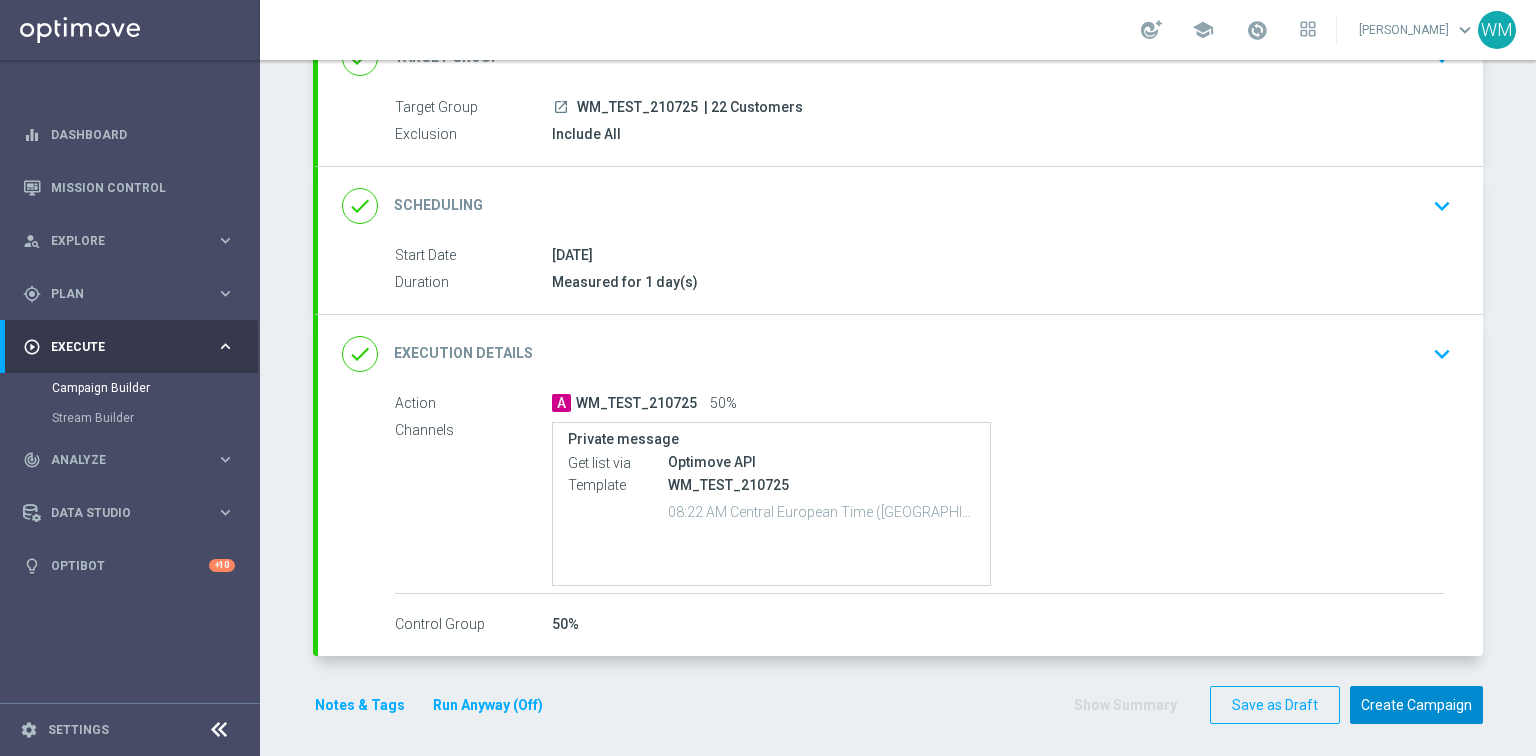 click on "Create Campaign" 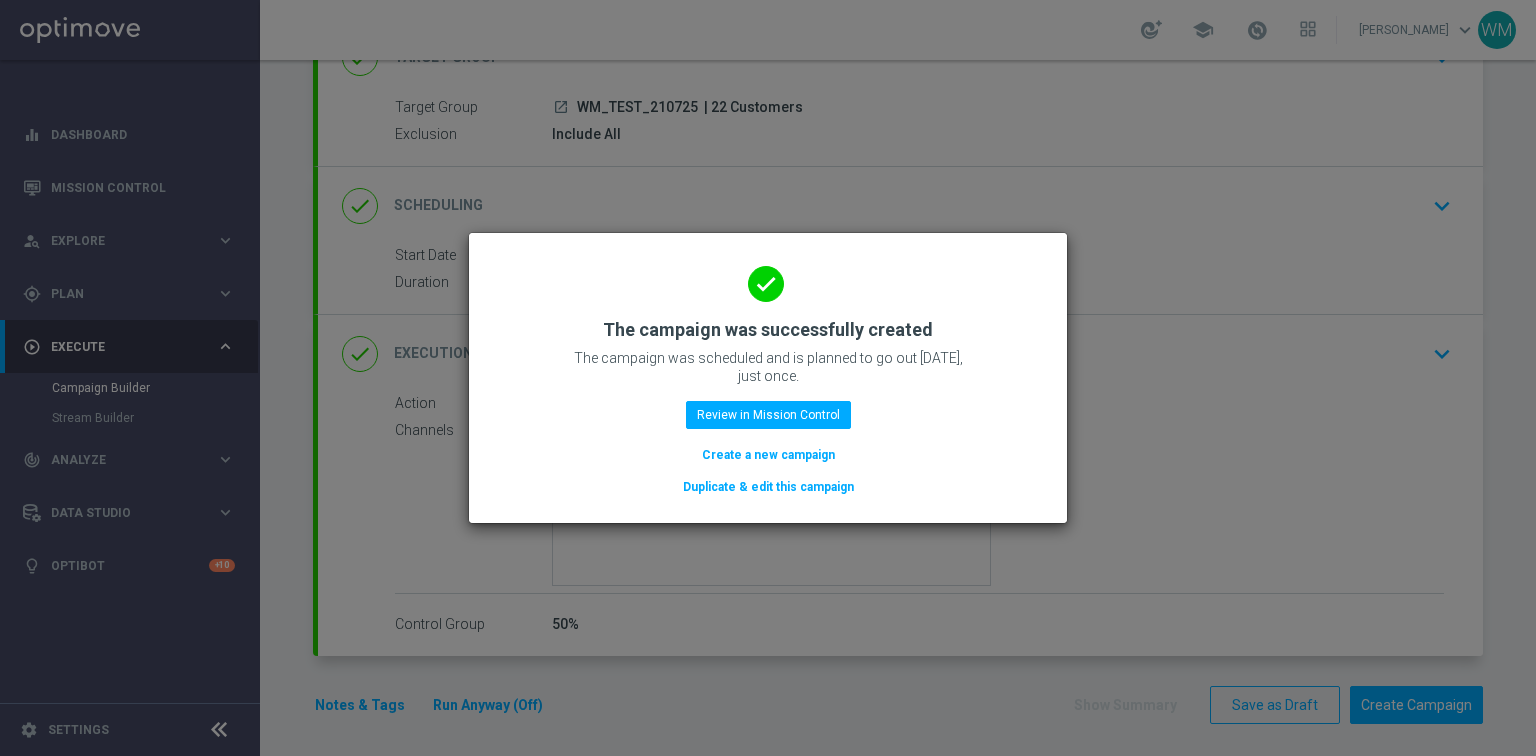 click on "done
The campaign was successfully created
The campaign was scheduled and is planned to go out today, just once.
Review in Mission Control
Create a new campaign
Duplicate & edit this campaign" 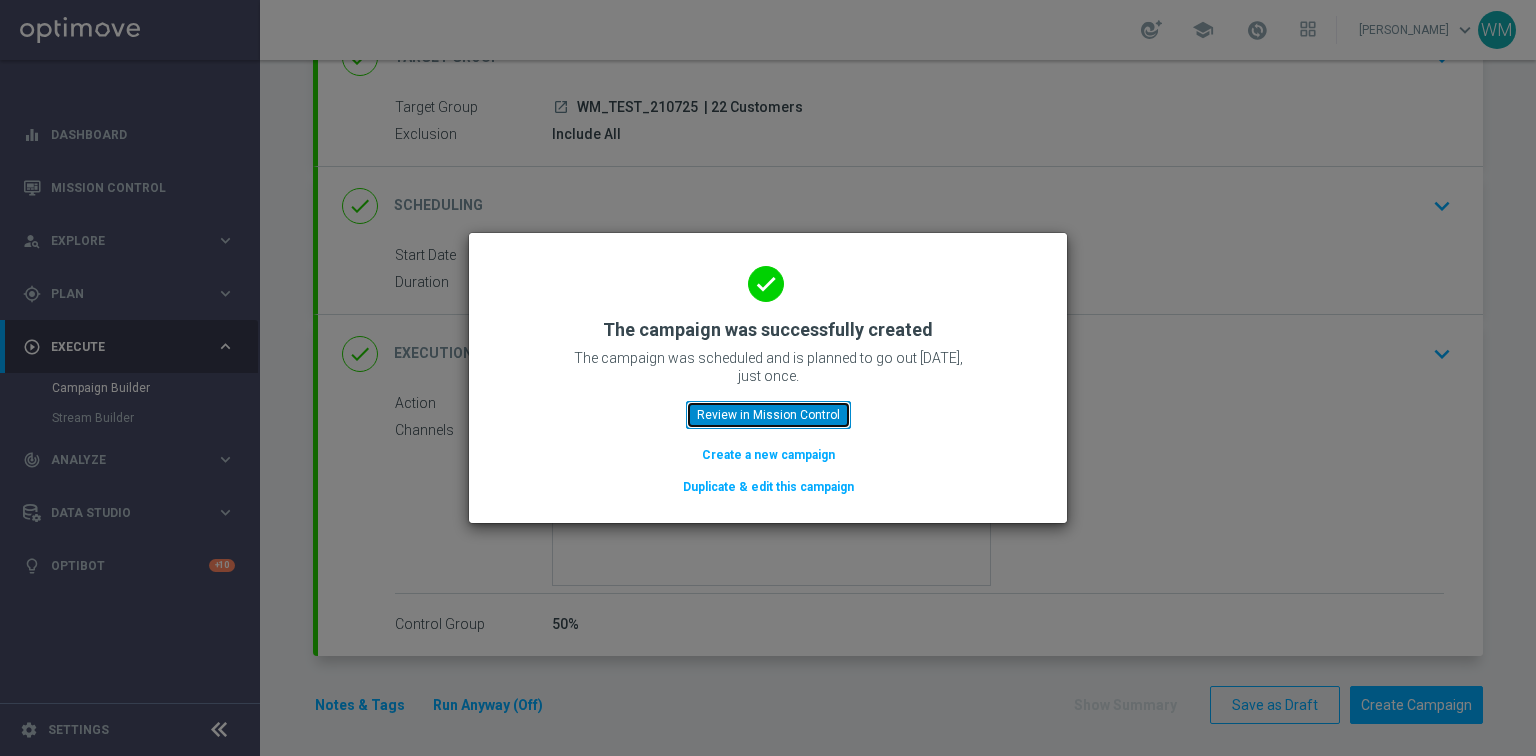 click on "Review in Mission Control" 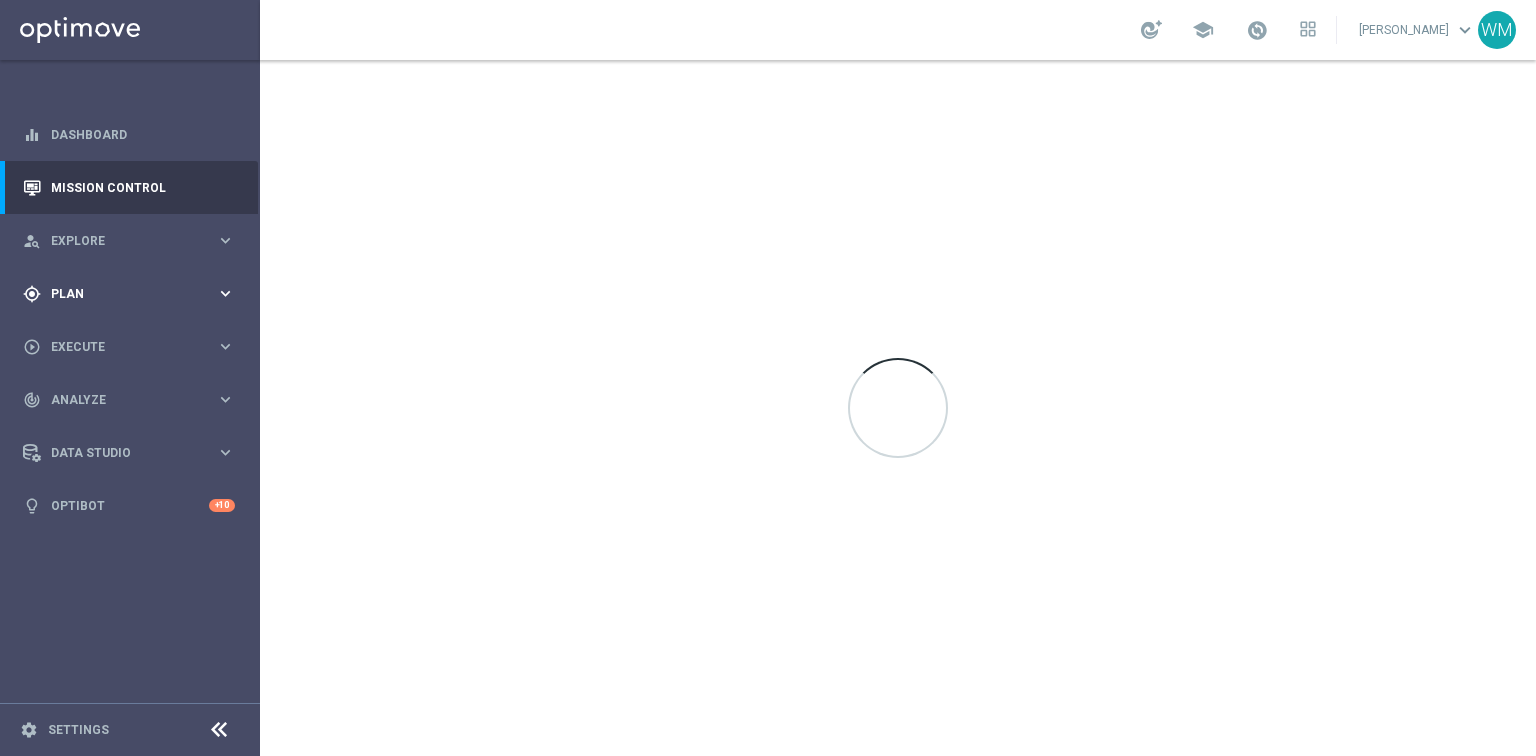 click on "Plan" at bounding box center [133, 294] 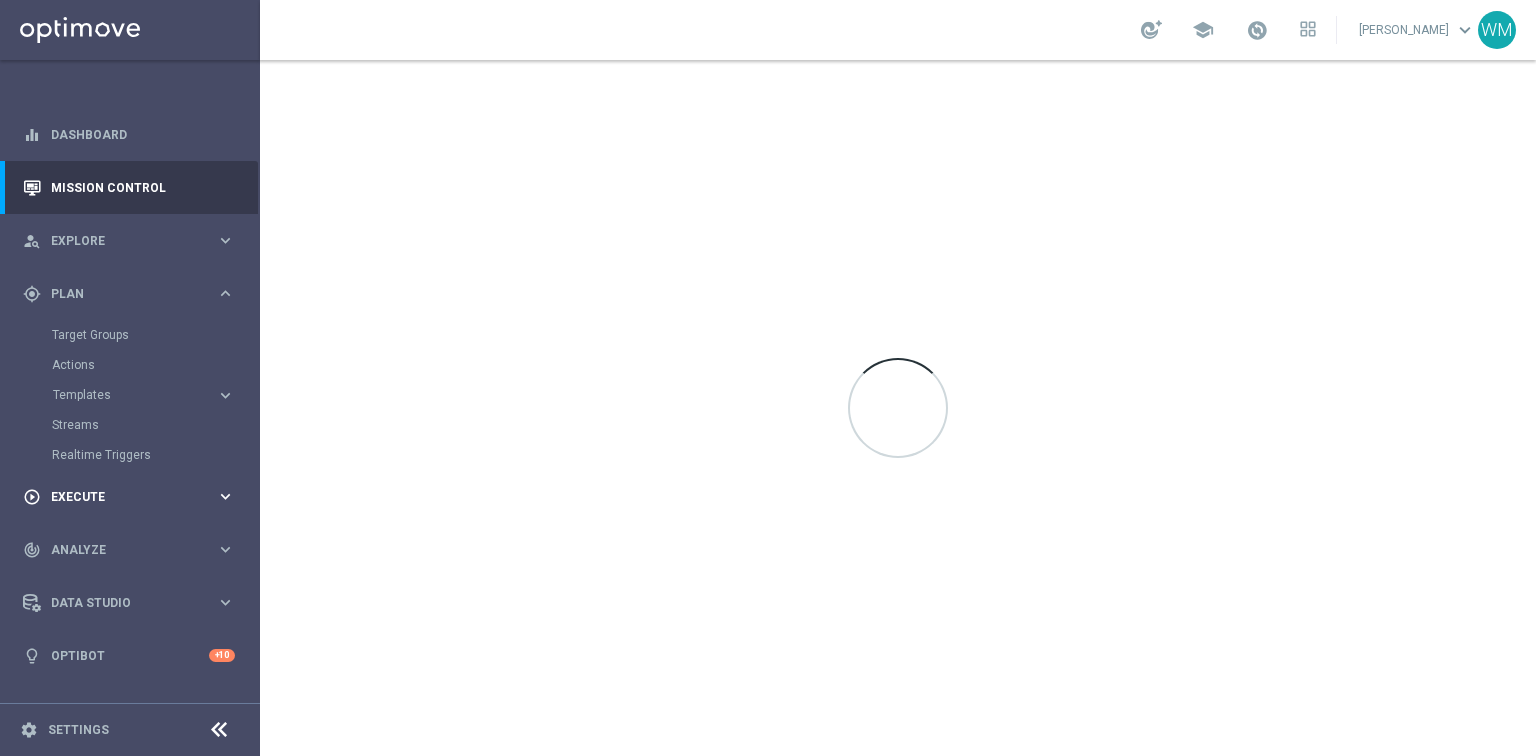 click on "Execute" at bounding box center [133, 497] 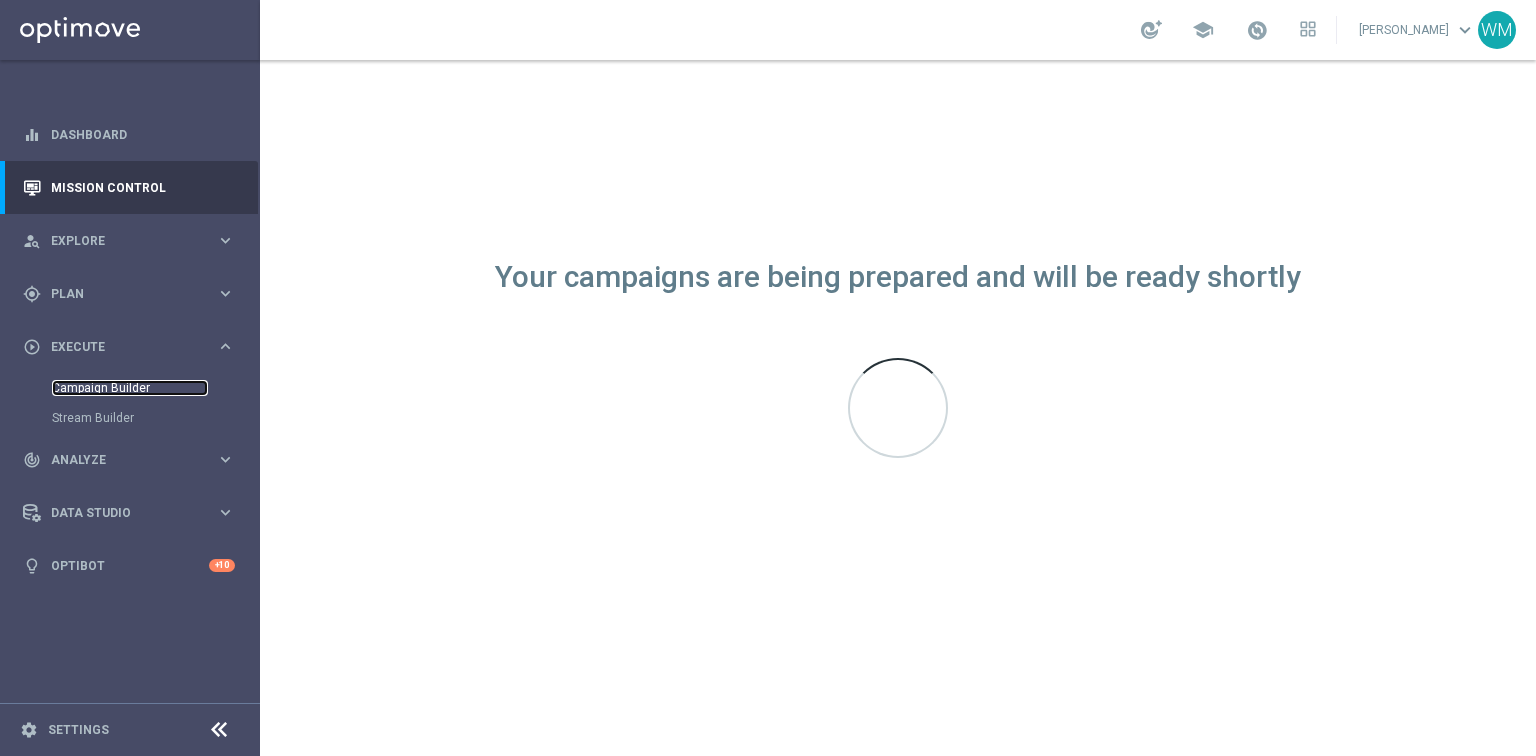 click on "Campaign Builder" at bounding box center (130, 388) 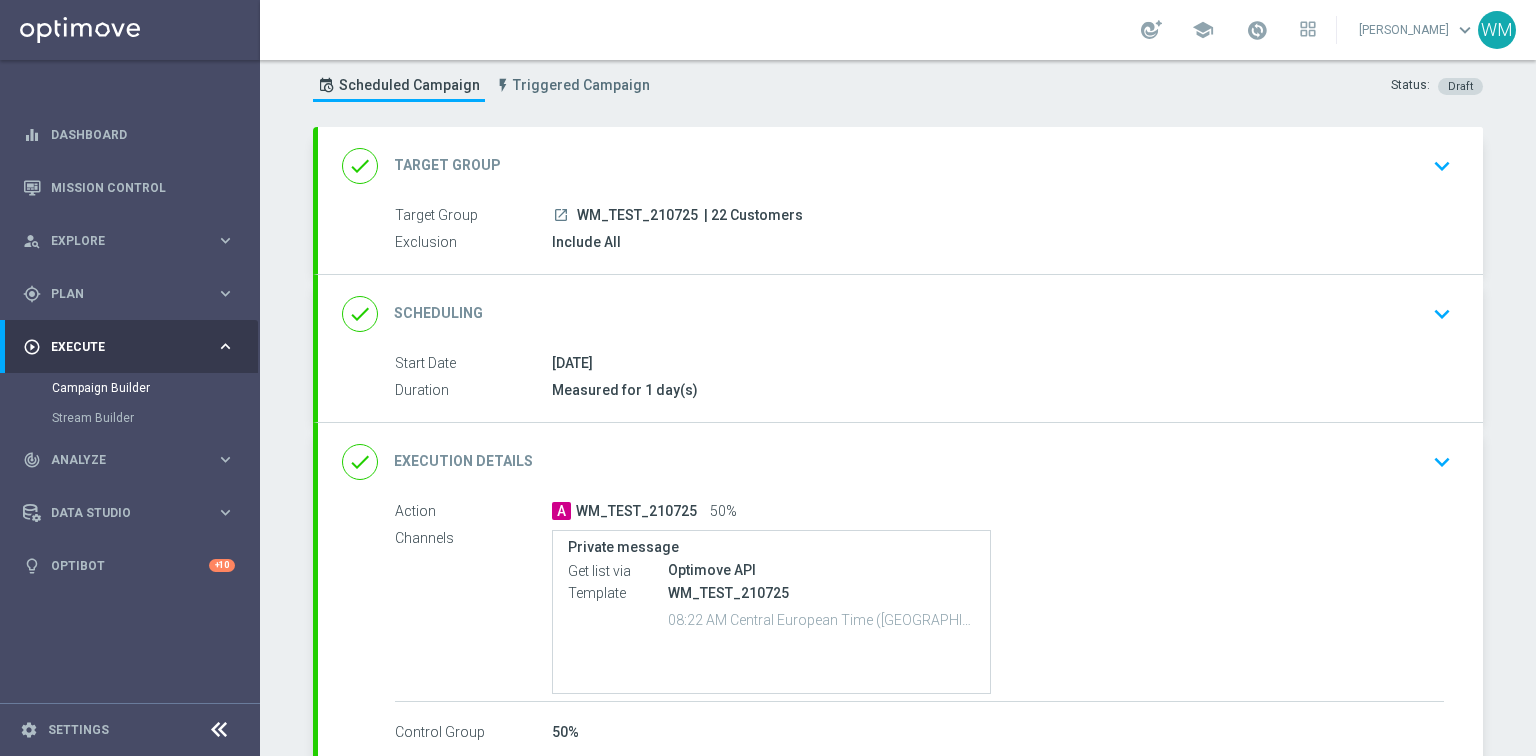 scroll, scrollTop: 0, scrollLeft: 0, axis: both 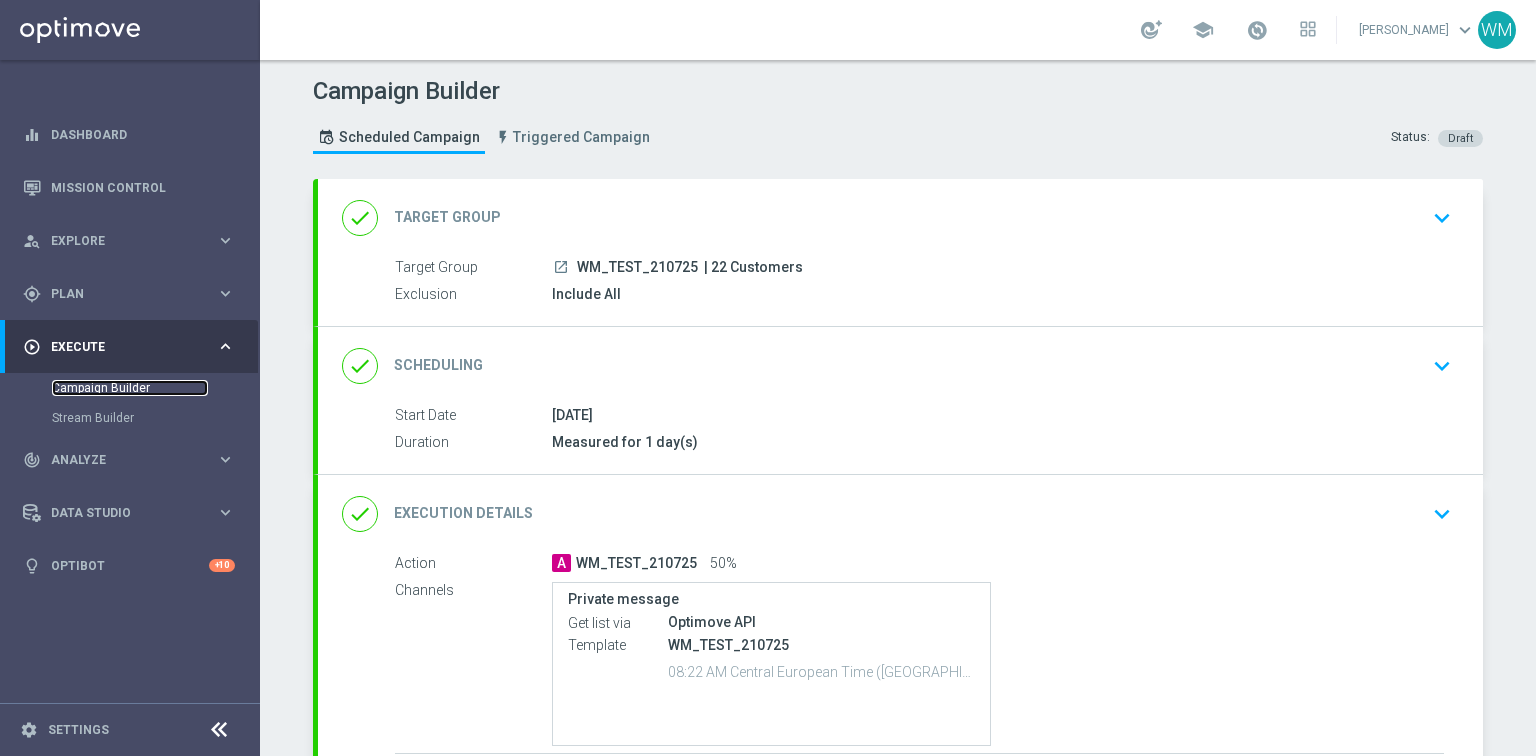 click on "Campaign Builder" at bounding box center (130, 388) 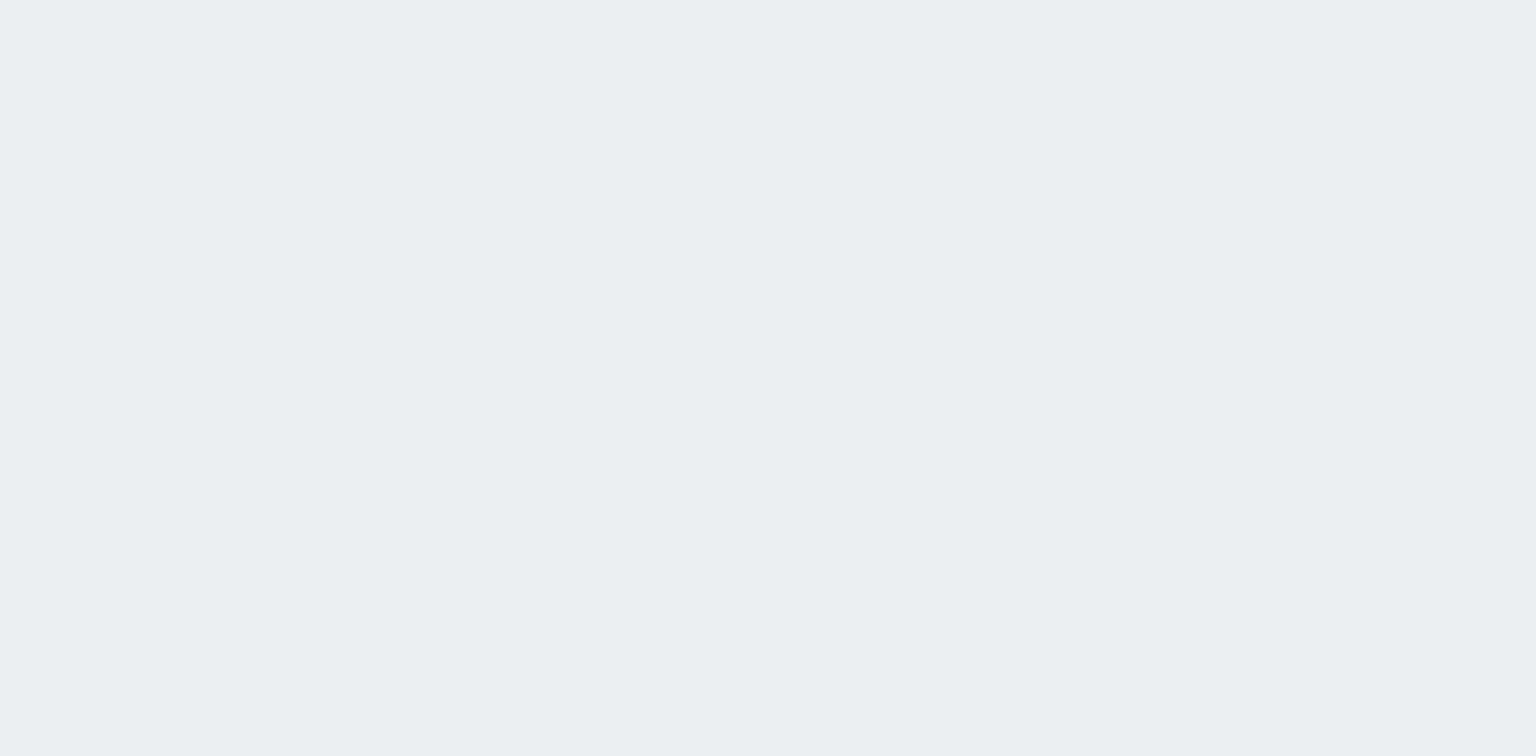 scroll, scrollTop: 0, scrollLeft: 0, axis: both 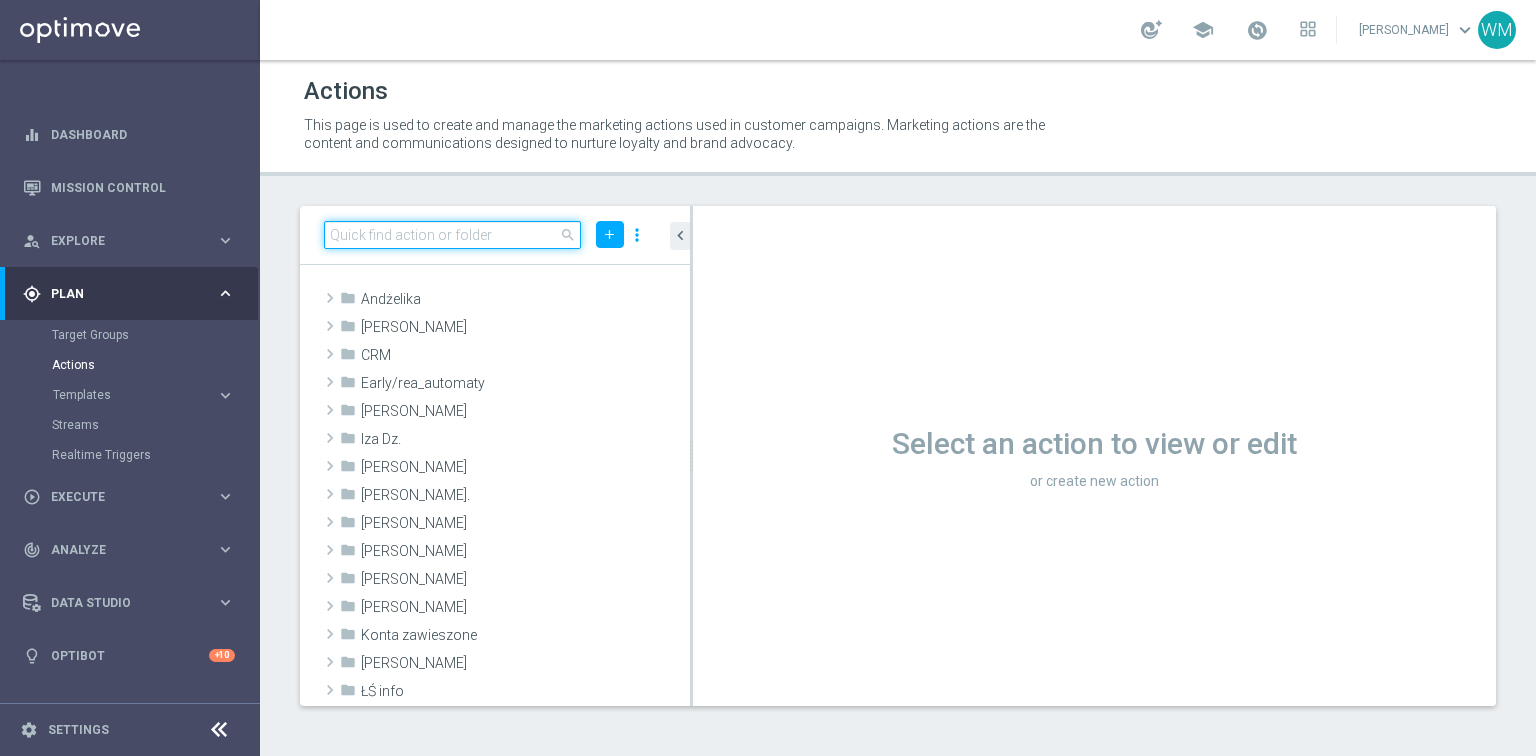 click at bounding box center (452, 235) 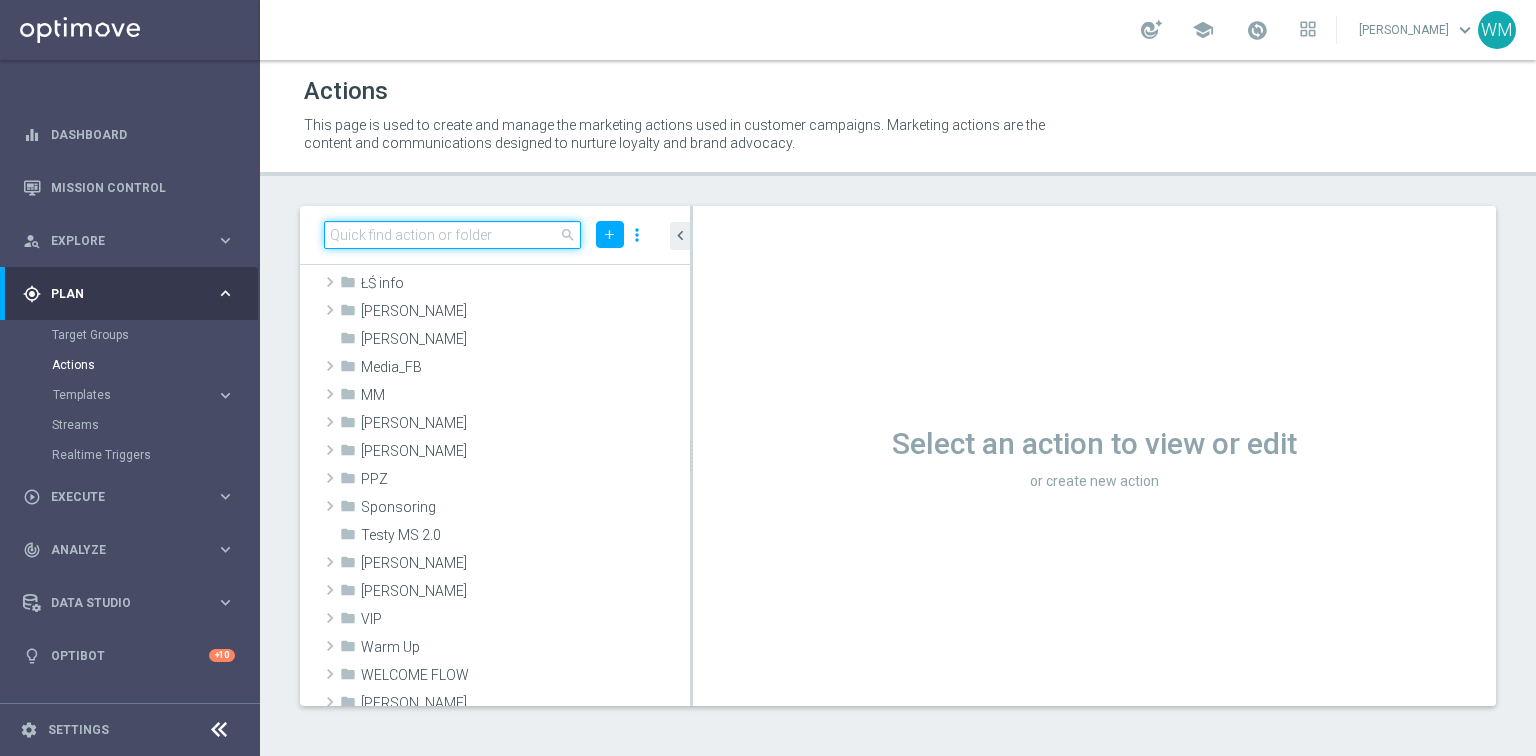 scroll, scrollTop: 400, scrollLeft: 0, axis: vertical 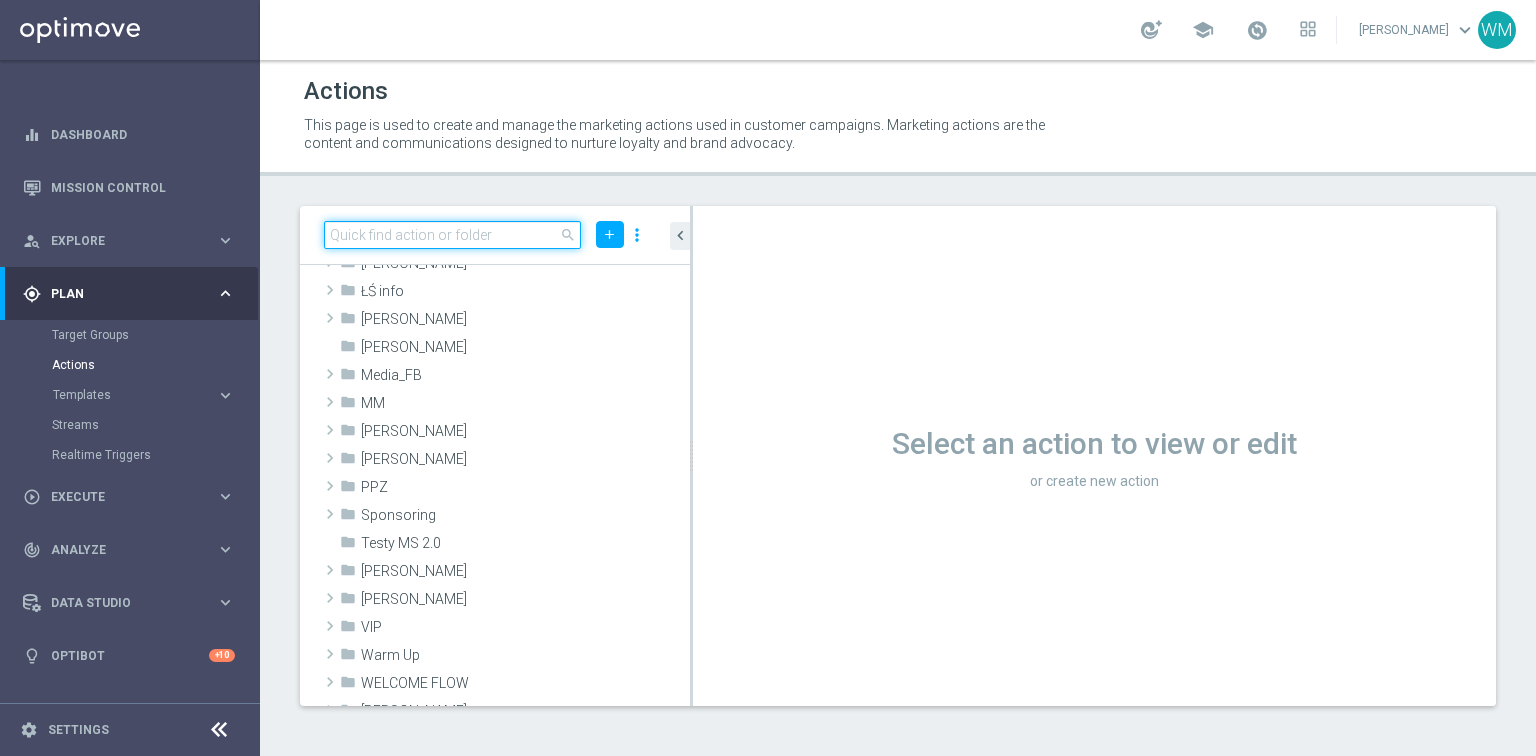 click at bounding box center [452, 235] 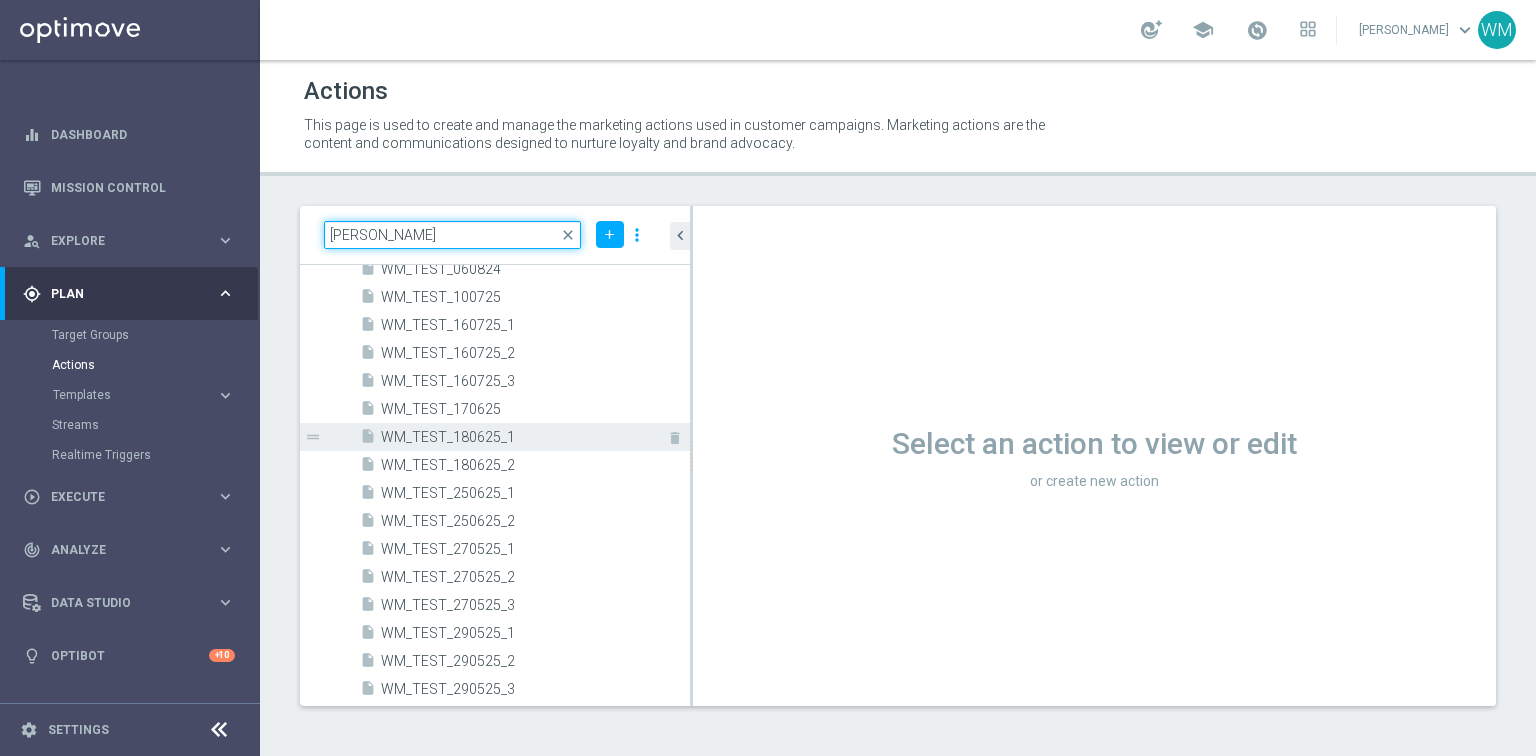 scroll, scrollTop: 0, scrollLeft: 0, axis: both 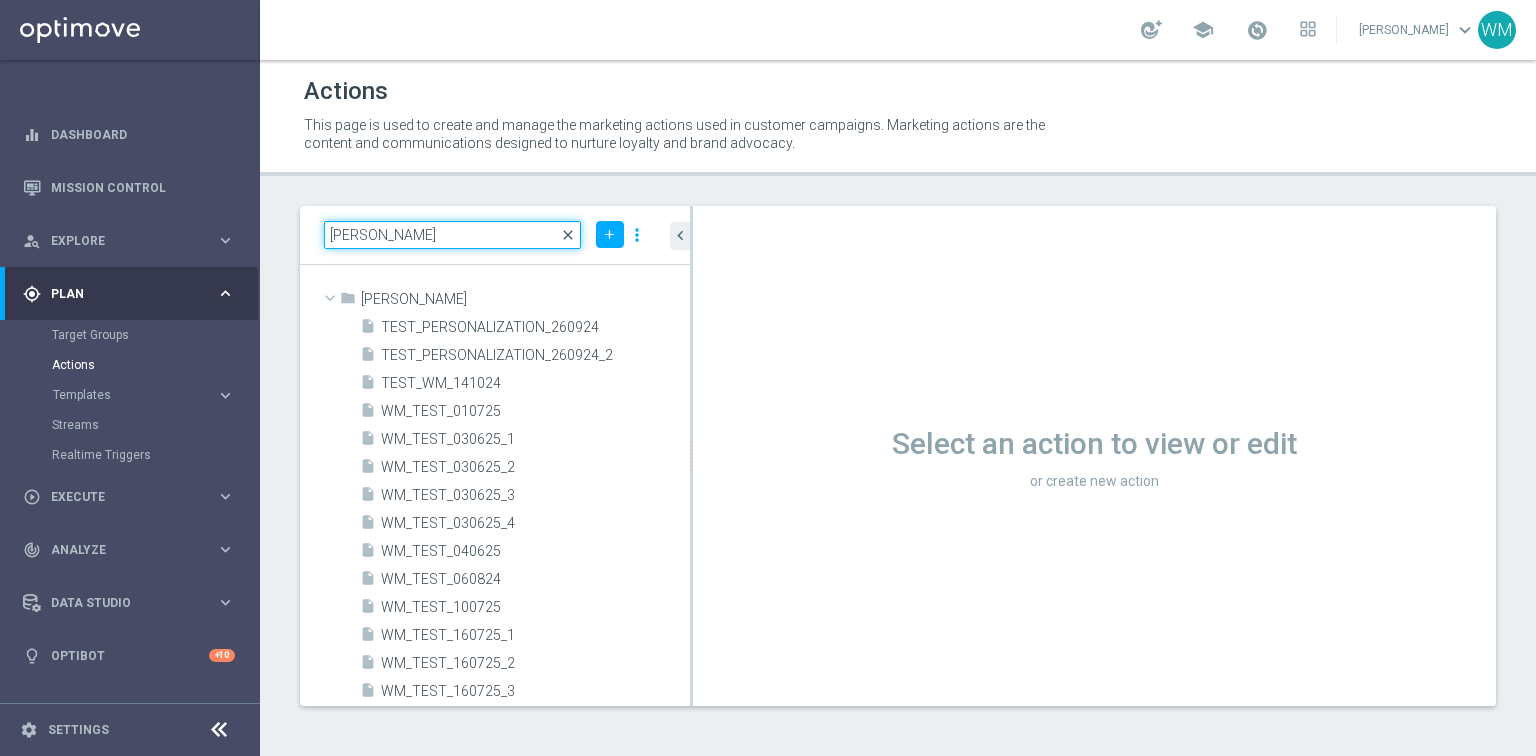 type on "Wojtek M" 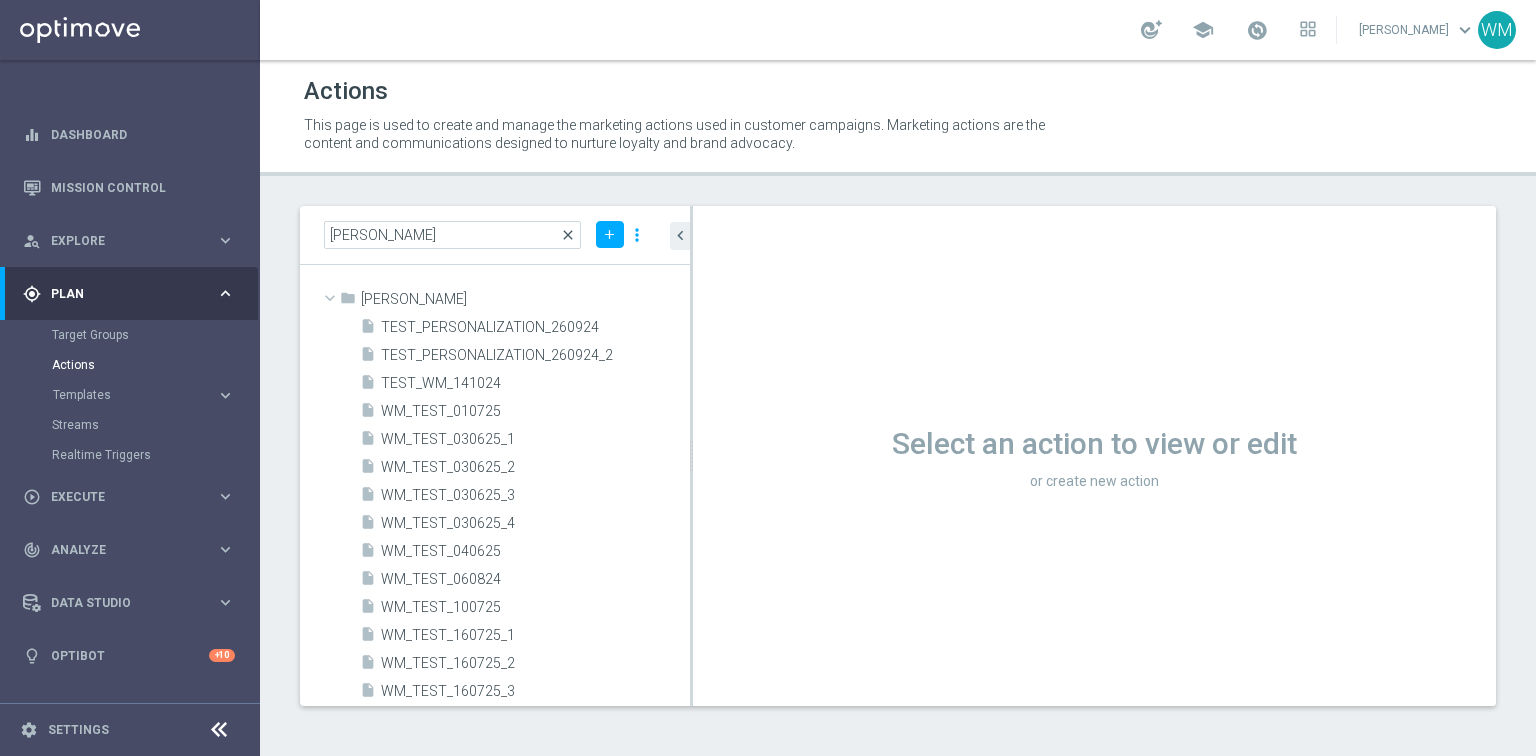 click on "close" 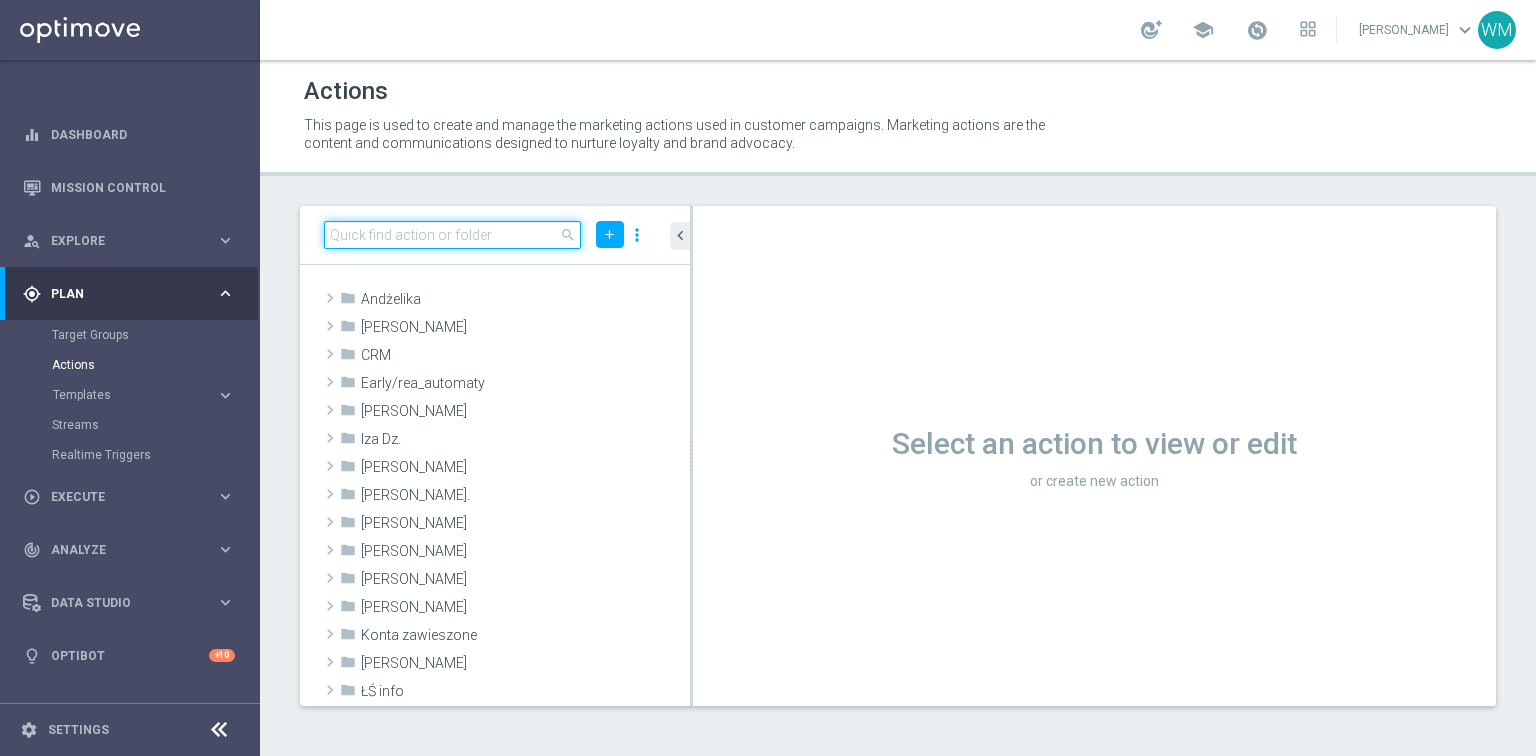 click at bounding box center (452, 235) 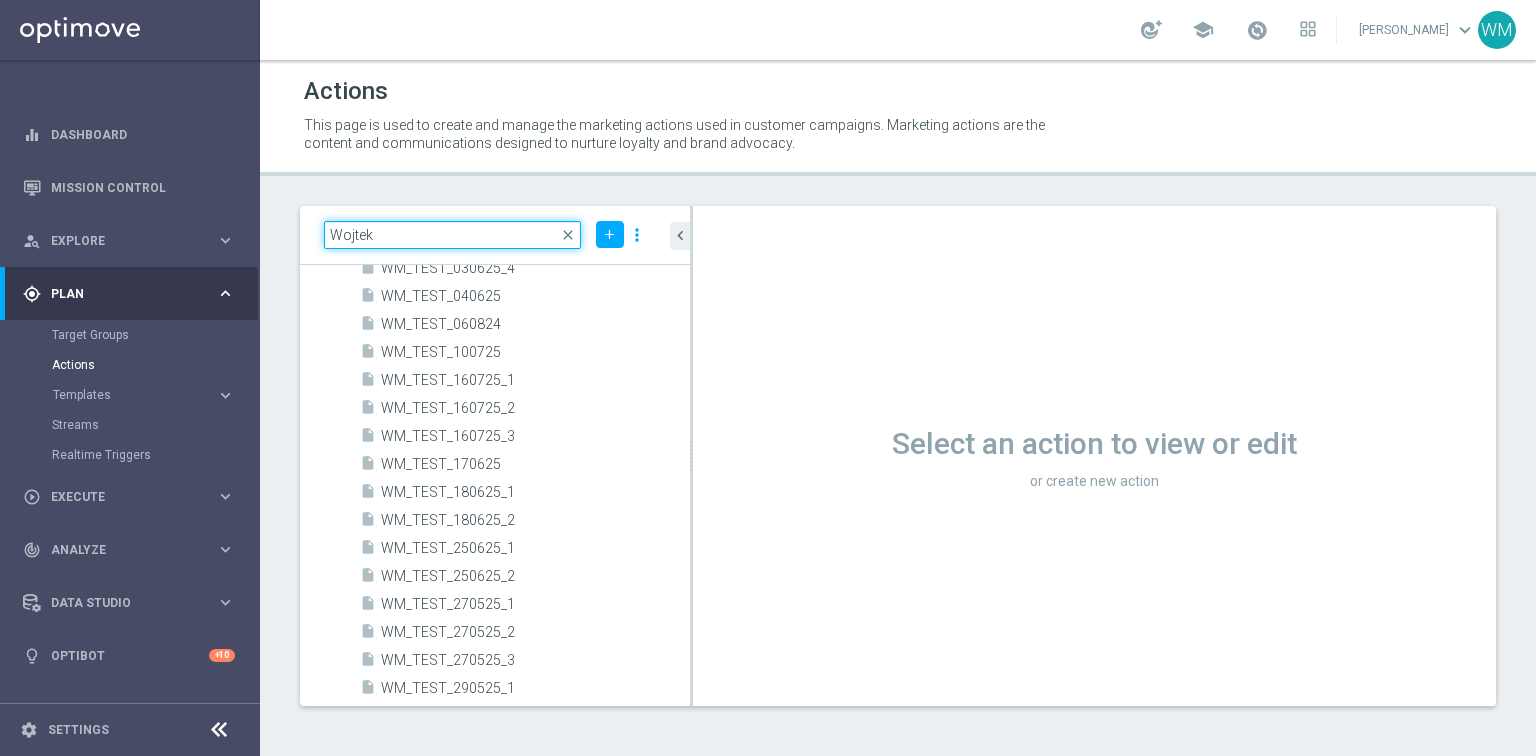 scroll, scrollTop: 0, scrollLeft: 0, axis: both 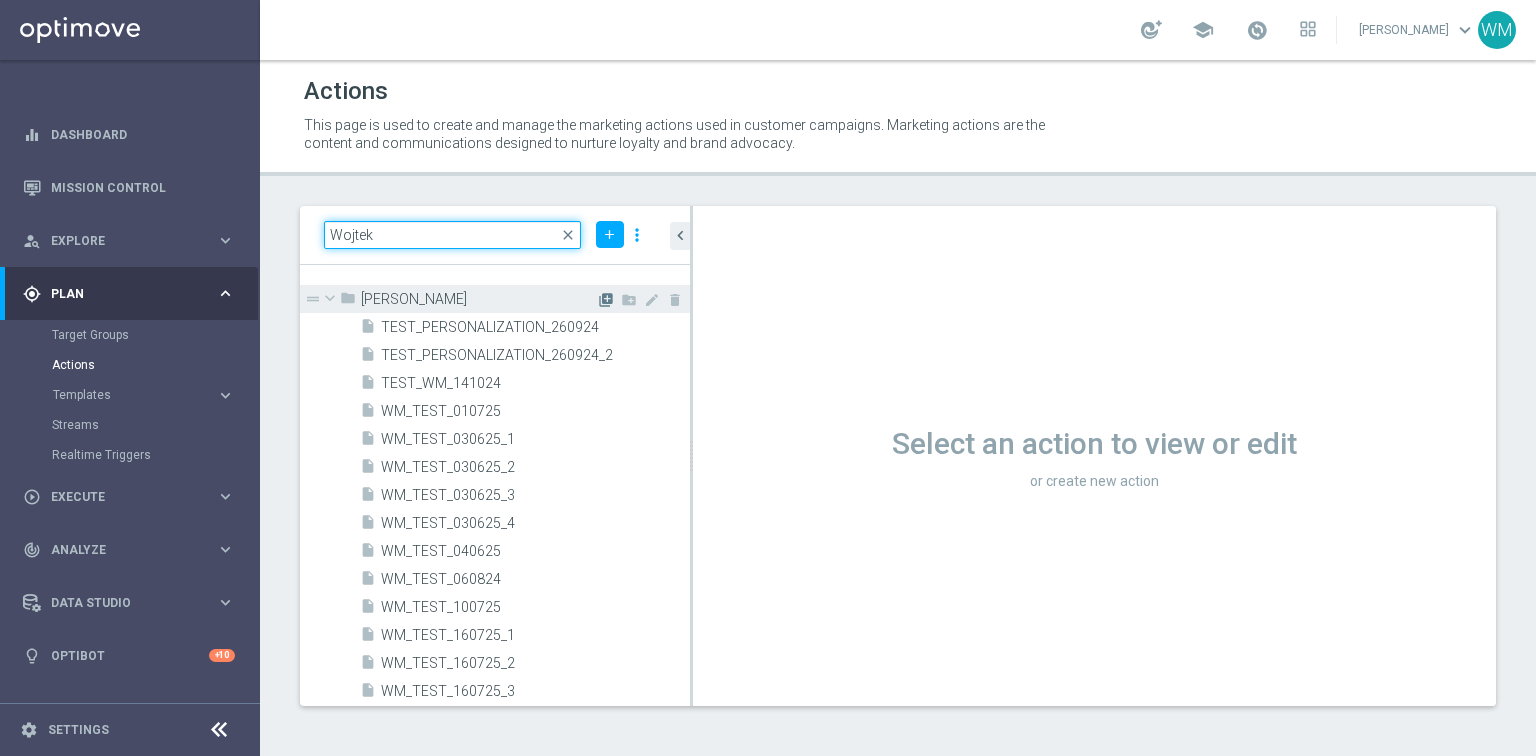 type on "Wojtek" 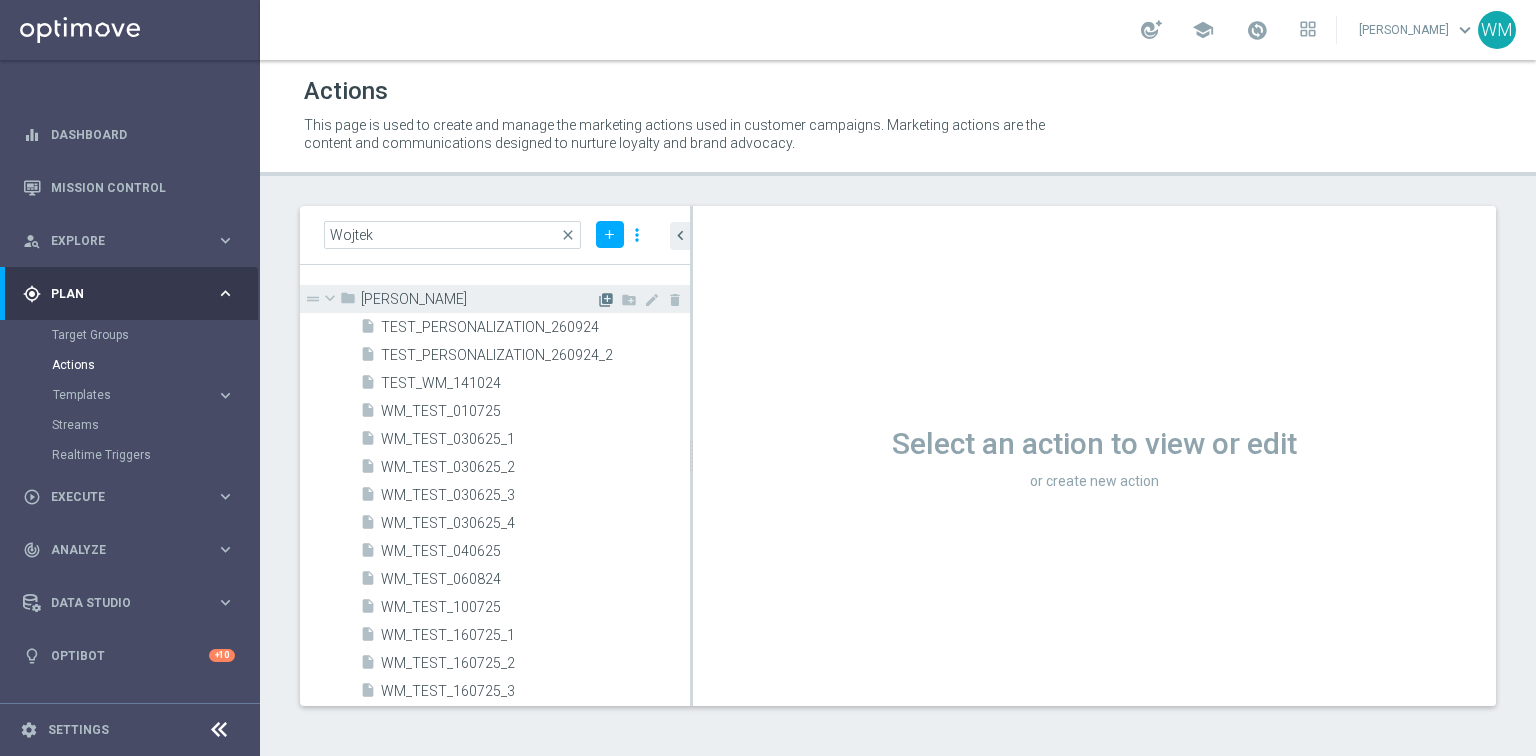 click on "library_add" 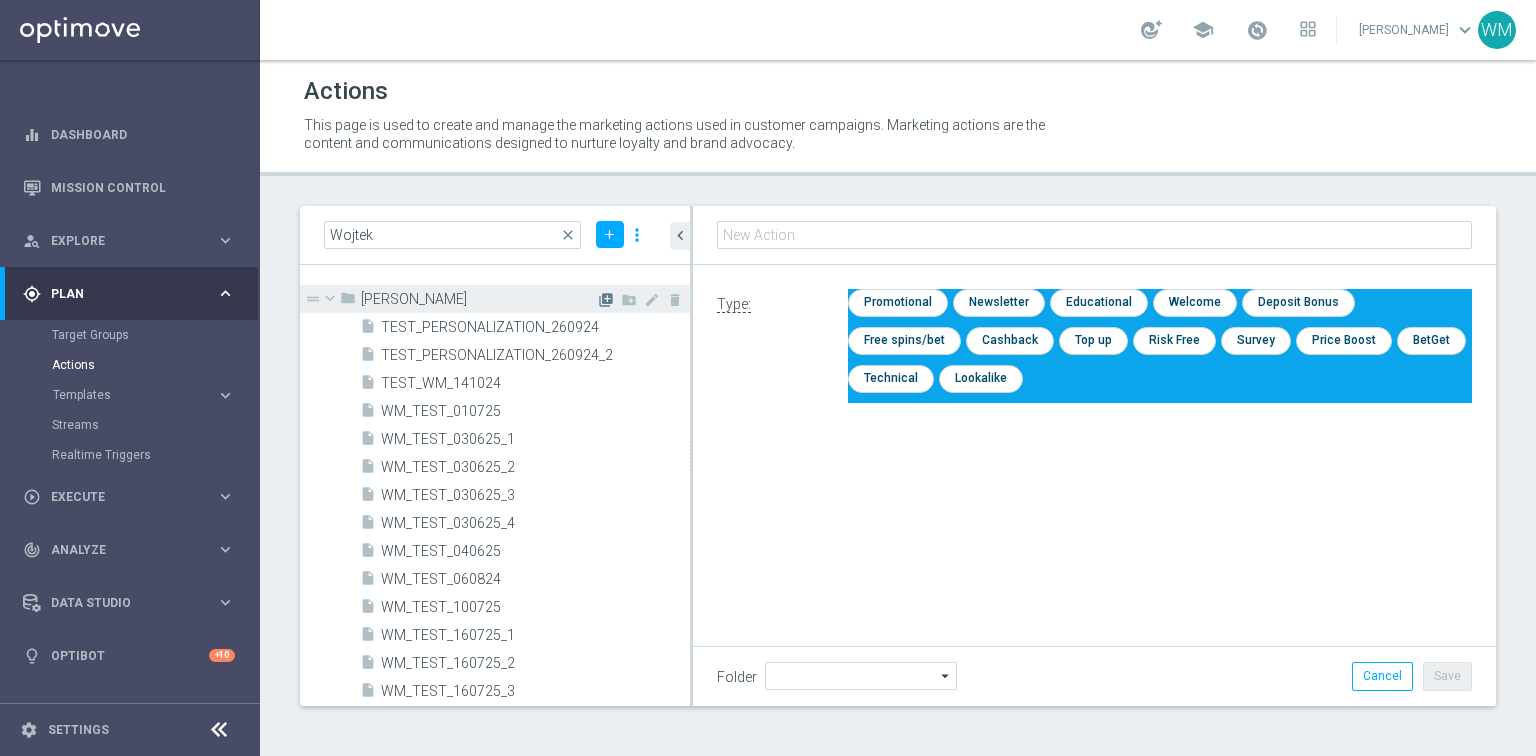 type on "[PERSON_NAME]" 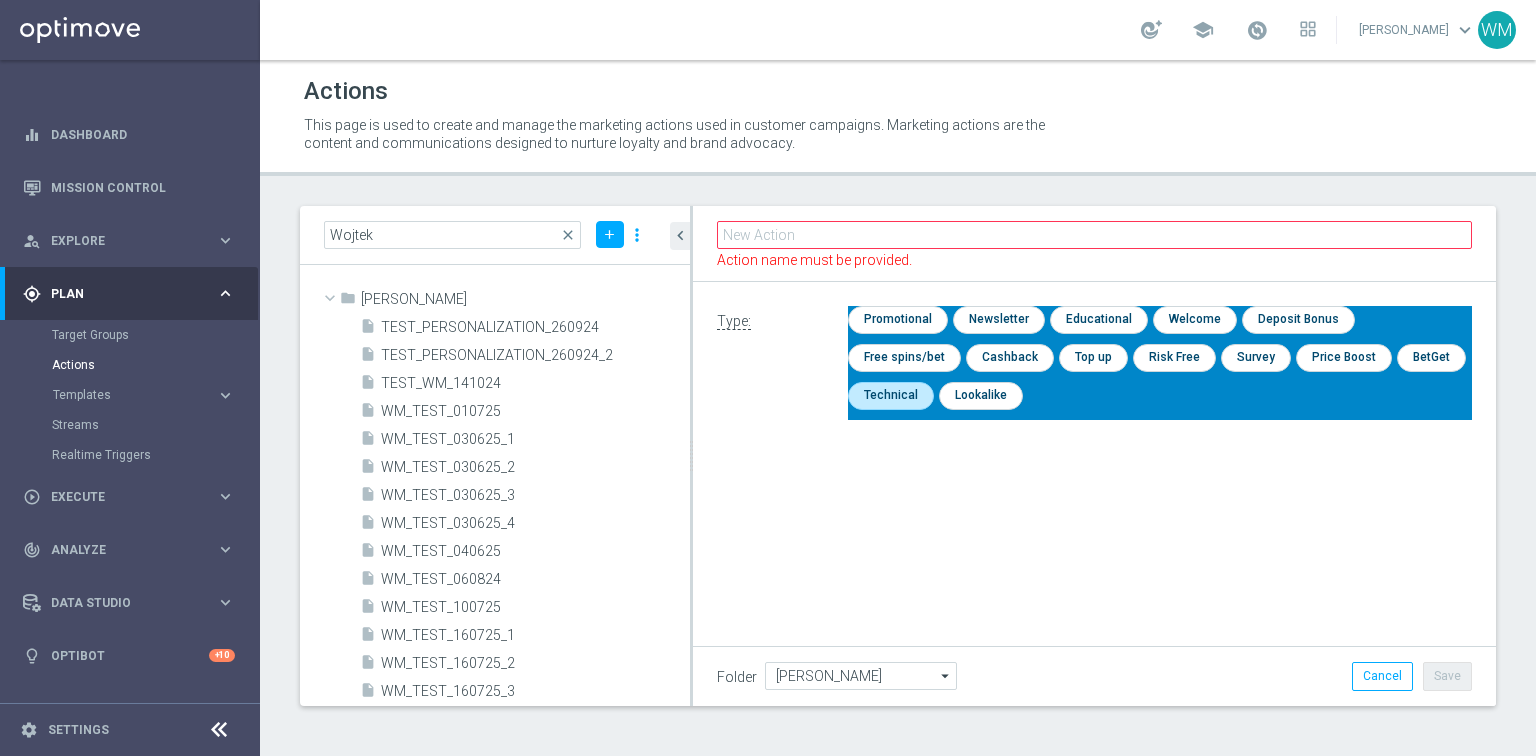 click on "check
Promotional
check
Newsletter
check
Educational
check
Welcome
check
Deposit Bonus
check
Free spins/bet
check
Cashback
check
Top up
check
Risk Free" 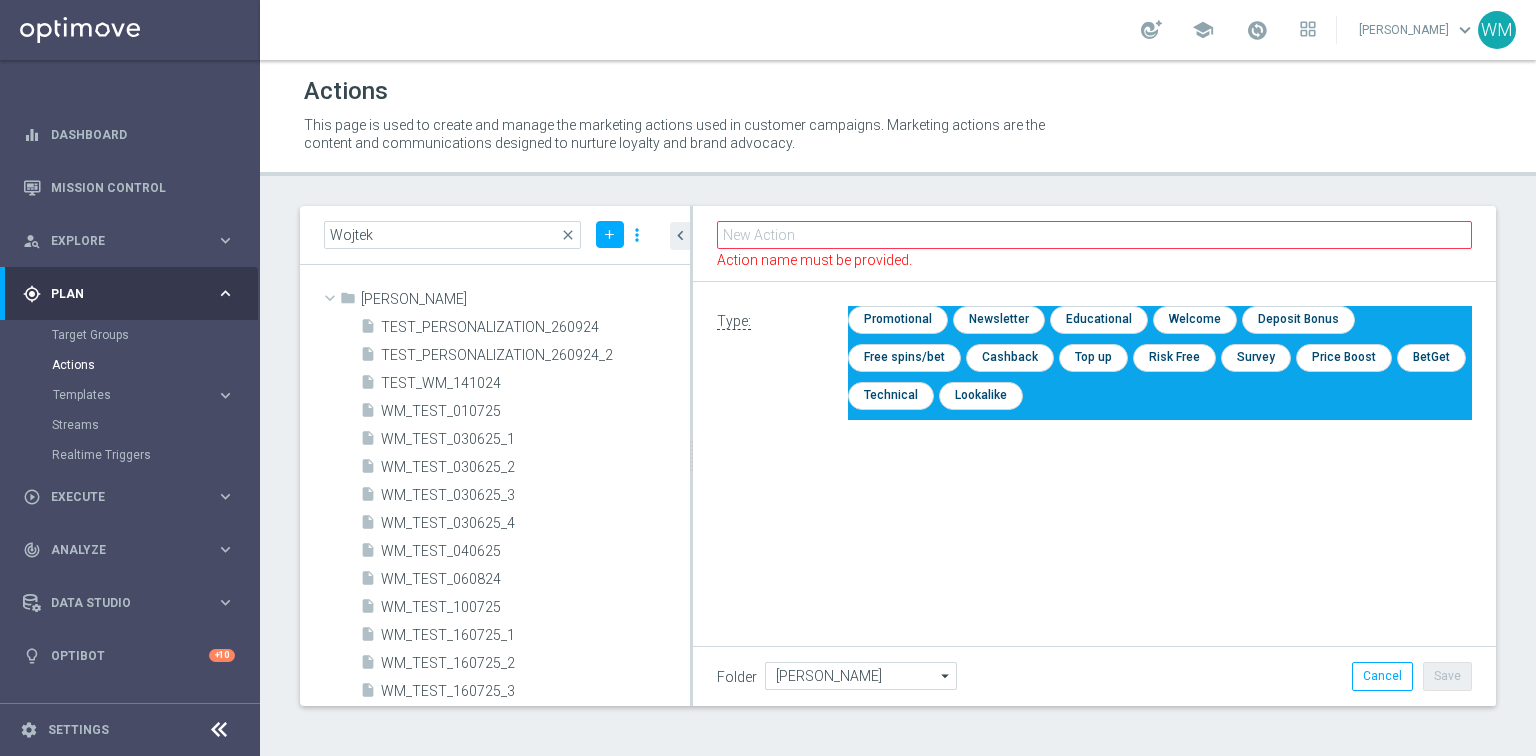 click on "Type:
check
Promotional
check
Newsletter
check
Educational
check
Welcome
check
Deposit Bonus
check
Free spins/bet
check
Cashback
check
Top up" 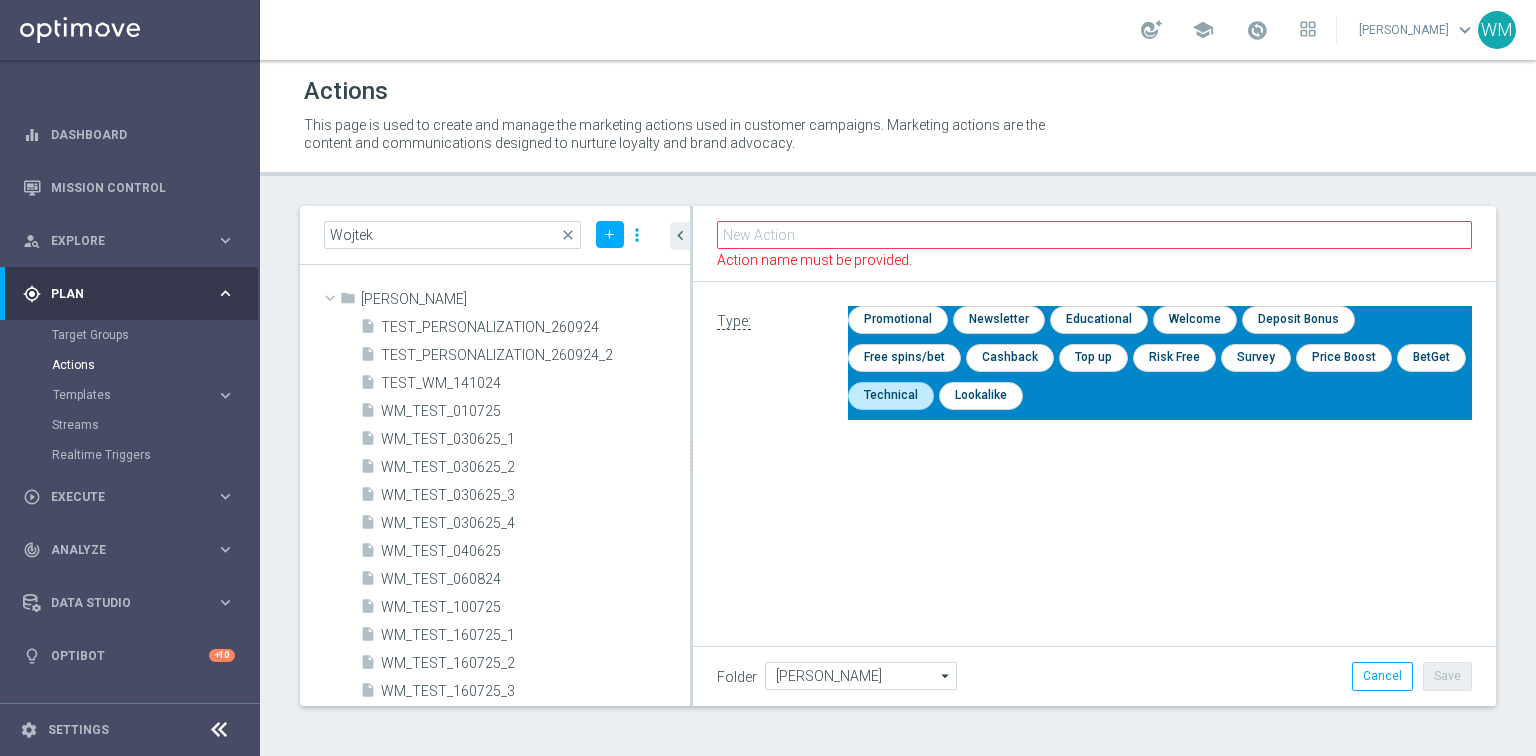 click 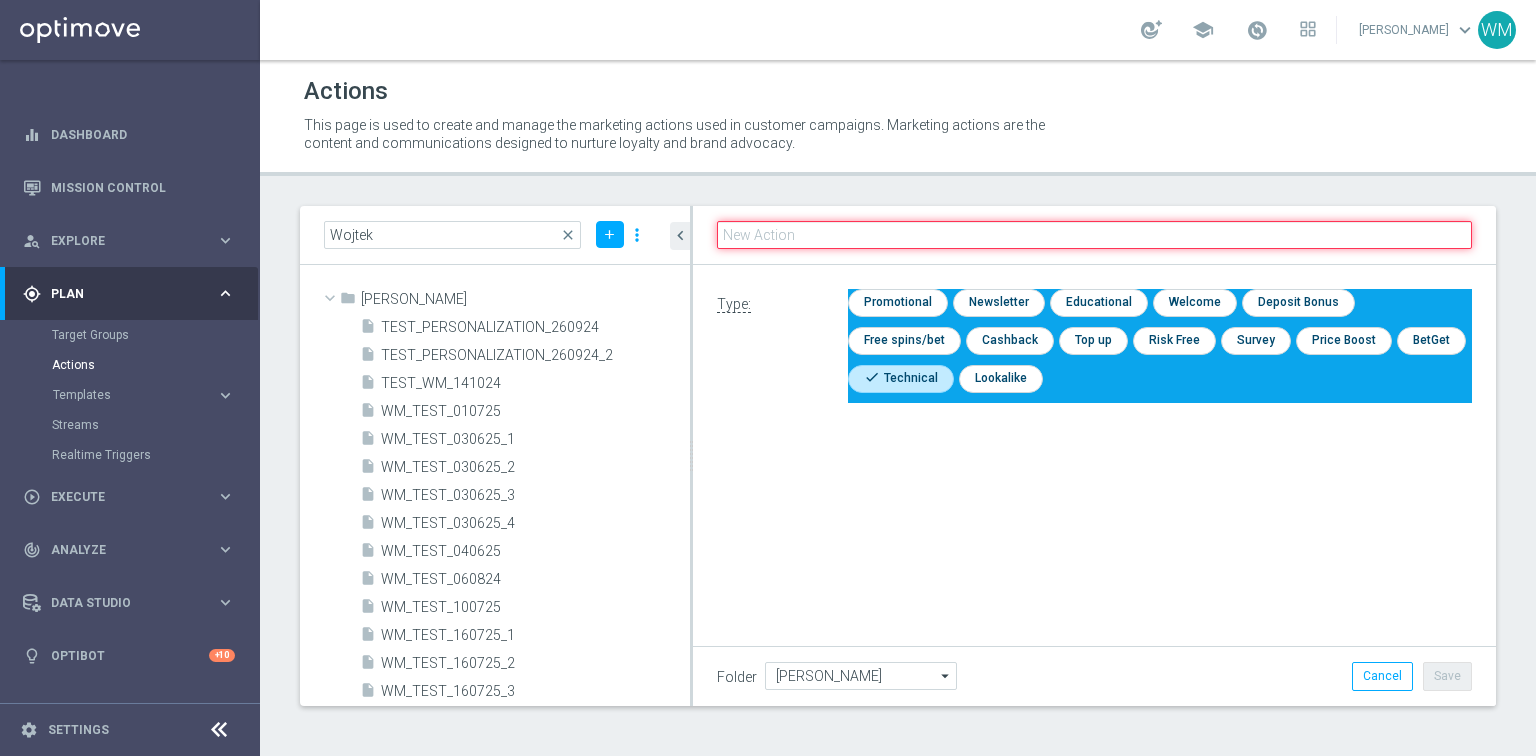 click 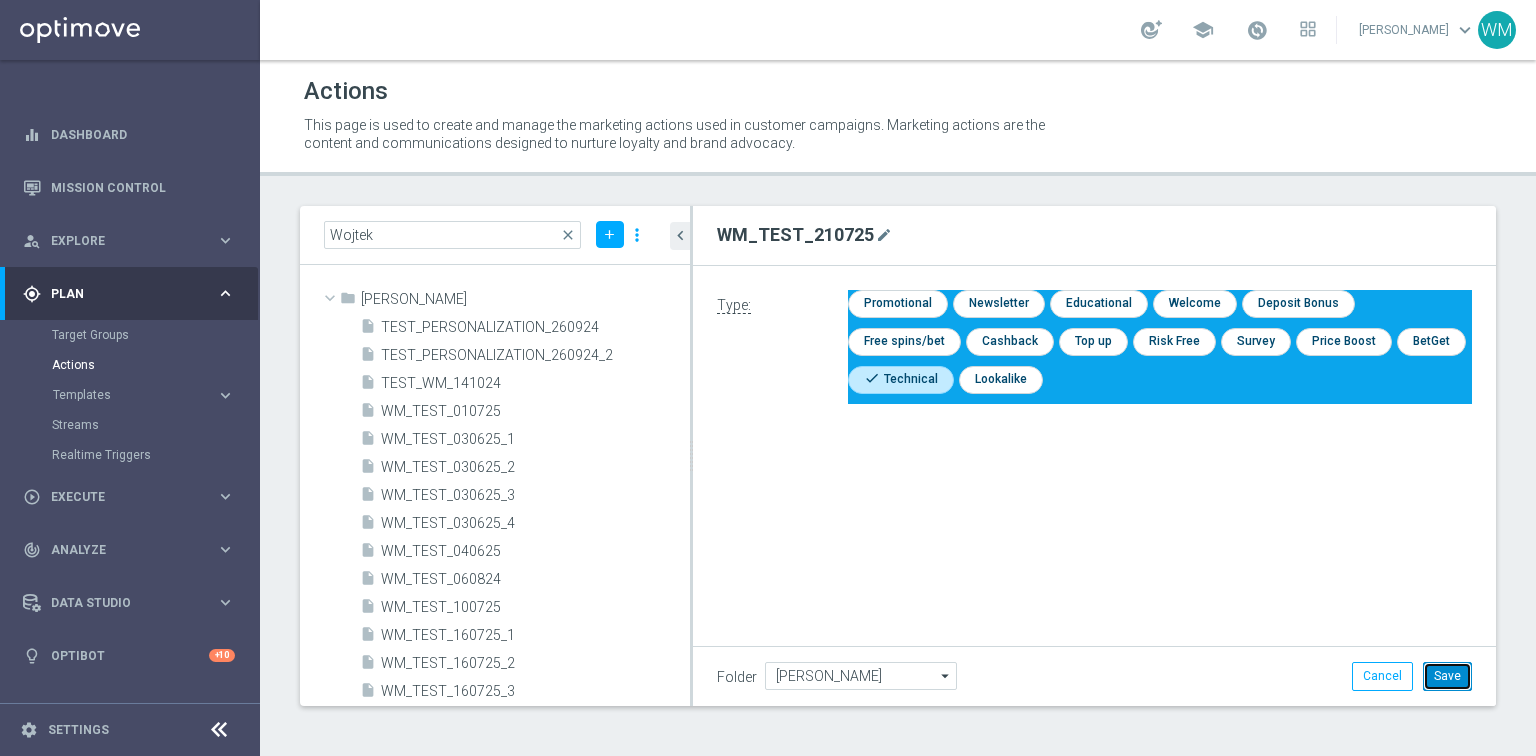 click on "Save" 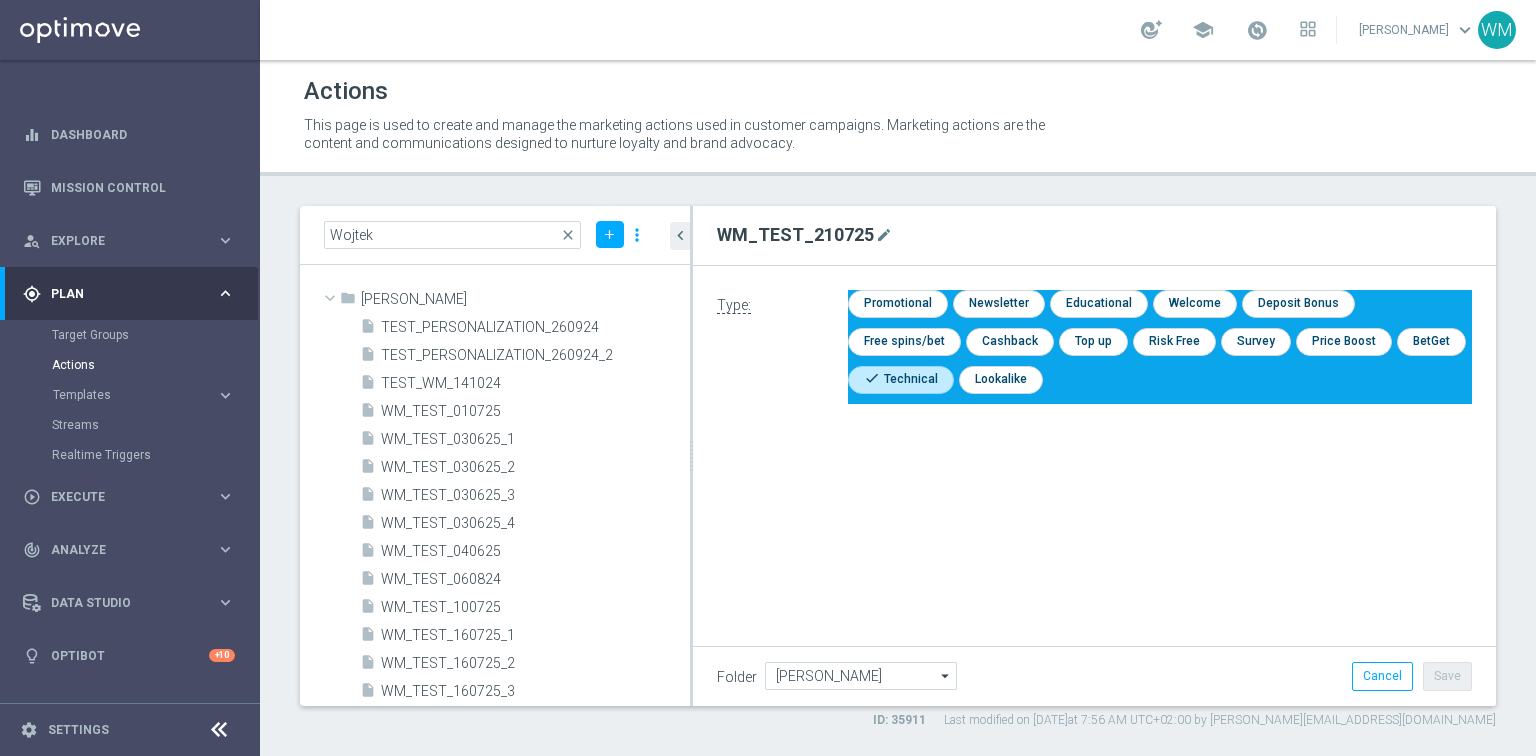 scroll, scrollTop: 247, scrollLeft: 0, axis: vertical 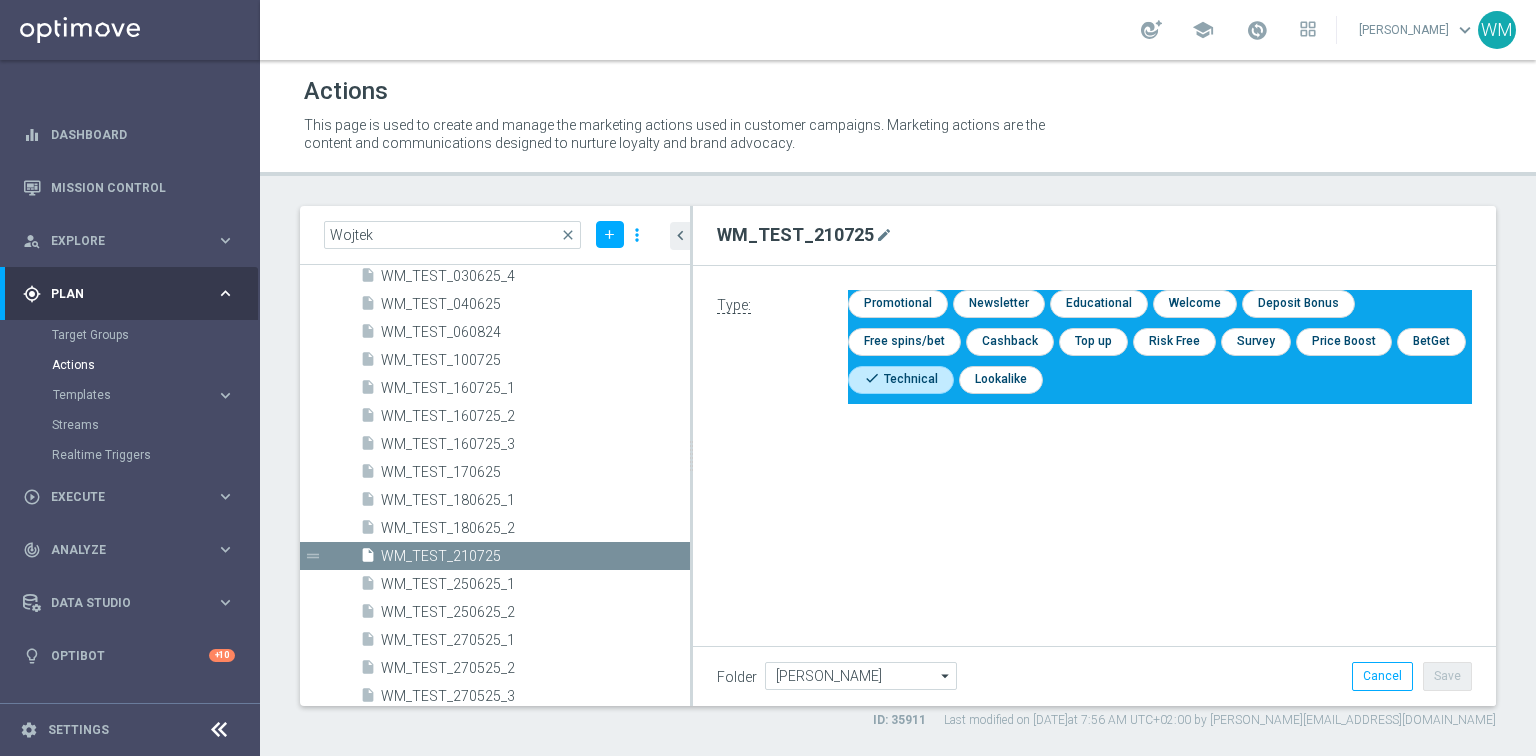 click on "Type:
check
Promotional
check
Newsletter
check
Educational
check
Welcome
check
Deposit Bonus
check
Free spins/bet
check
Cashback
check
Top up" 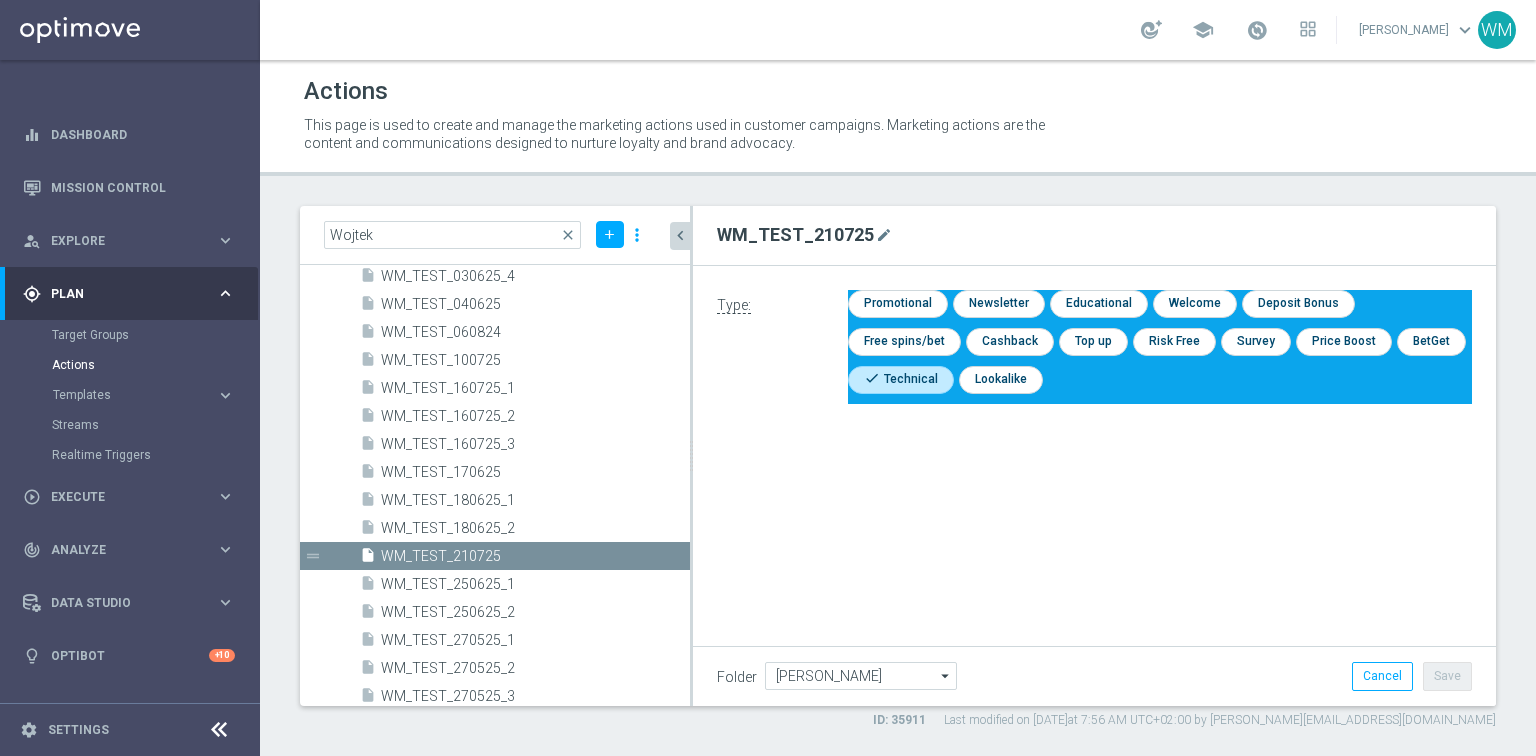 scroll, scrollTop: 0, scrollLeft: 0, axis: both 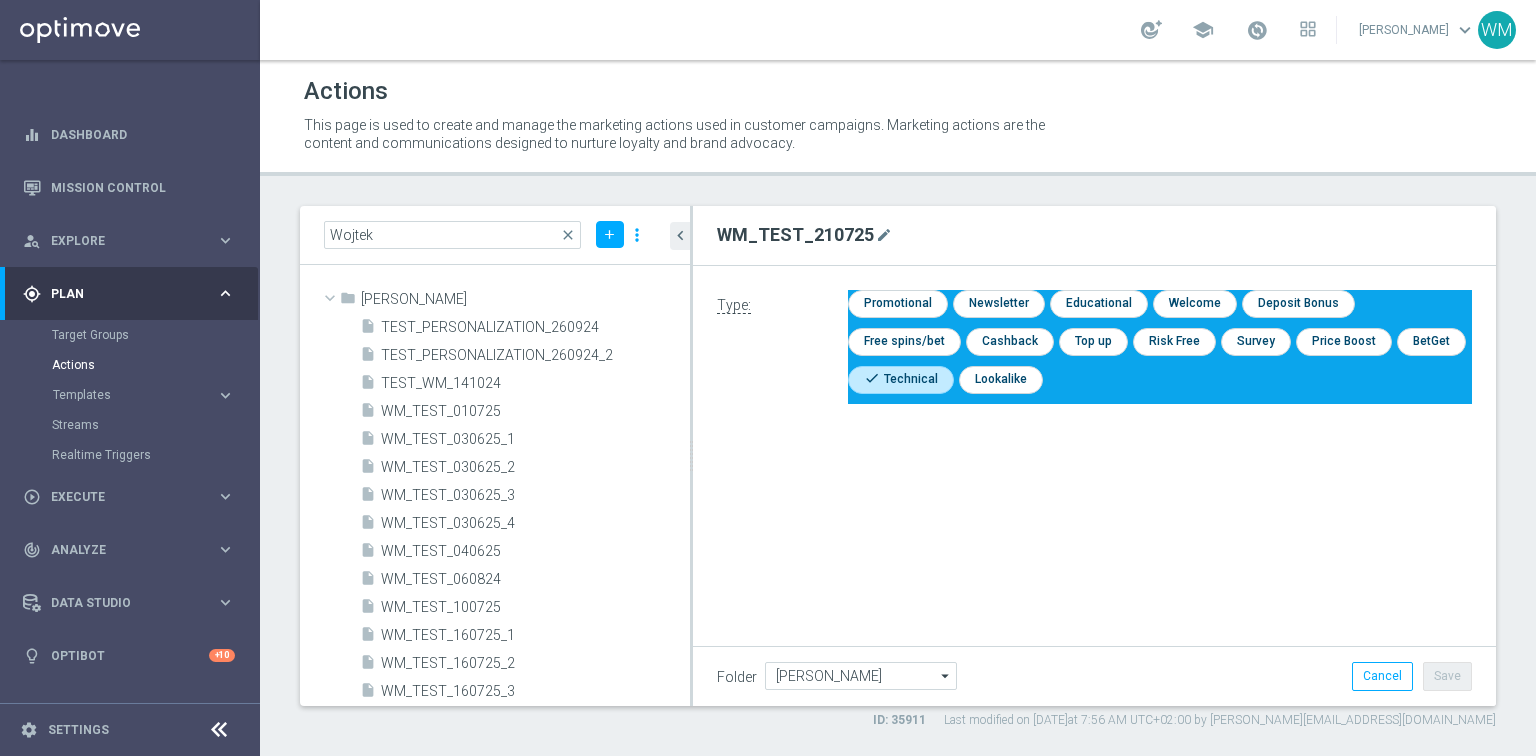 click on "Type:
check
Promotional
check
Newsletter
check
Educational
check
Welcome
check
Deposit Bonus
check
Free spins/bet
check
Cashback
check
Top up" 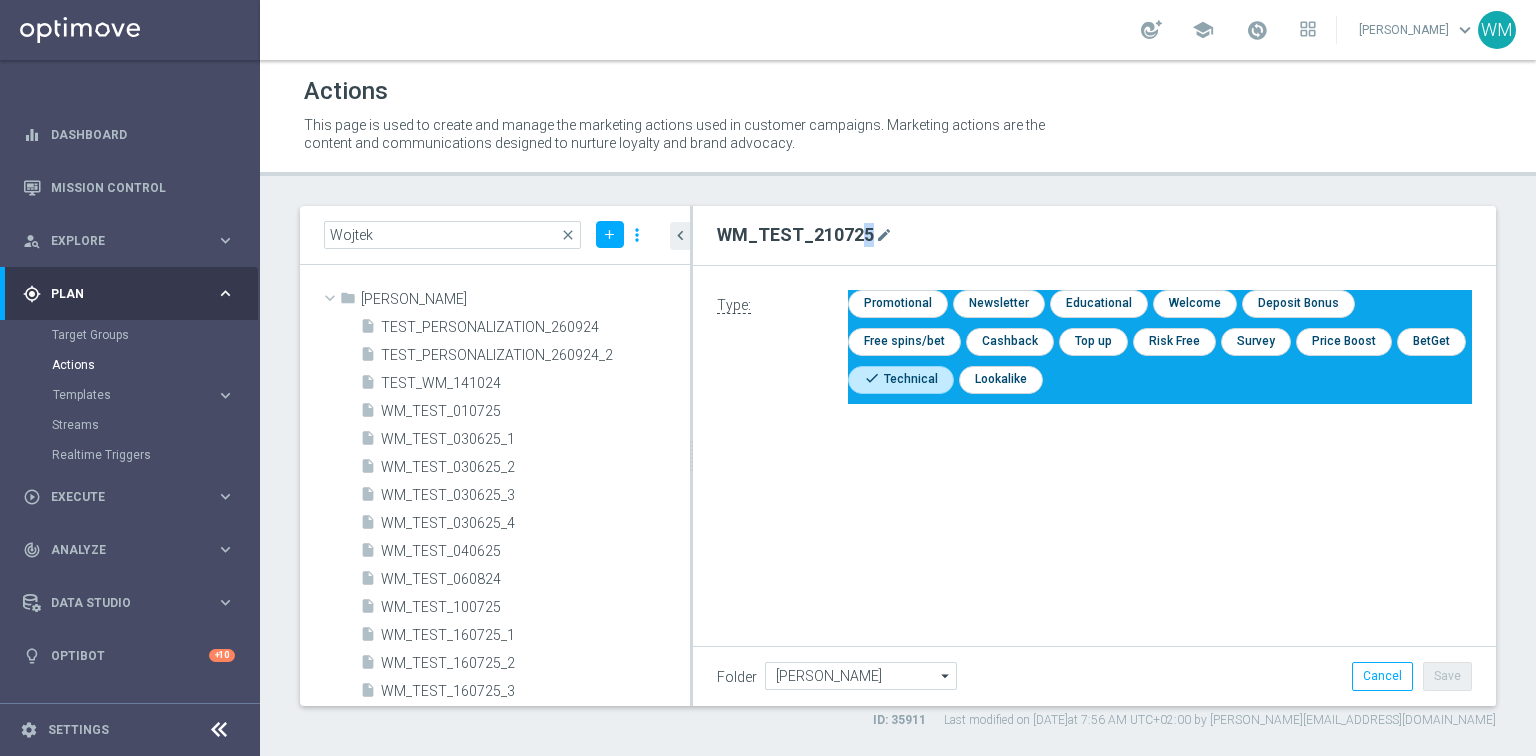 drag, startPoint x: 707, startPoint y: 230, endPoint x: 927, endPoint y: 247, distance: 220.65584 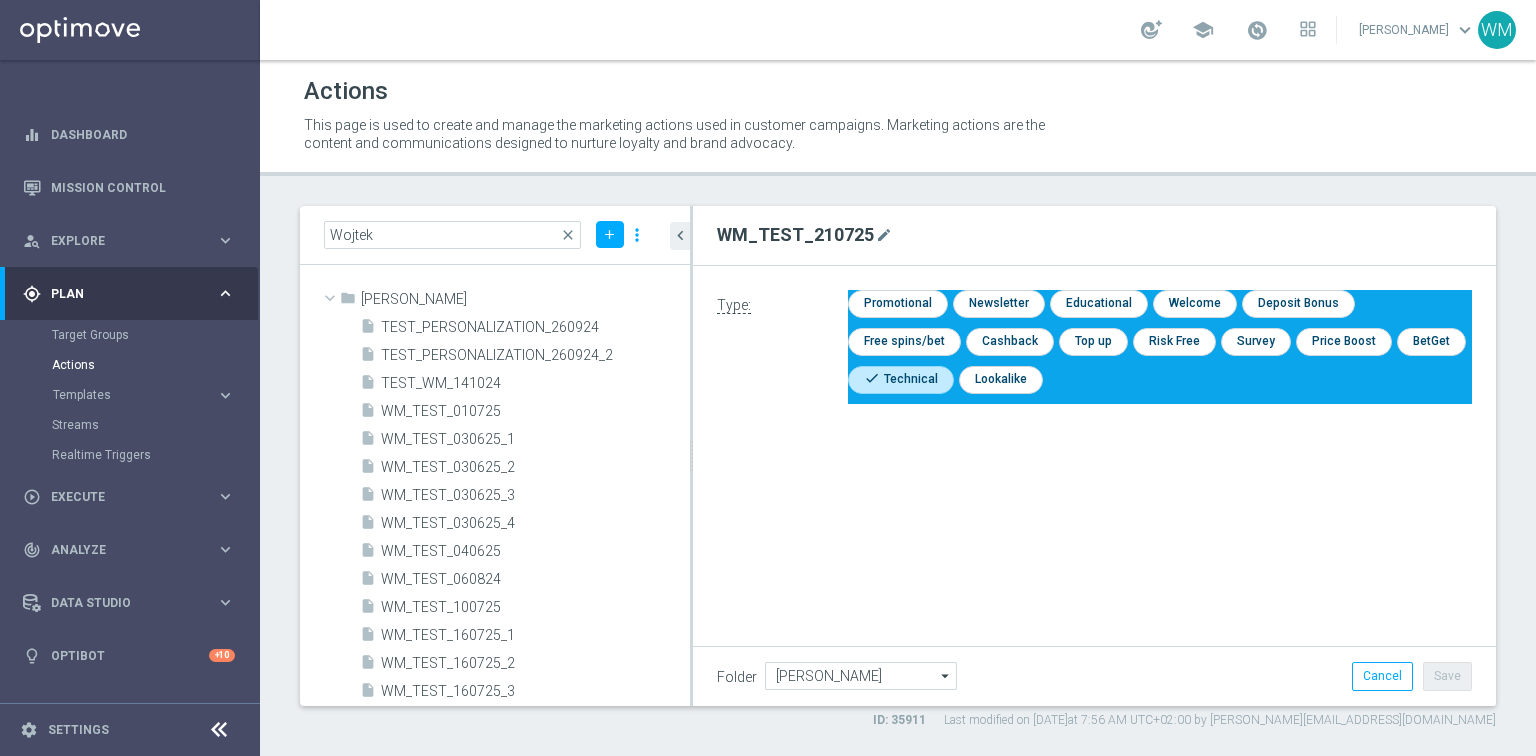click on "WM_TEST_210725
mode_edit" 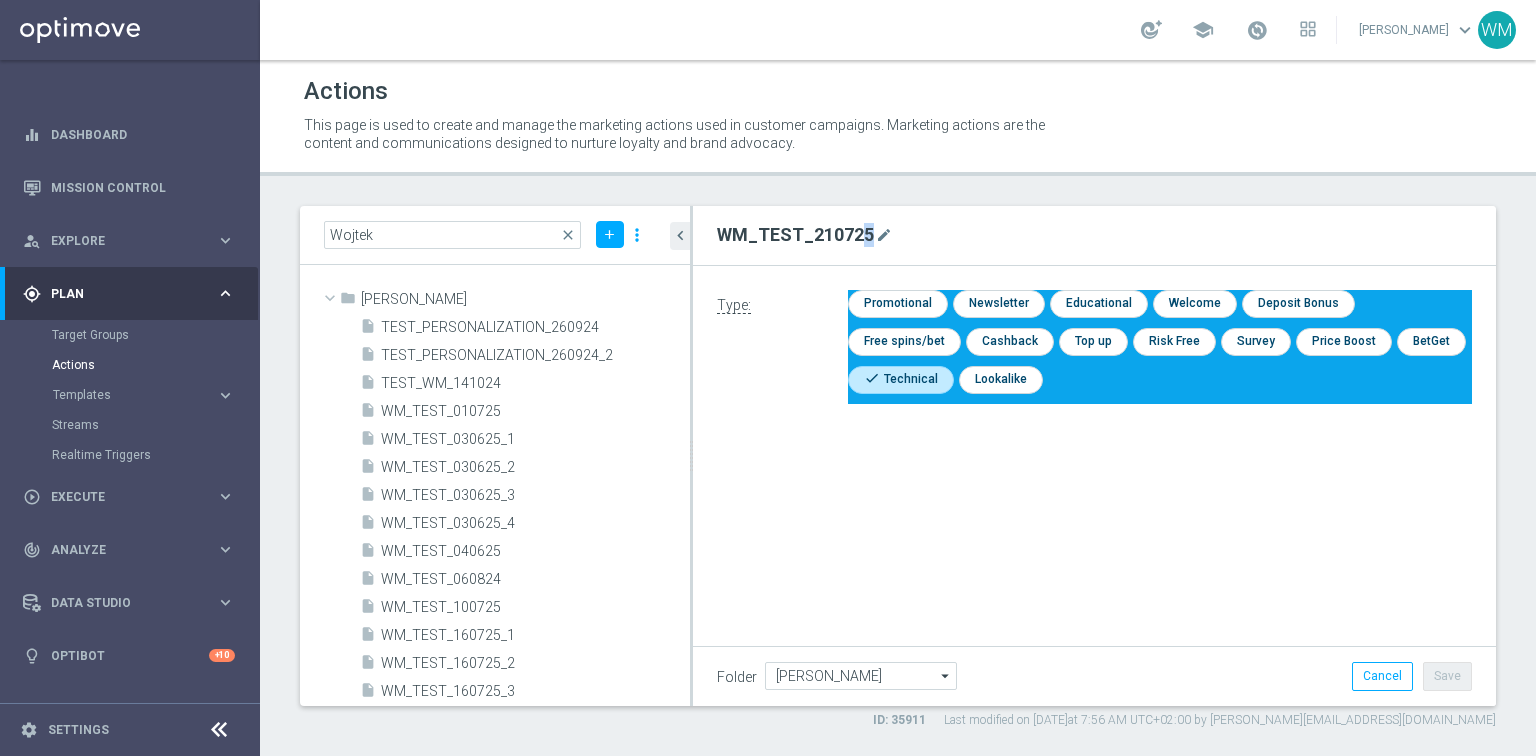 click on "WM_TEST_210725" 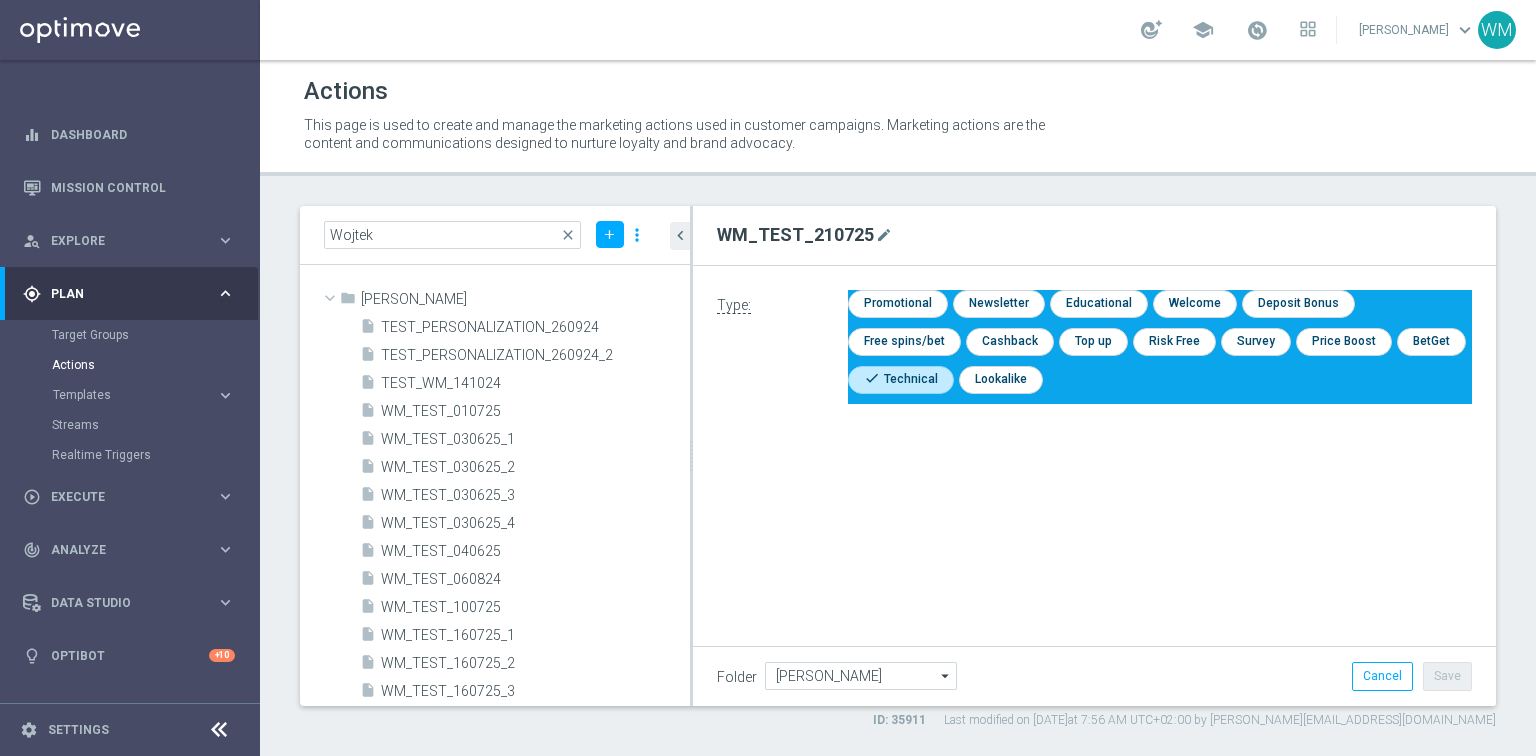 click on "Type:
check
Promotional
check
Newsletter
check
Educational
check
Welcome
check
Deposit Bonus
check
Free spins/bet
check
Cashback
check
Top up" 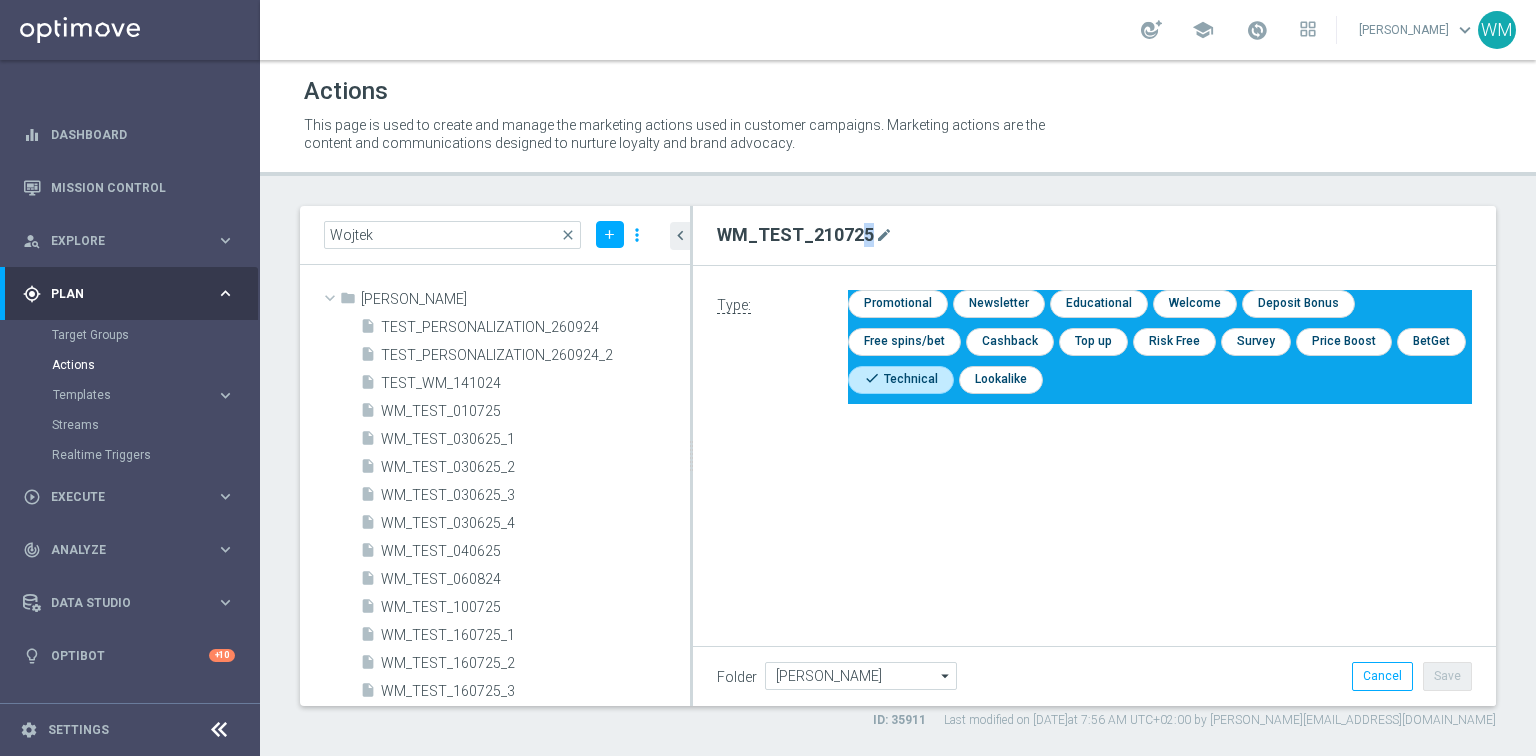 drag, startPoint x: 949, startPoint y: 239, endPoint x: 736, endPoint y: 236, distance: 213.02112 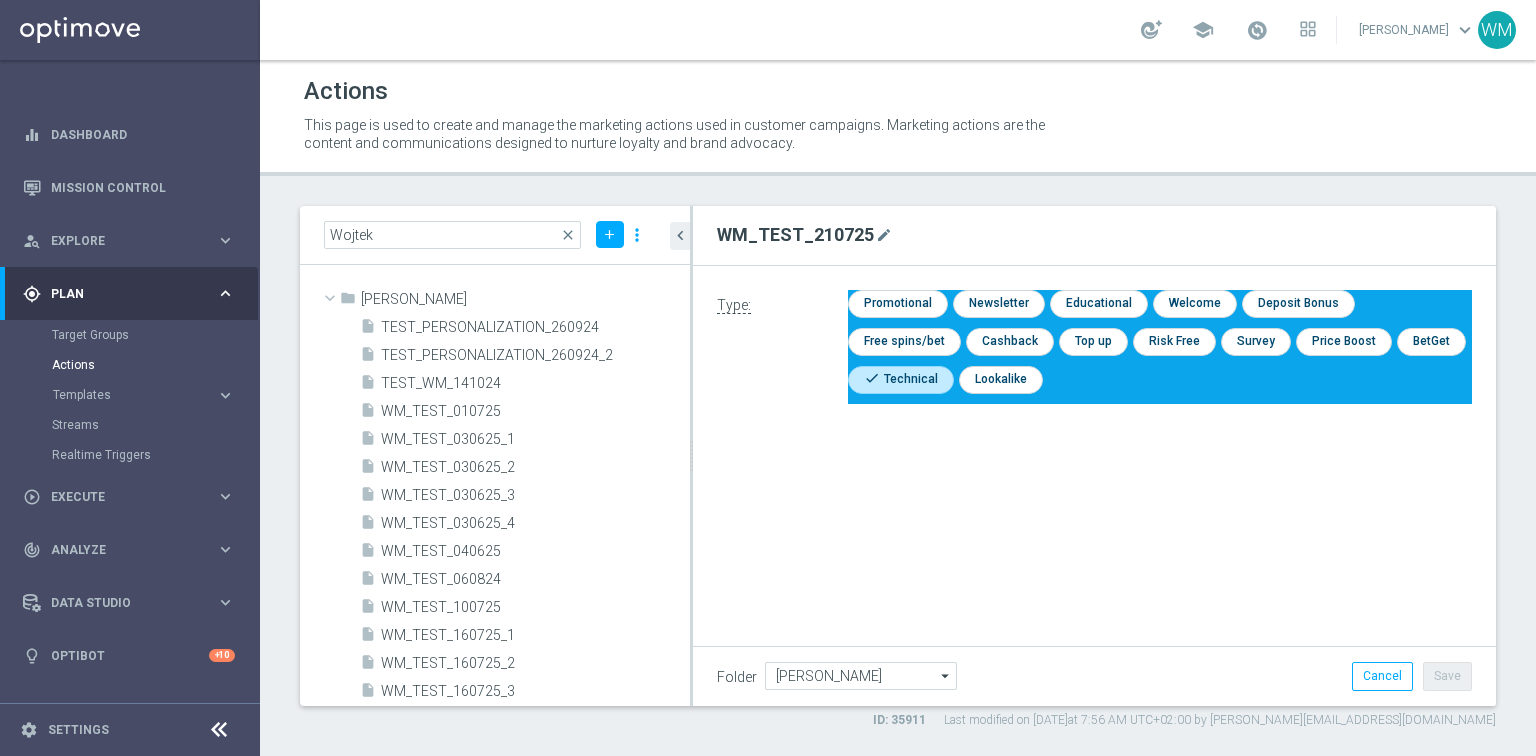 drag, startPoint x: 708, startPoint y: 236, endPoint x: 959, endPoint y: 244, distance: 251.12746 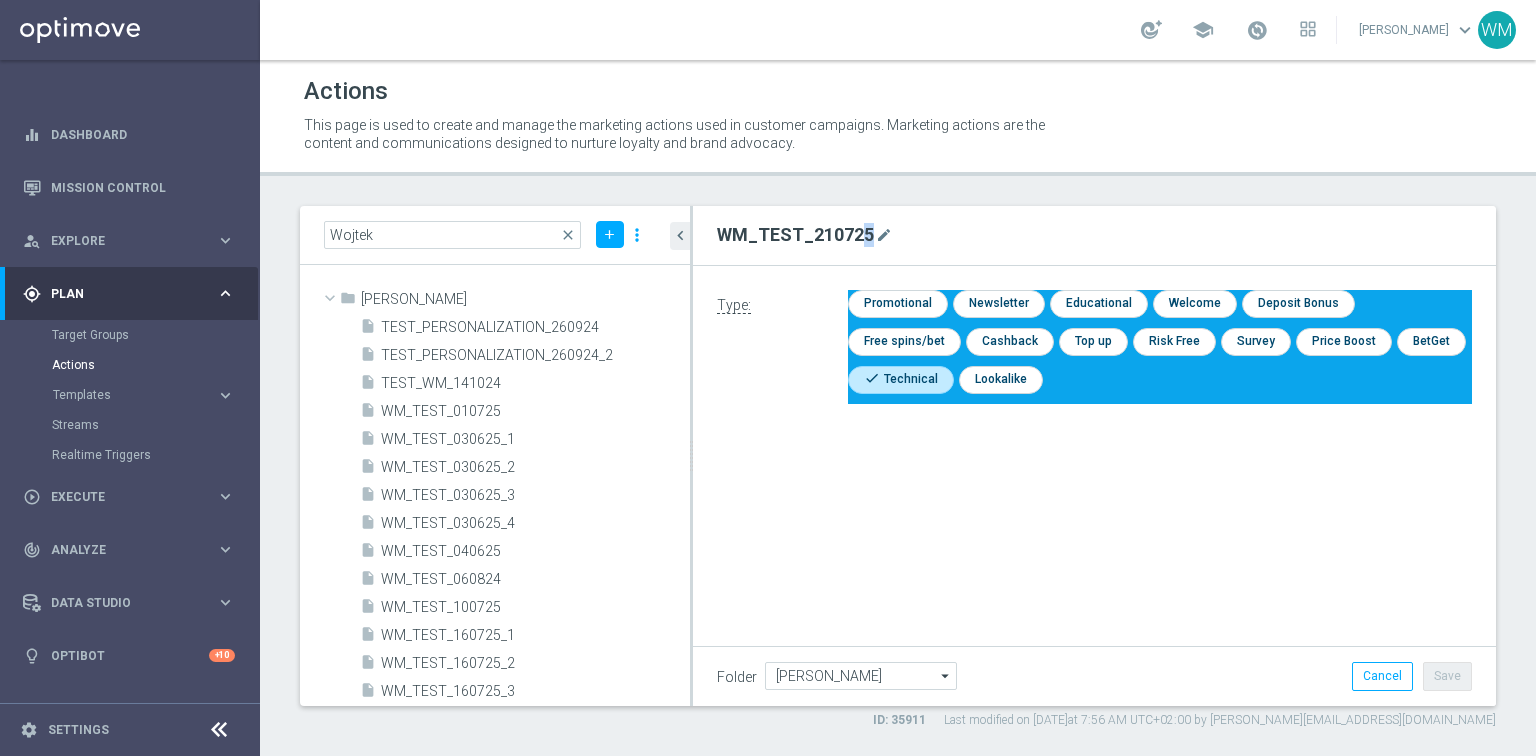 click on "WM_TEST_210725" 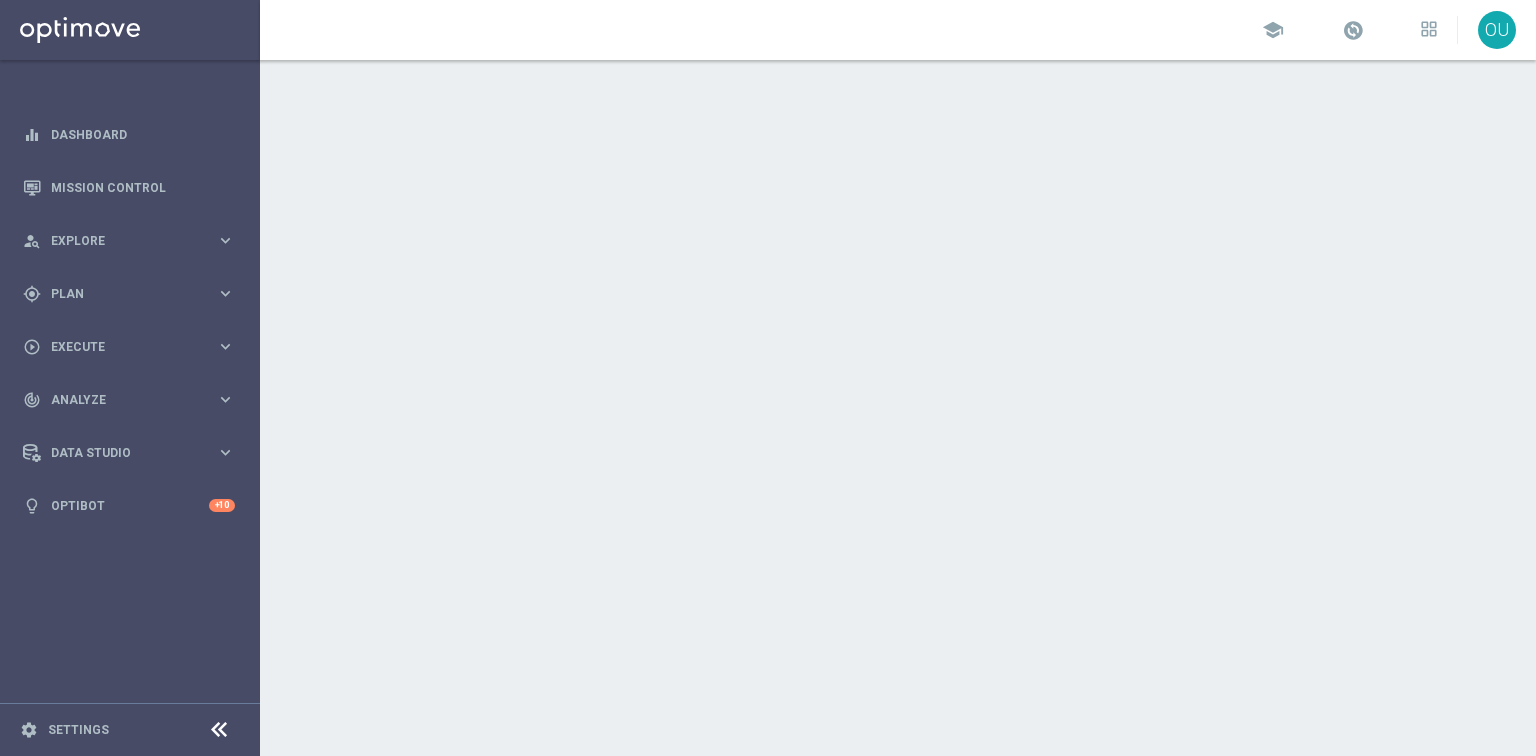scroll, scrollTop: 0, scrollLeft: 0, axis: both 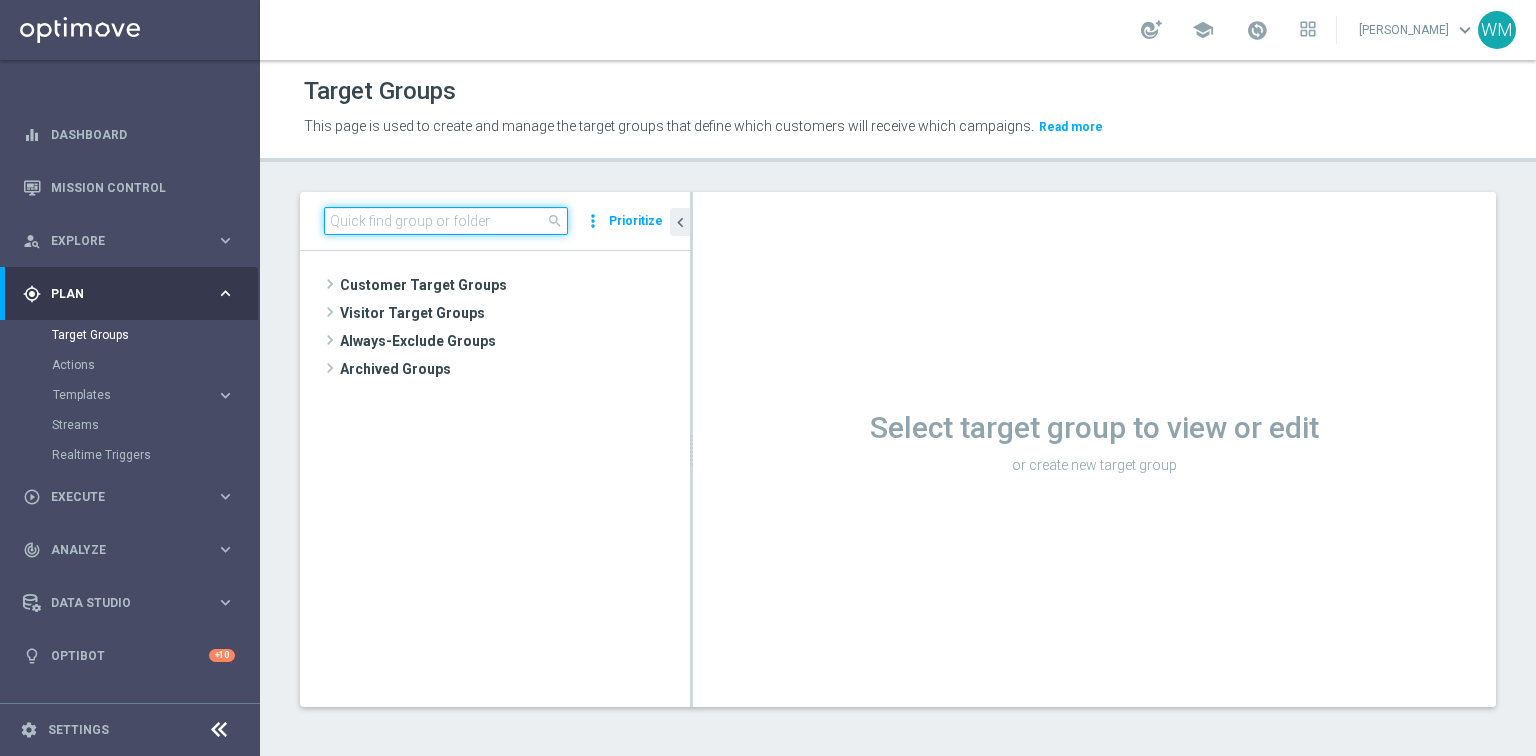 click at bounding box center (446, 221) 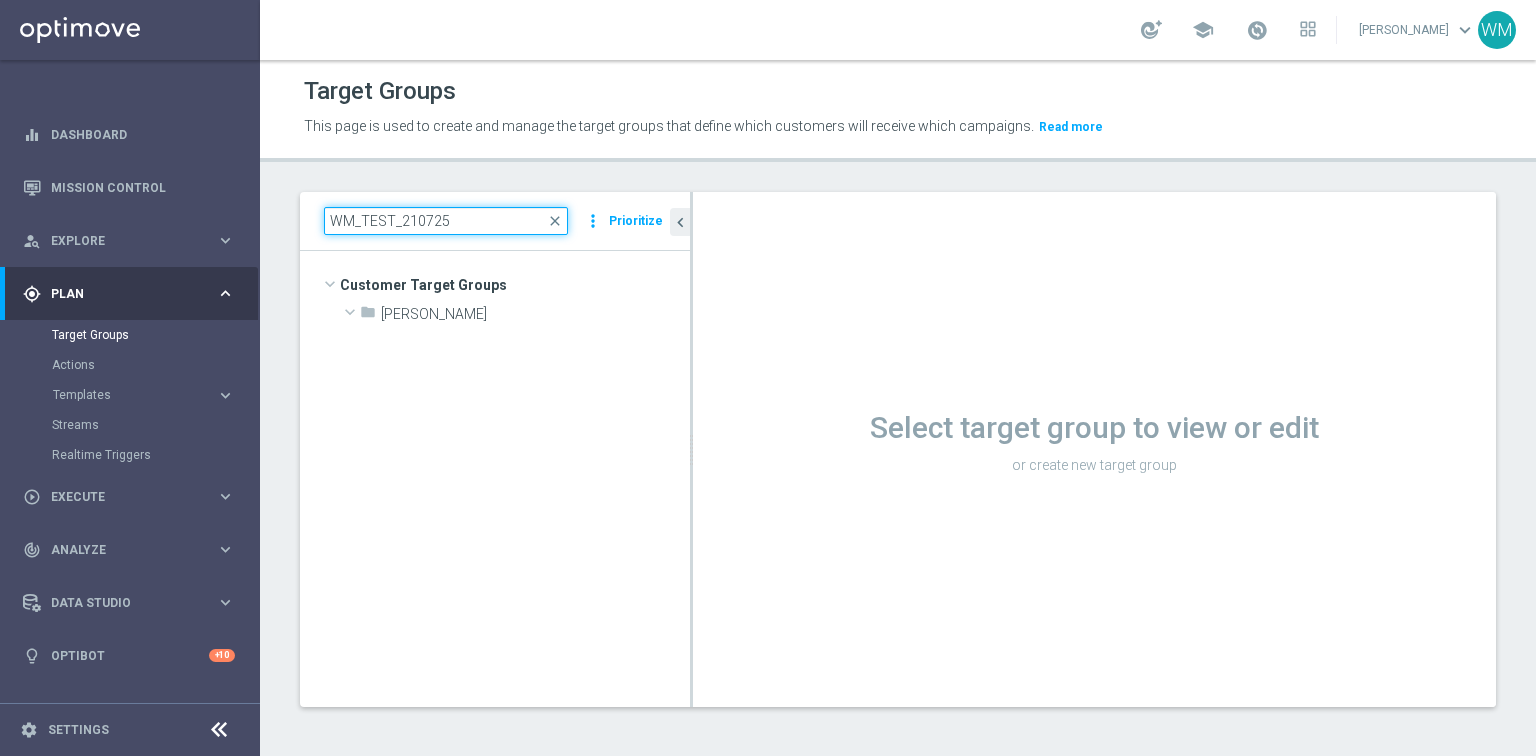 type on "WM_TEST_210725" 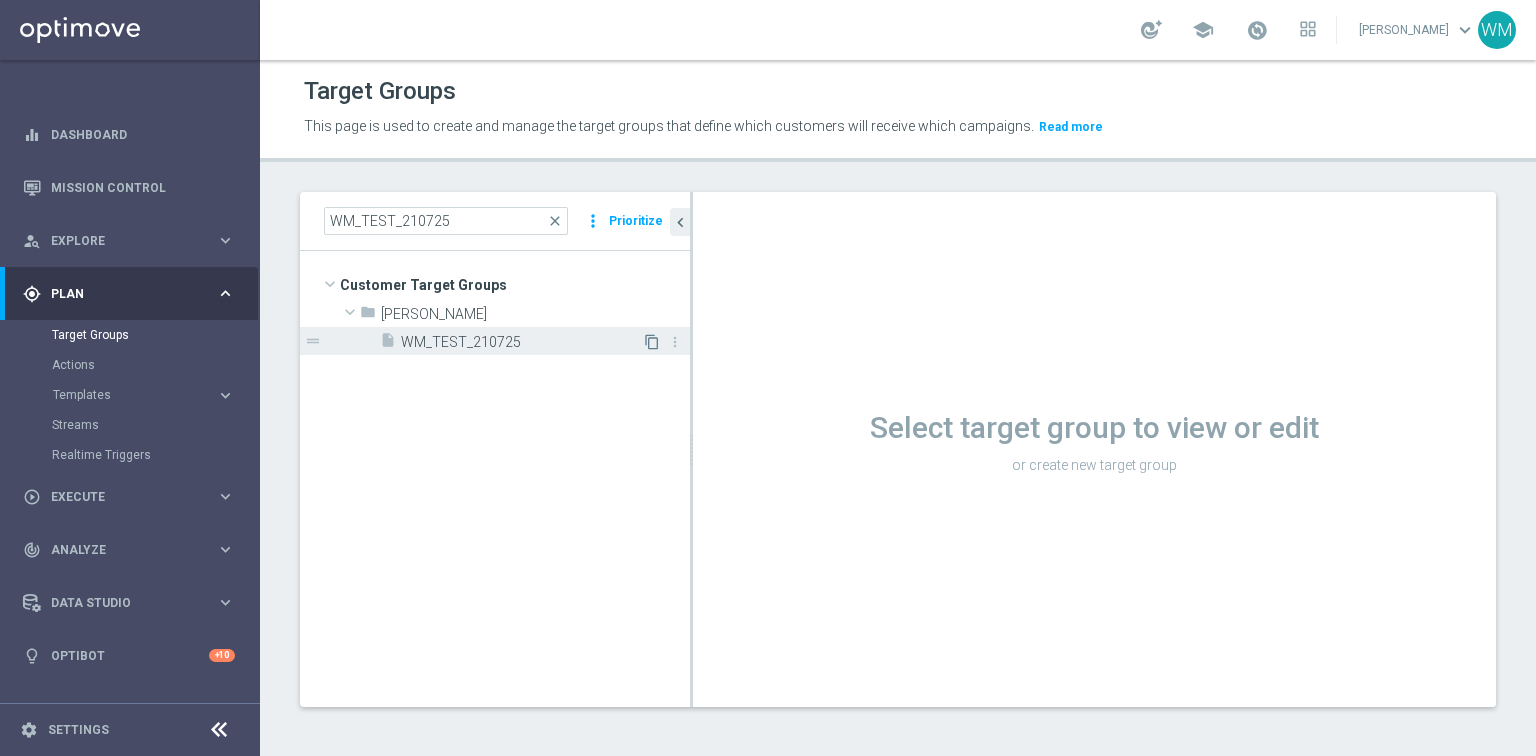 click on "content_copy" 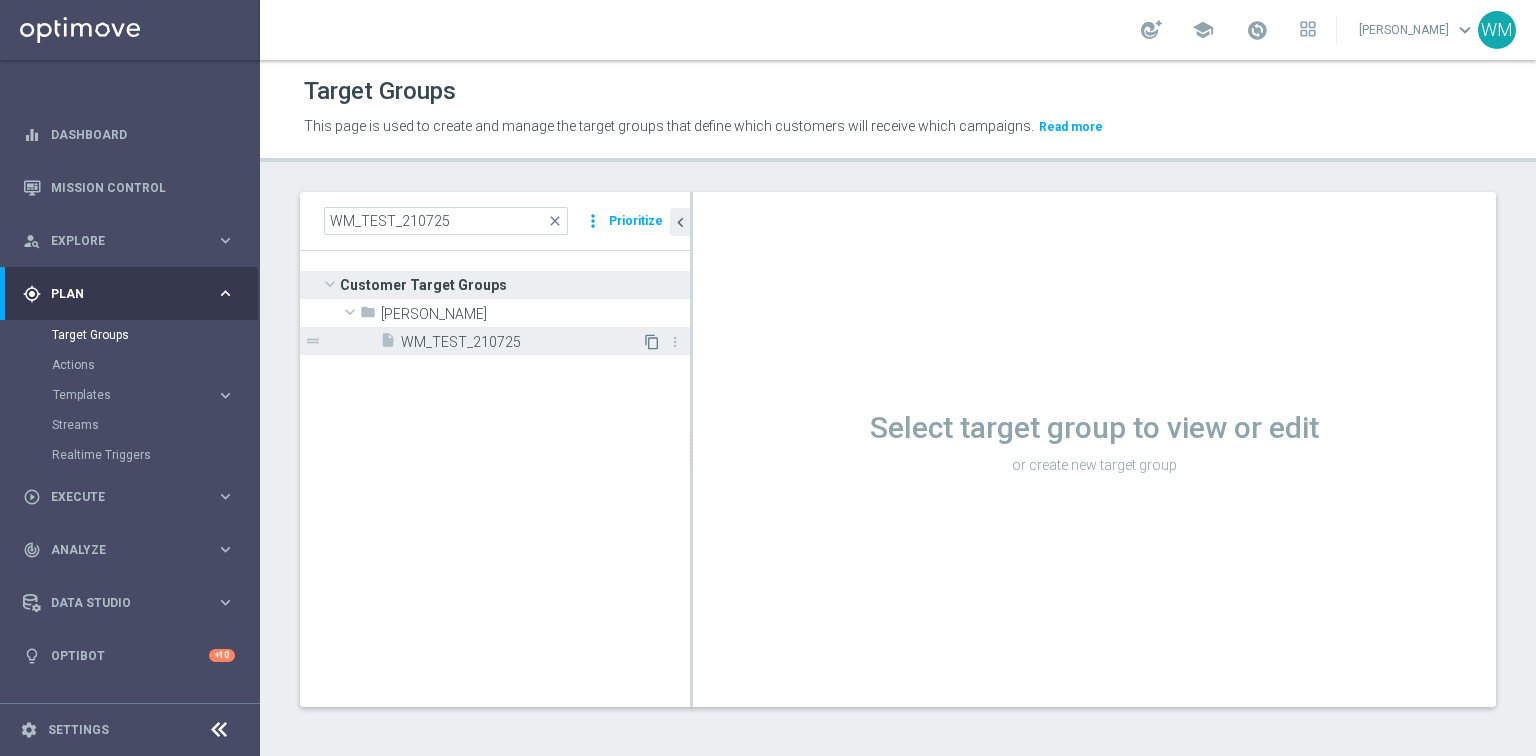 click on "content_copy" 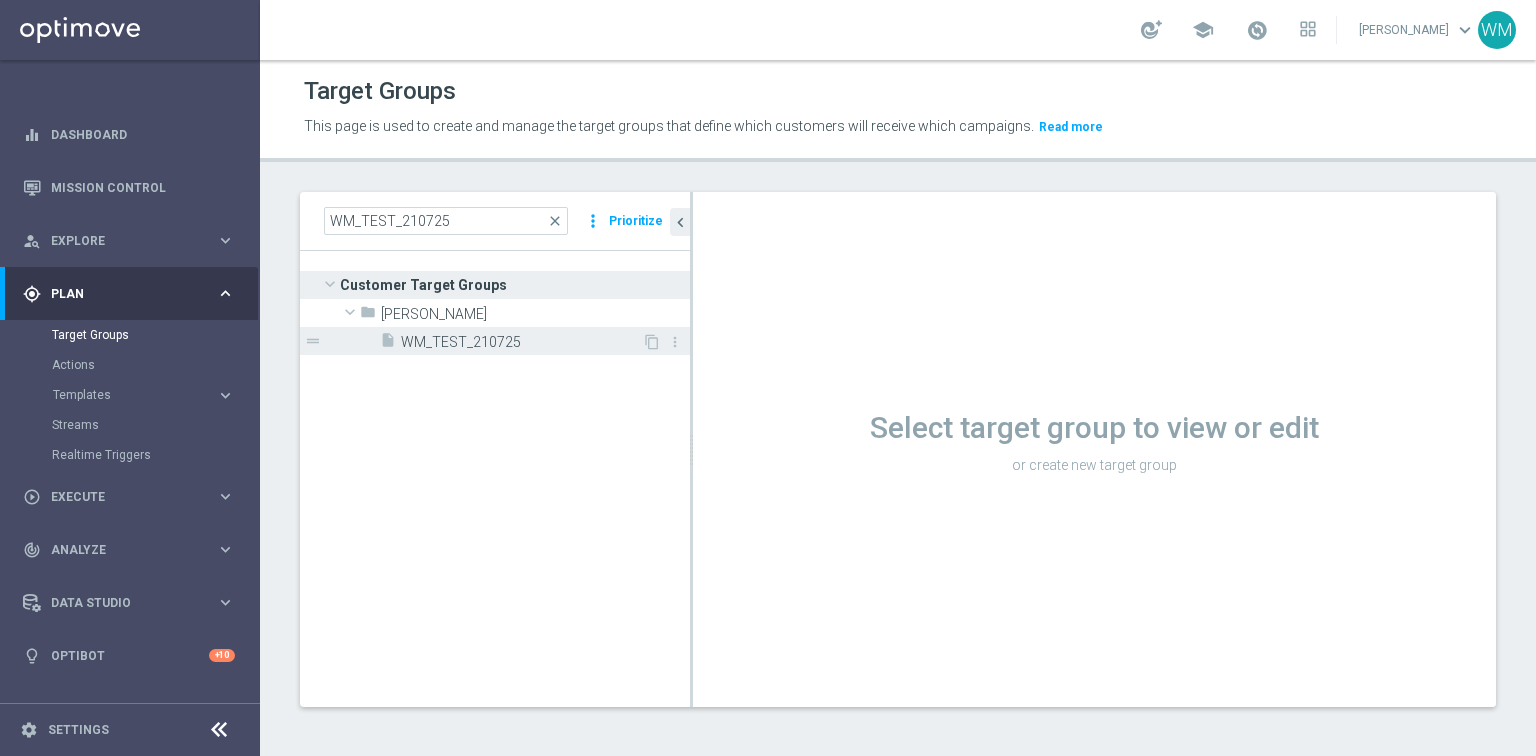 click on "WM_TEST_210725" at bounding box center (521, 342) 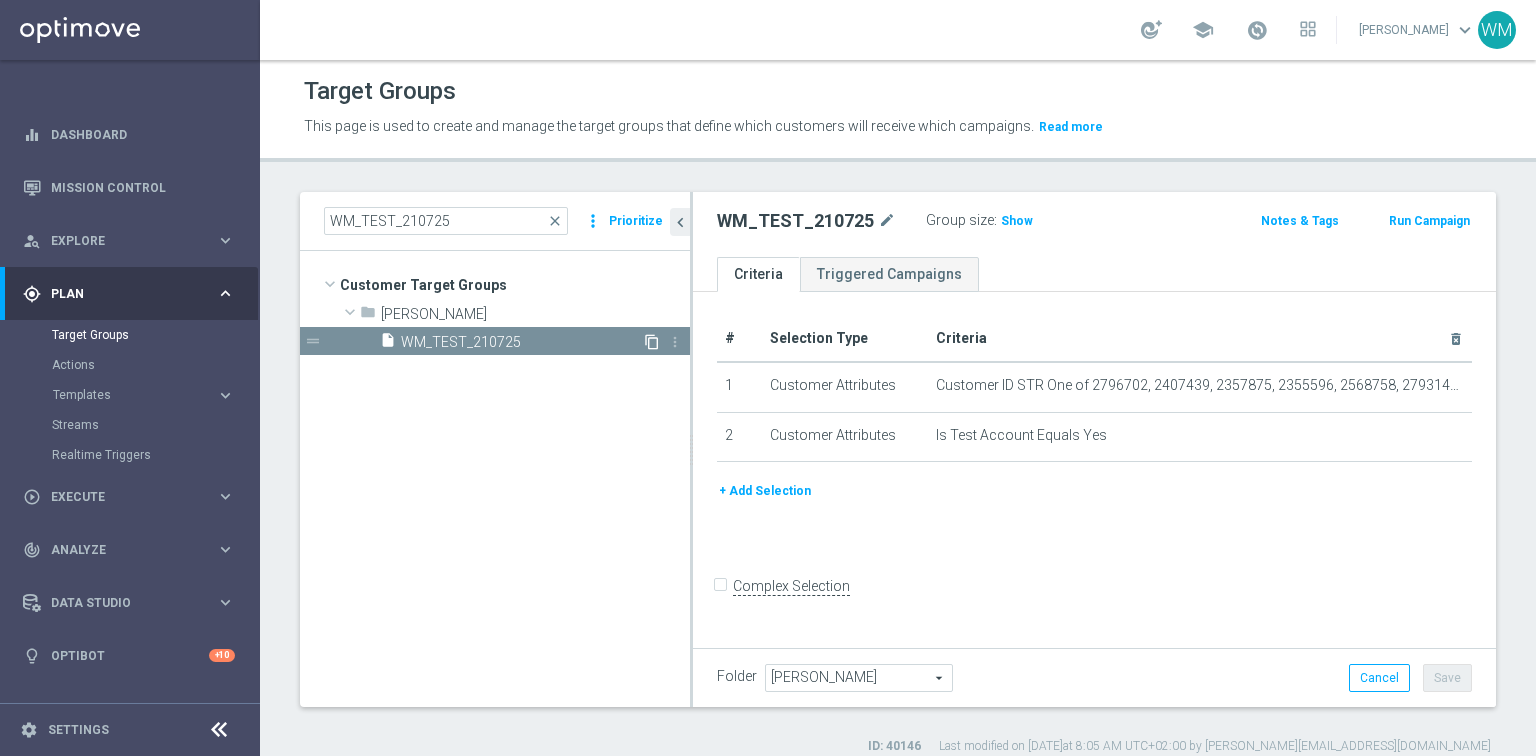 click on "content_copy" 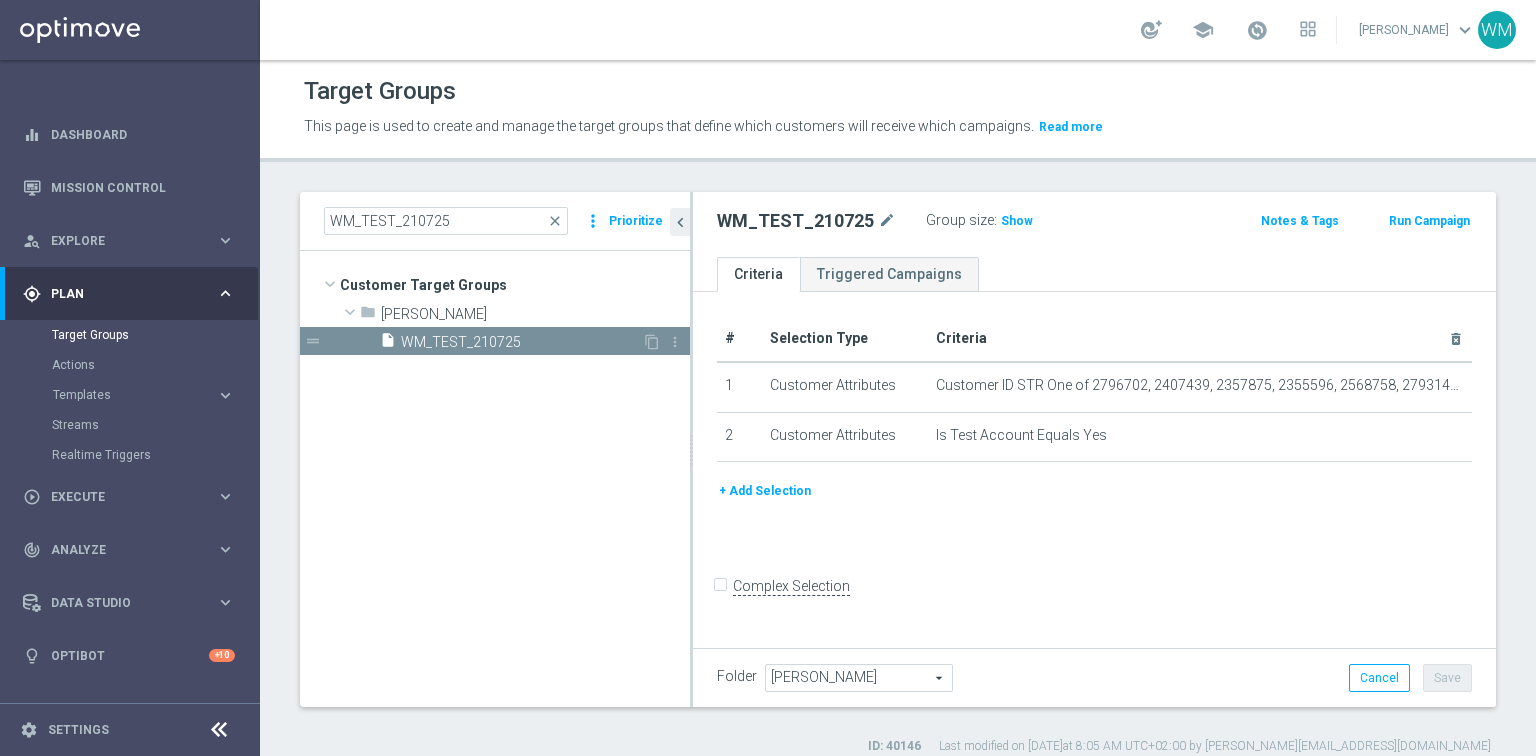 click on "WM_TEST_210725" at bounding box center [521, 342] 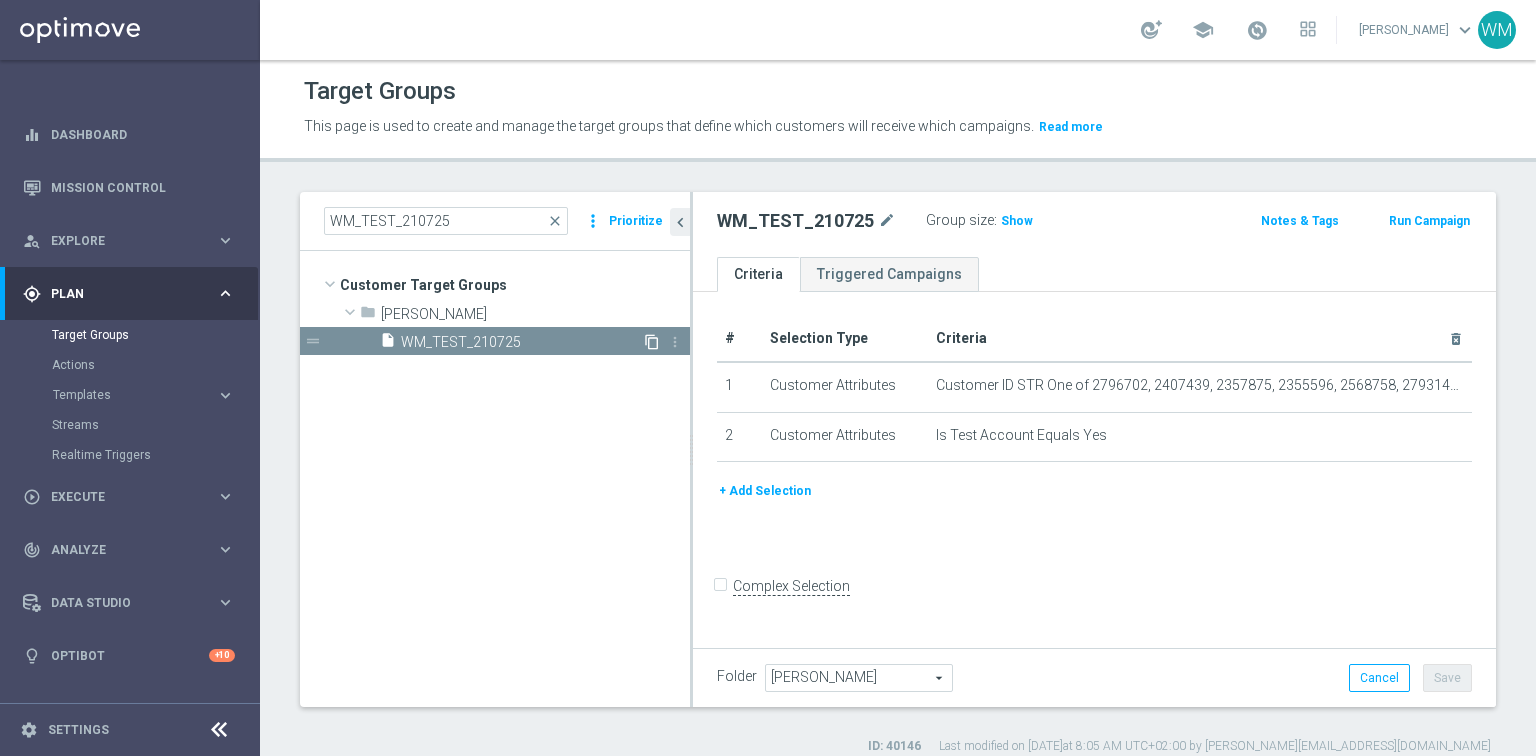 click on "content_copy" 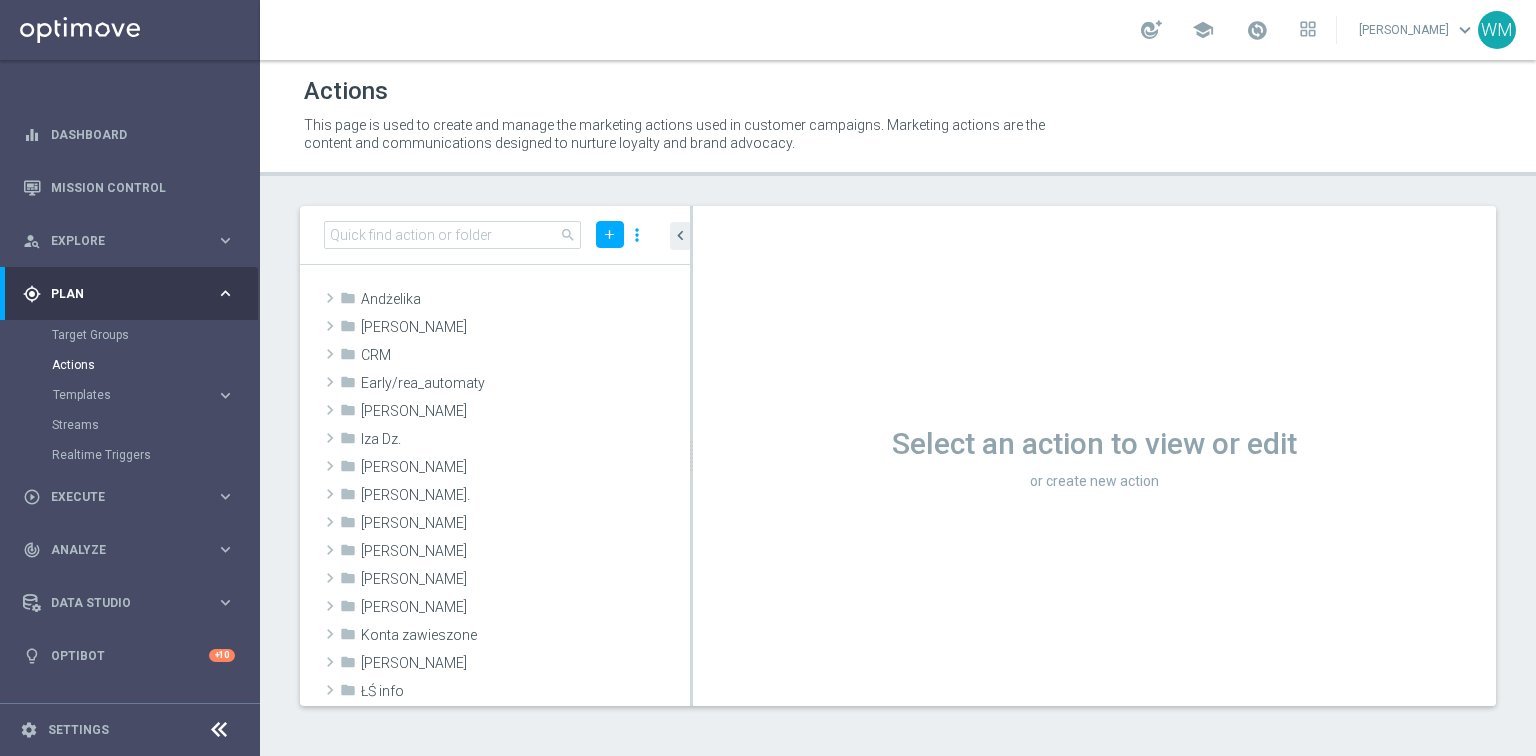 scroll, scrollTop: 0, scrollLeft: 0, axis: both 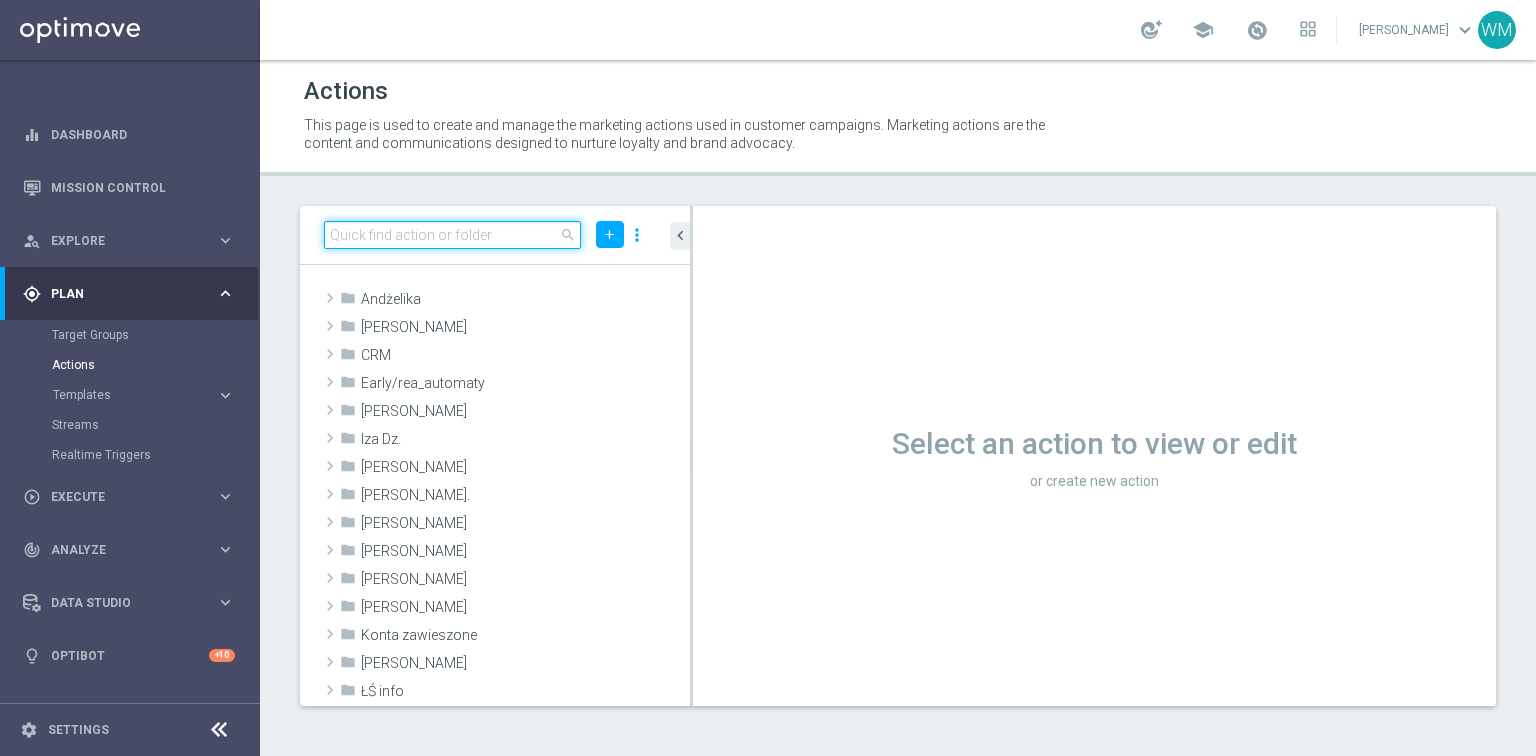 click at bounding box center [452, 235] 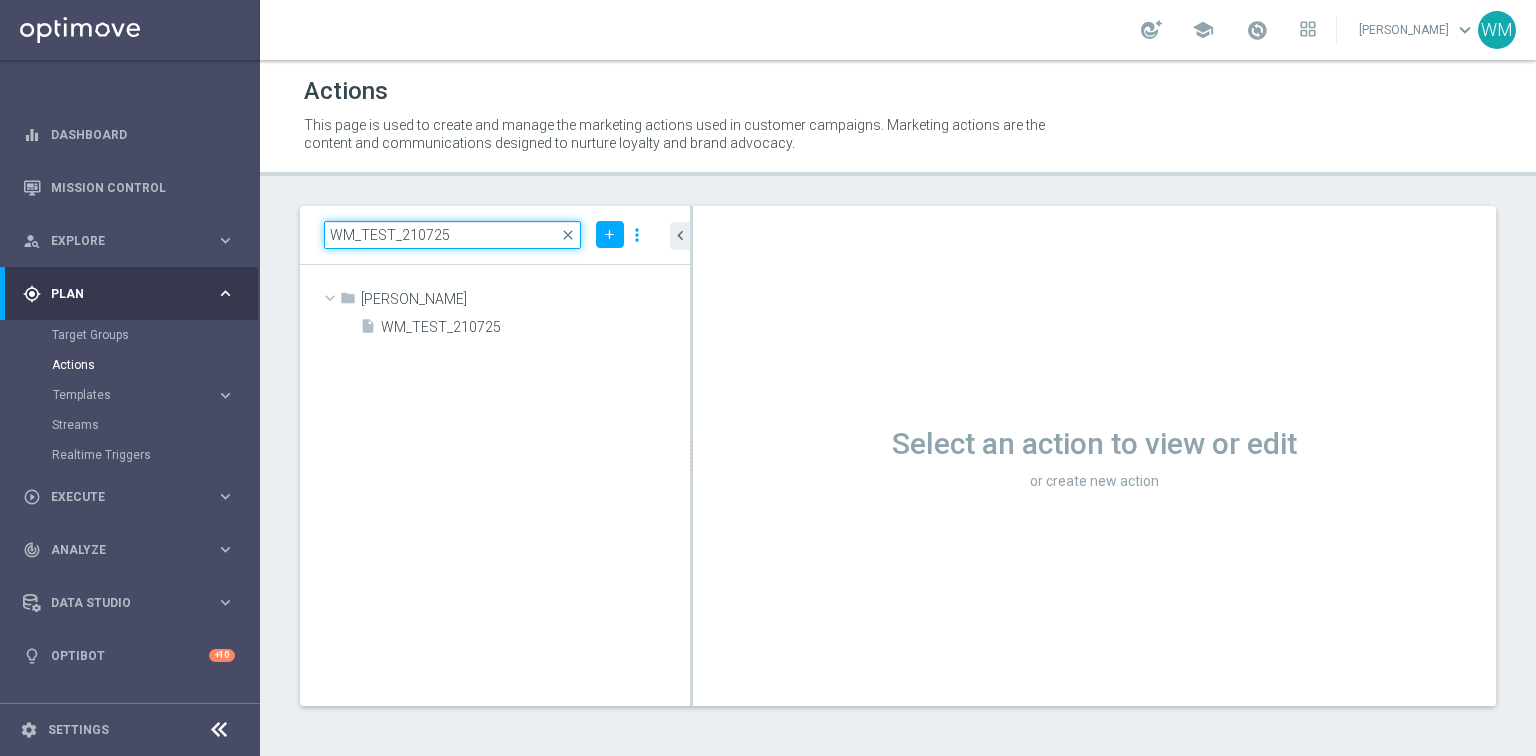 type on "WM_TEST_210725" 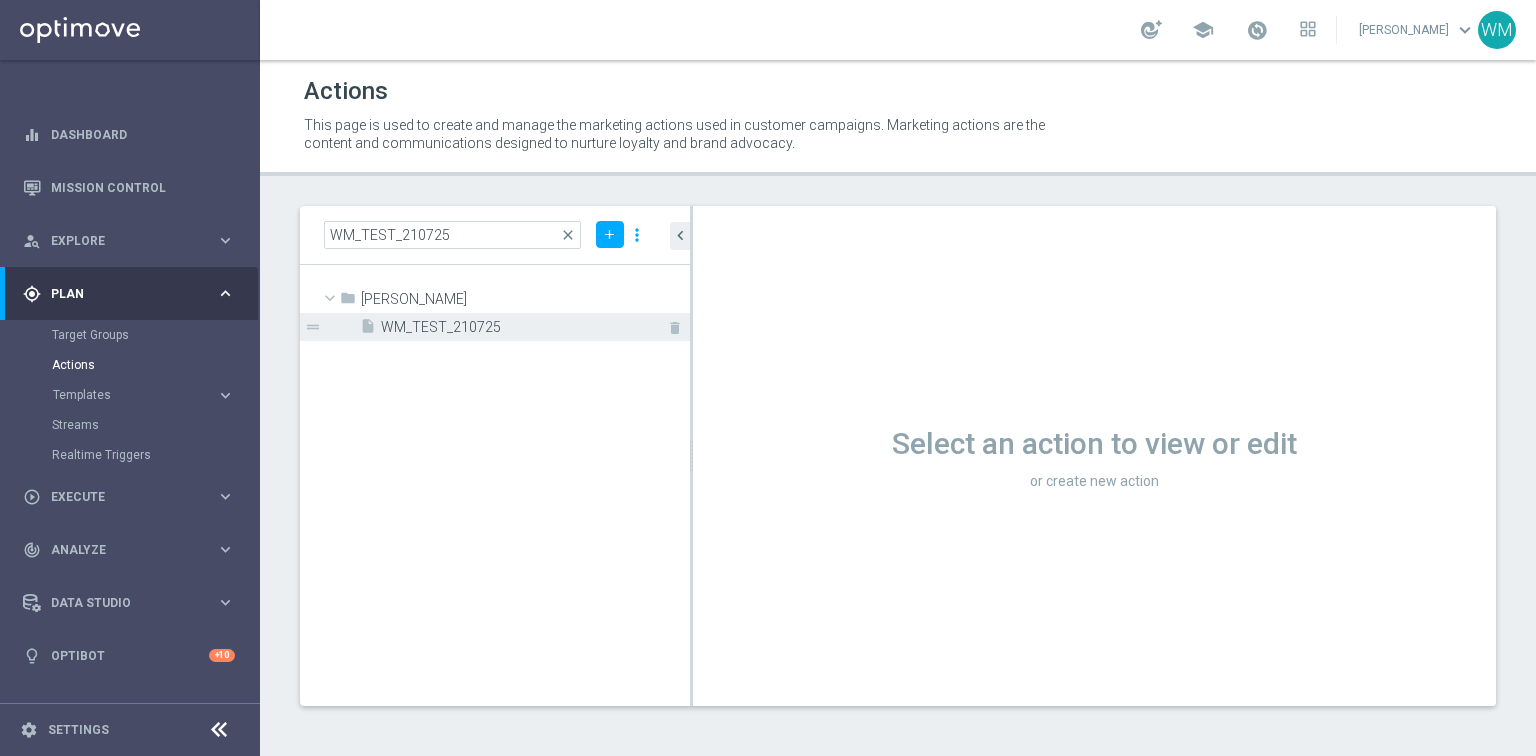 click on "WM_TEST_210725" at bounding box center [513, 327] 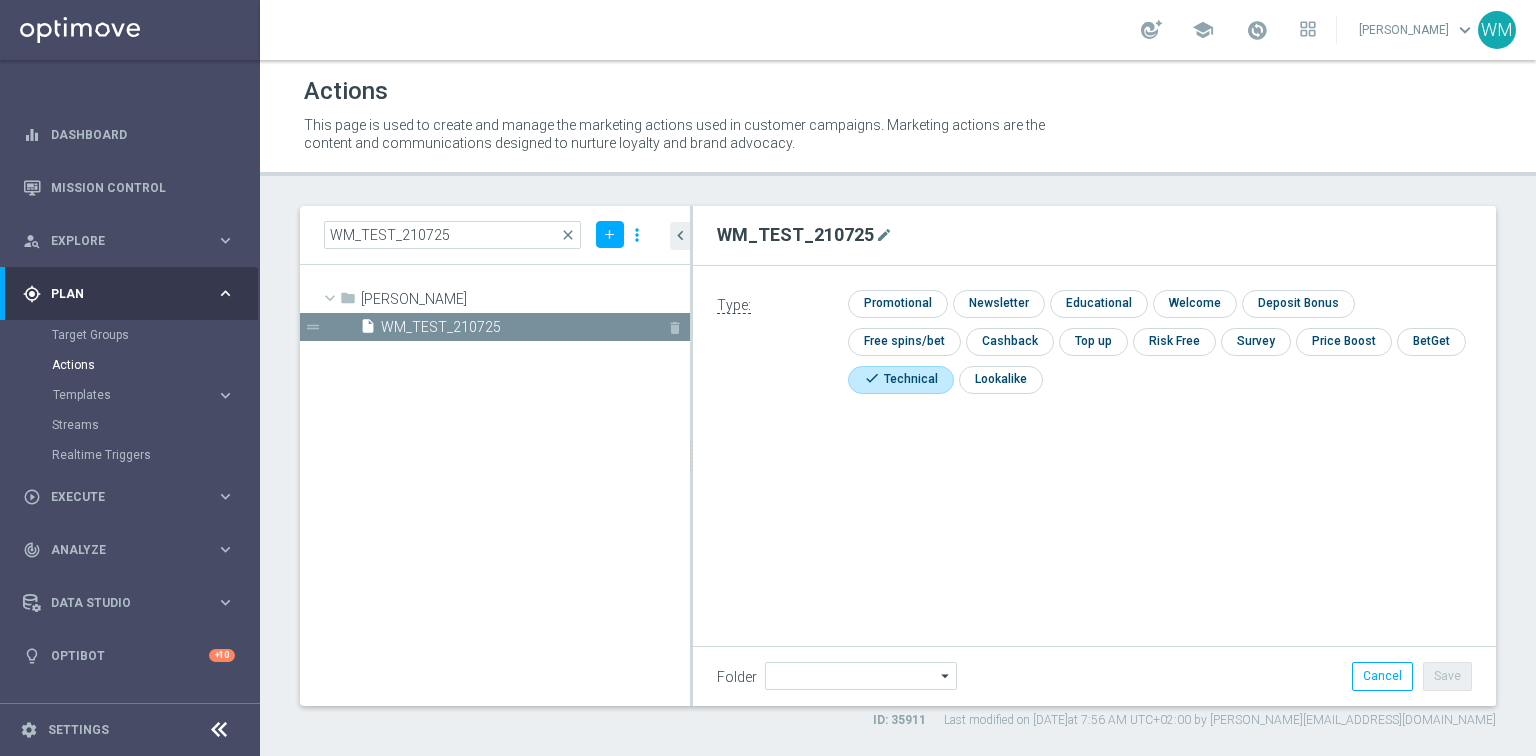 type on "[PERSON_NAME]" 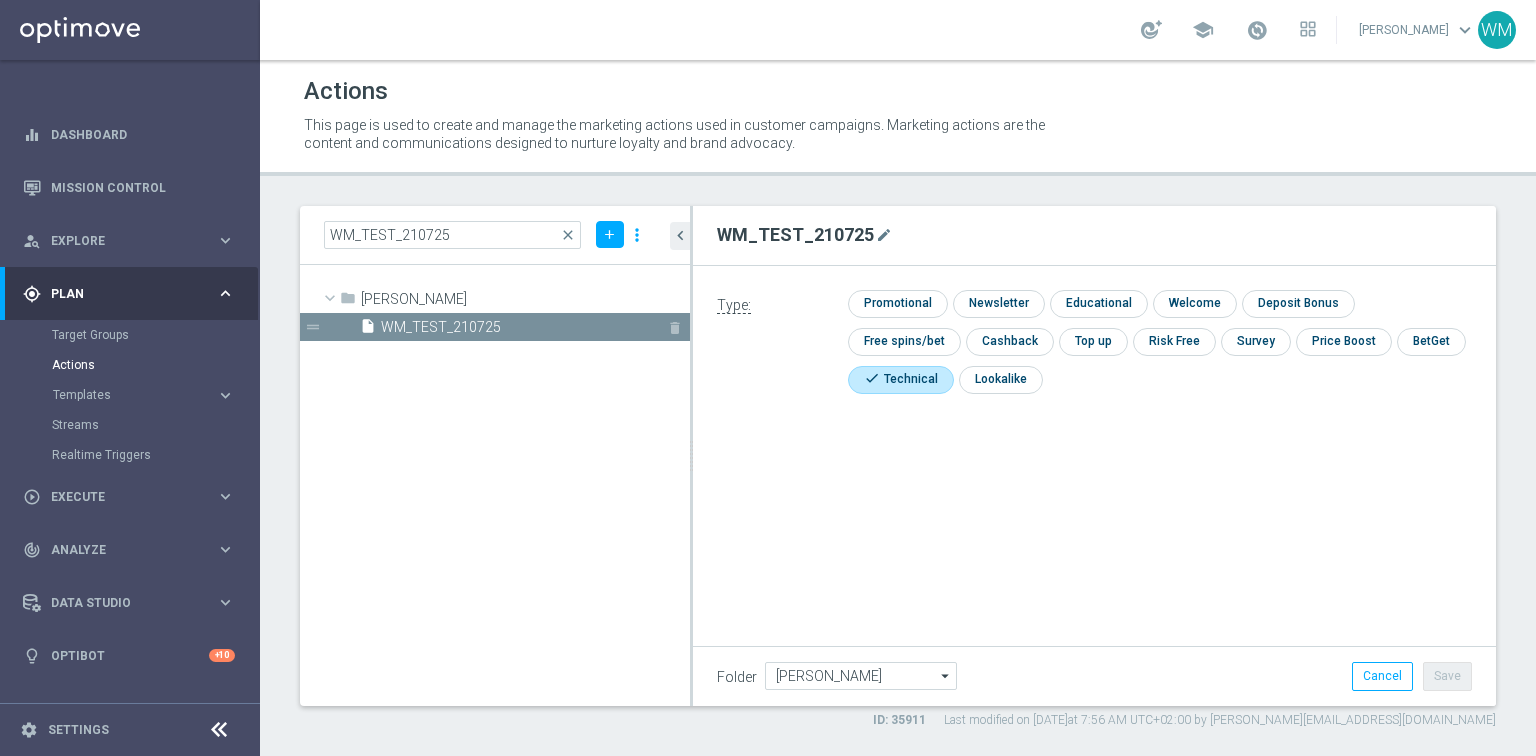 click on "WM_TEST_210725" at bounding box center (513, 327) 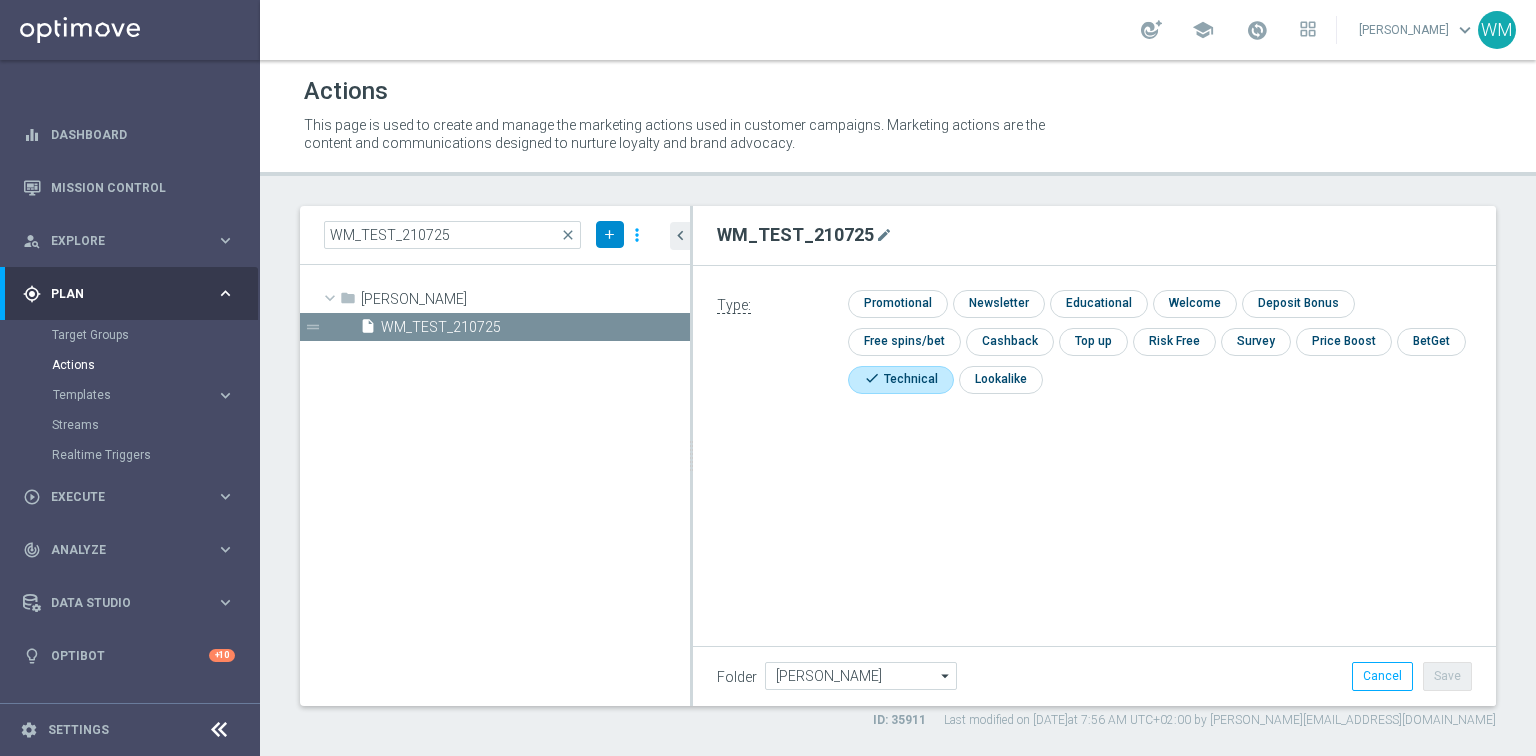 click on "add" 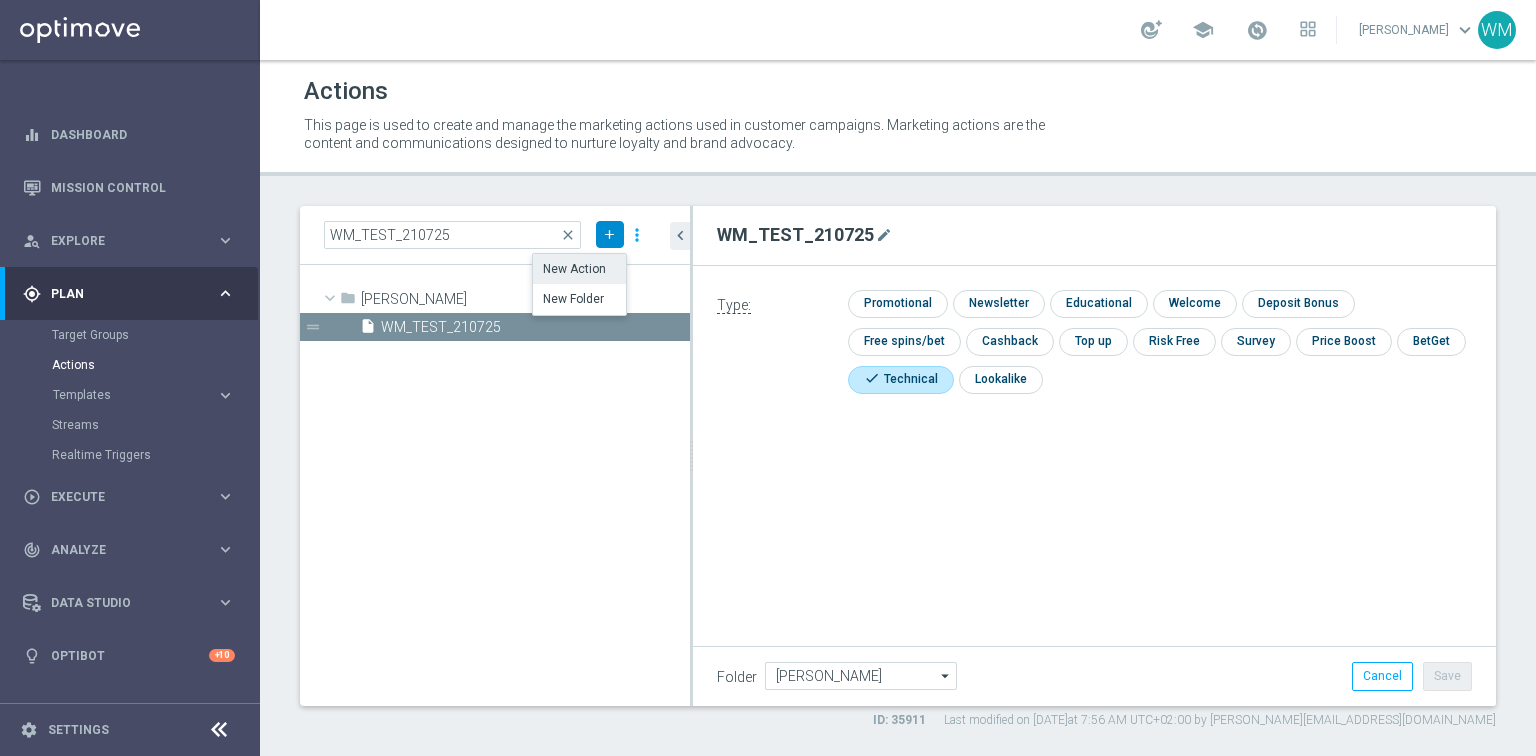 click on "New Action" 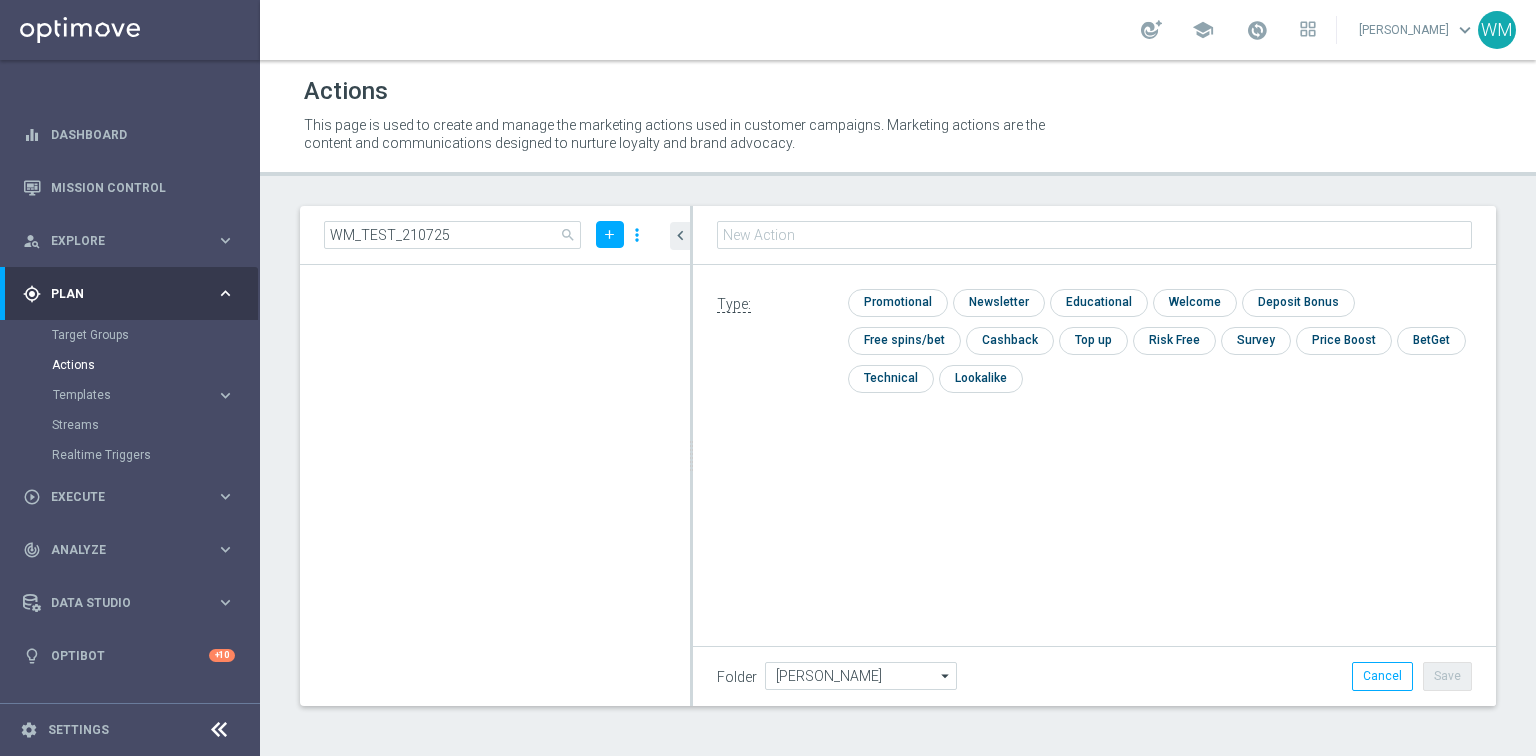 type 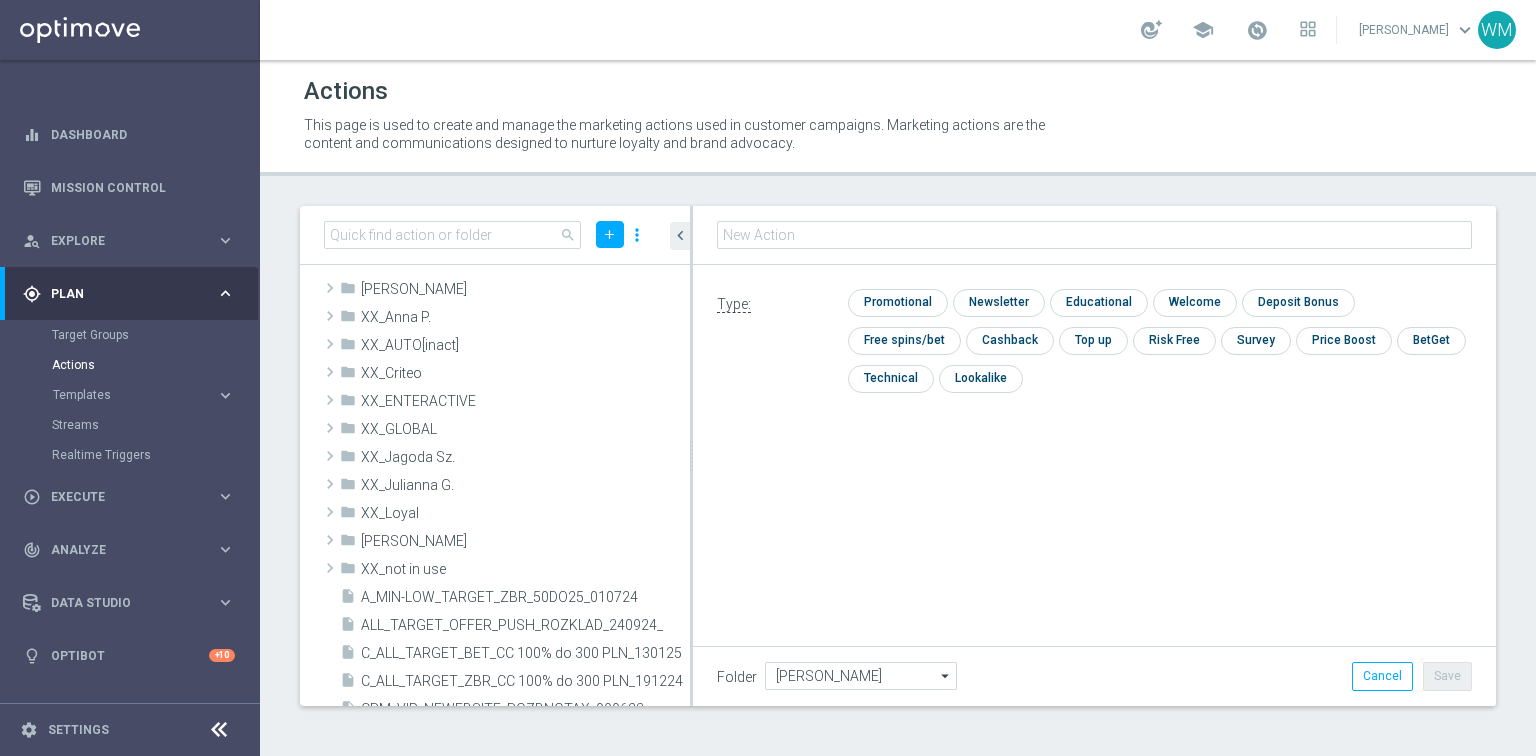 scroll, scrollTop: 1523, scrollLeft: 0, axis: vertical 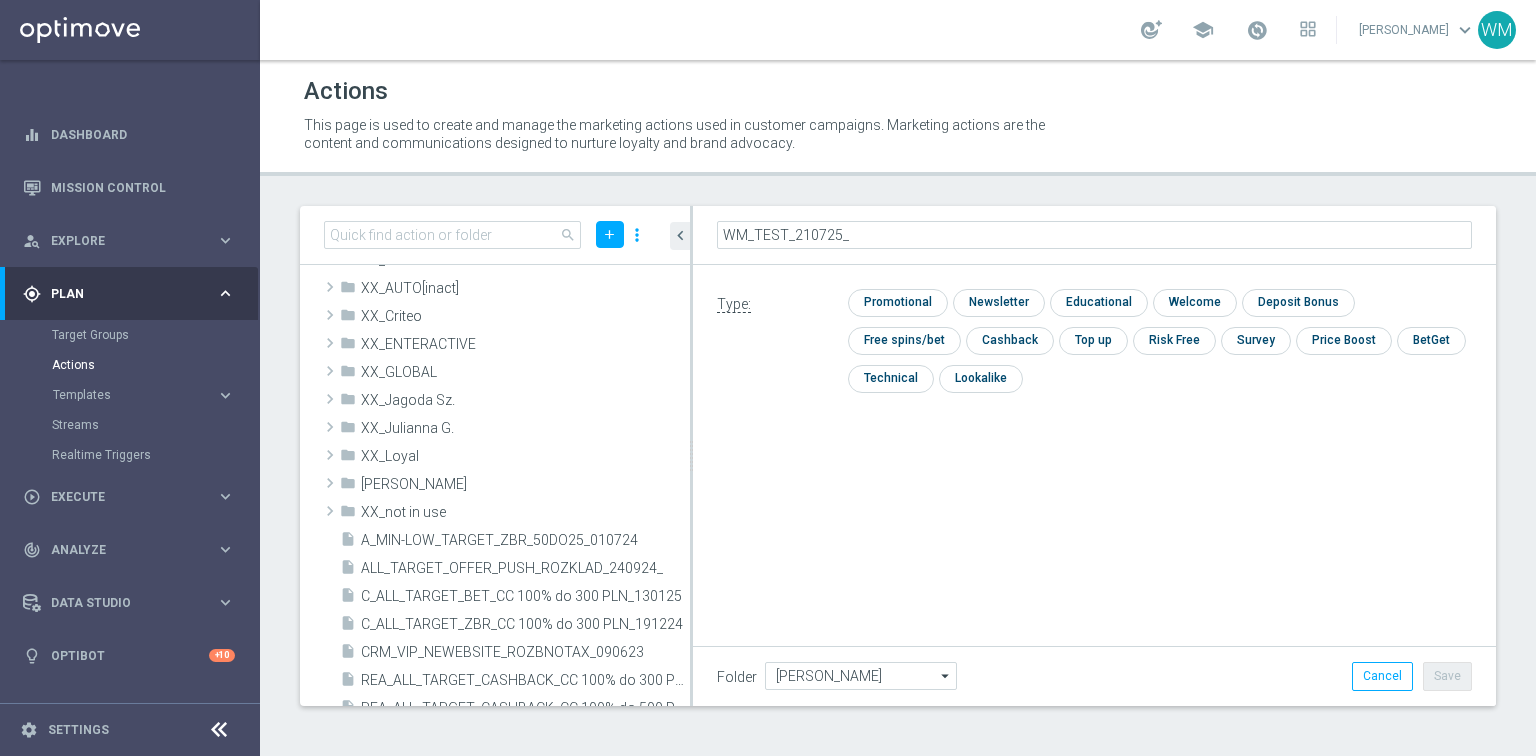 type on "WM_TEST_210725_2" 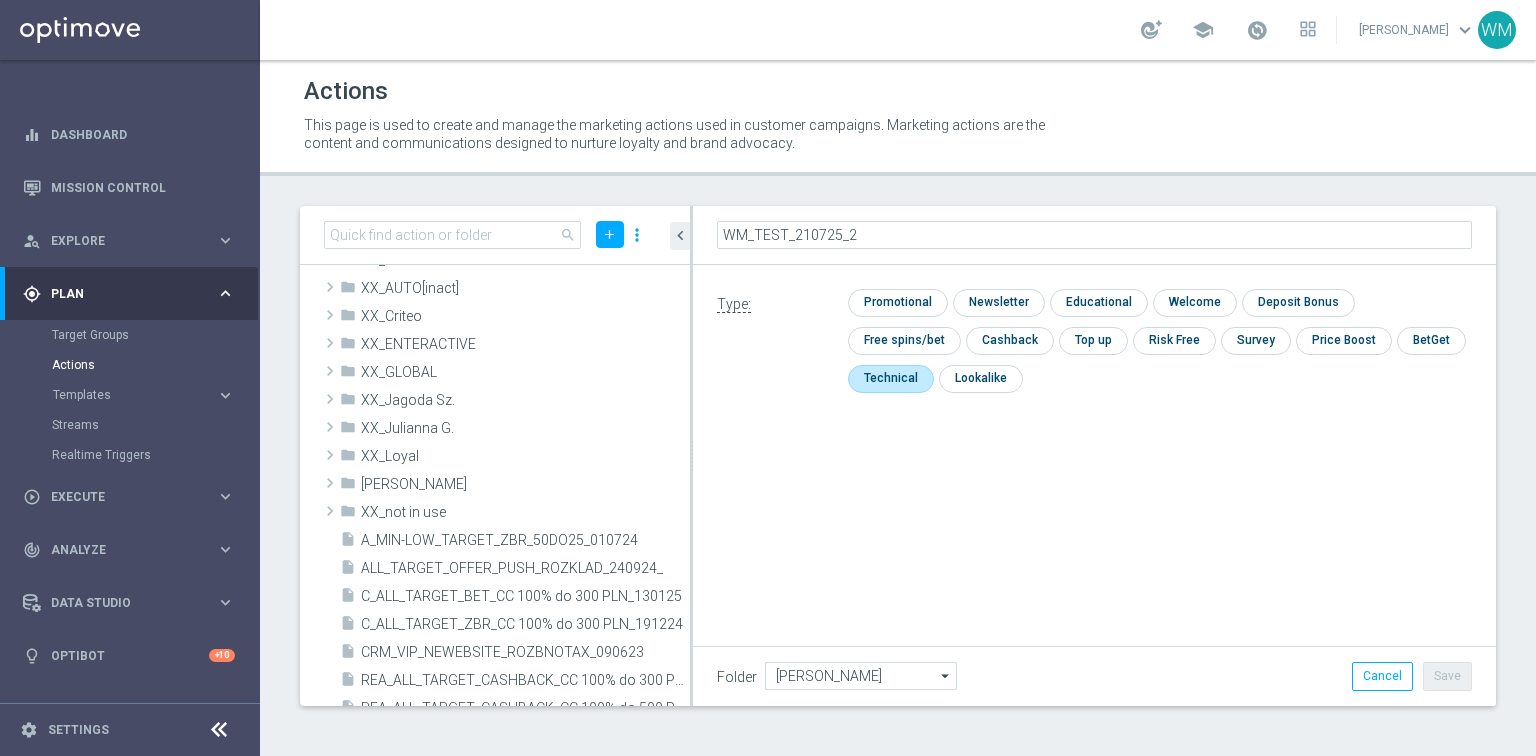 click 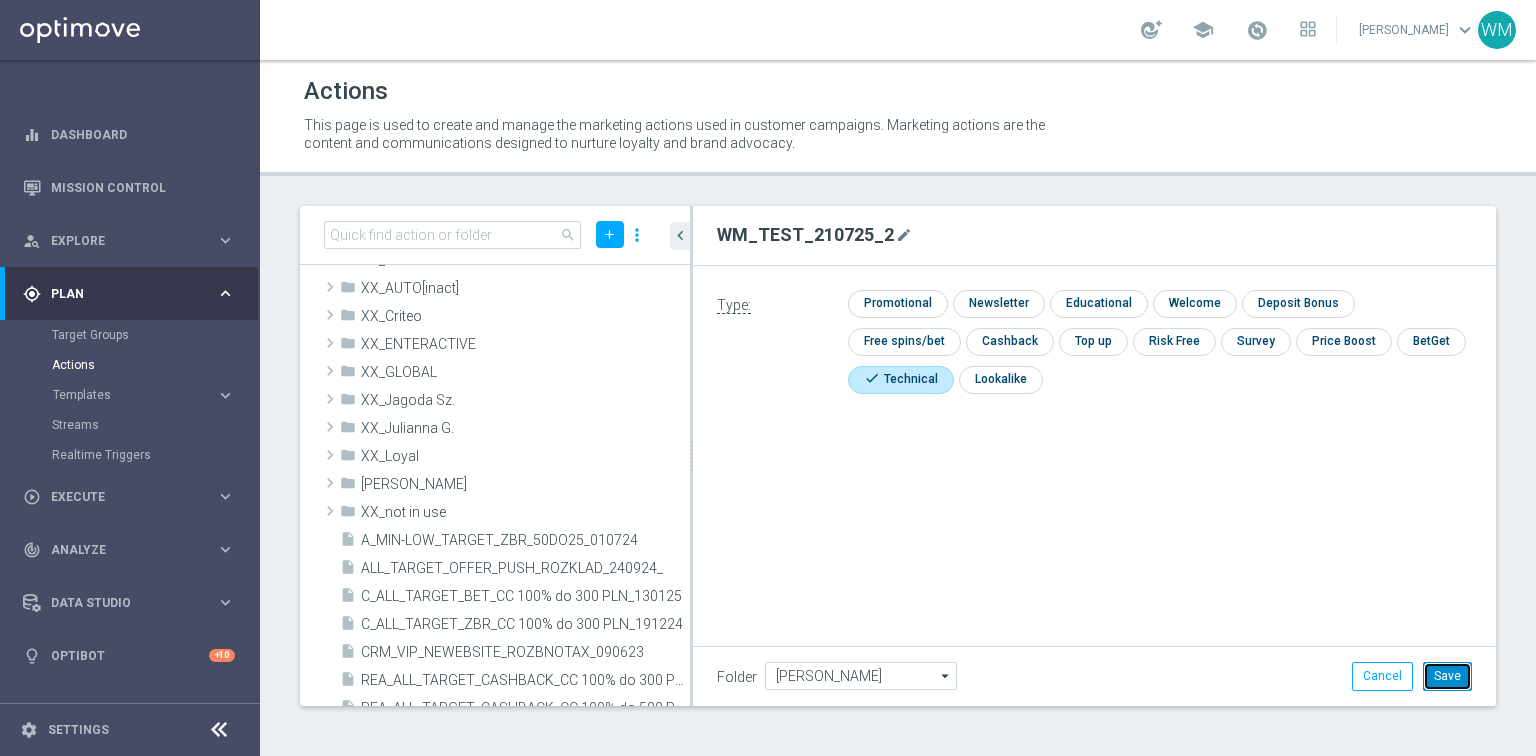 click on "Save" 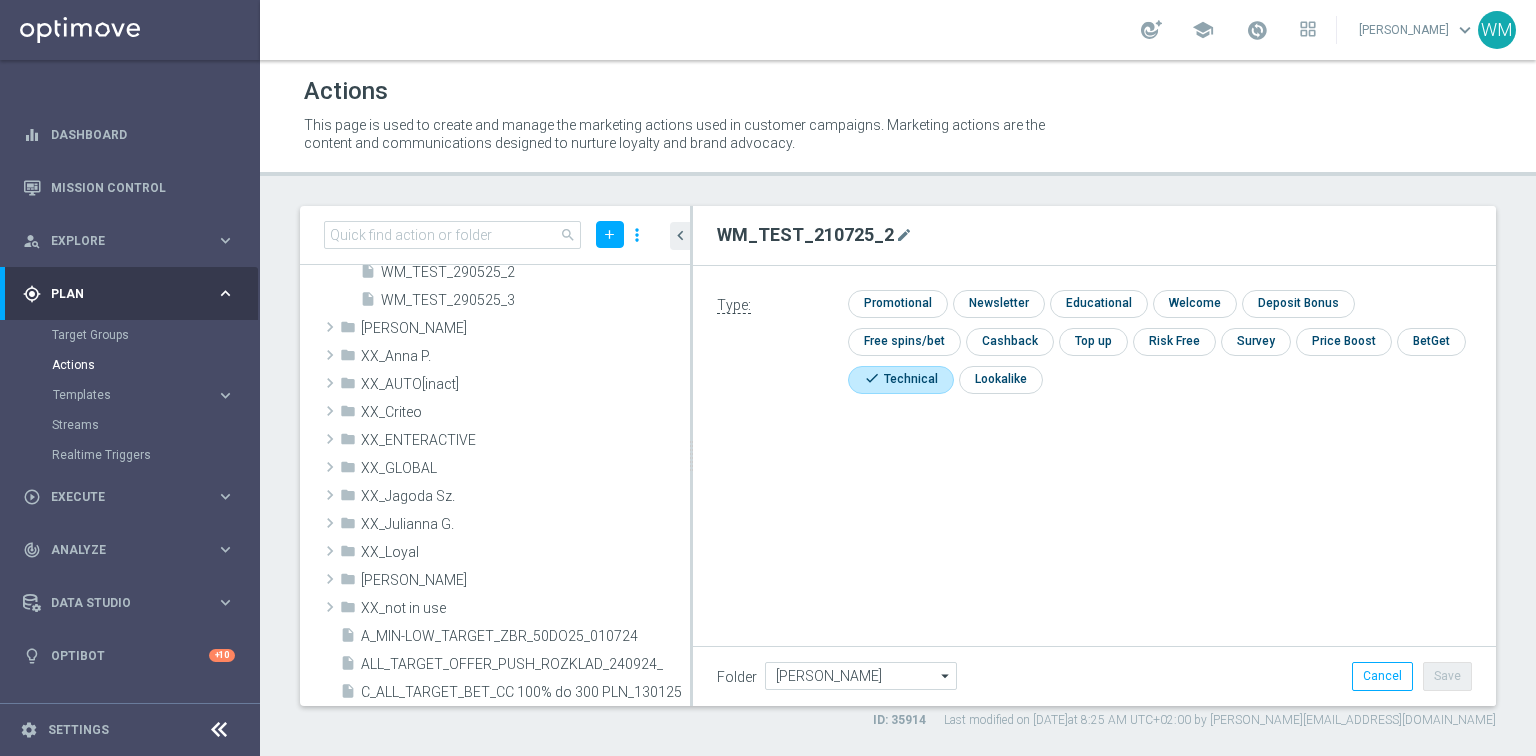 scroll, scrollTop: 1027, scrollLeft: 0, axis: vertical 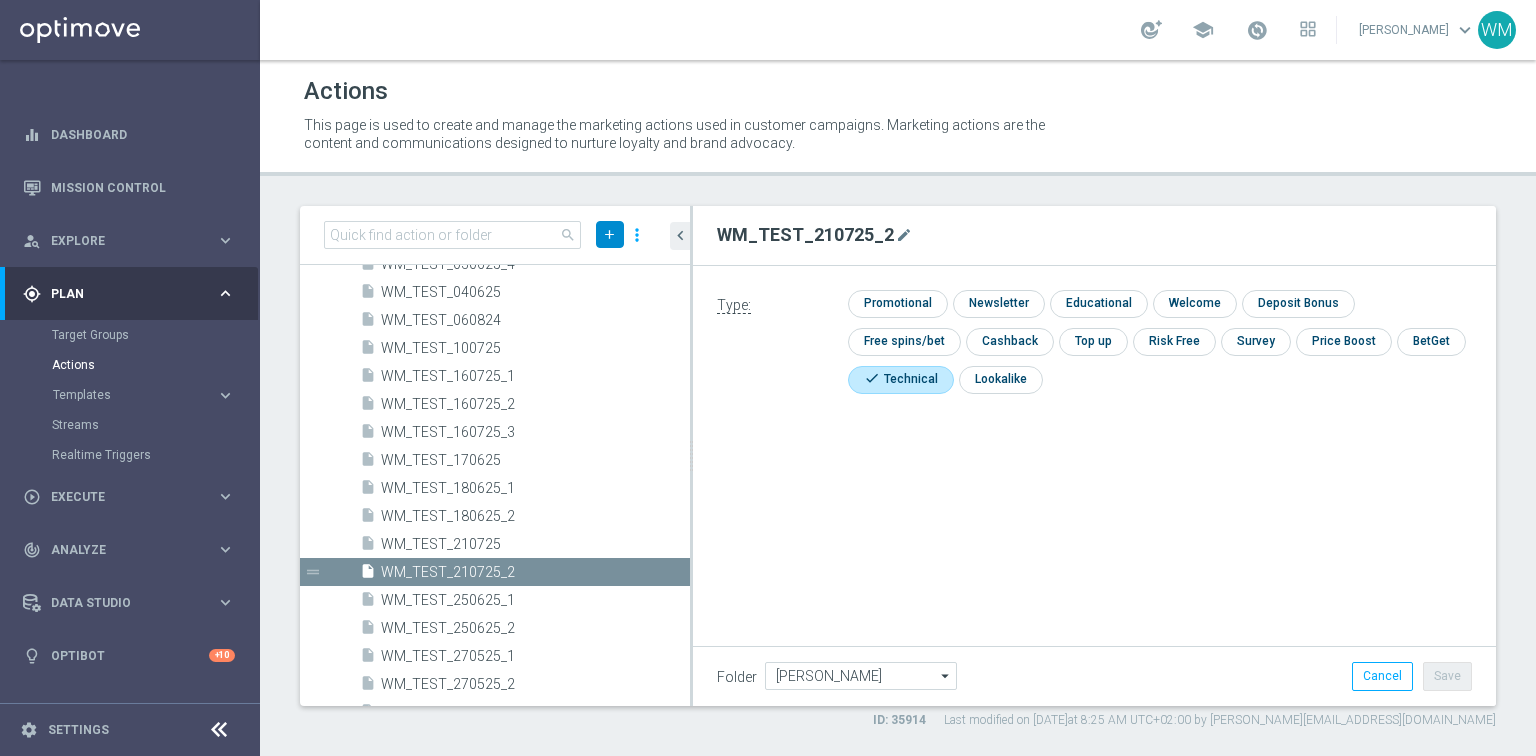 click on "add" 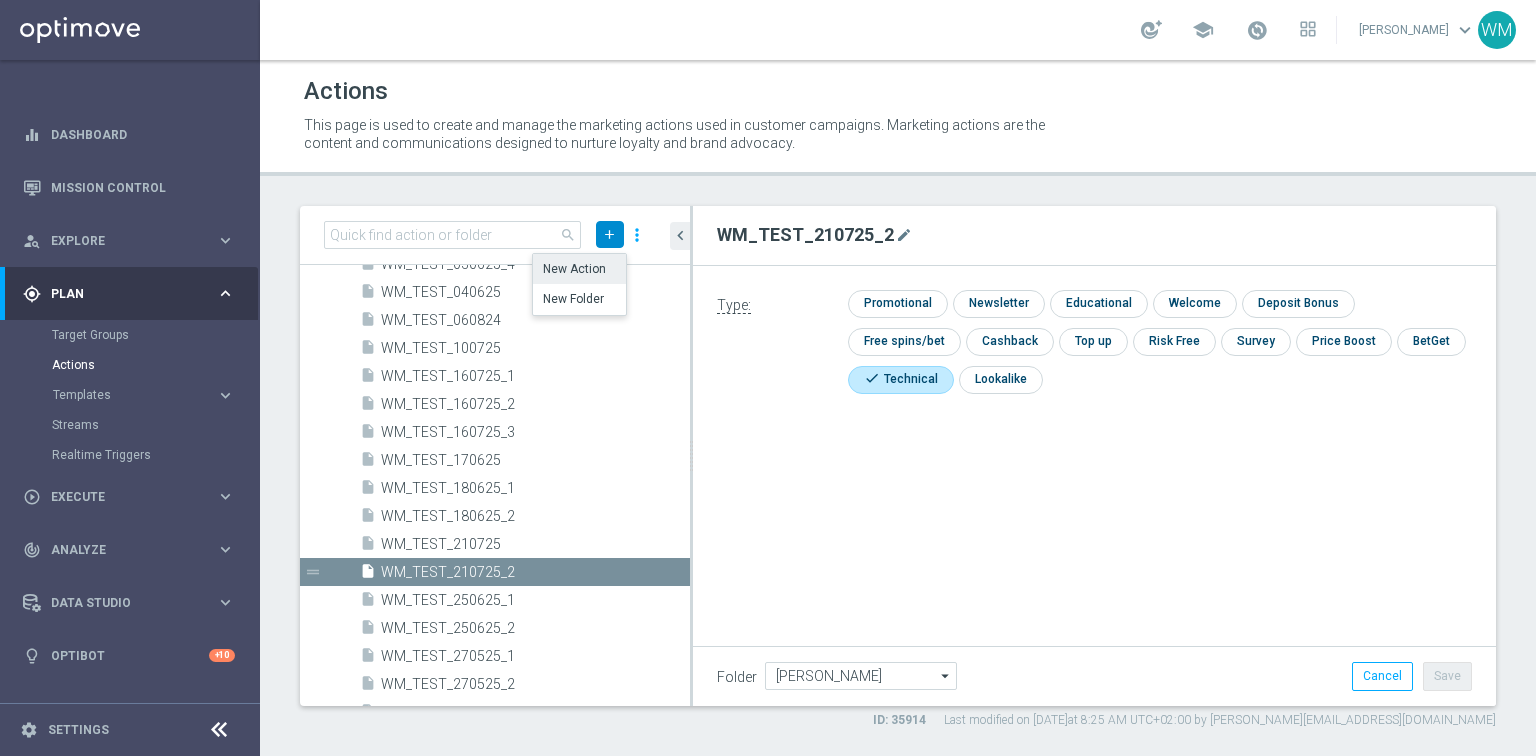 click on "New Action" 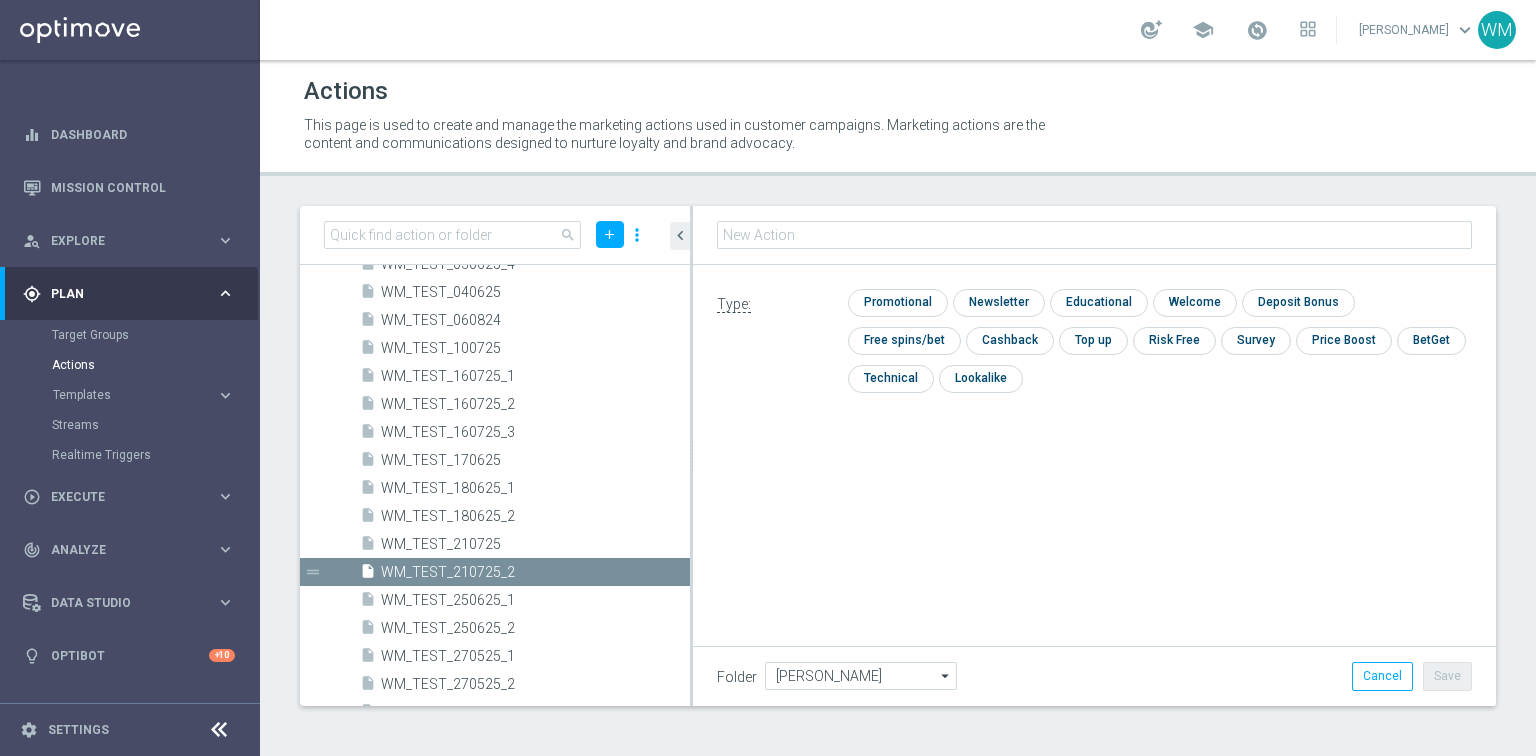 type on "WM_TEST_210725_3" 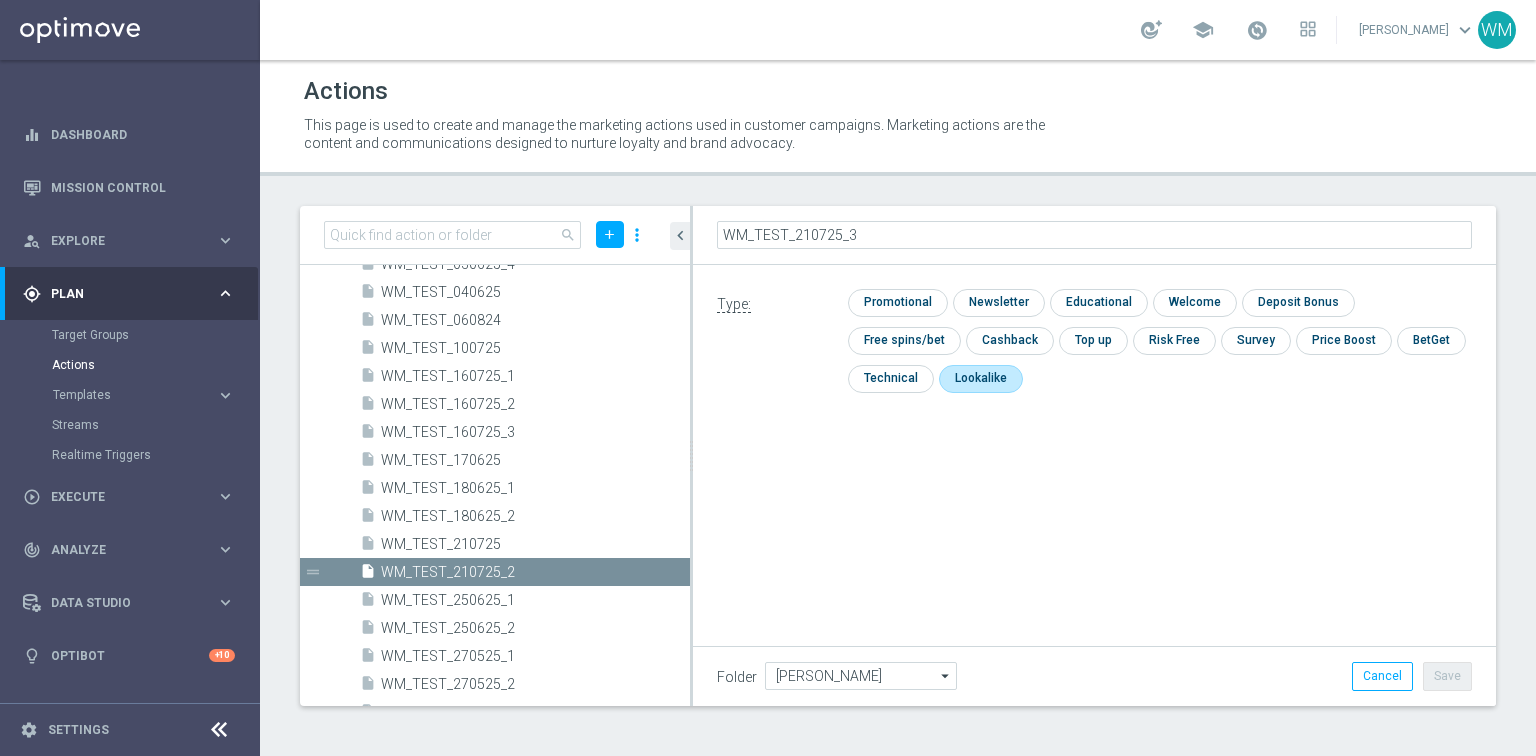 click 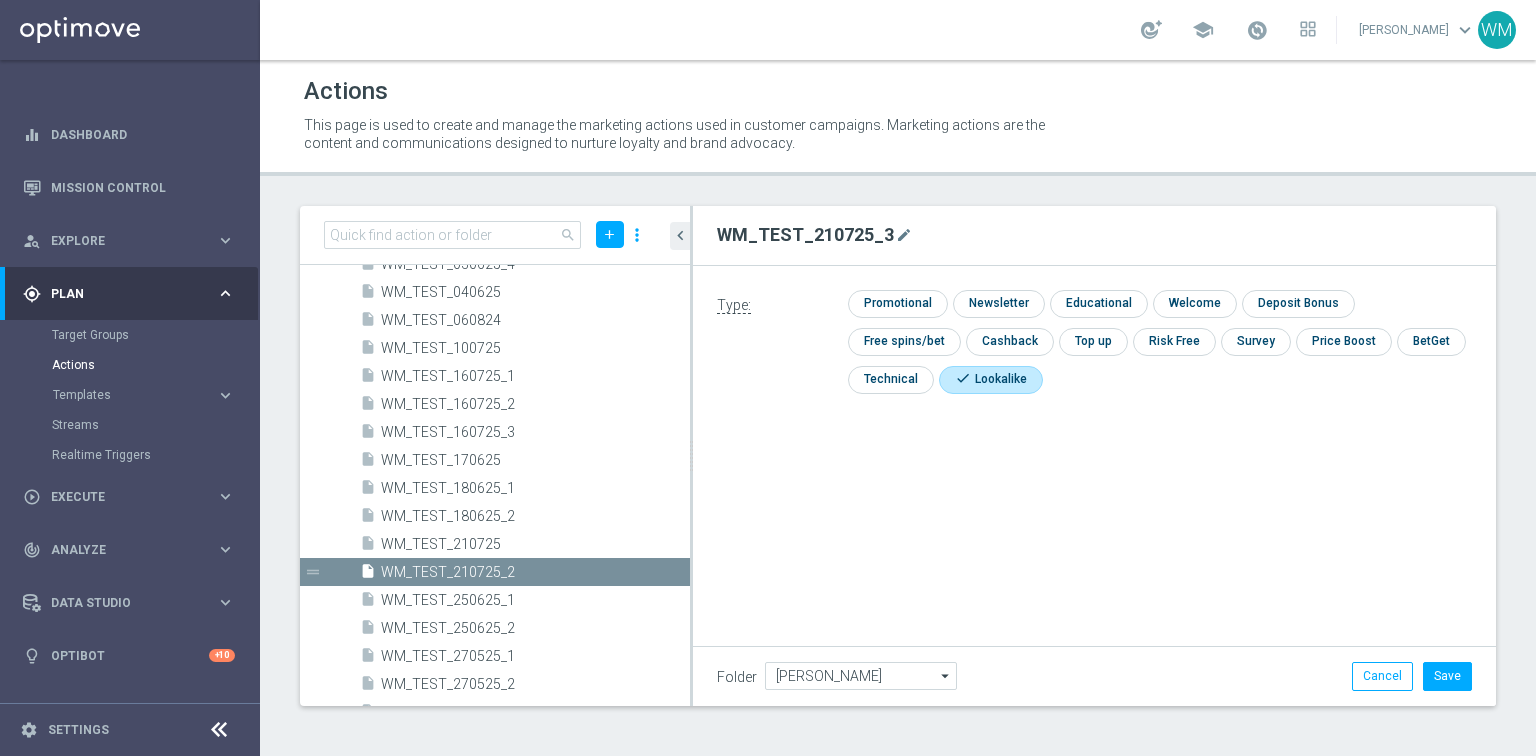 click 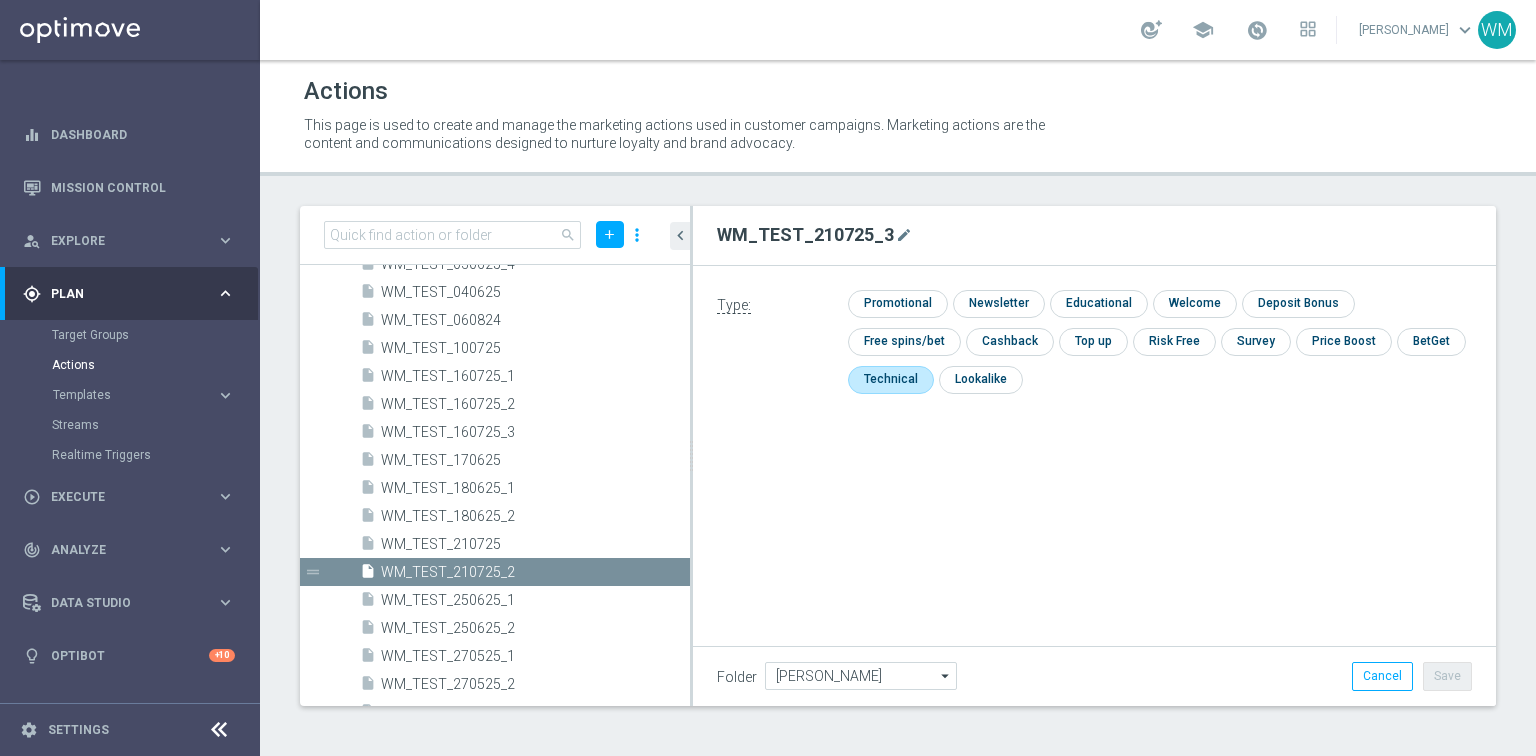 click 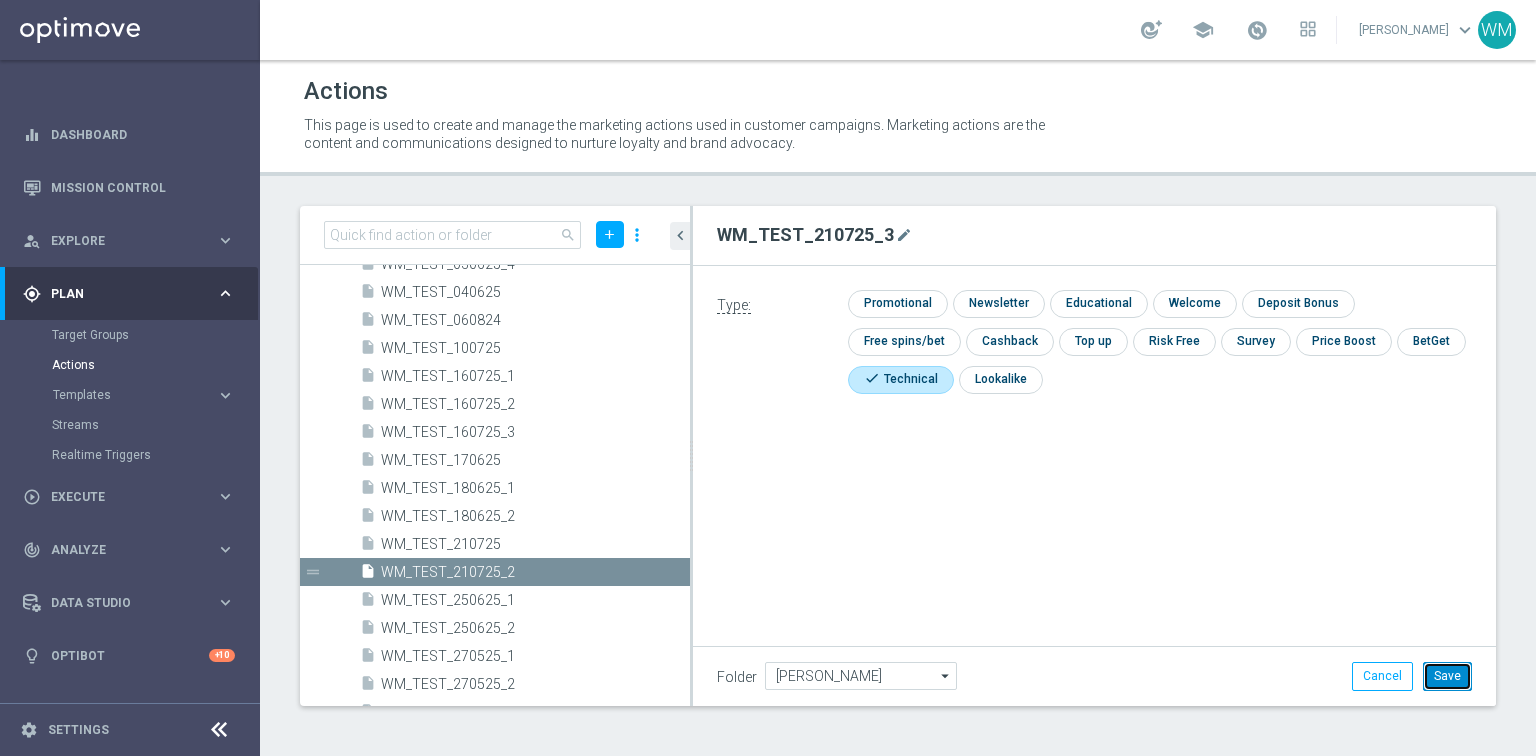 click on "Save" 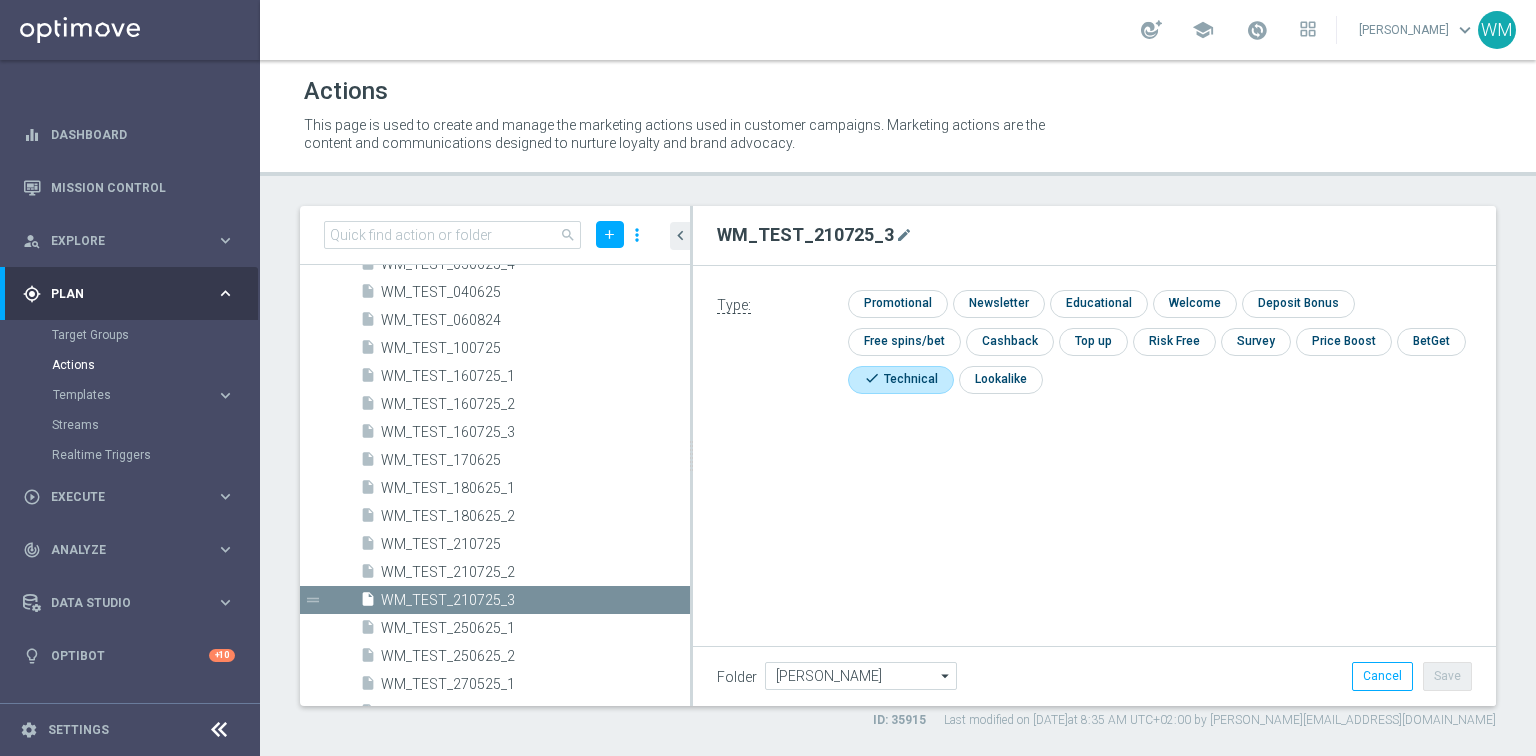 scroll, scrollTop: 1053, scrollLeft: 0, axis: vertical 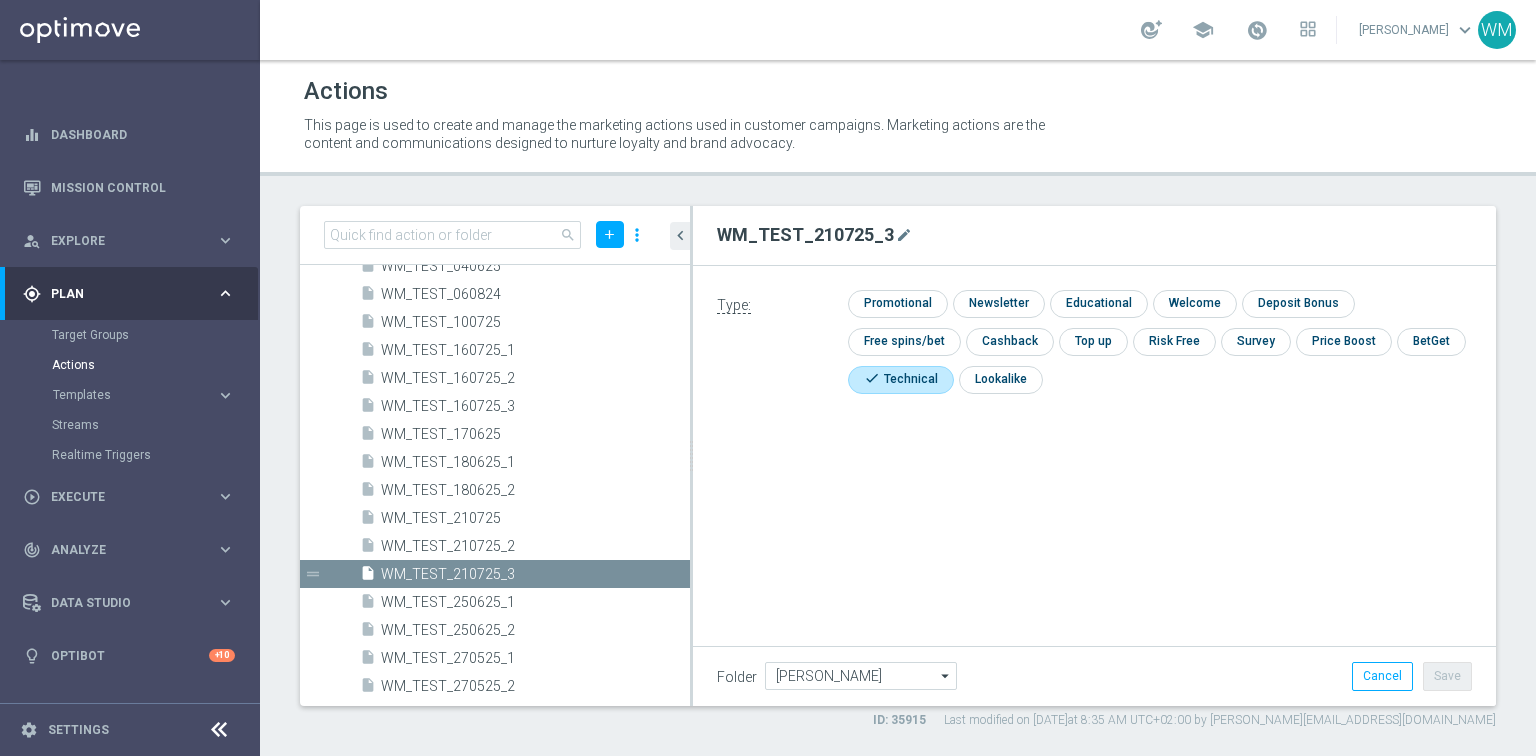 click on "WM_TEST_210725_3" 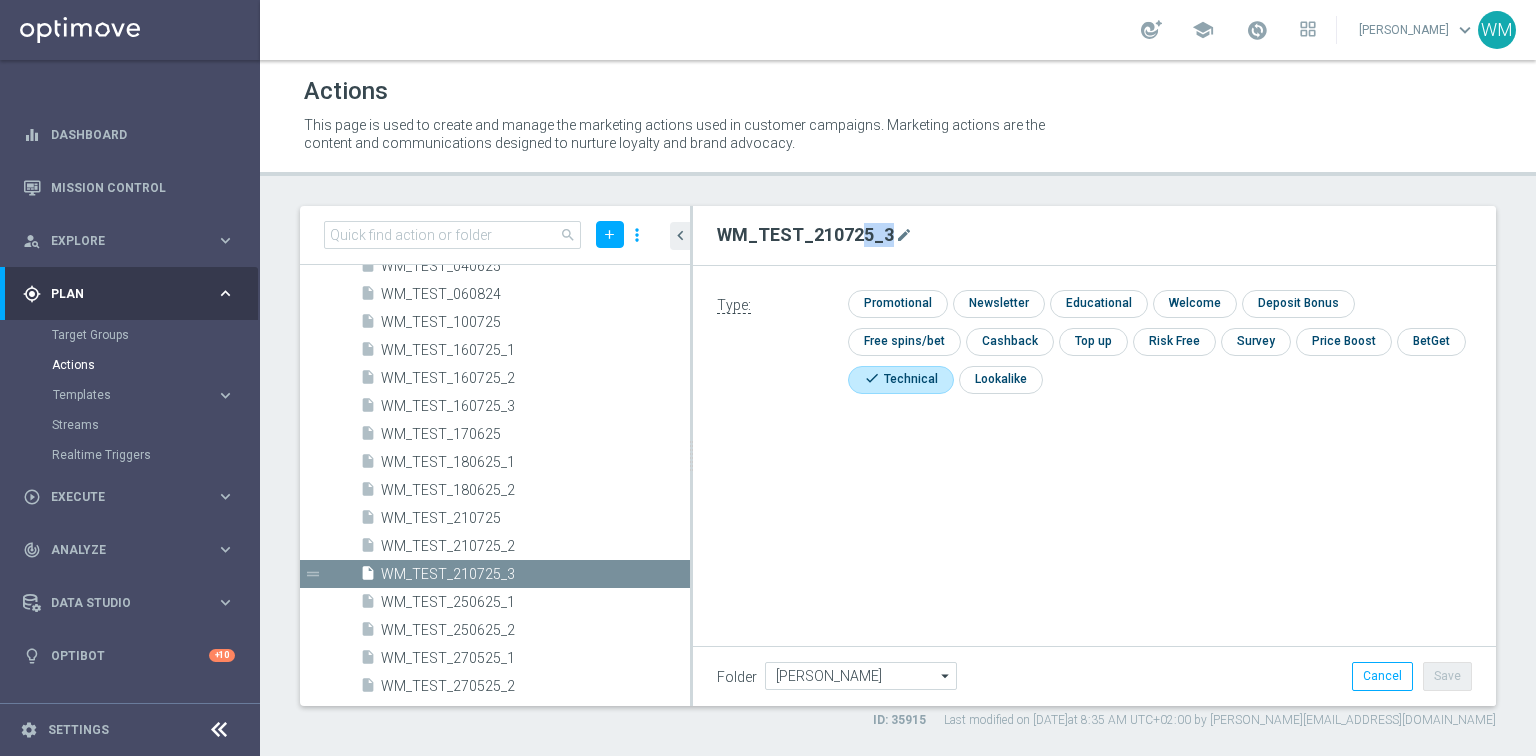 click on "WM_TEST_210725_3" 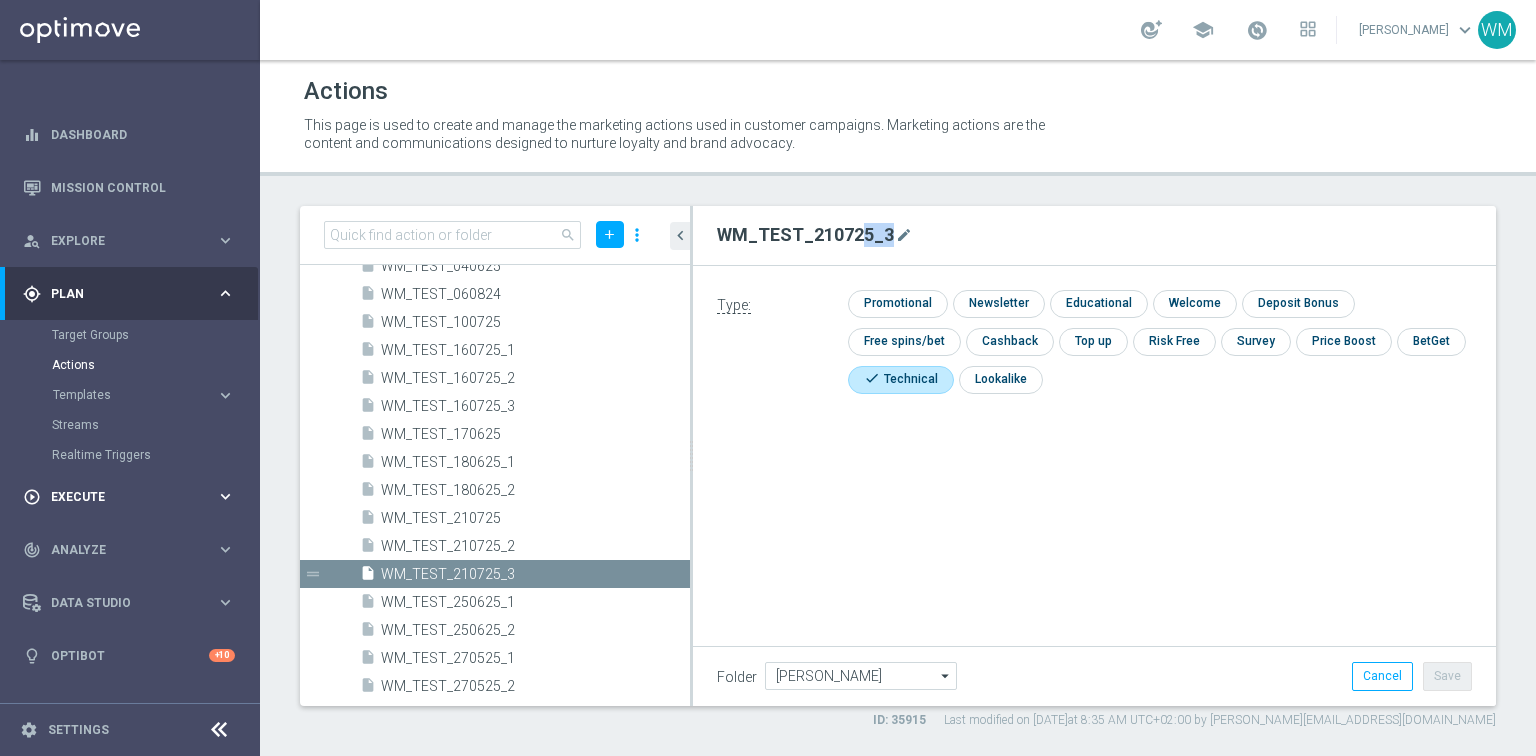 click on "Execute" at bounding box center (133, 497) 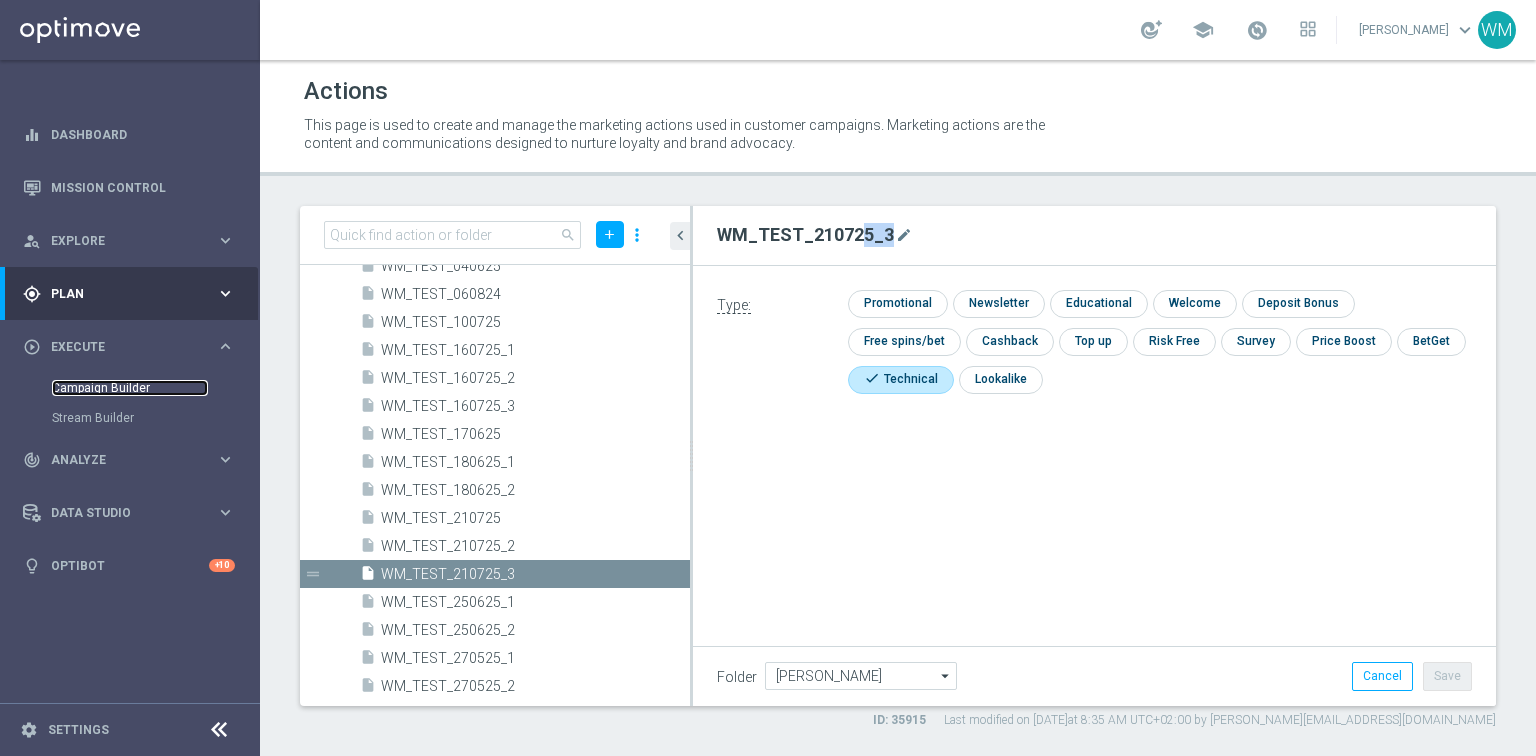 click on "Campaign Builder" at bounding box center [130, 388] 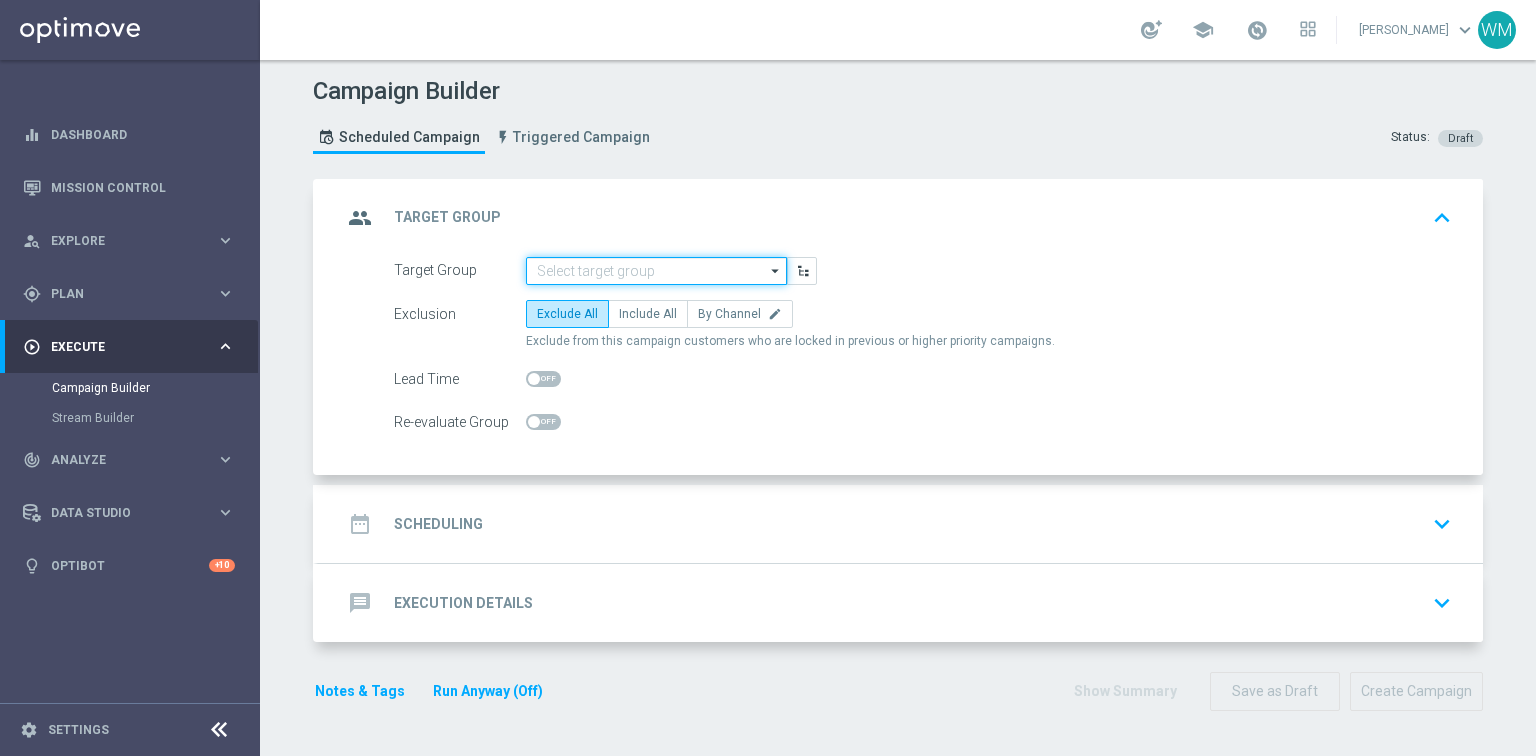 click 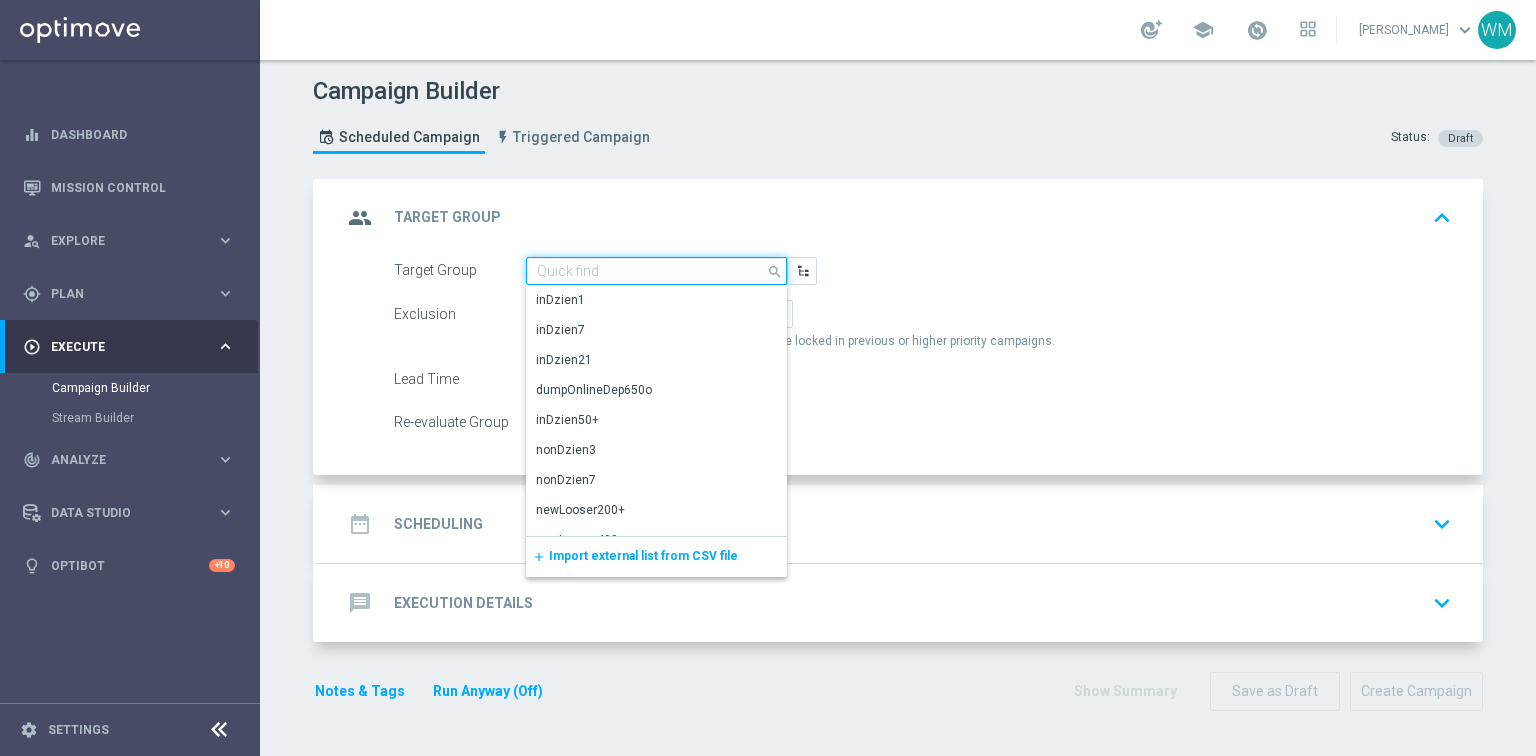paste on "STS<>Optimove: CRM Team" 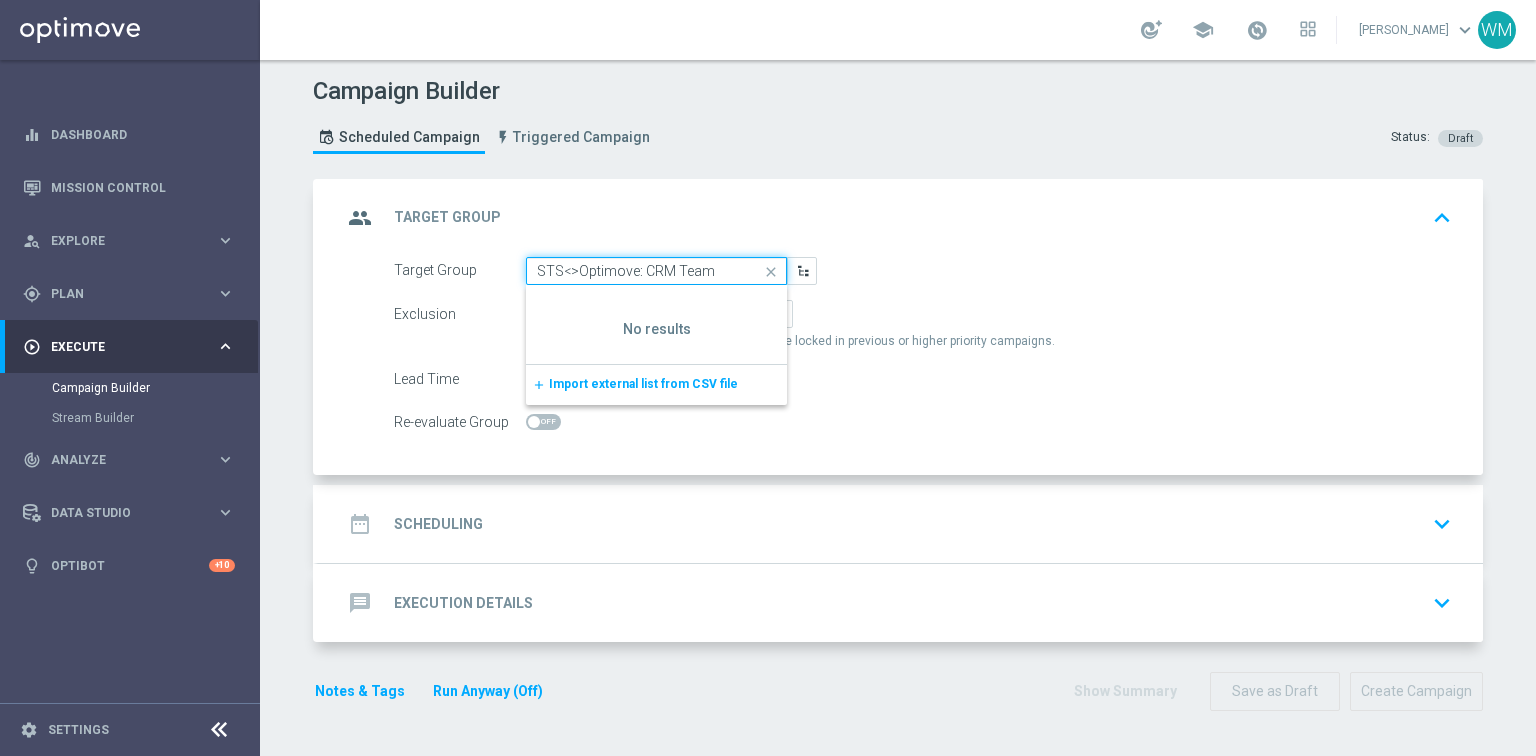 click on "STS<>Optimove: CRM Team" 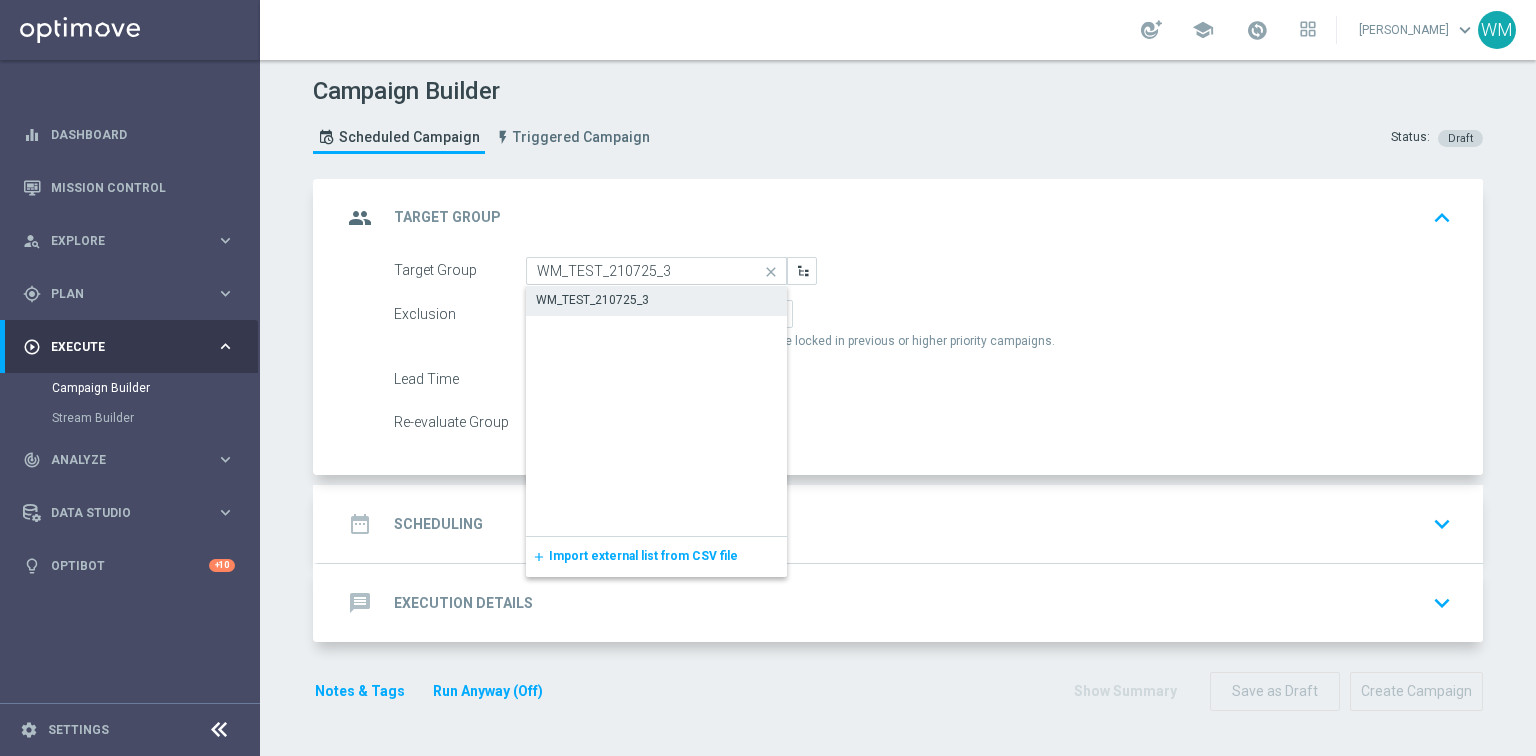 click on "WM_TEST_210725_3" 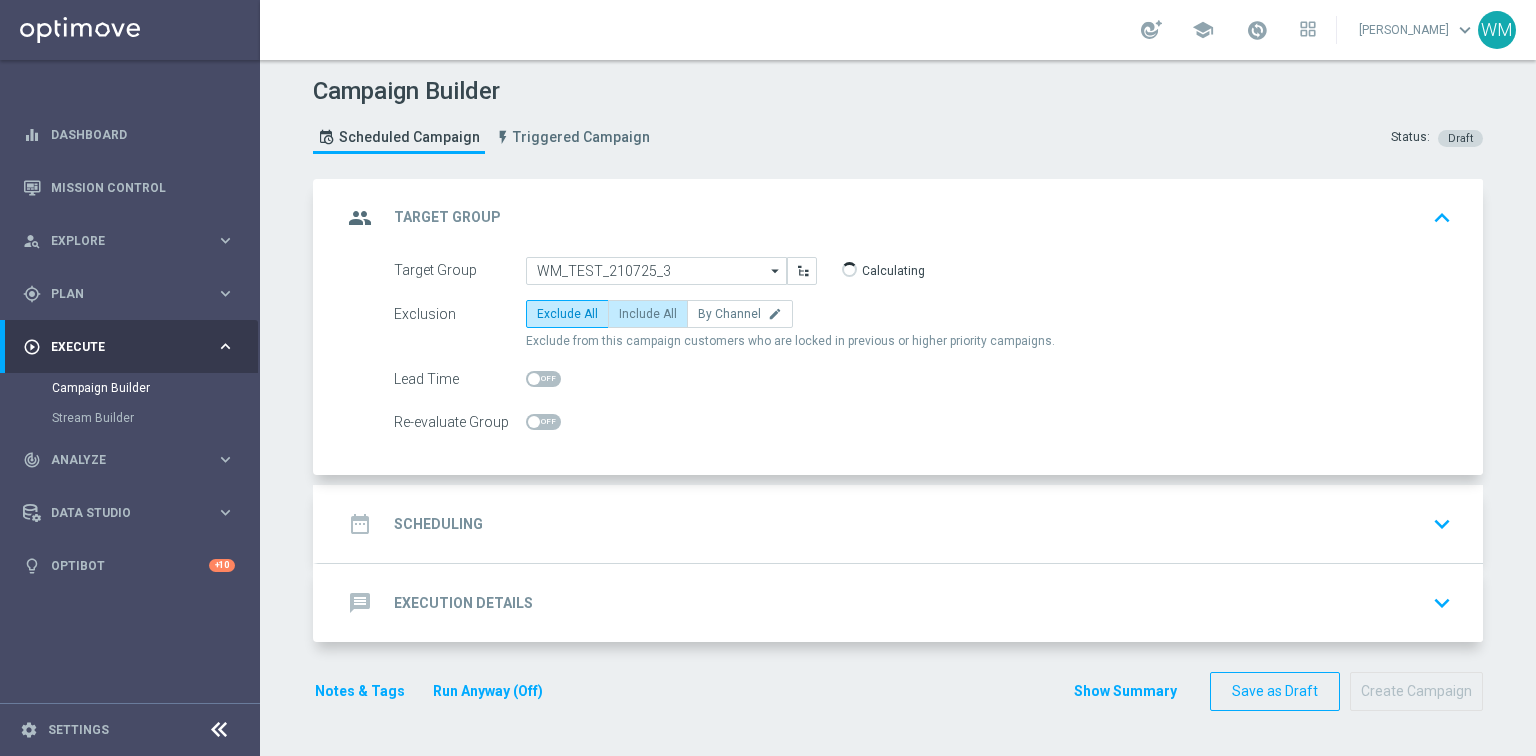 click on "Include All" 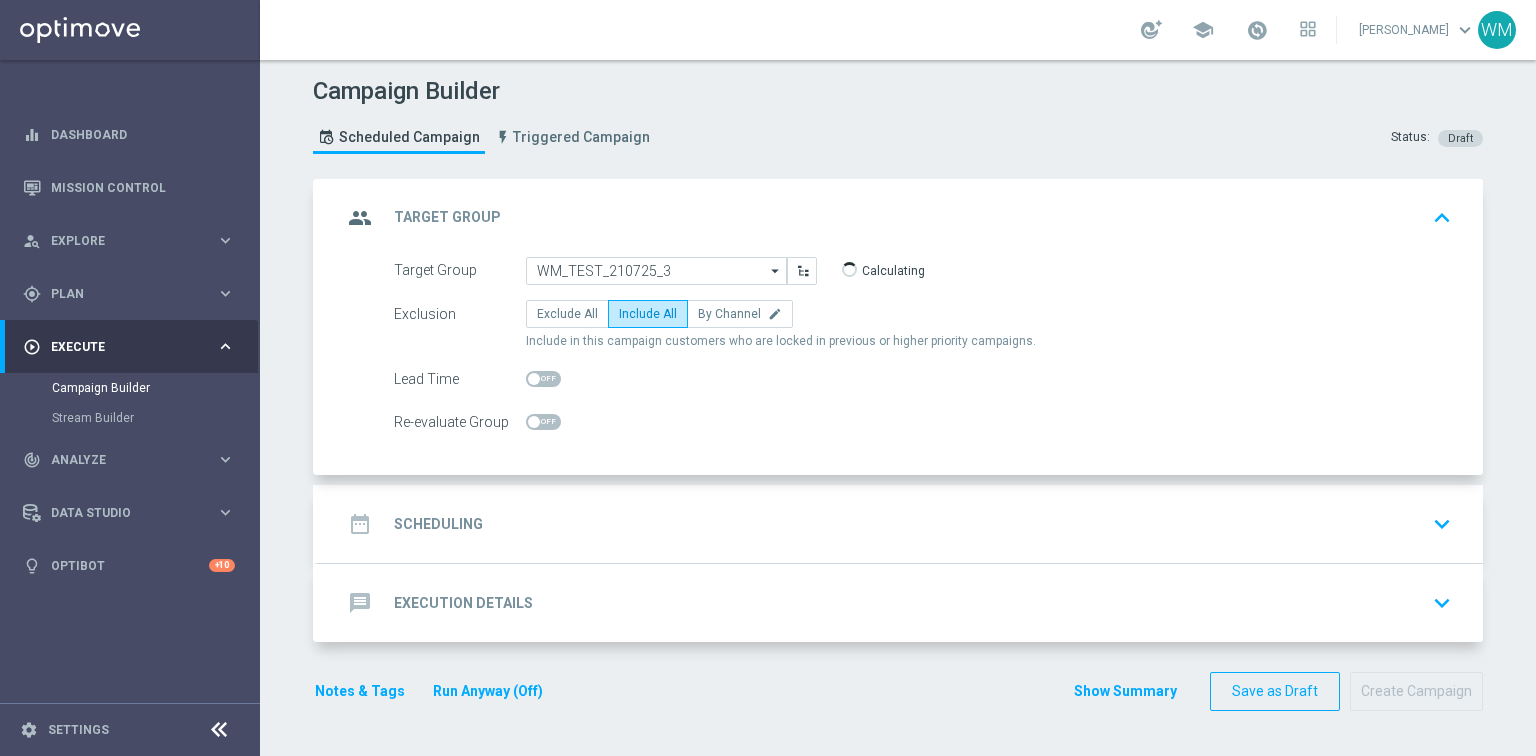 click on "date_range
Scheduling
keyboard_arrow_down" 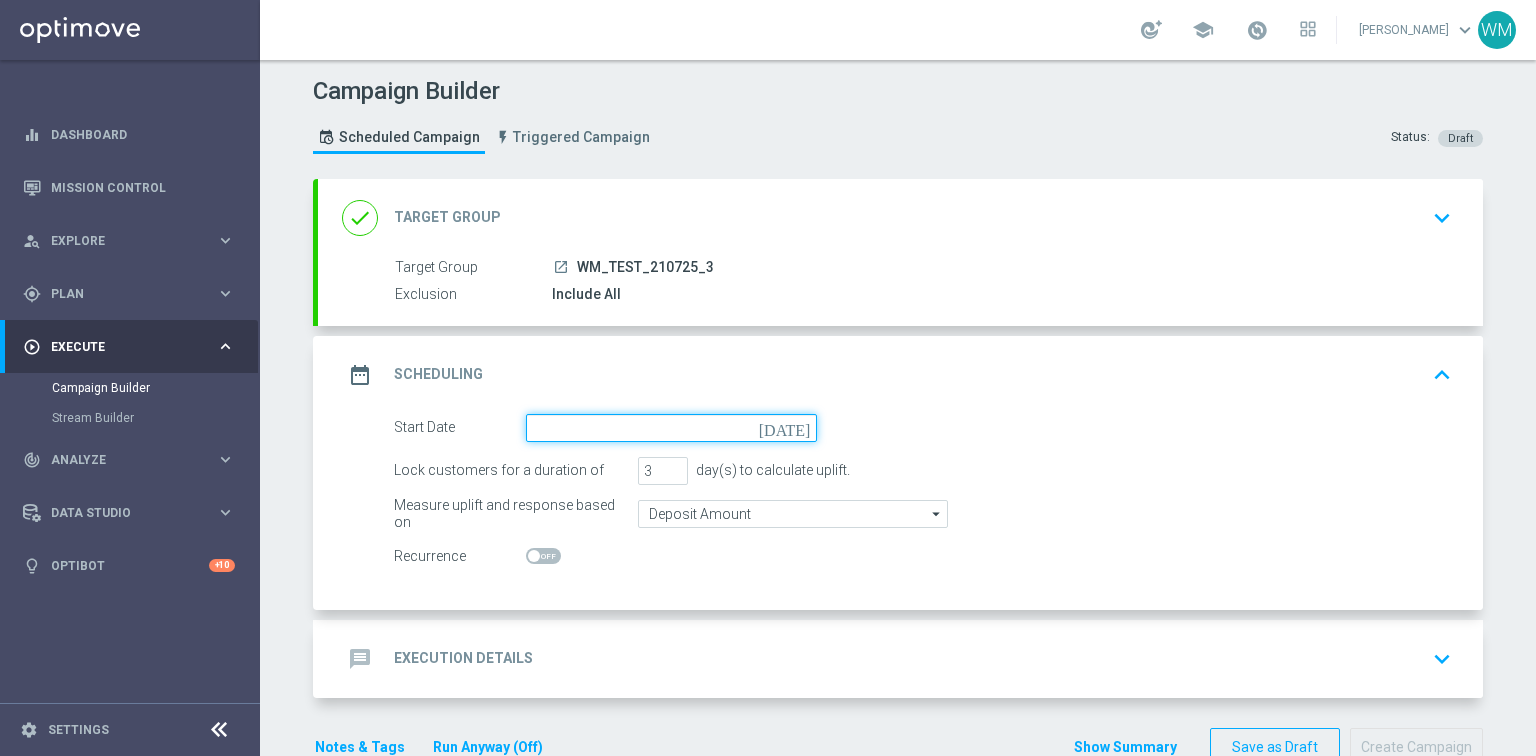 click 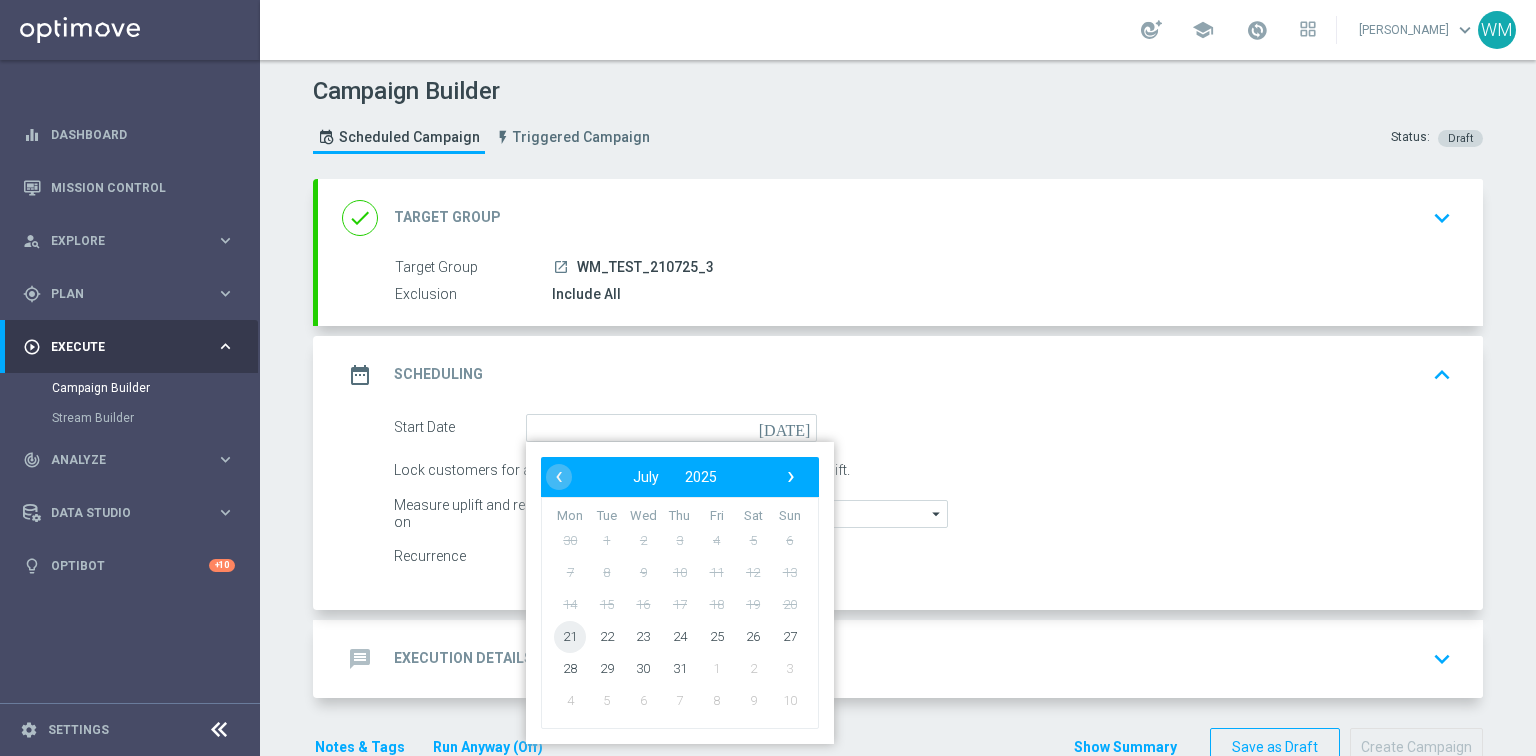 click on "21" 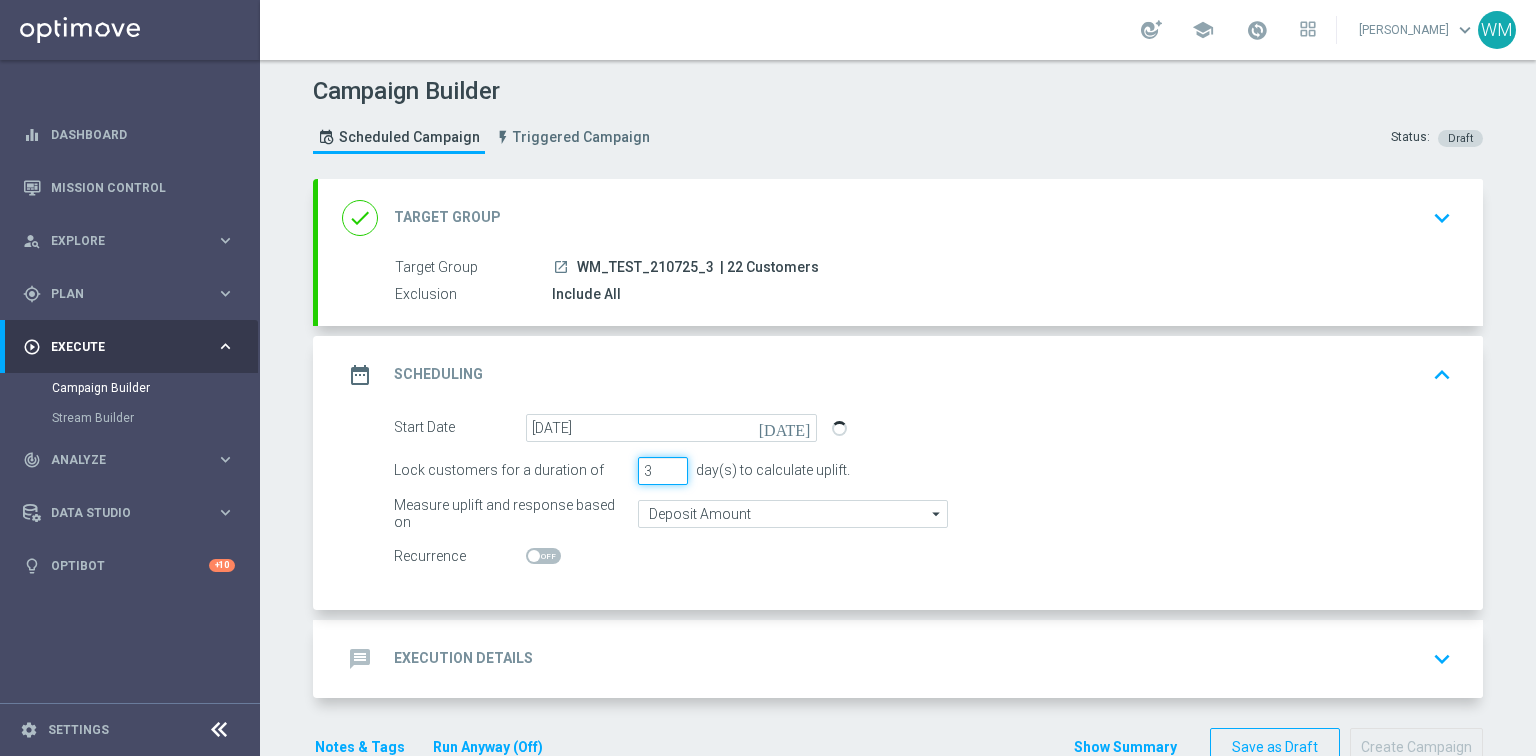 drag, startPoint x: 654, startPoint y: 463, endPoint x: 560, endPoint y: 450, distance: 94.89468 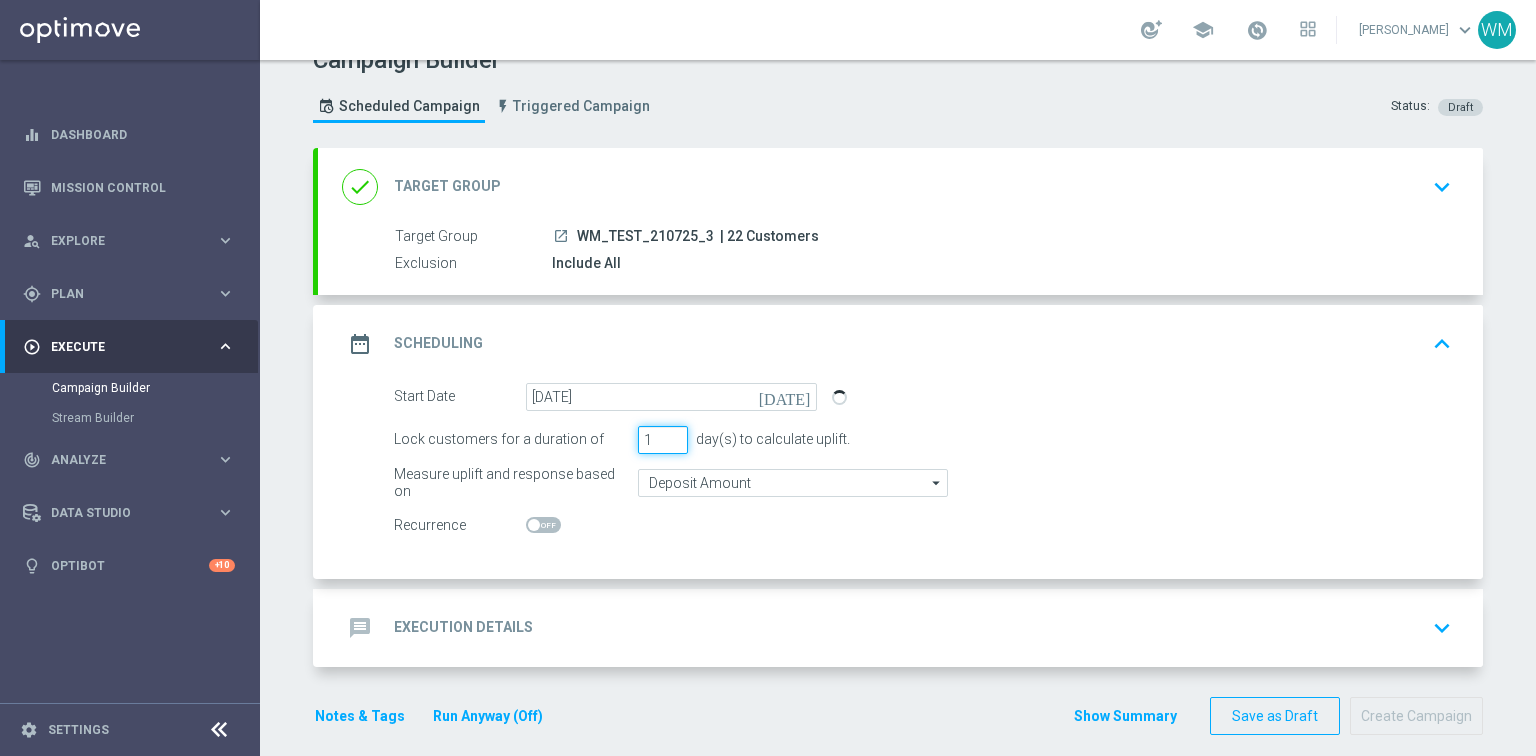 scroll, scrollTop: 48, scrollLeft: 0, axis: vertical 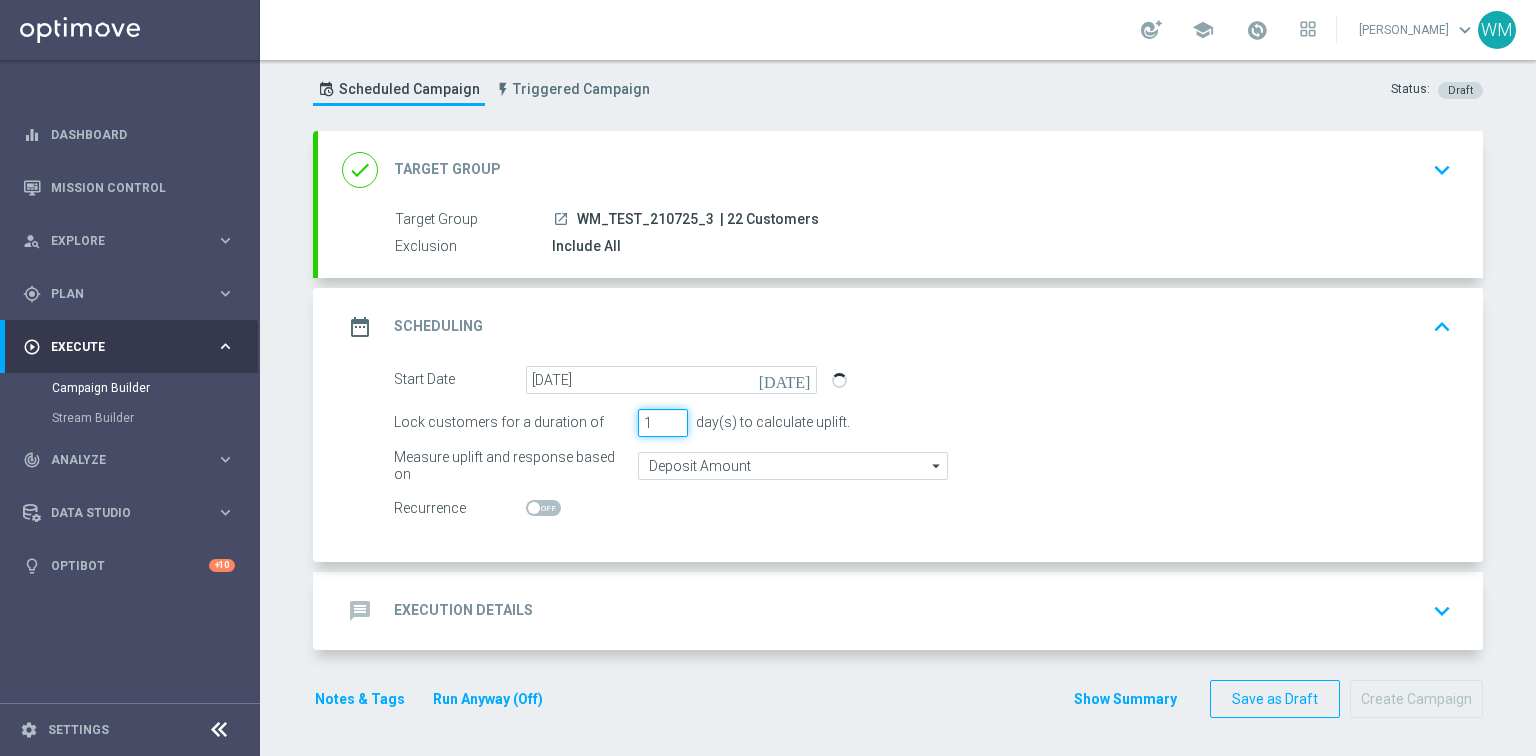 type on "1" 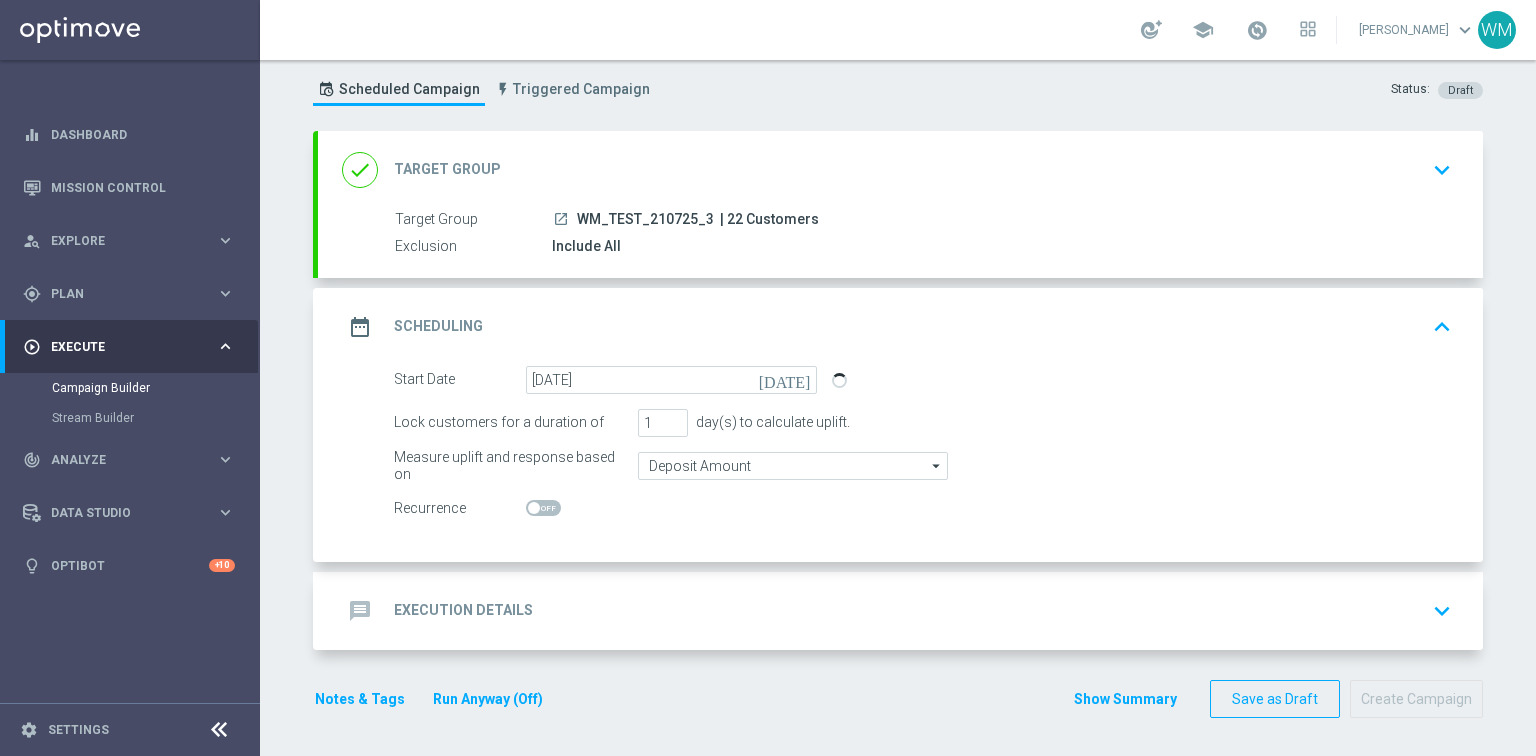 click on "message
Execution Details
keyboard_arrow_down" 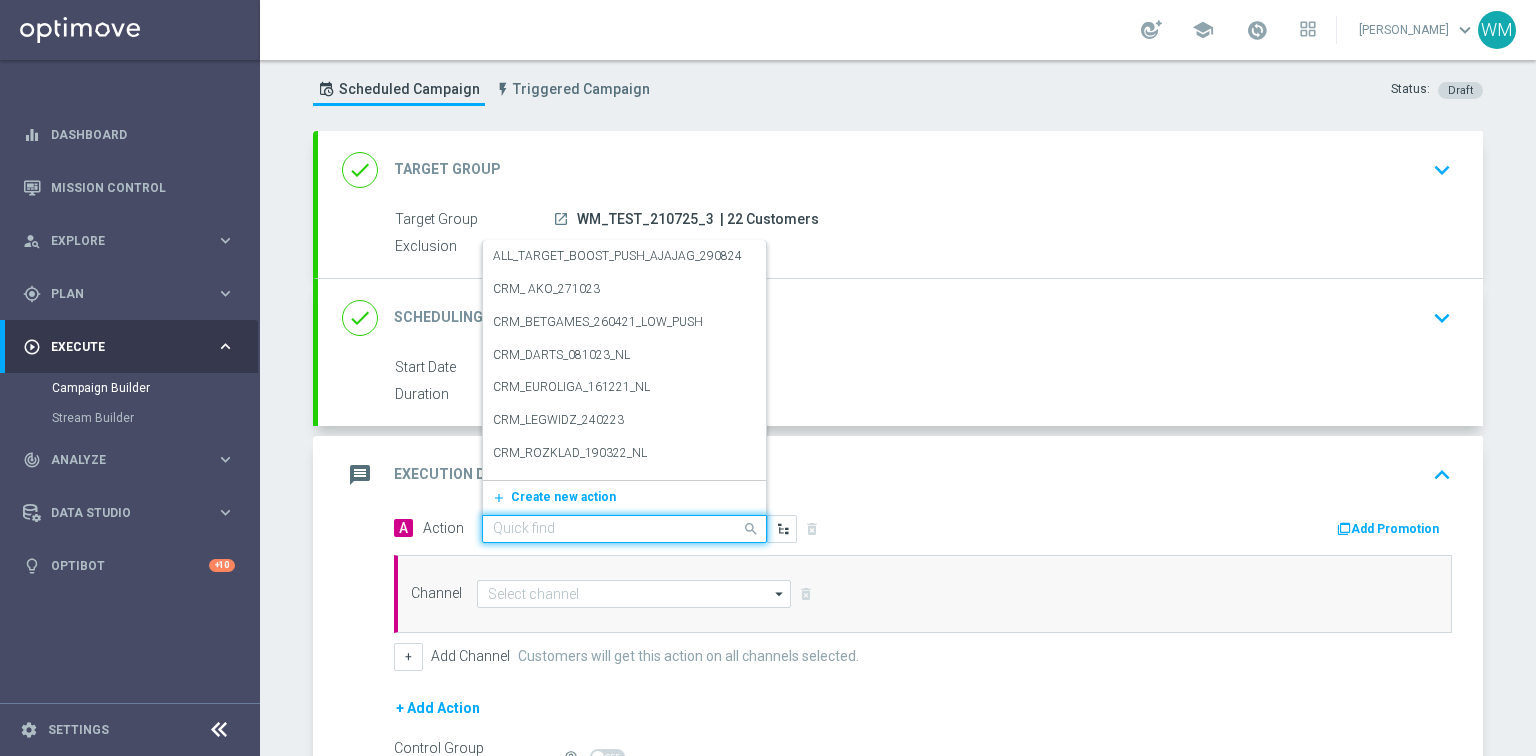 click 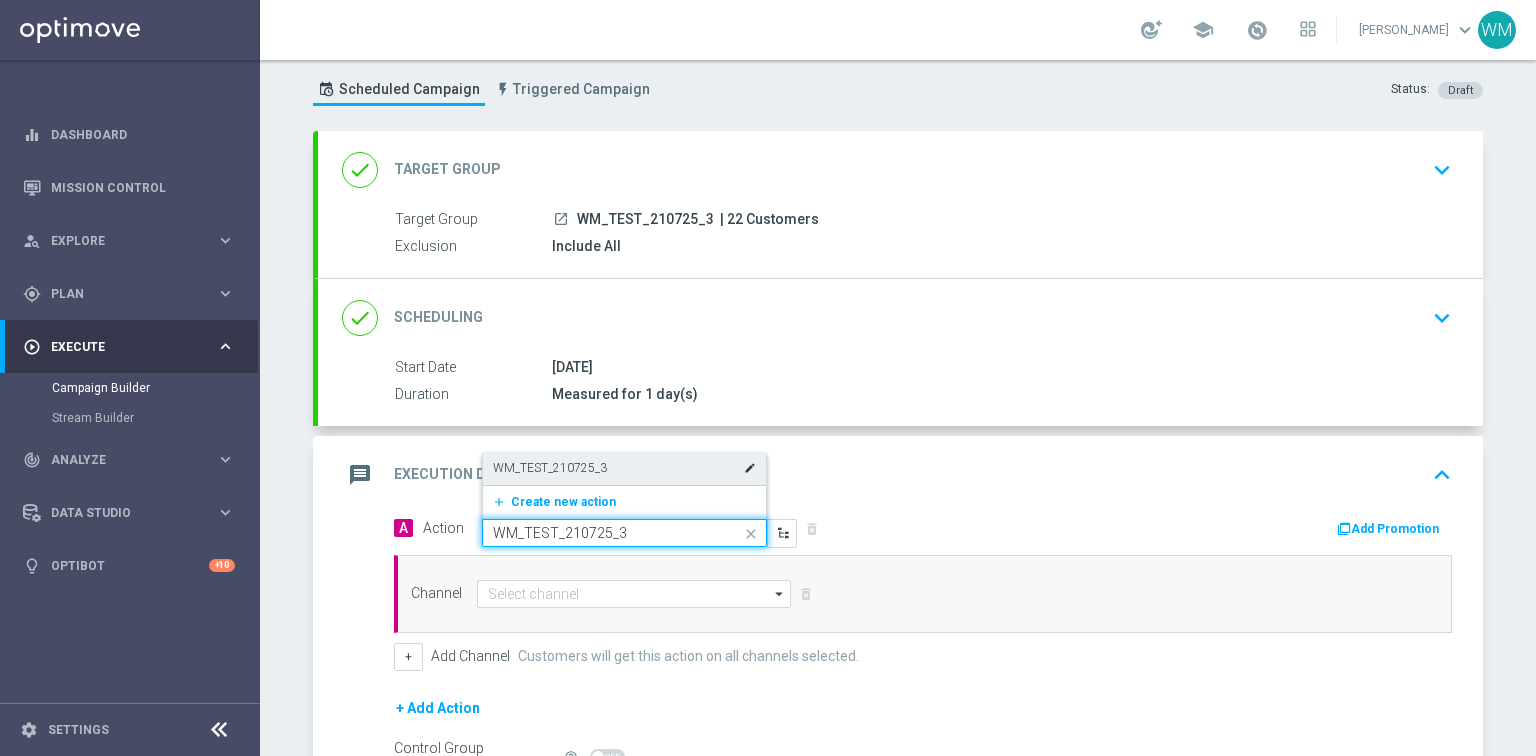 click on "WM_TEST_210725_3" at bounding box center [550, 468] 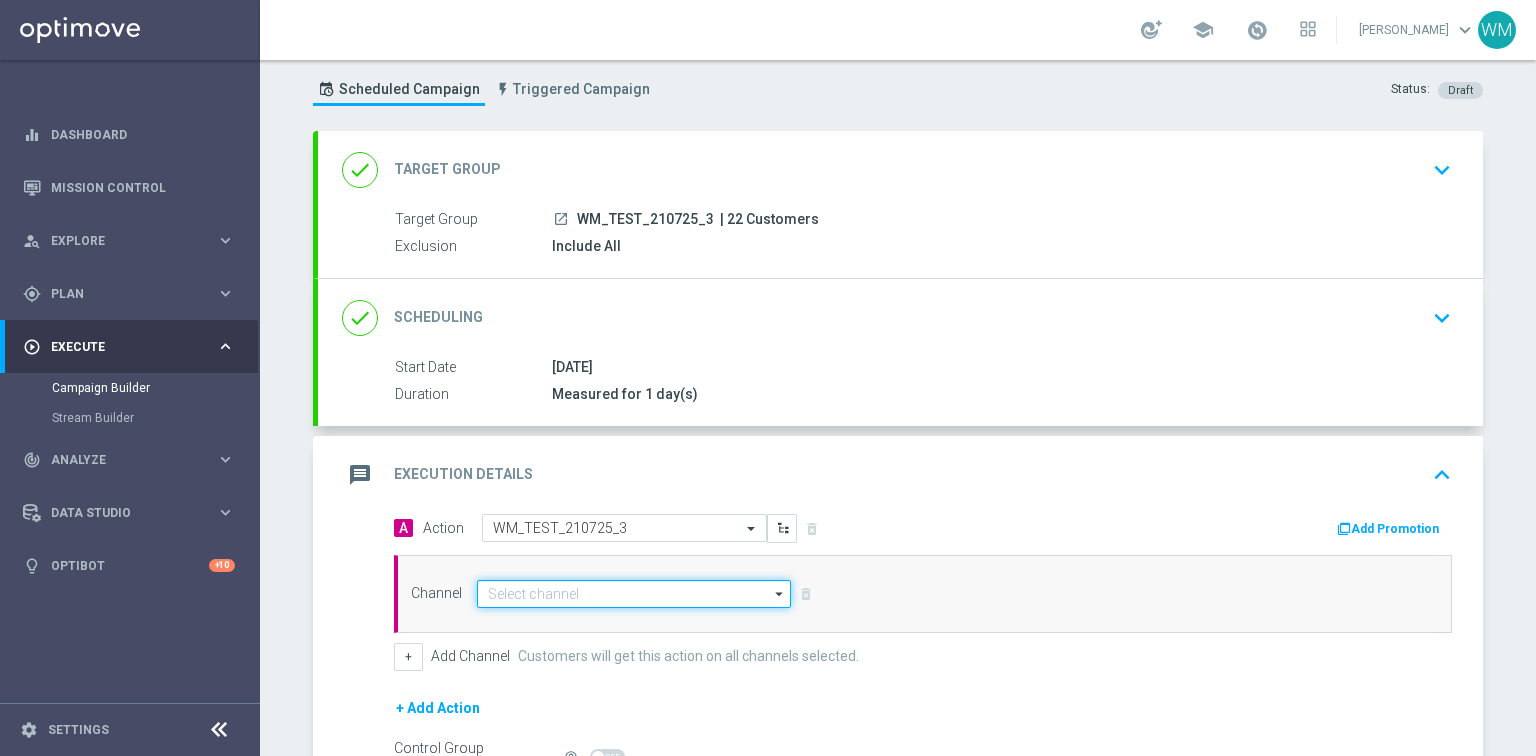 click 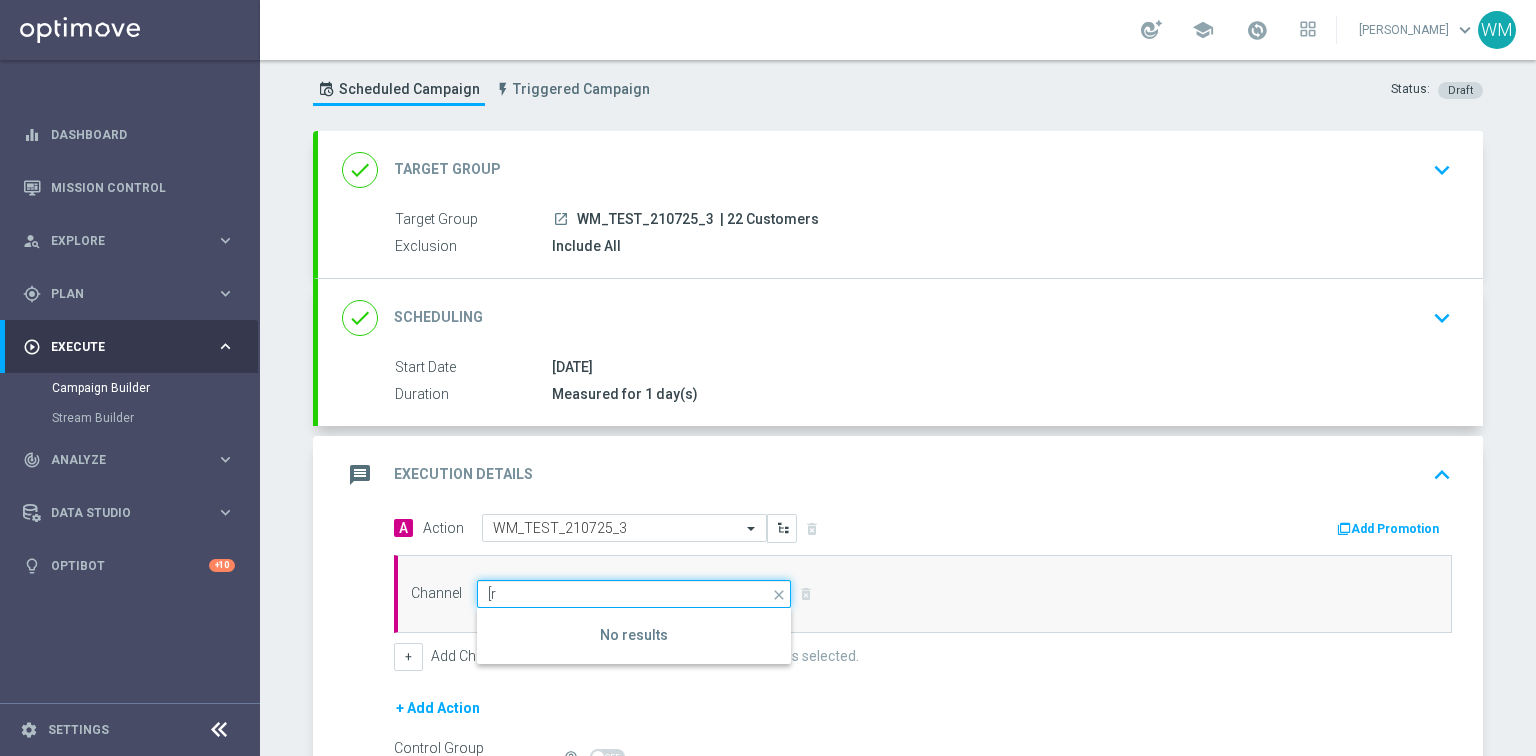 type on "[" 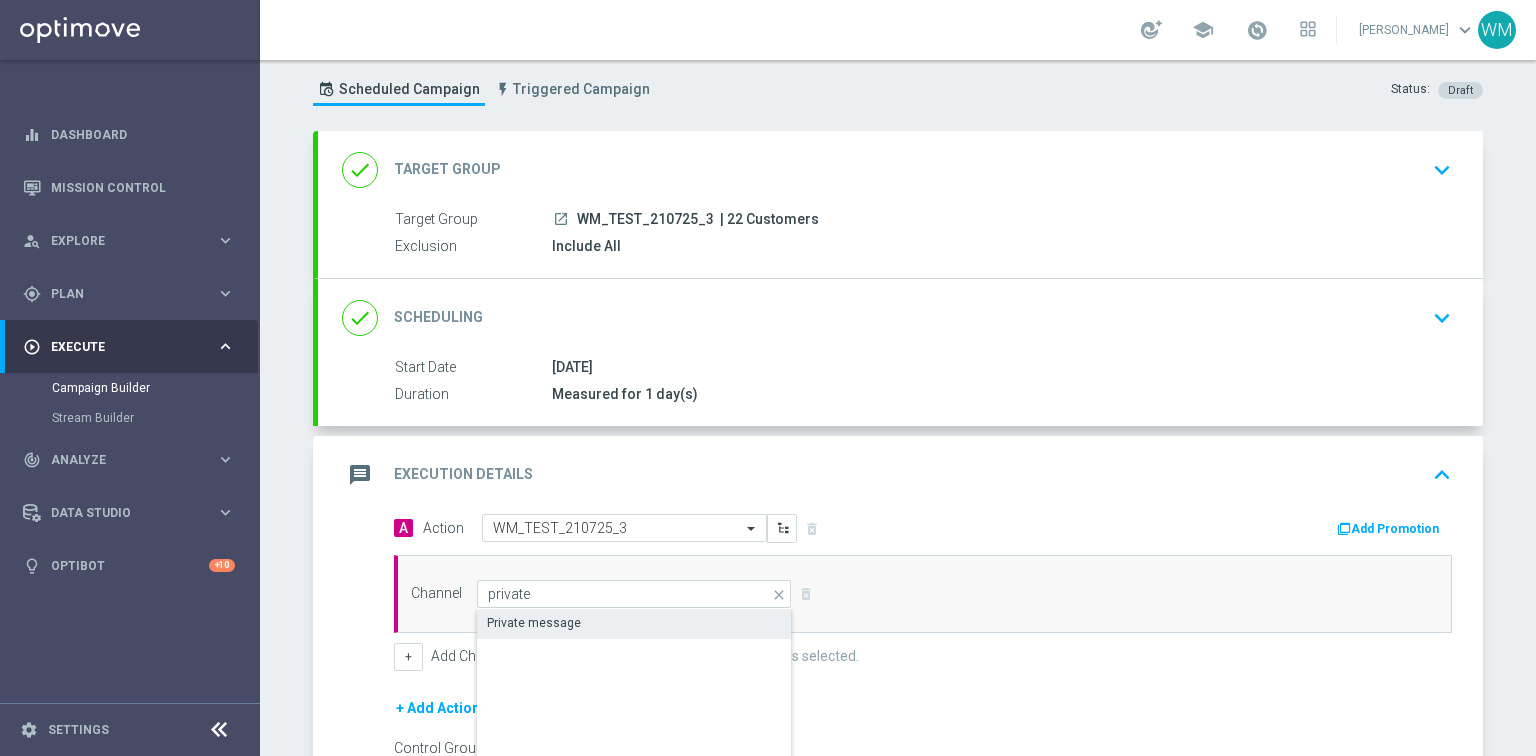 click on "Private message" 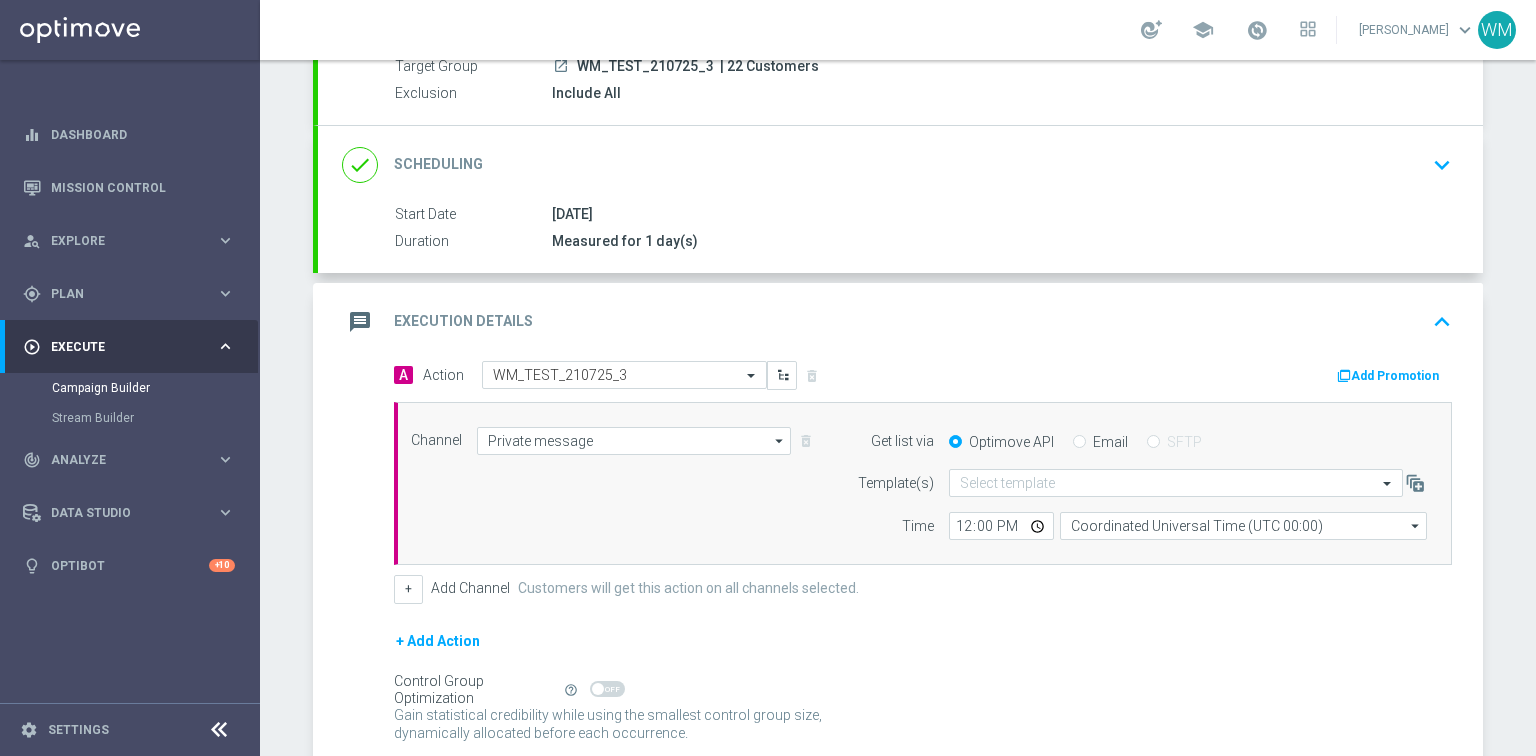 scroll, scrollTop: 208, scrollLeft: 0, axis: vertical 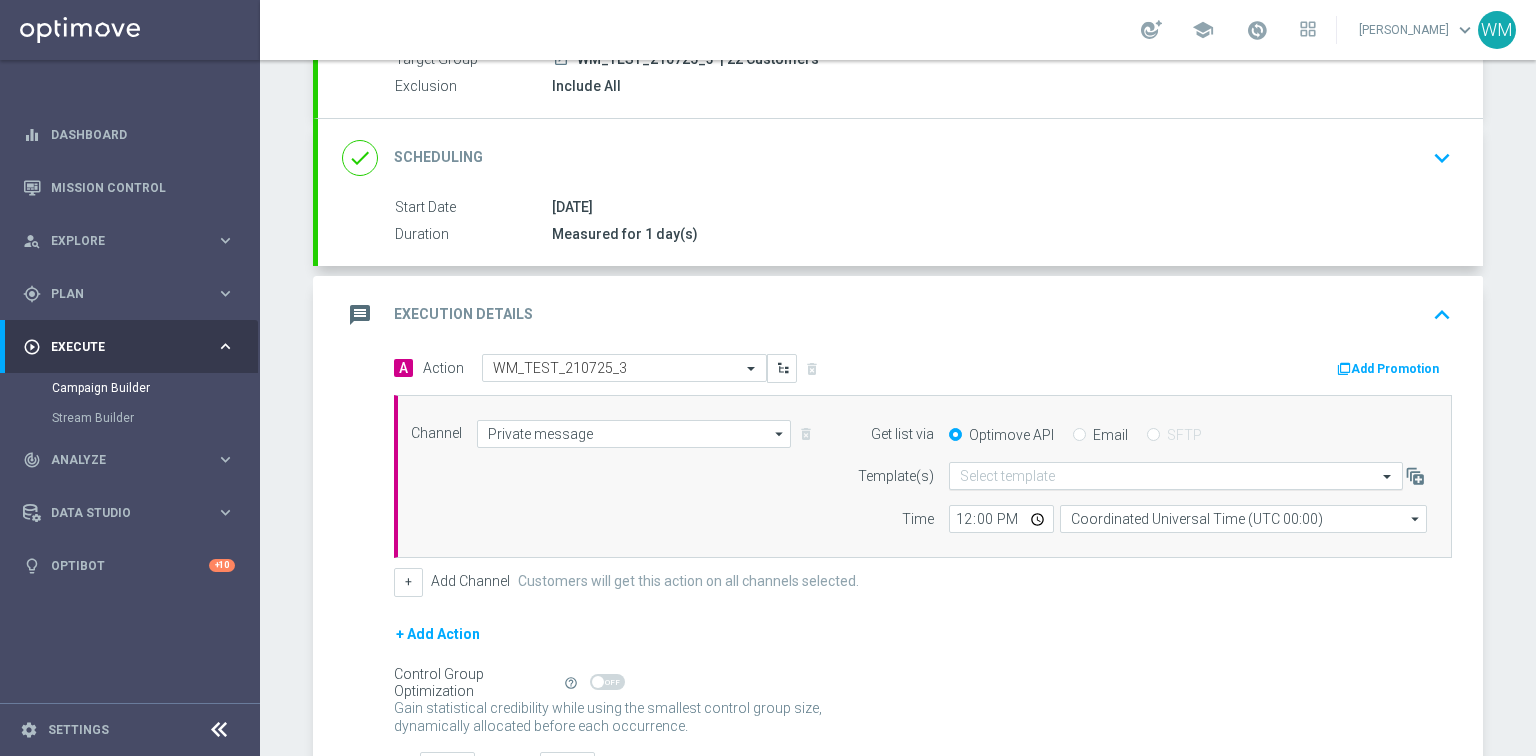 click 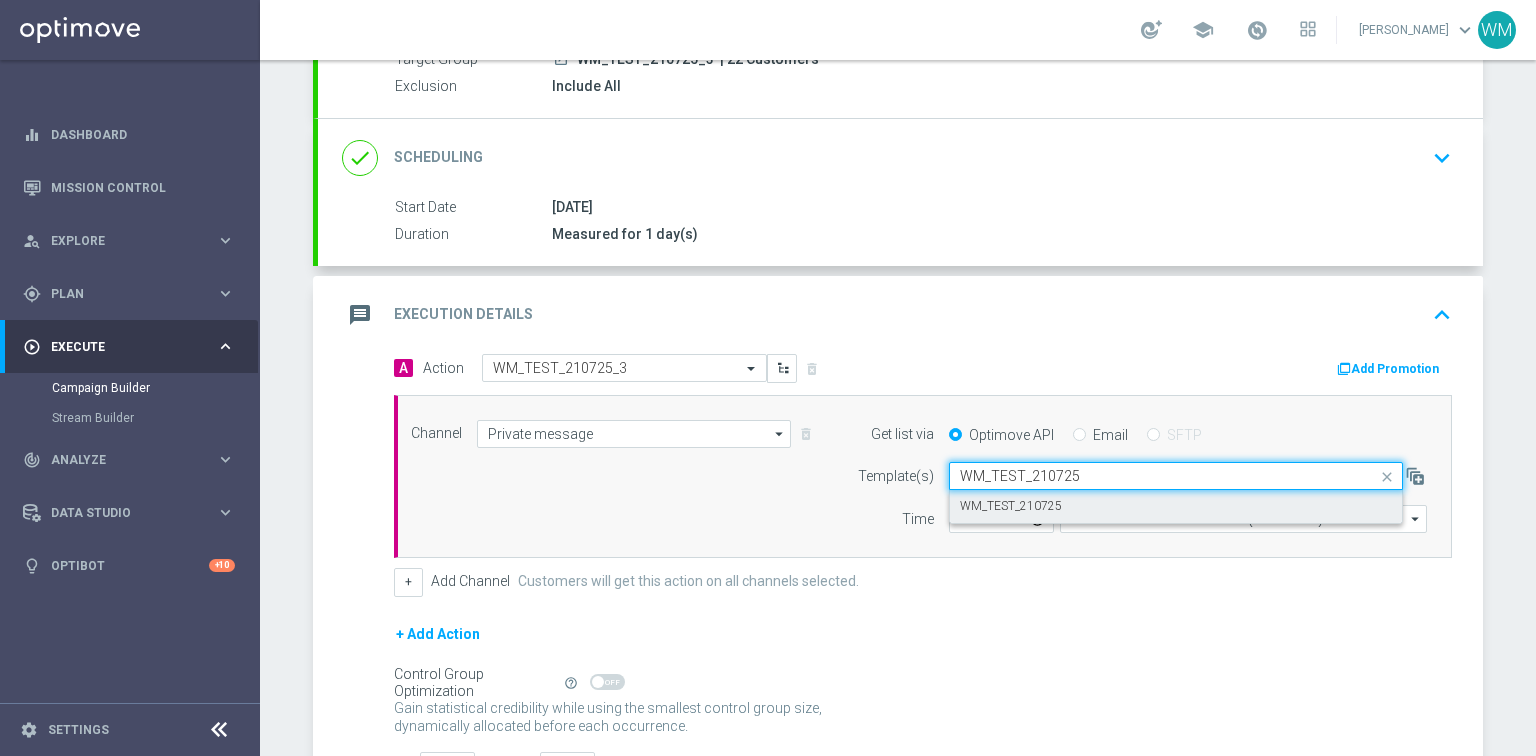 click on "WM_TEST_210725" at bounding box center (1011, 506) 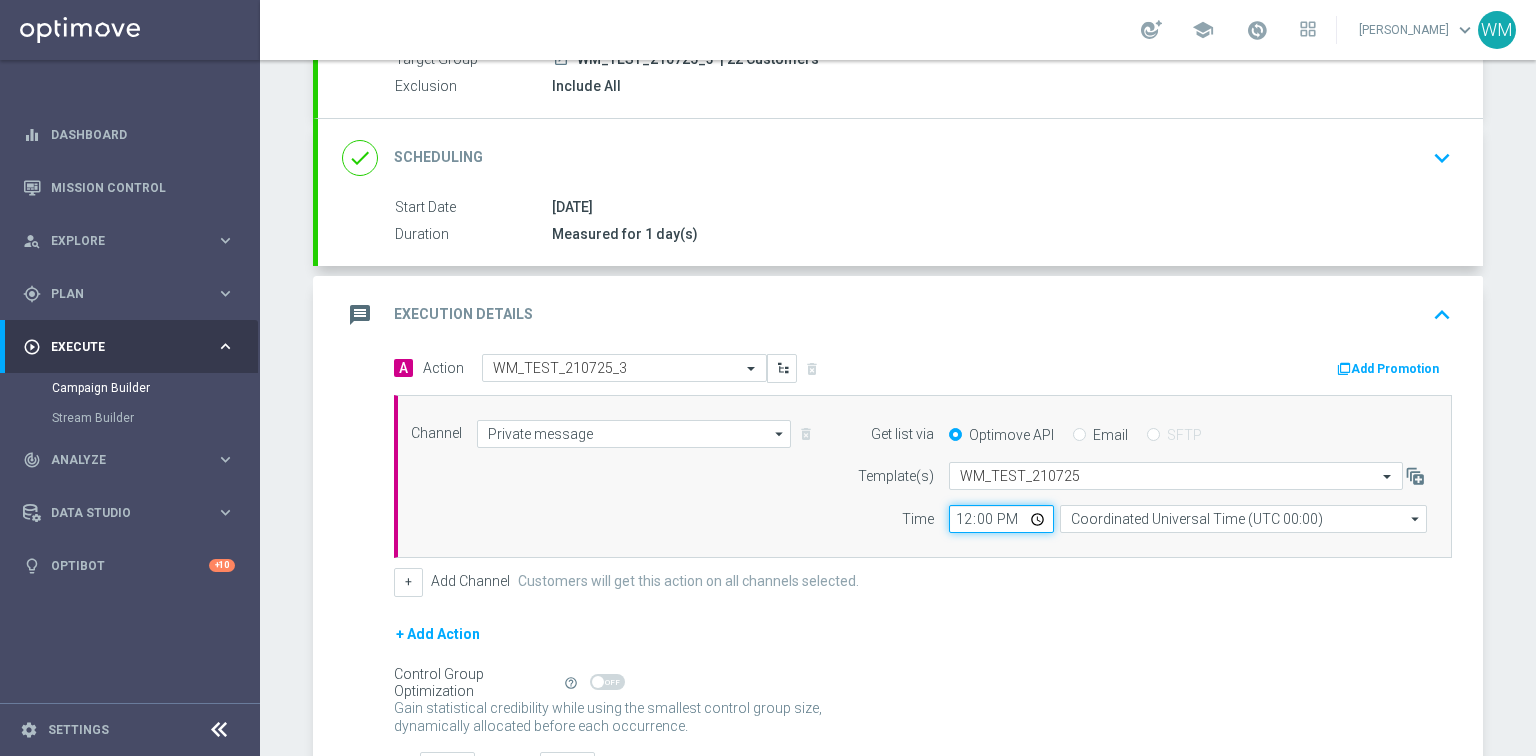 click on "12:00" 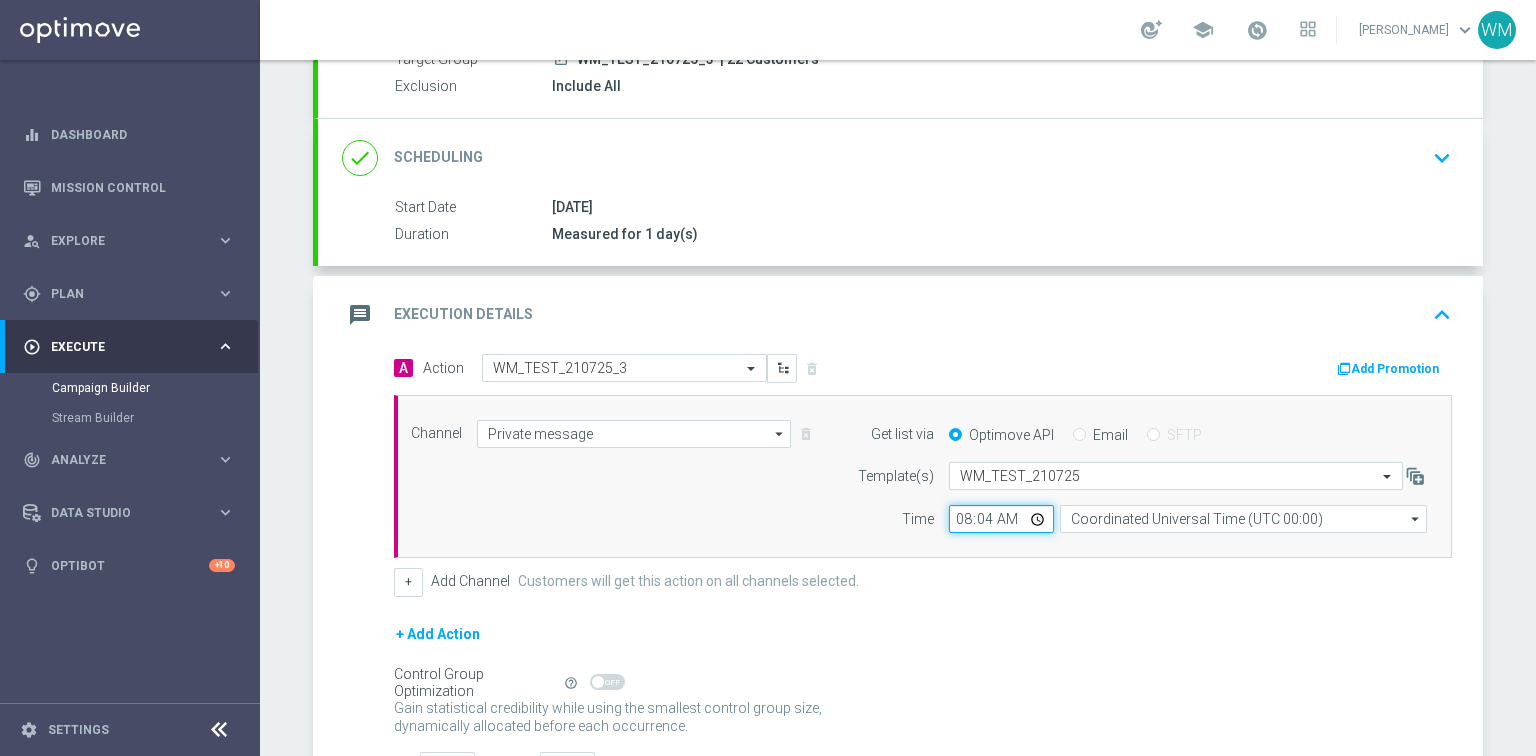 type on "08:45" 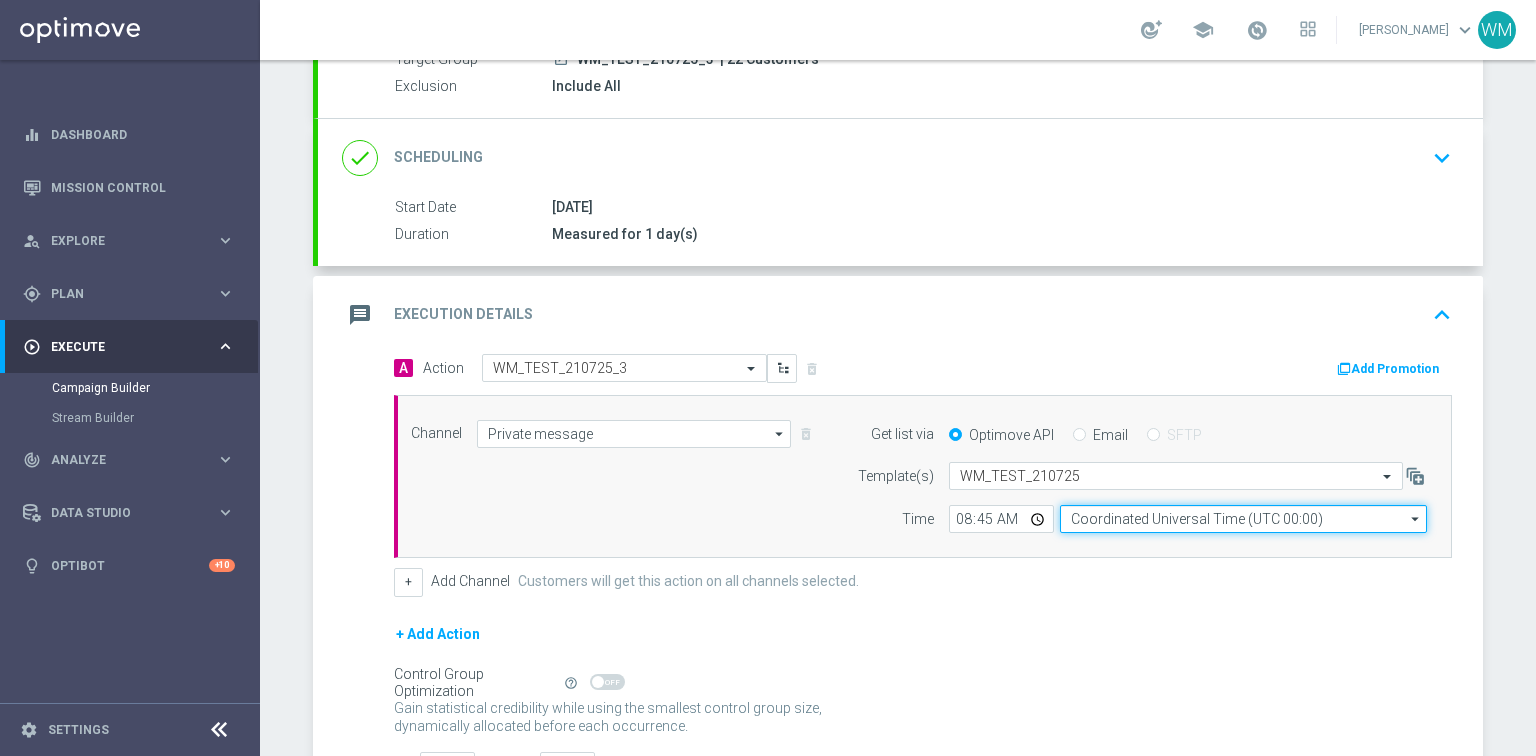 click on "Coordinated Universal Time (UTC 00:00)" 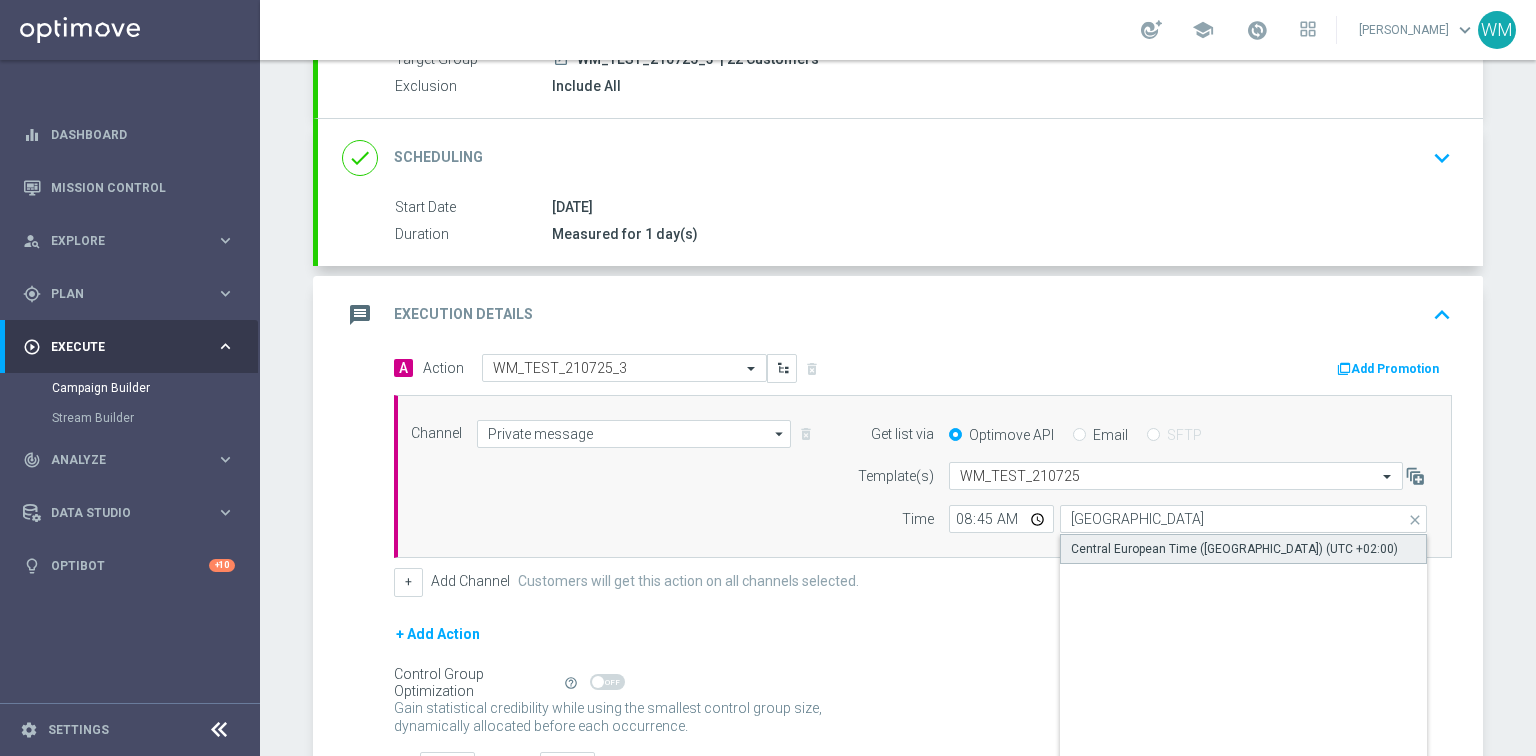 click on "Central European Time ([GEOGRAPHIC_DATA]) (UTC +02:00)" 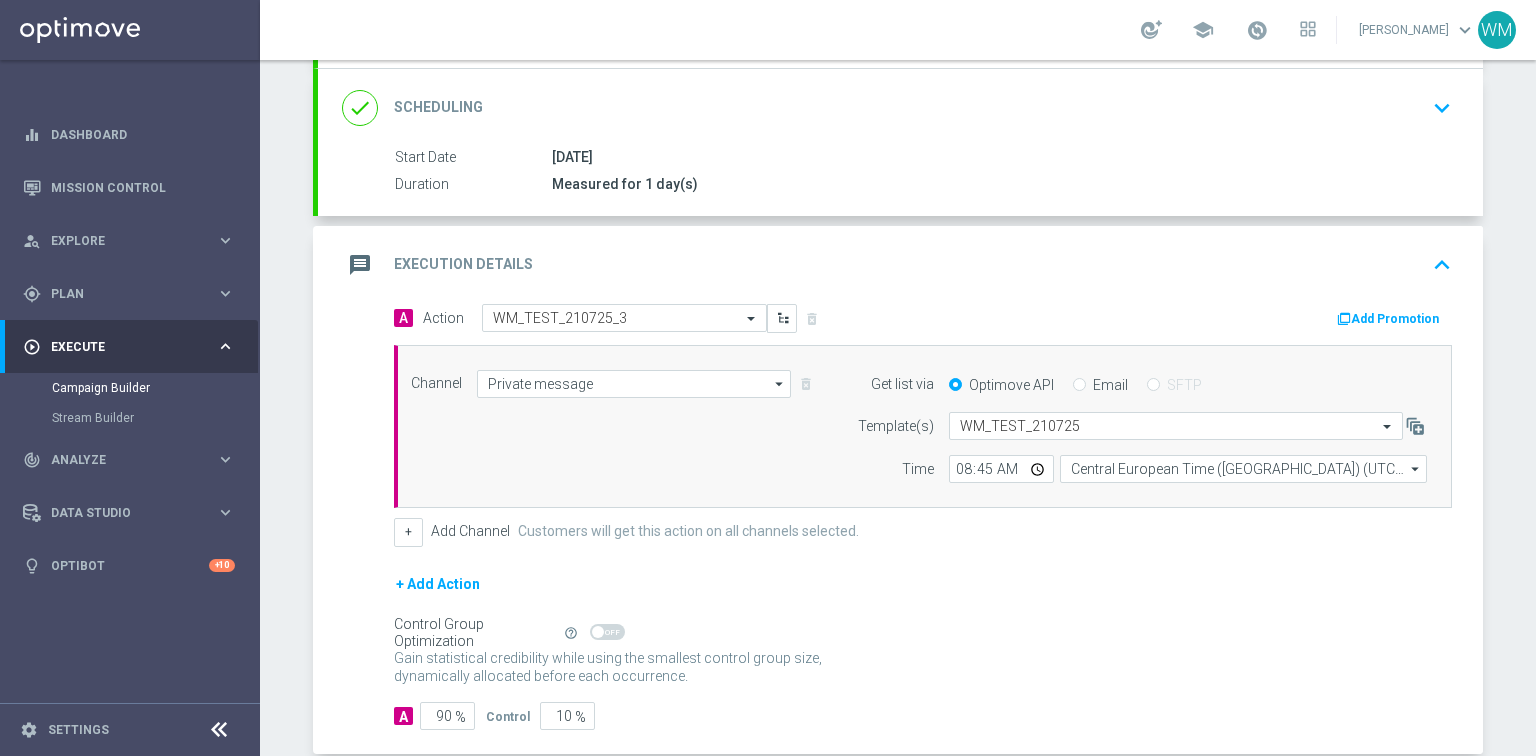 scroll, scrollTop: 360, scrollLeft: 0, axis: vertical 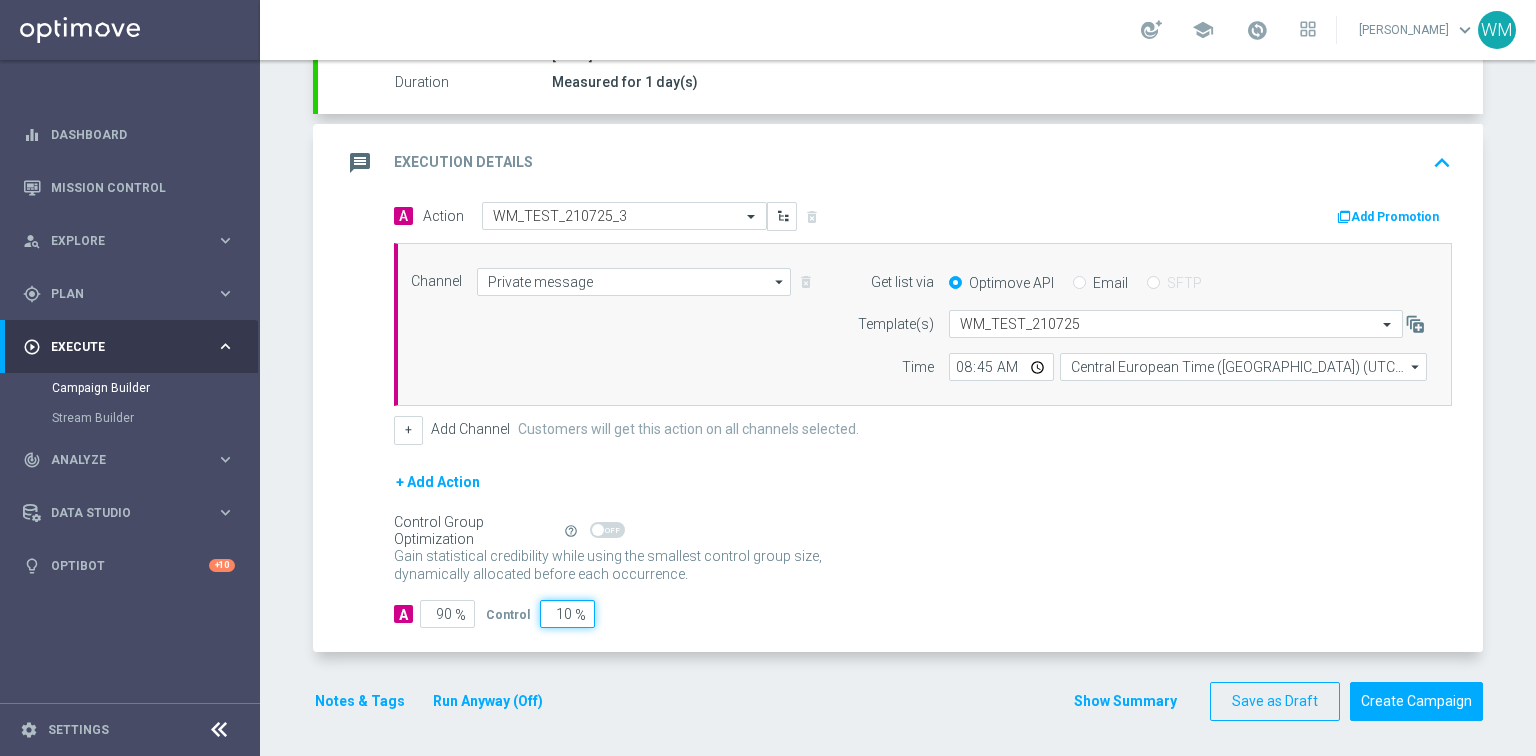 click on "A
Action
Select action  WM_TEST_210725_3
delete_forever
Add Promotion
Channel
Private message
Private message
arrow_drop_down" 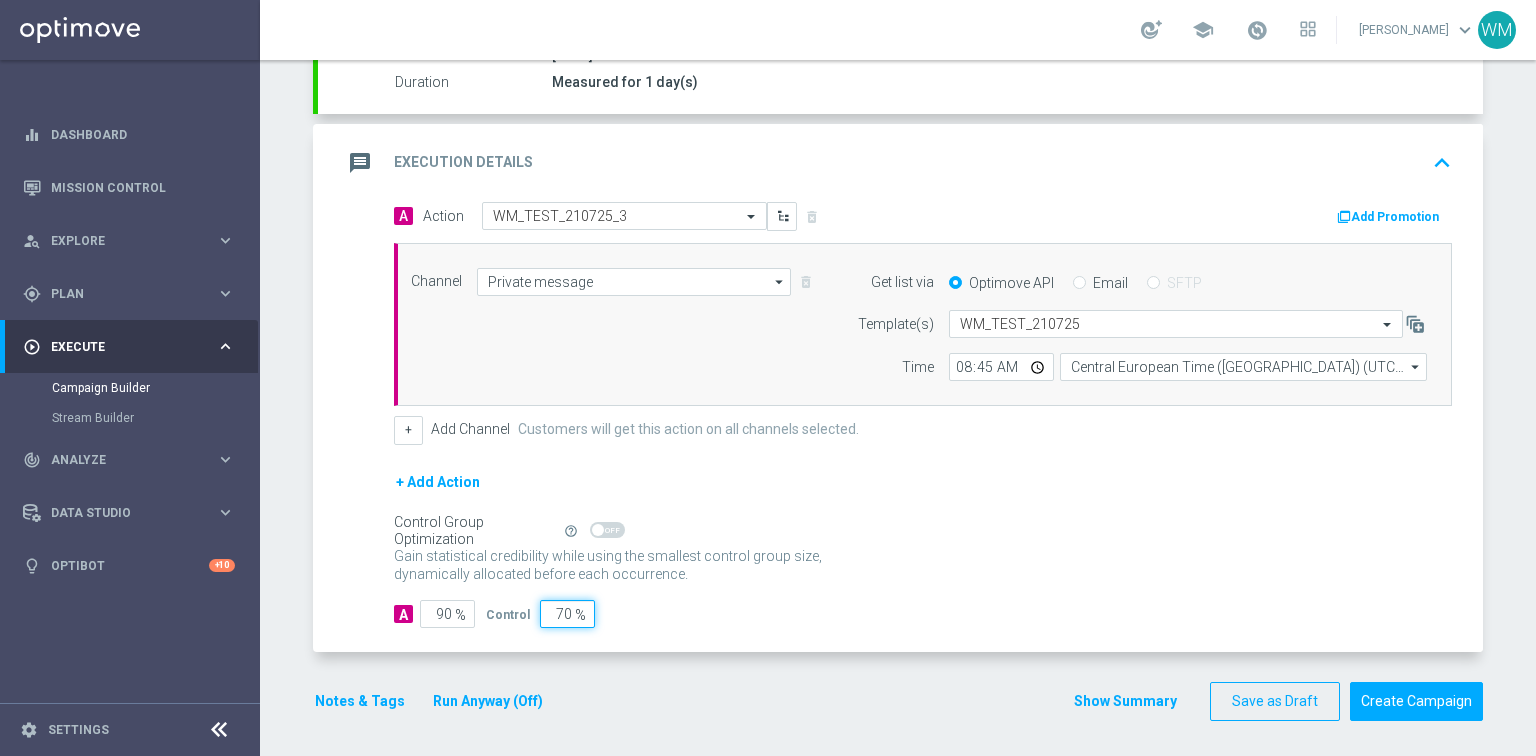 type on "30" 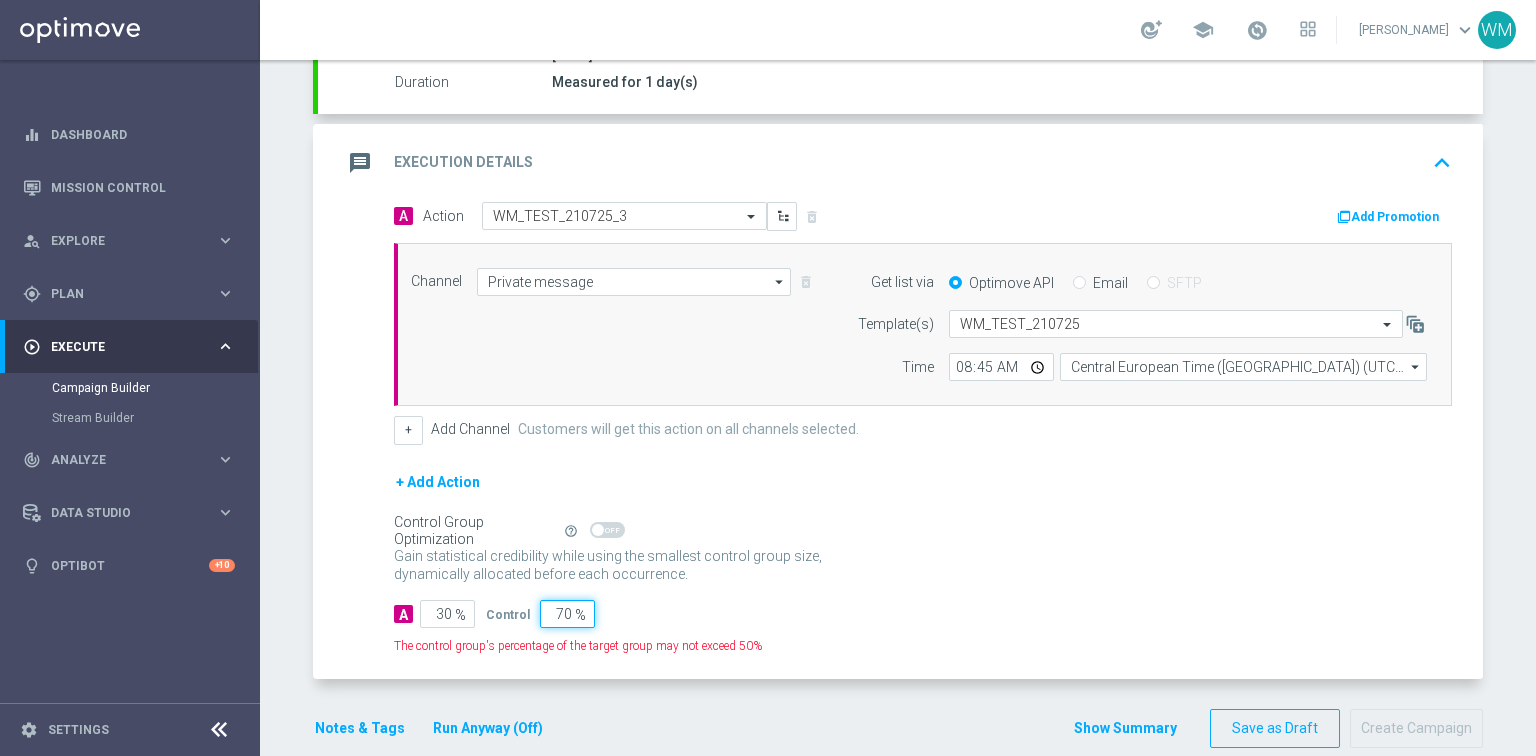 type on "70" 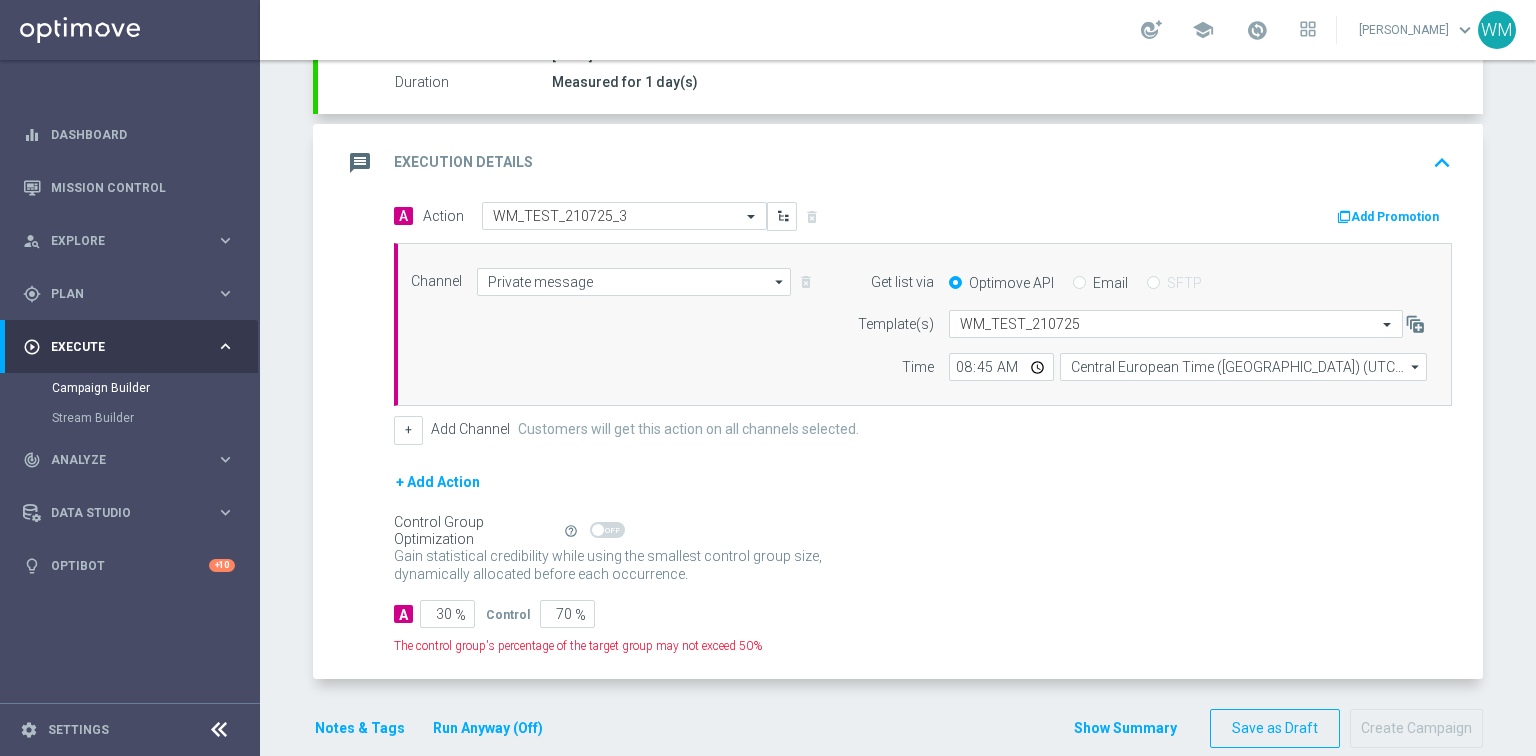 click on "The control group's percentage of the target group may not exceed 50%" 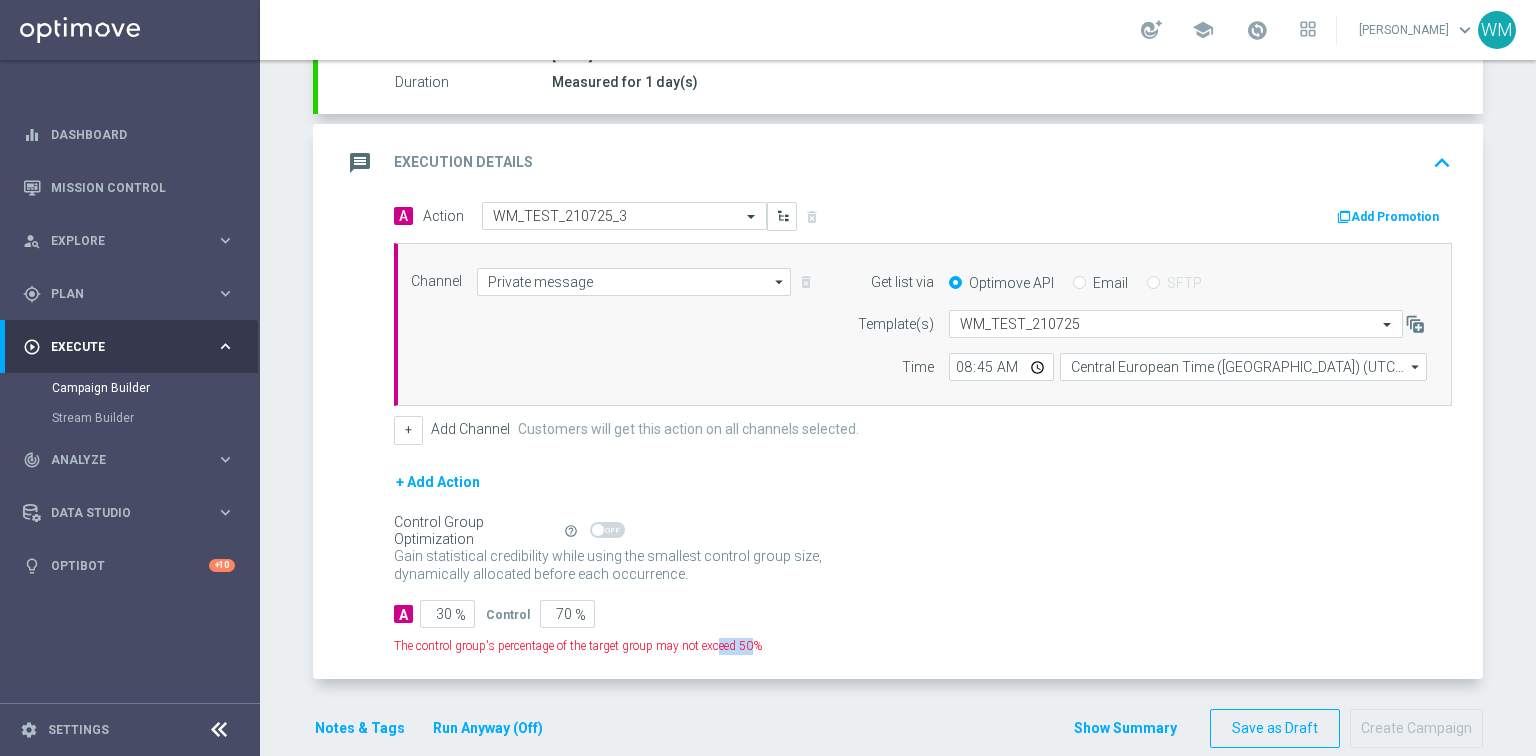 click on "The control group's percentage of the target group may not exceed 50%" 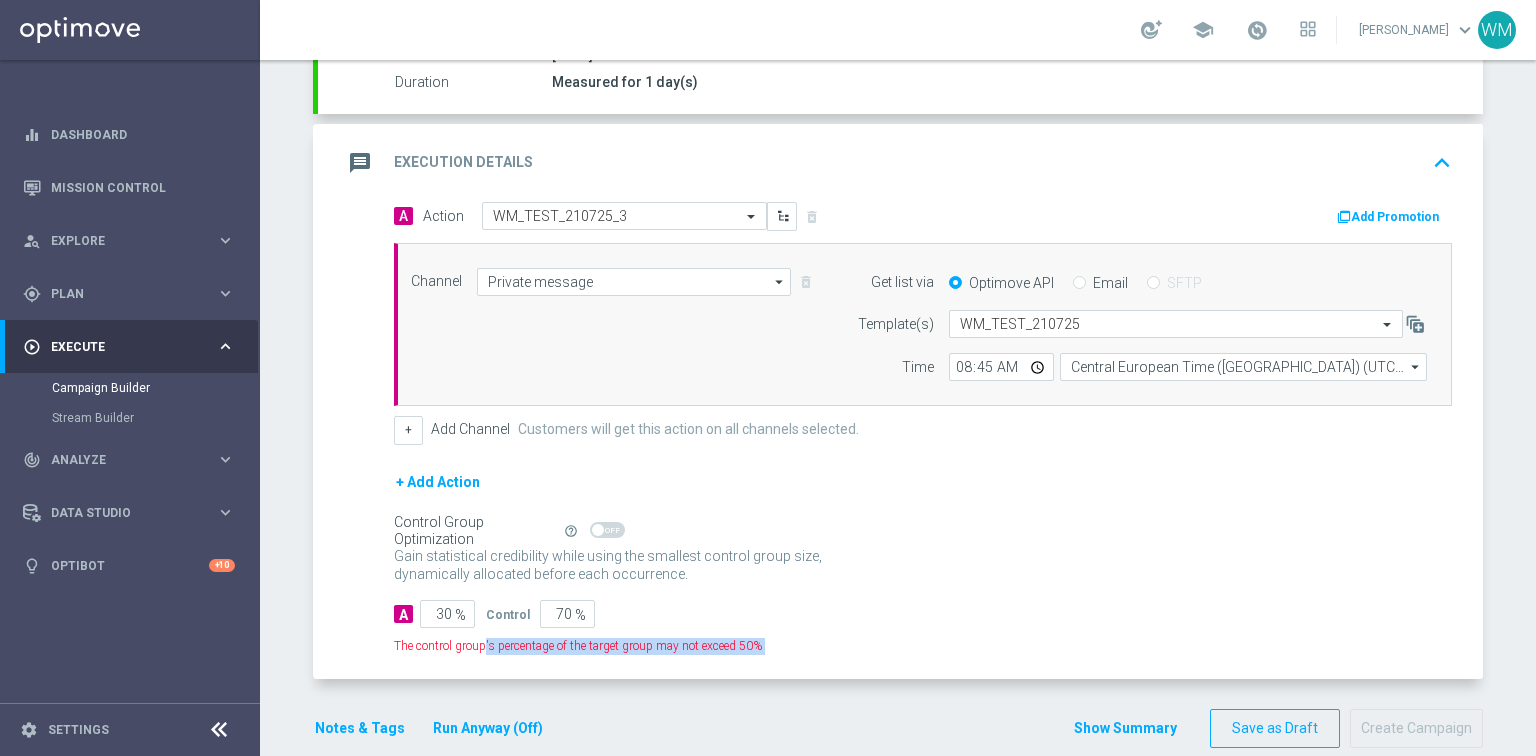 click on "The control group's percentage of the target group may not exceed 50%" 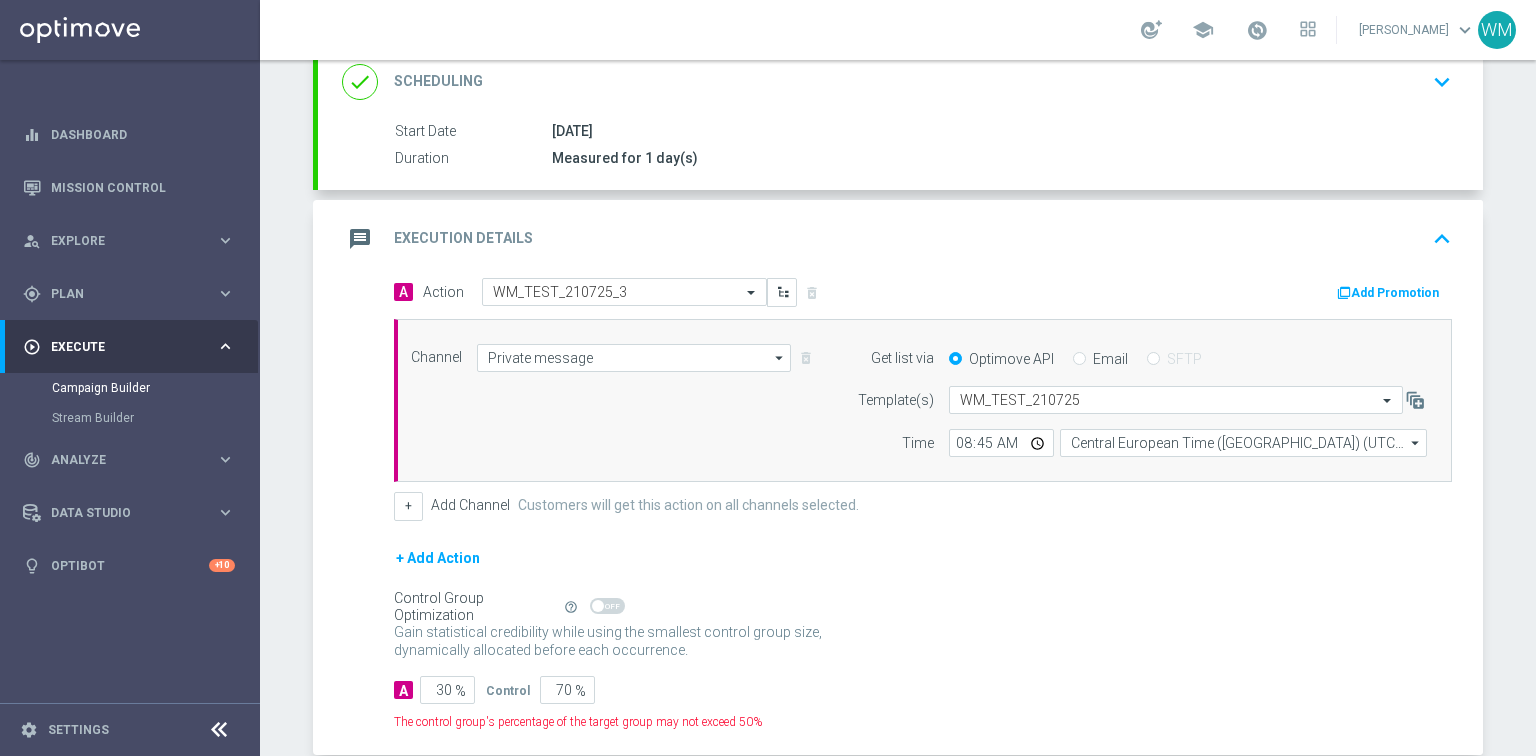 scroll, scrollTop: 387, scrollLeft: 0, axis: vertical 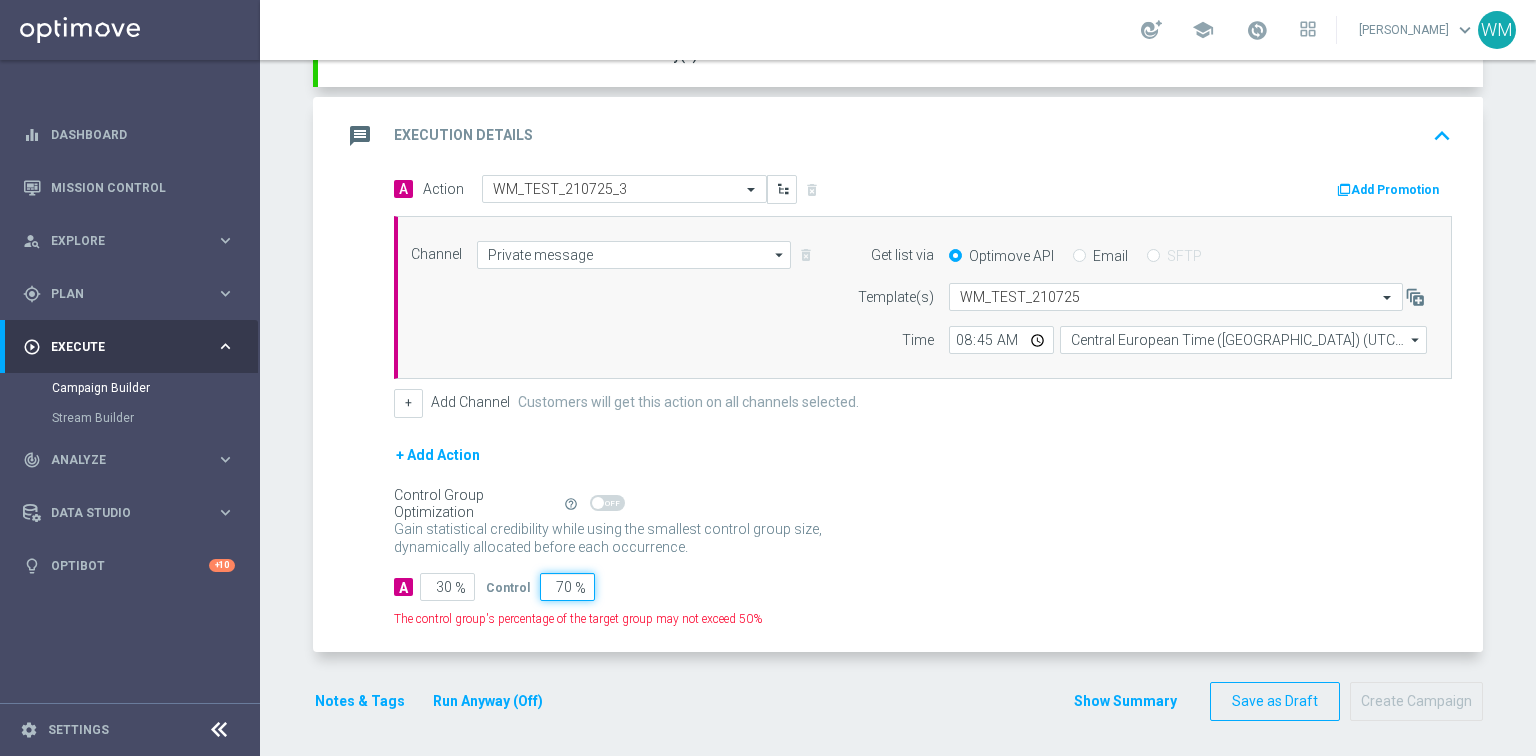 click on "Control
70
%" 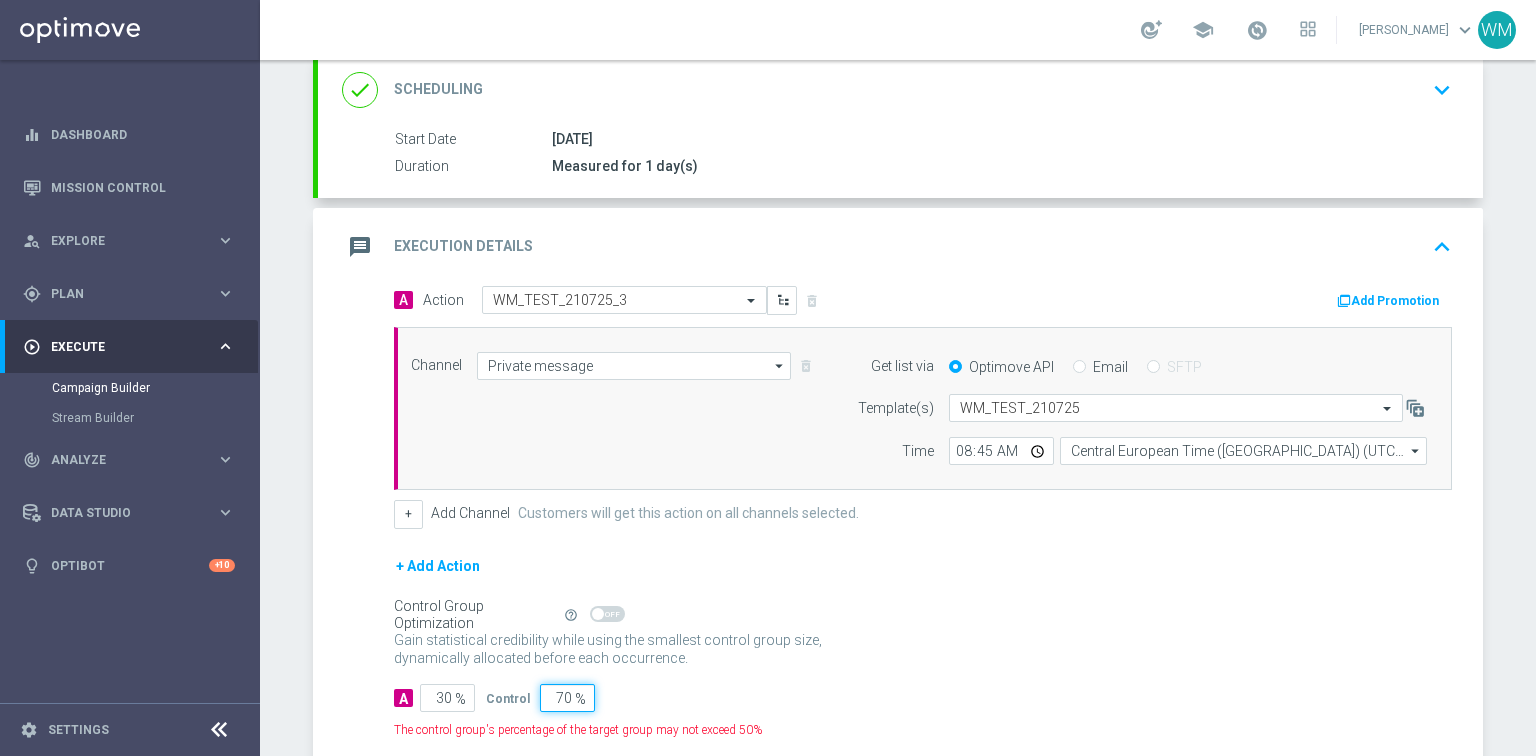 scroll, scrollTop: 387, scrollLeft: 0, axis: vertical 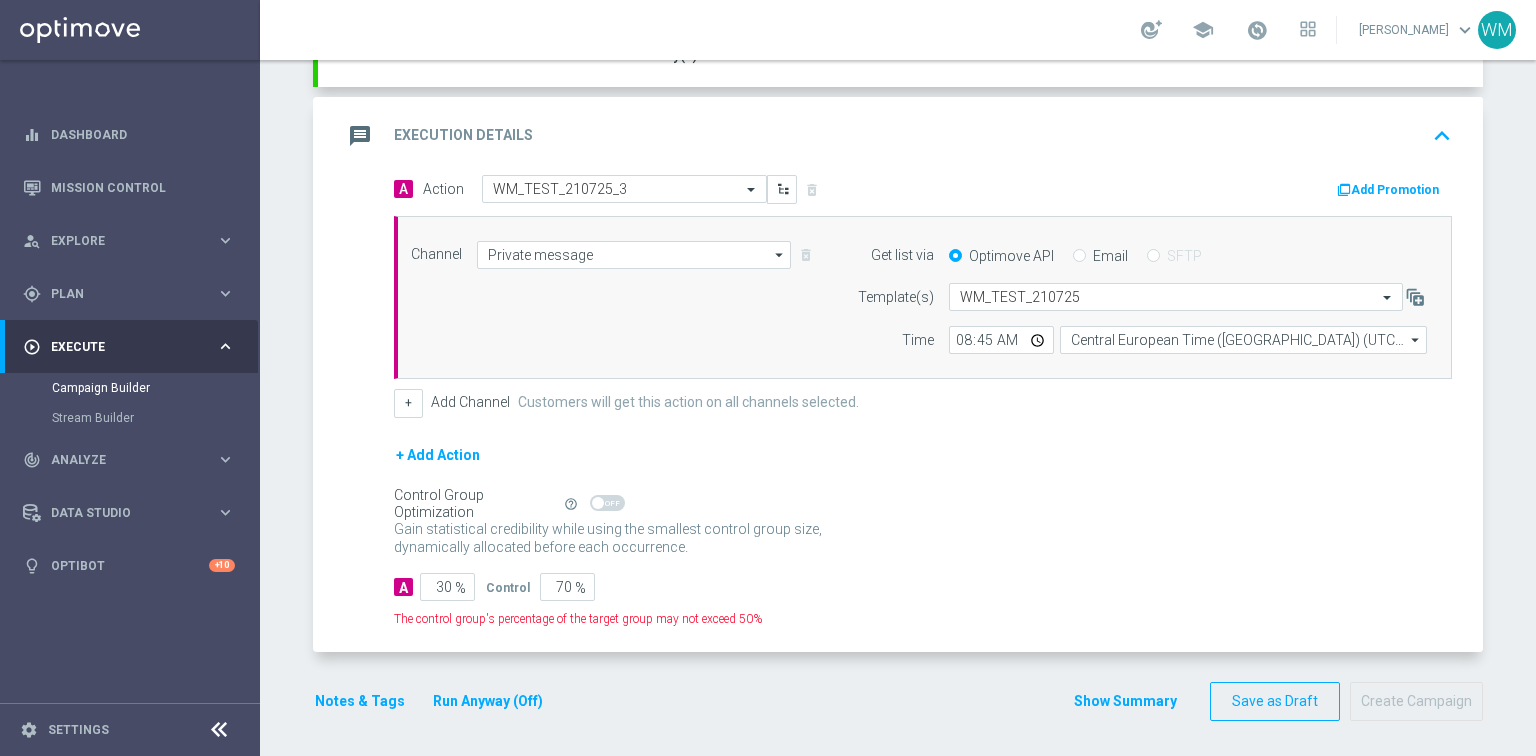drag, startPoint x: 572, startPoint y: 609, endPoint x: 816, endPoint y: 612, distance: 244.01845 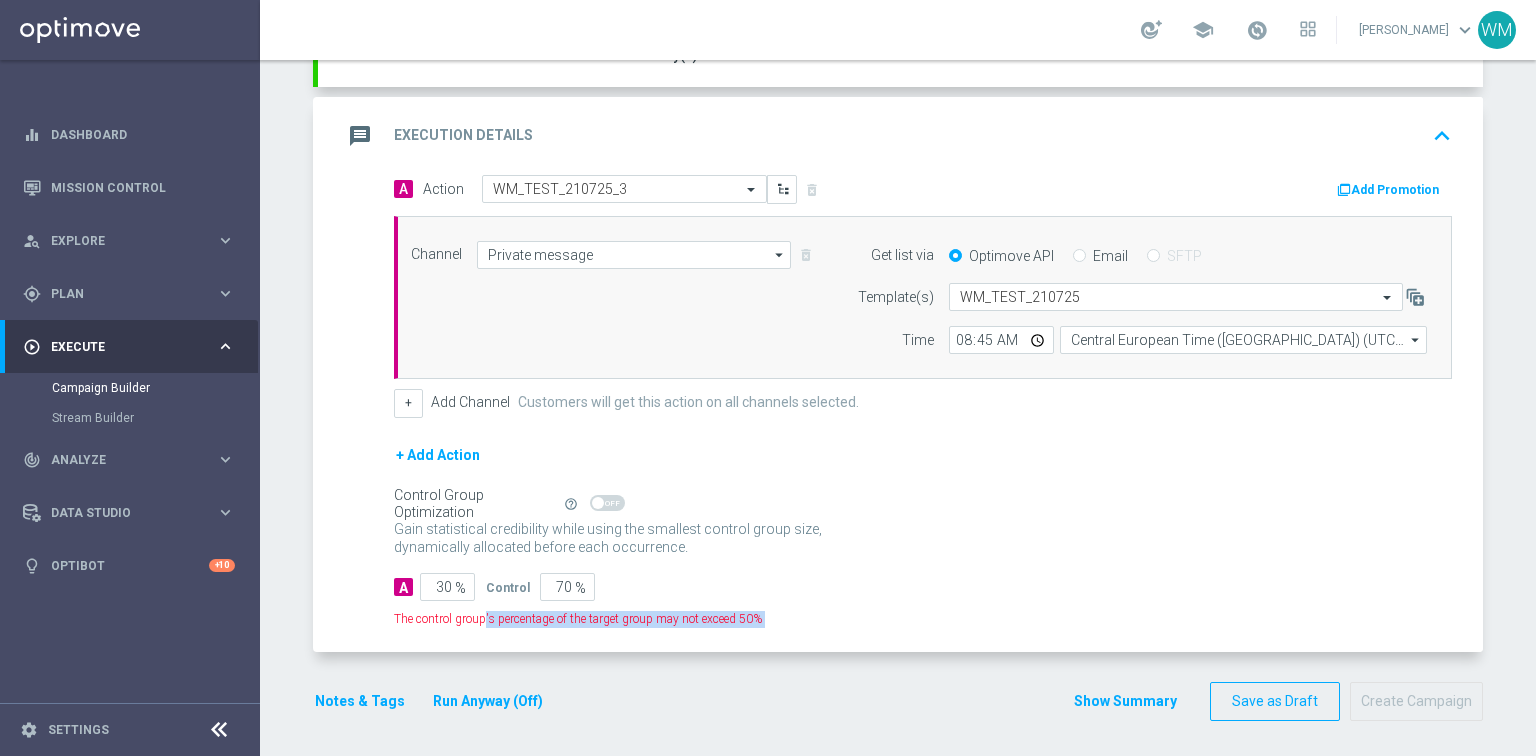 drag, startPoint x: 816, startPoint y: 612, endPoint x: 332, endPoint y: 614, distance: 484.00412 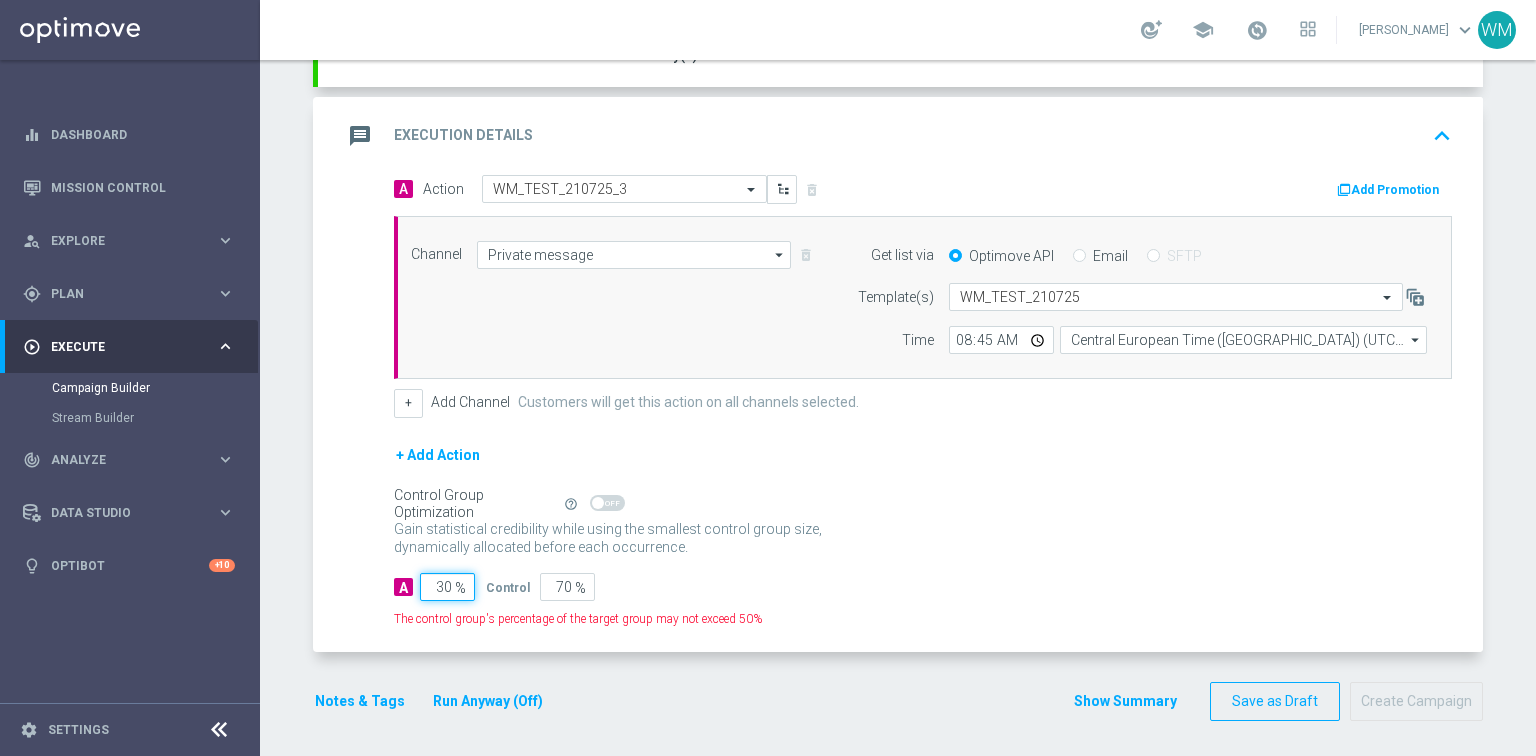 drag, startPoint x: 427, startPoint y: 577, endPoint x: 372, endPoint y: 559, distance: 57.870544 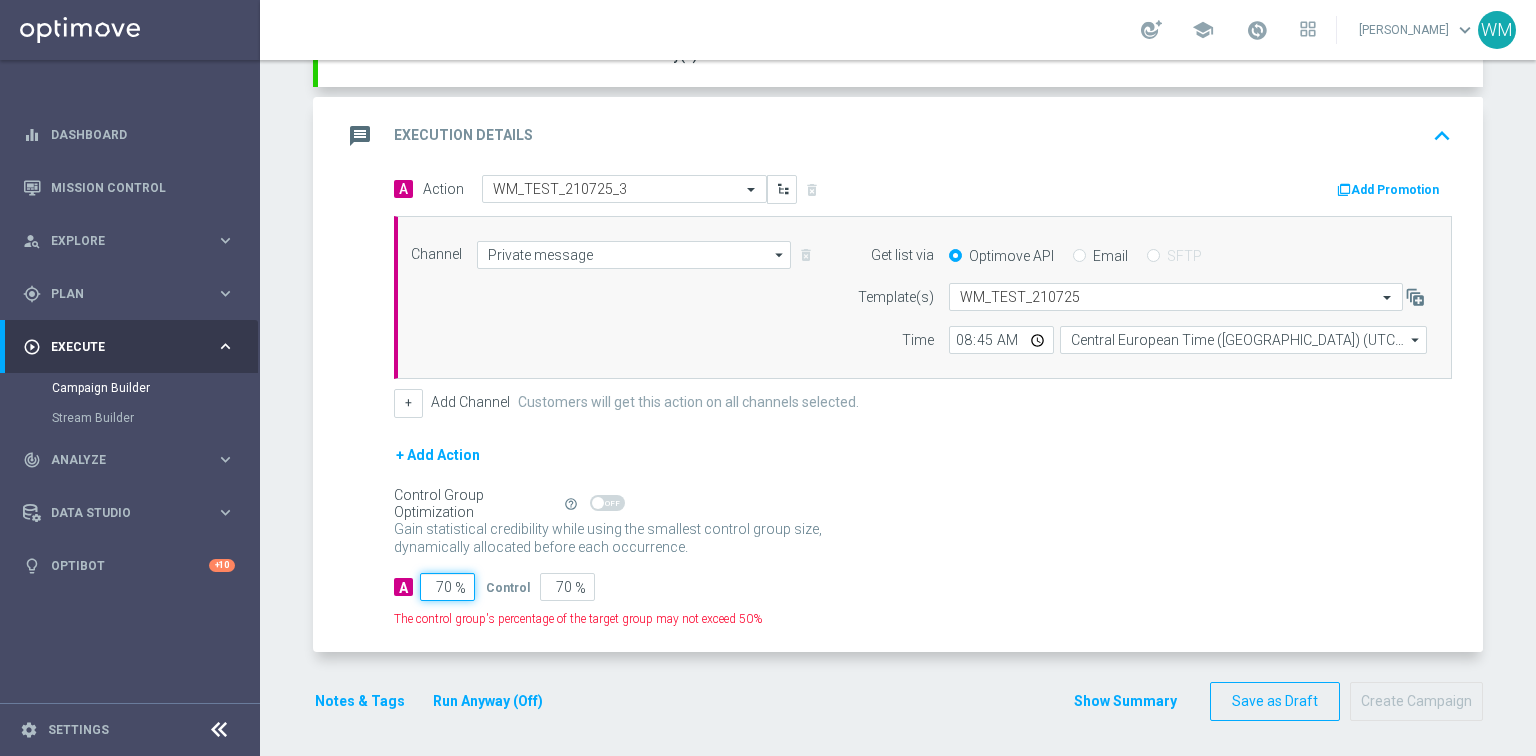 type on "30" 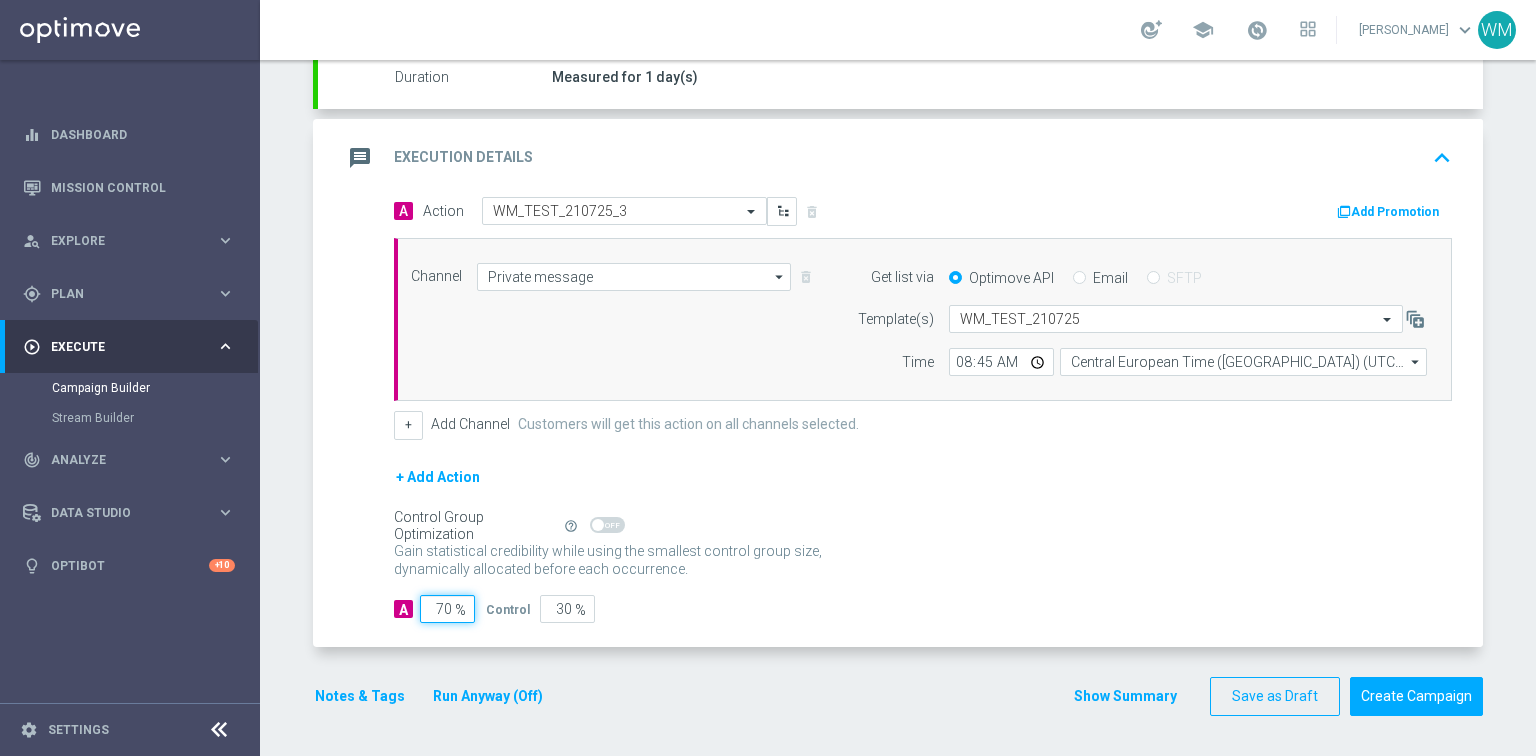 scroll, scrollTop: 360, scrollLeft: 0, axis: vertical 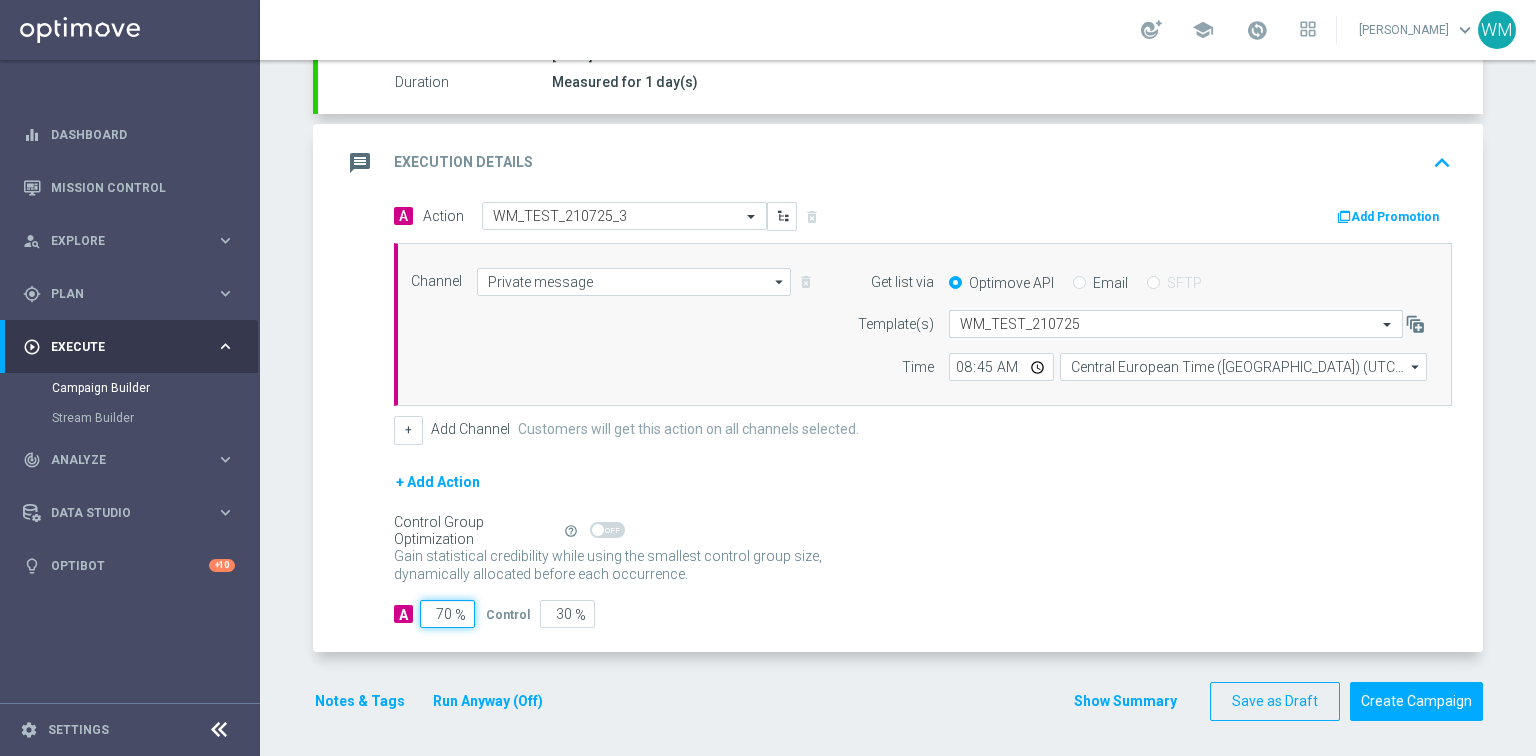 type on "70" 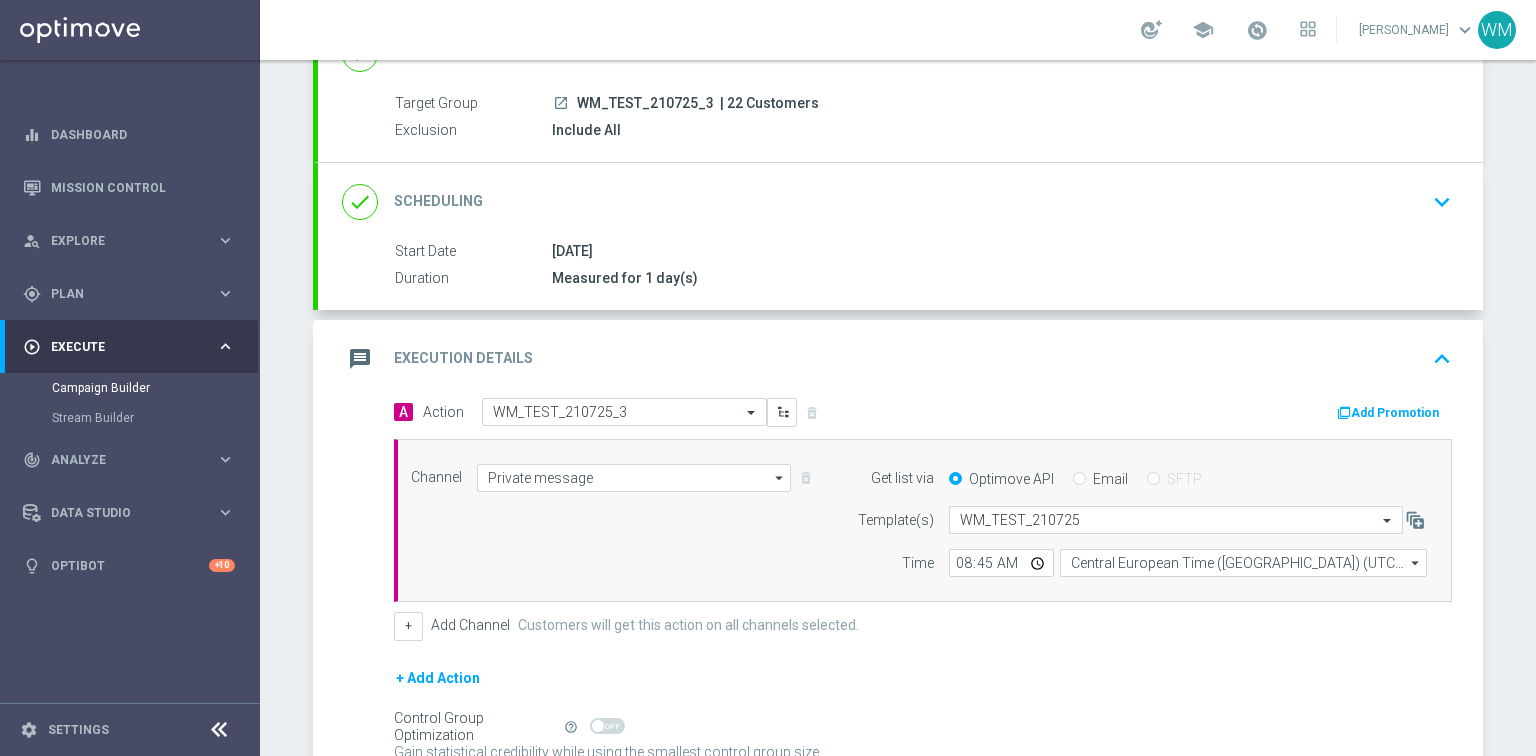 scroll, scrollTop: 0, scrollLeft: 0, axis: both 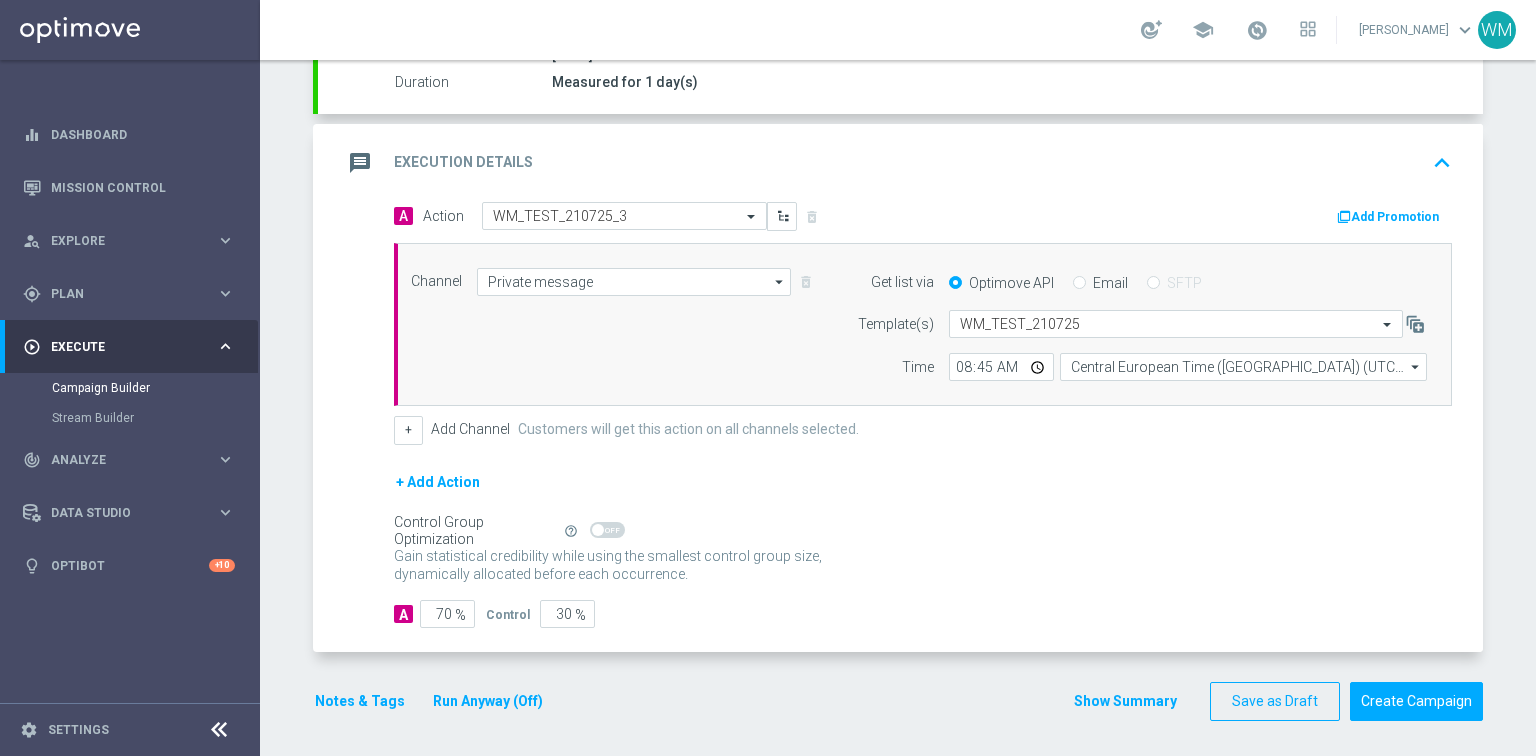 click on "Show Summary" 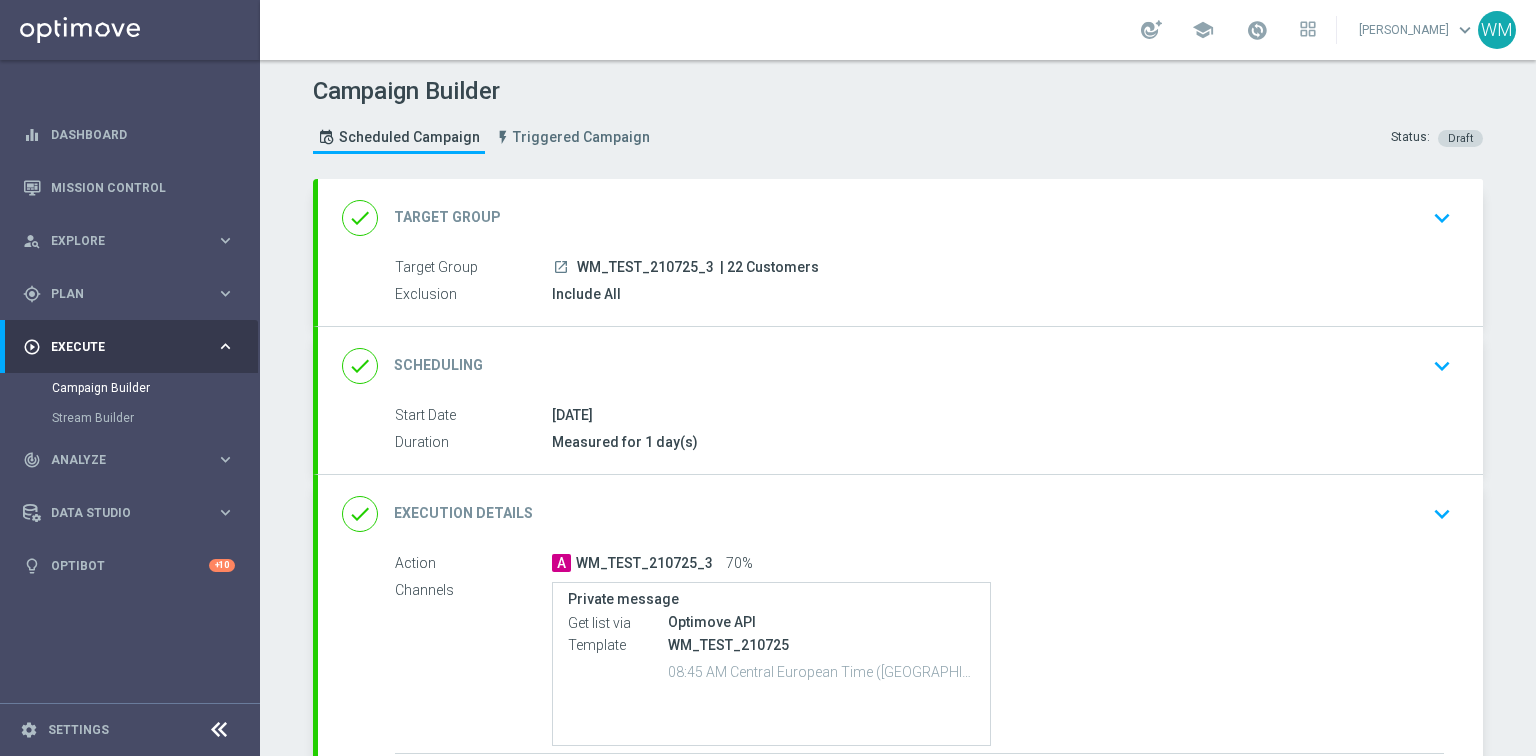 scroll, scrollTop: 0, scrollLeft: 0, axis: both 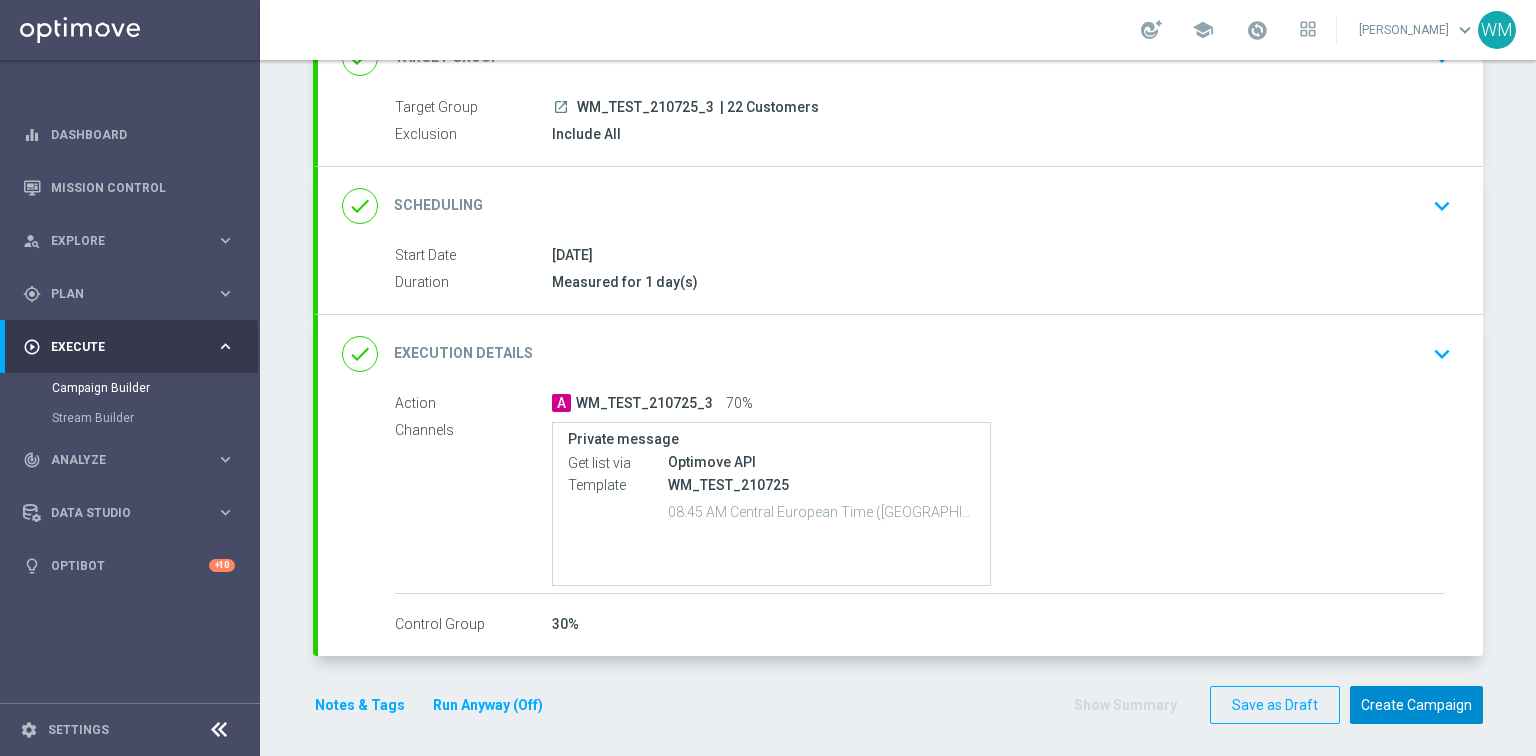 click on "Create Campaign" 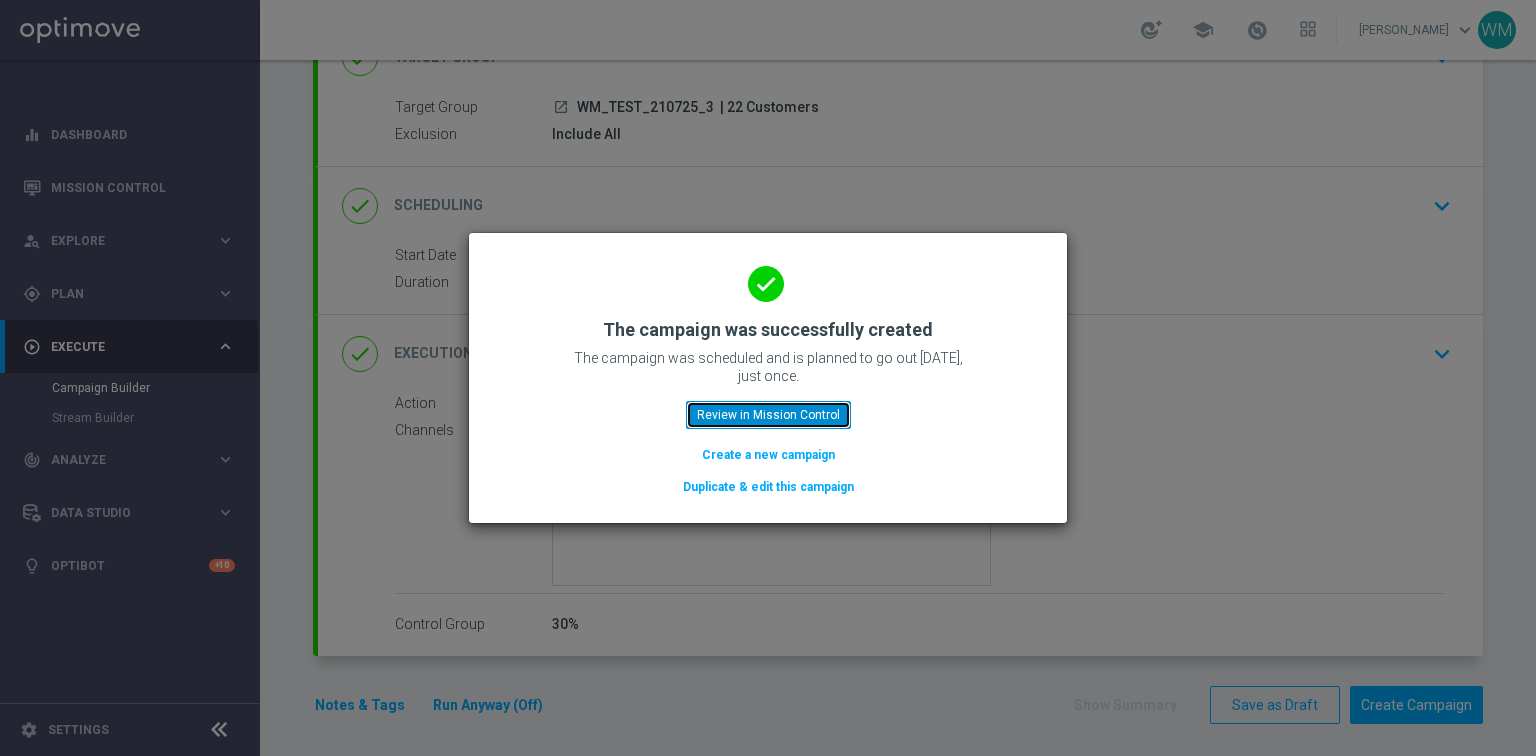 click on "Review in Mission Control" 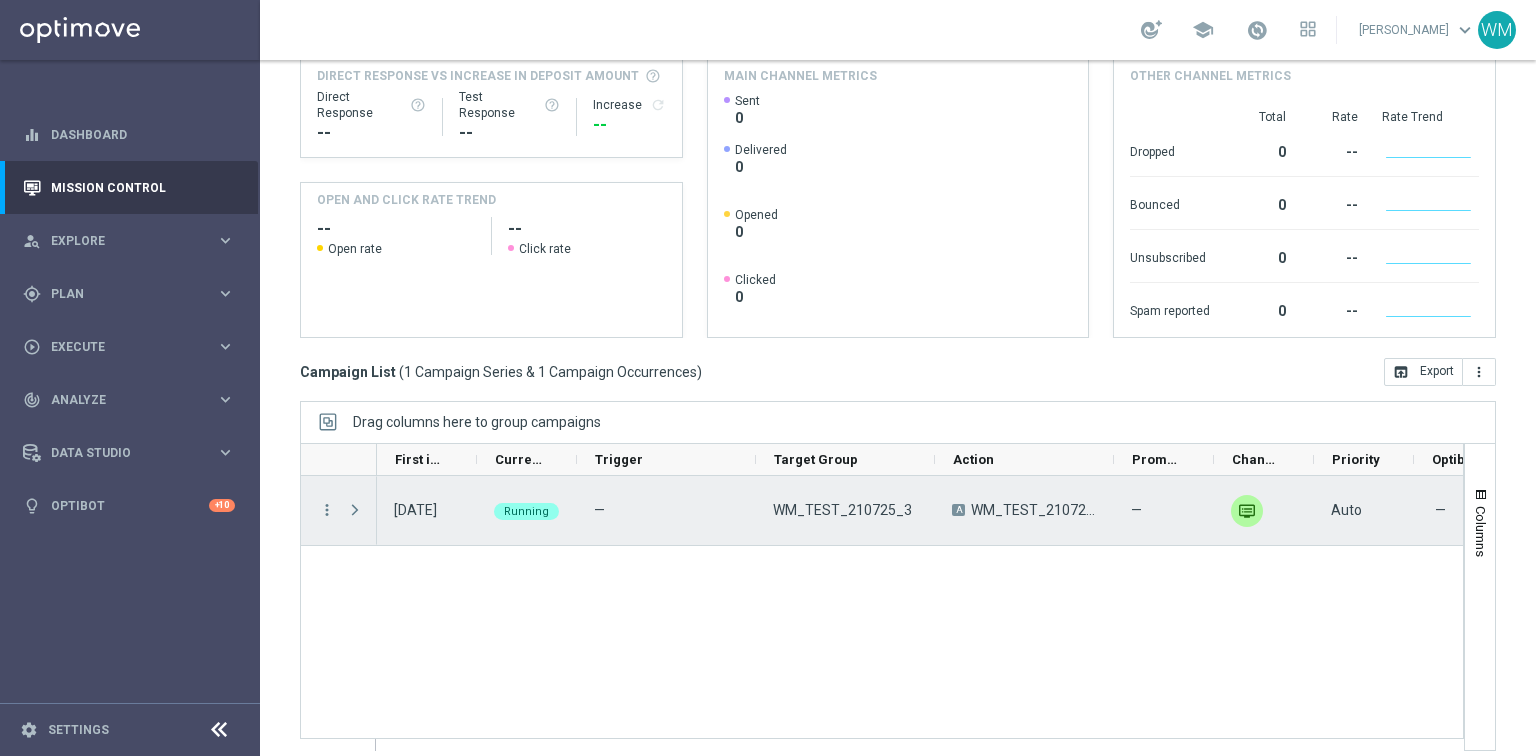 scroll, scrollTop: 243, scrollLeft: 0, axis: vertical 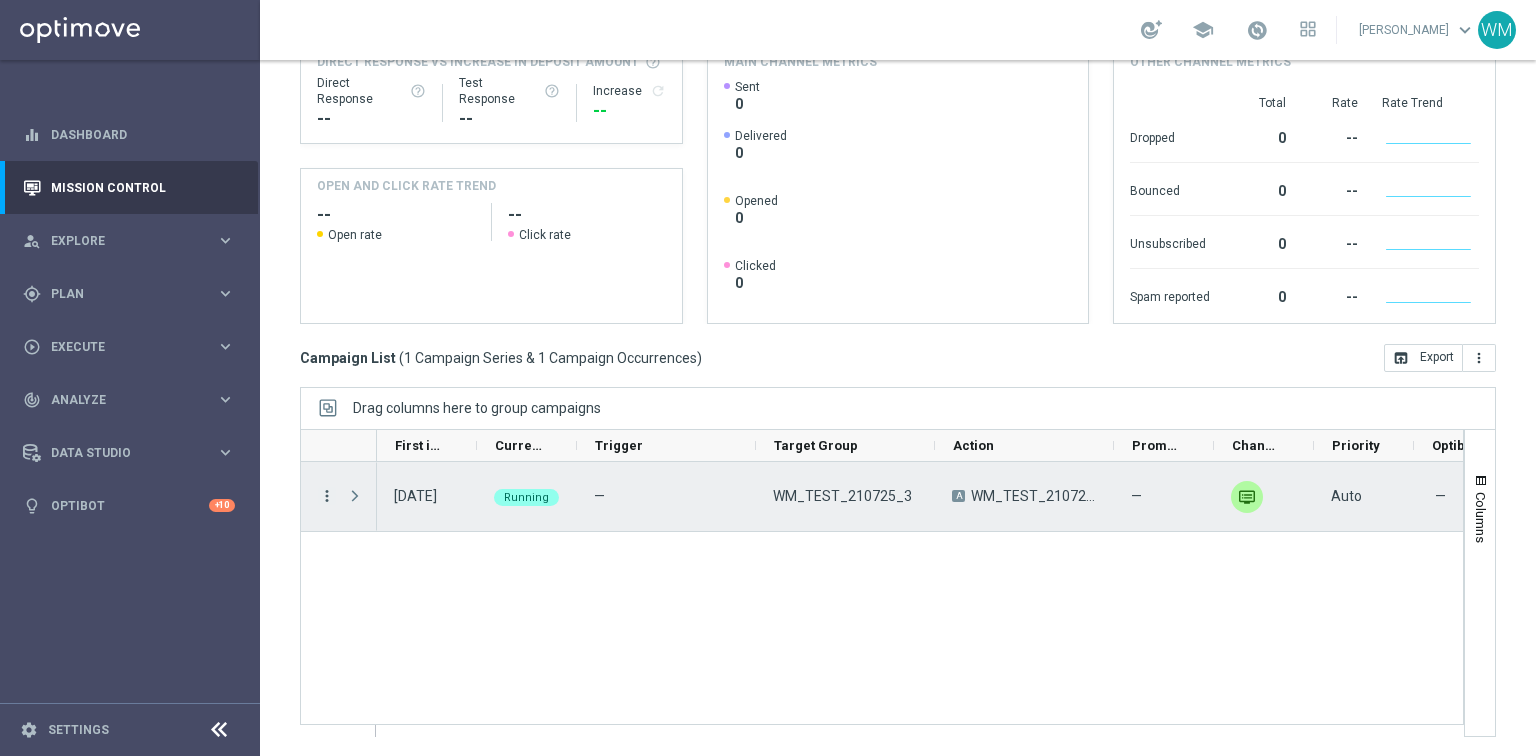 click on "more_vert" at bounding box center [327, 496] 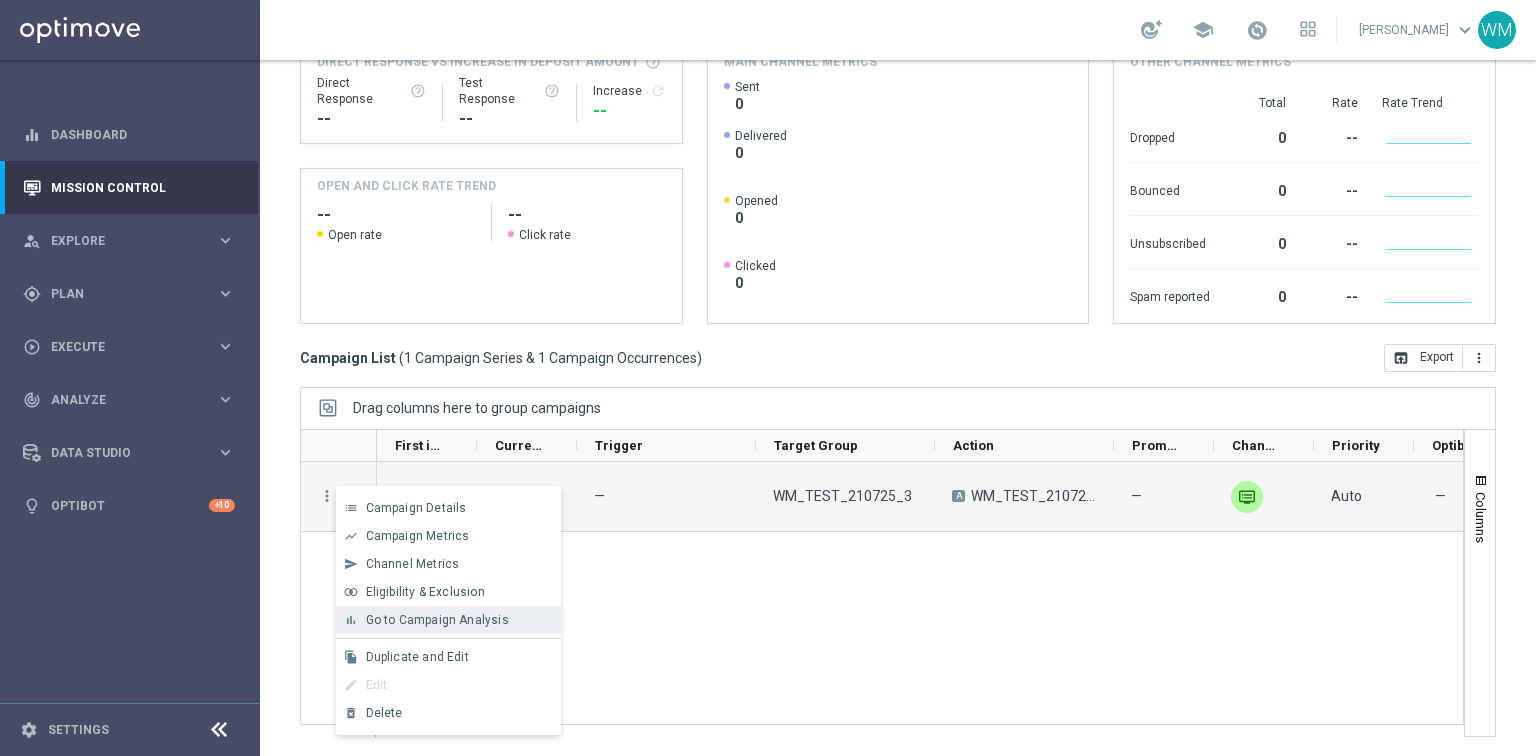 click on "bar_chart
Go to Campaign Analysis" at bounding box center (448, 620) 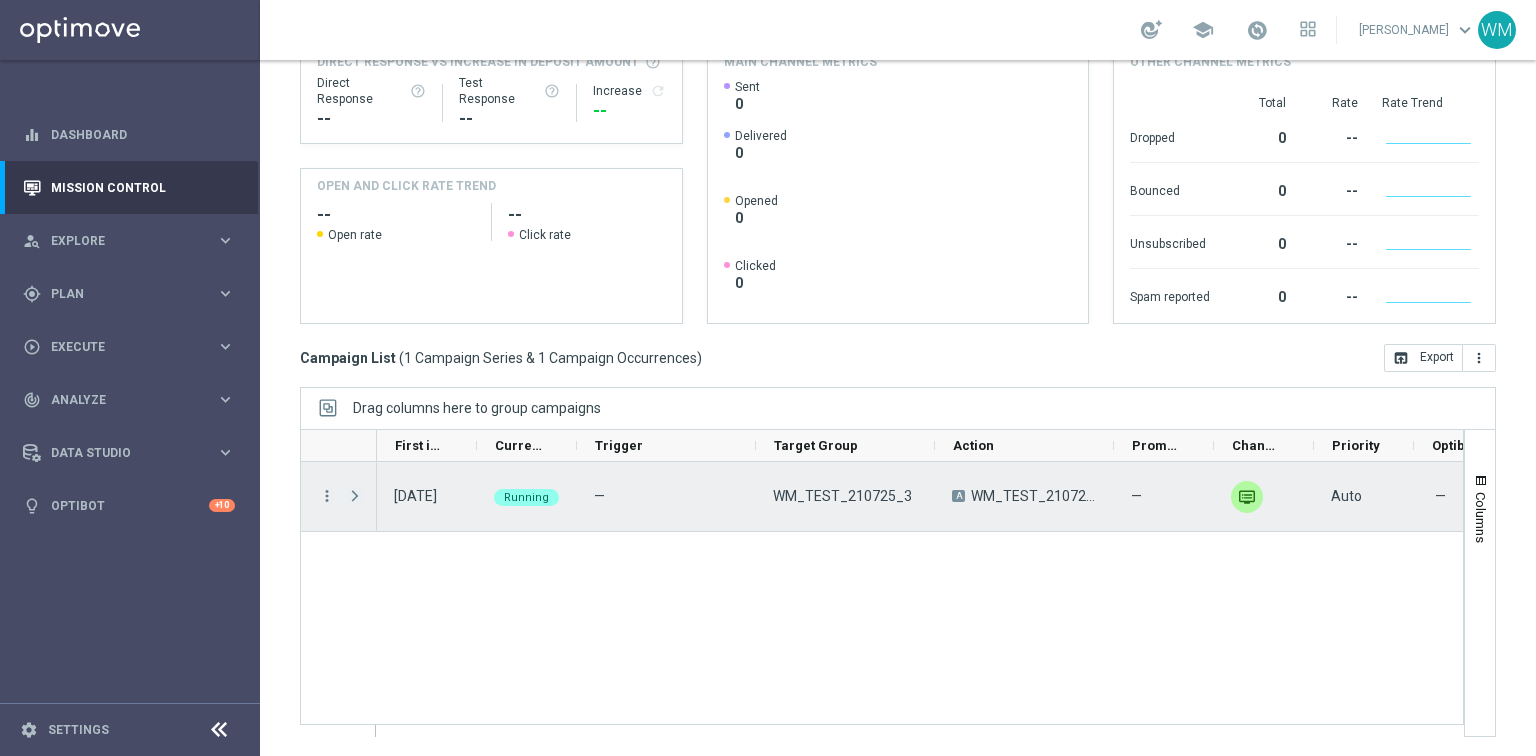 click at bounding box center (355, 496) 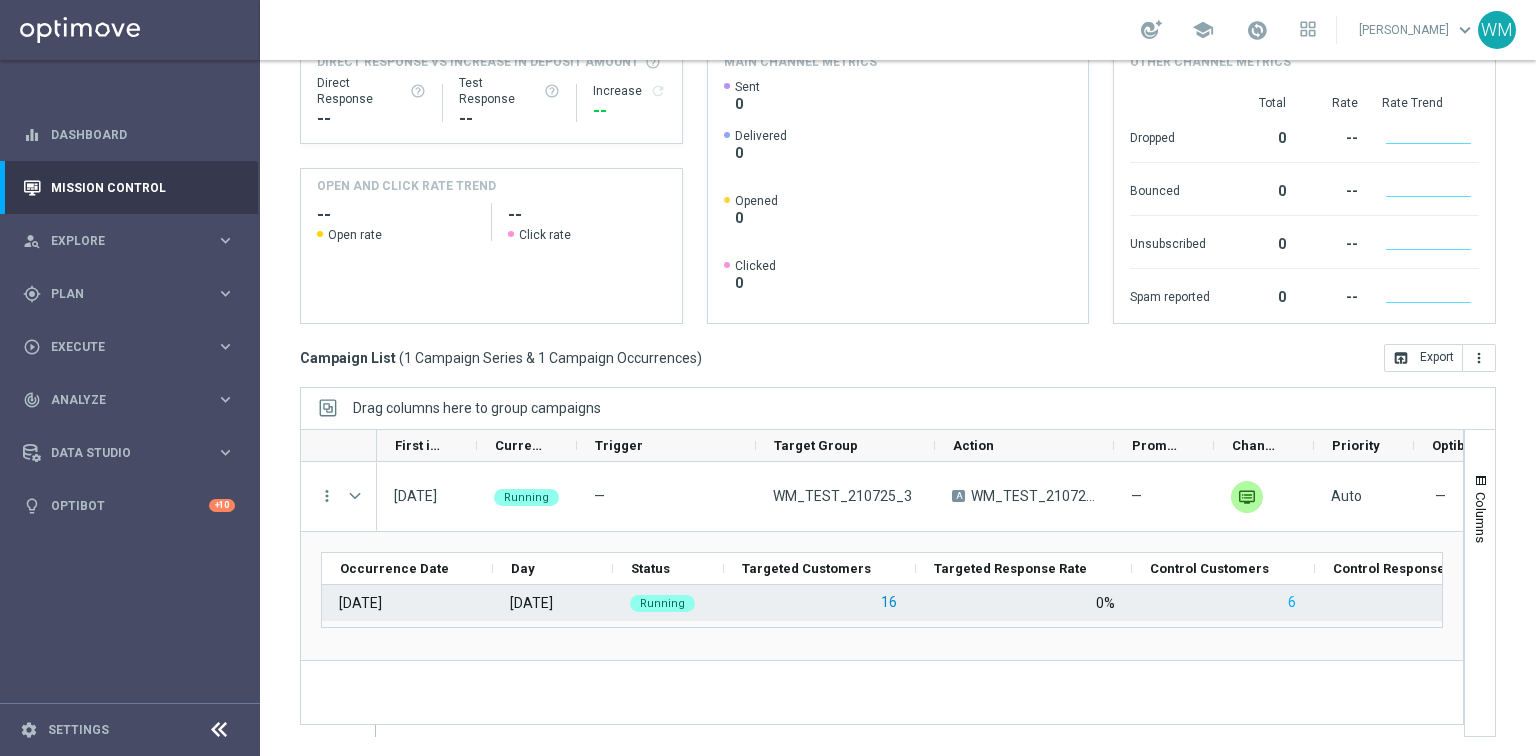 click on "16" at bounding box center [889, 602] 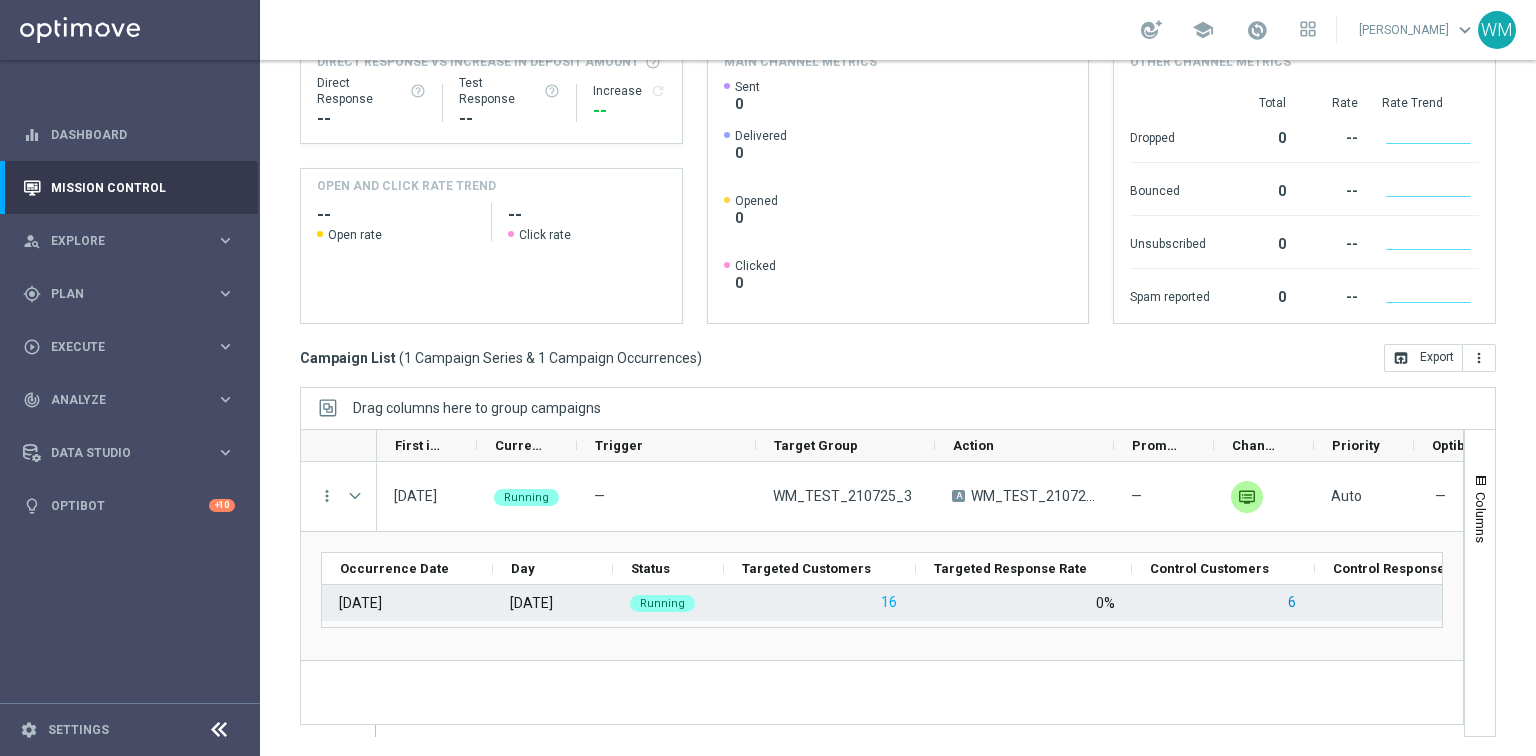 click on "6" at bounding box center [1292, 602] 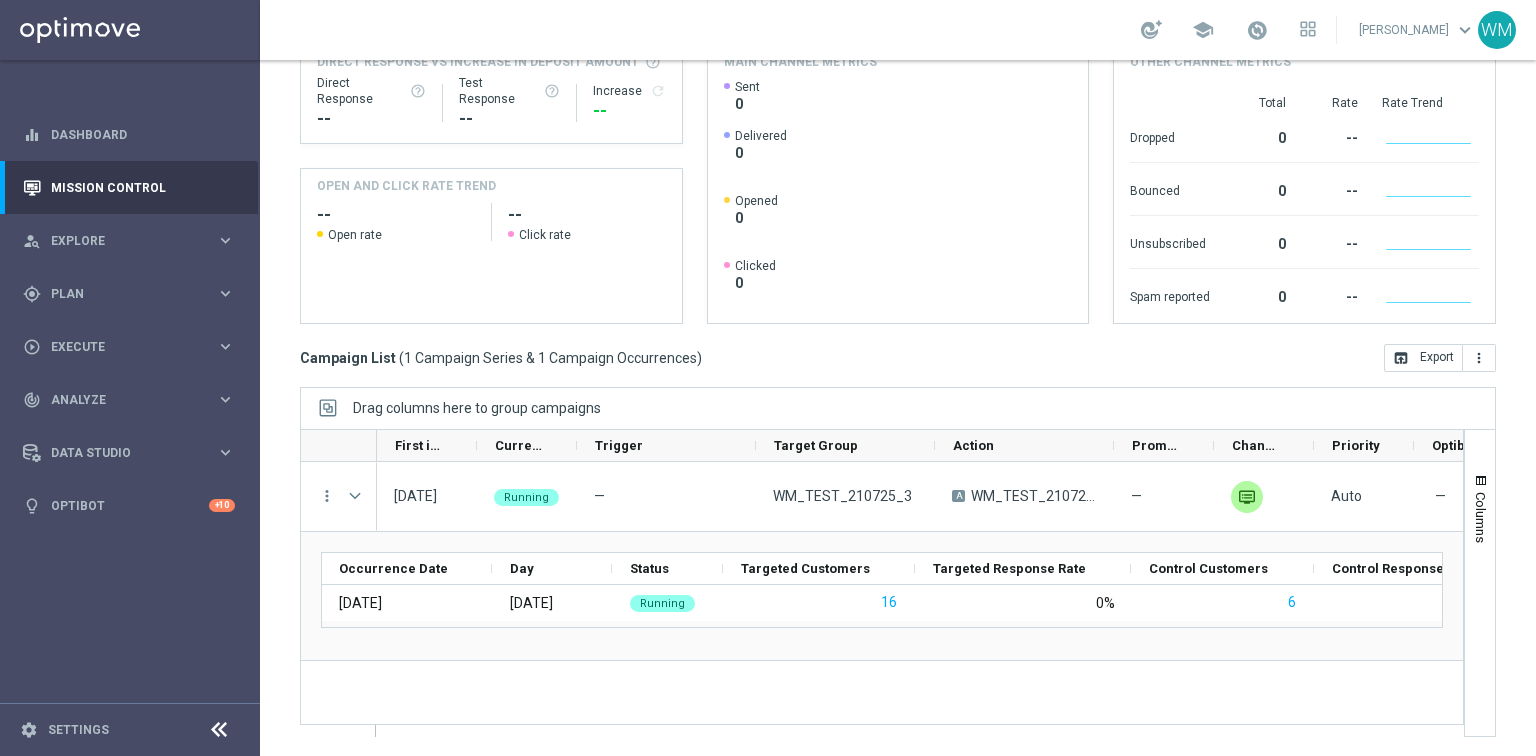 scroll, scrollTop: 0, scrollLeft: 284, axis: horizontal 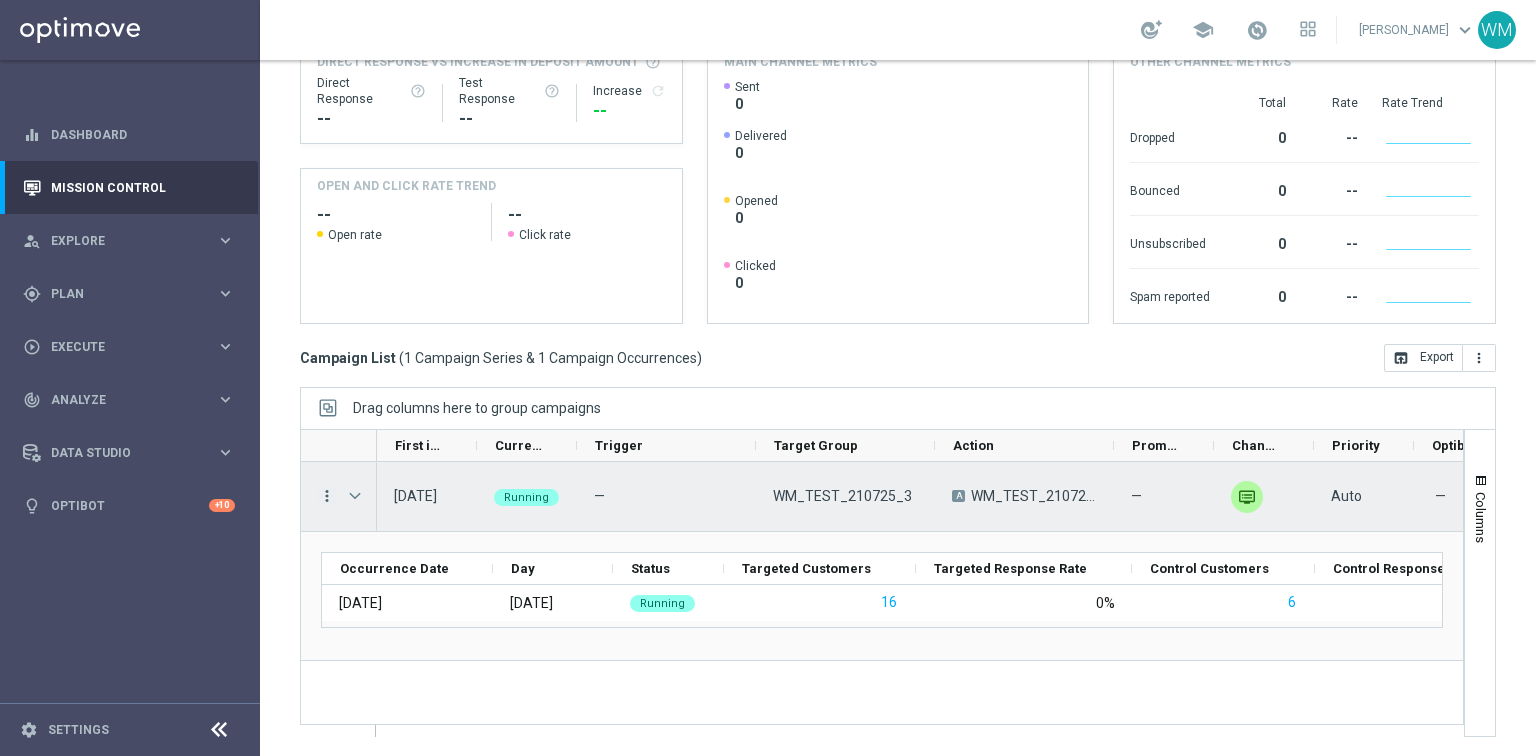 click on "more_vert" at bounding box center (327, 496) 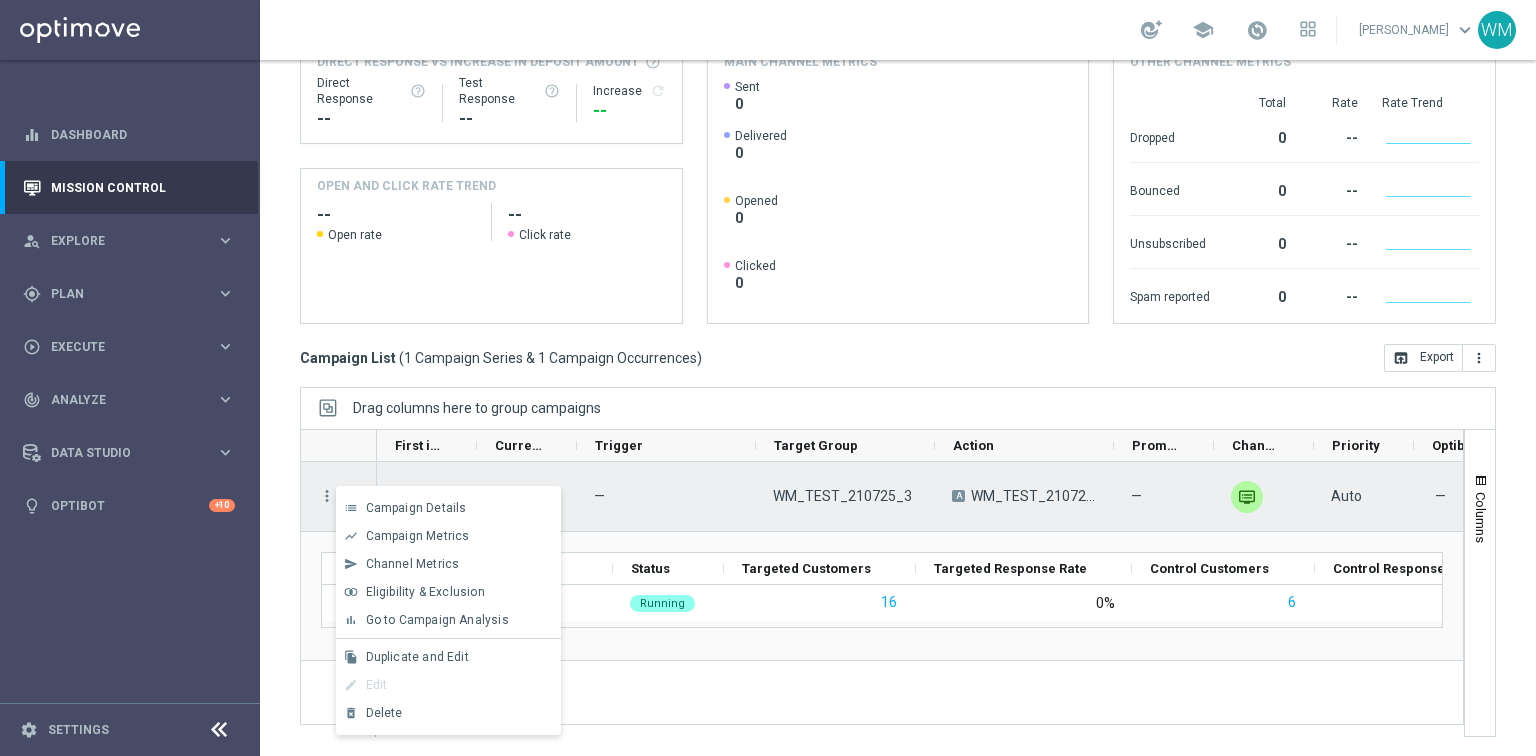 click on "WM_TEST_210725_3" at bounding box center (842, 496) 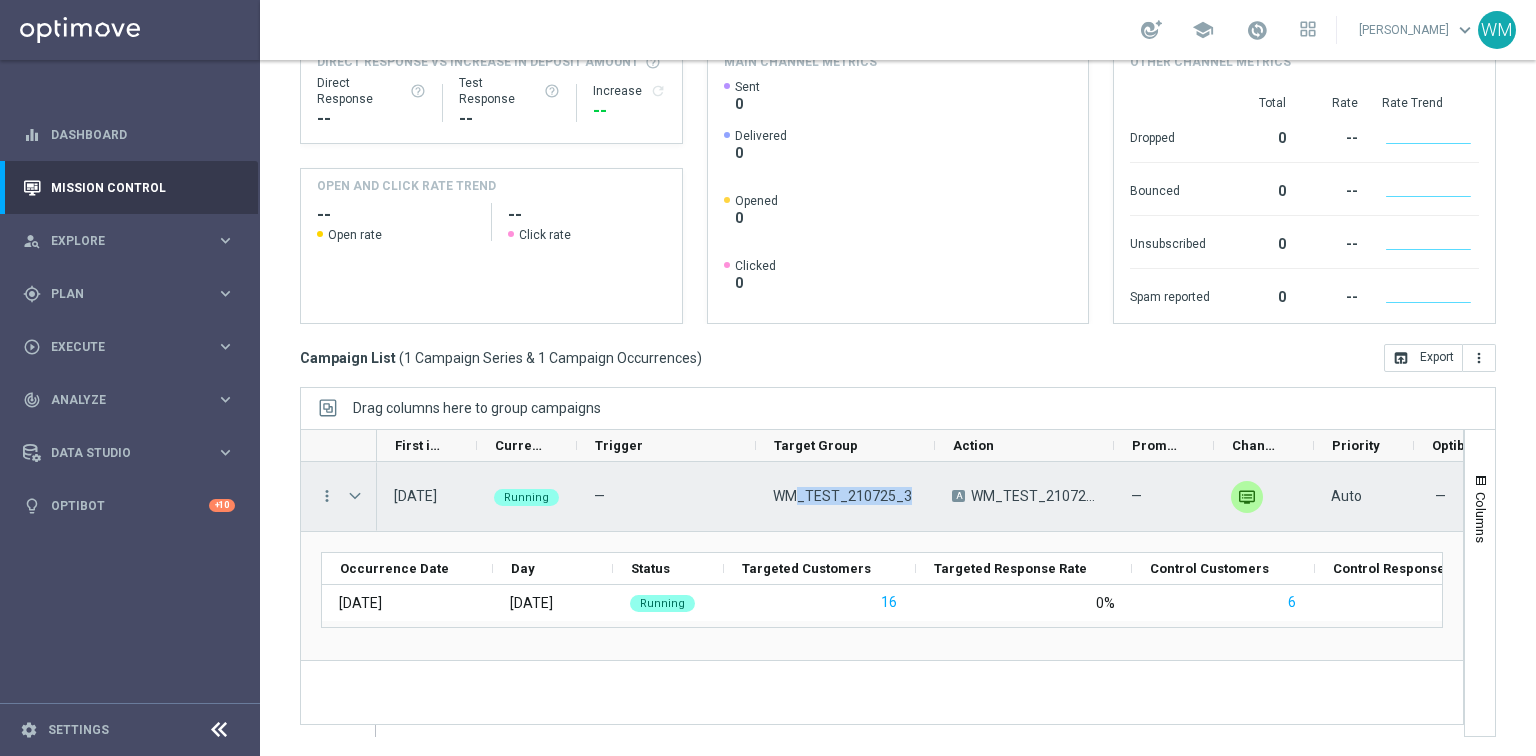 drag, startPoint x: 792, startPoint y: 488, endPoint x: 910, endPoint y: 496, distance: 118.270874 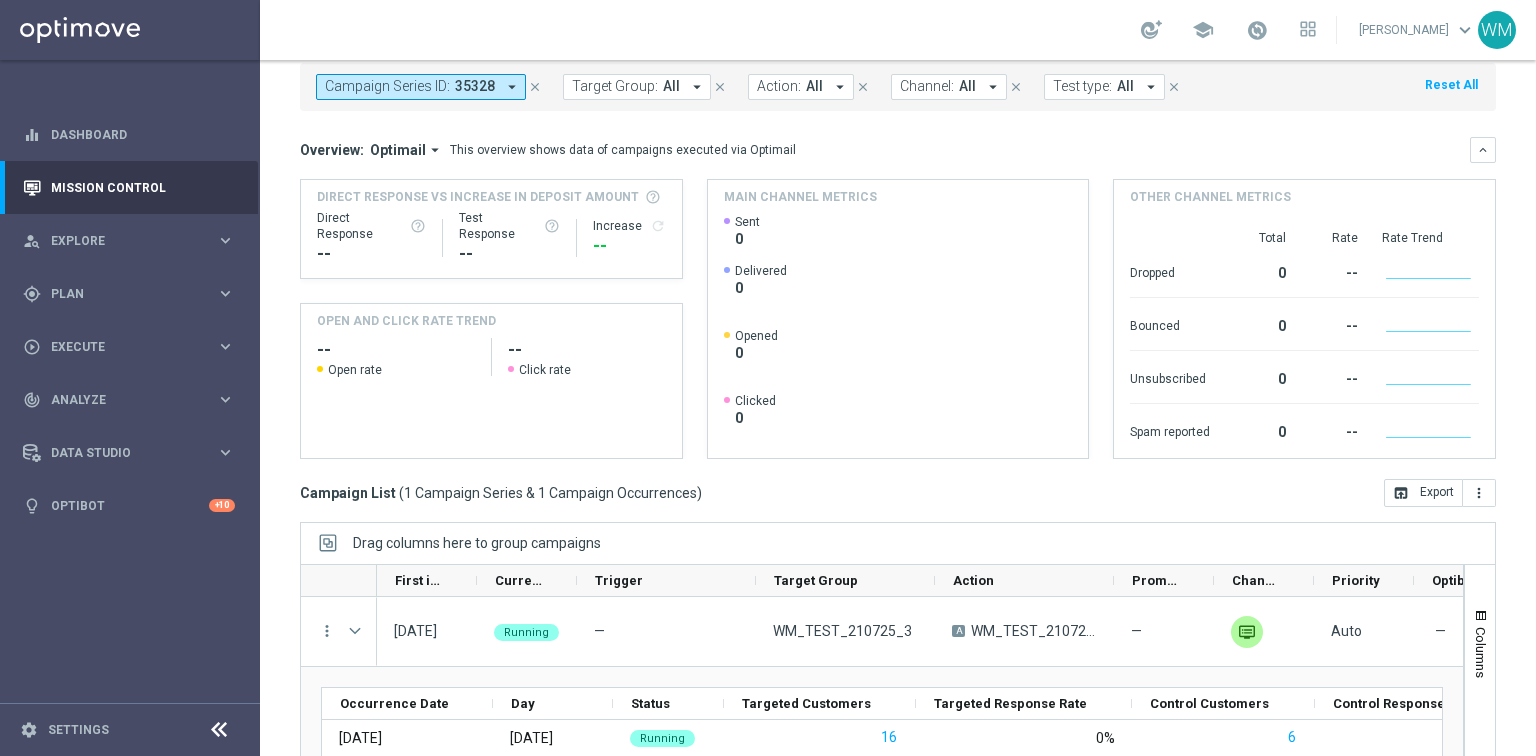 scroll, scrollTop: 0, scrollLeft: 0, axis: both 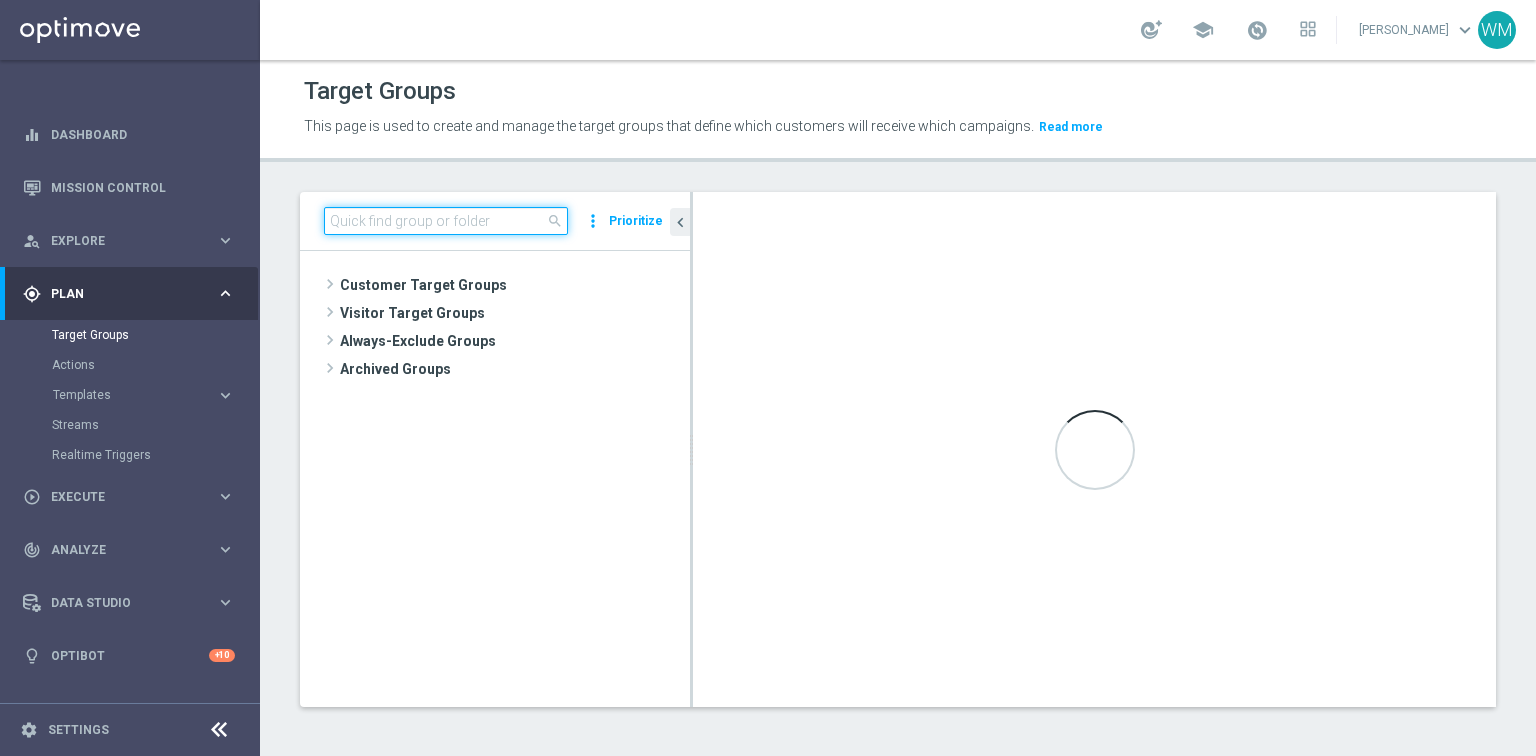 click at bounding box center [446, 221] 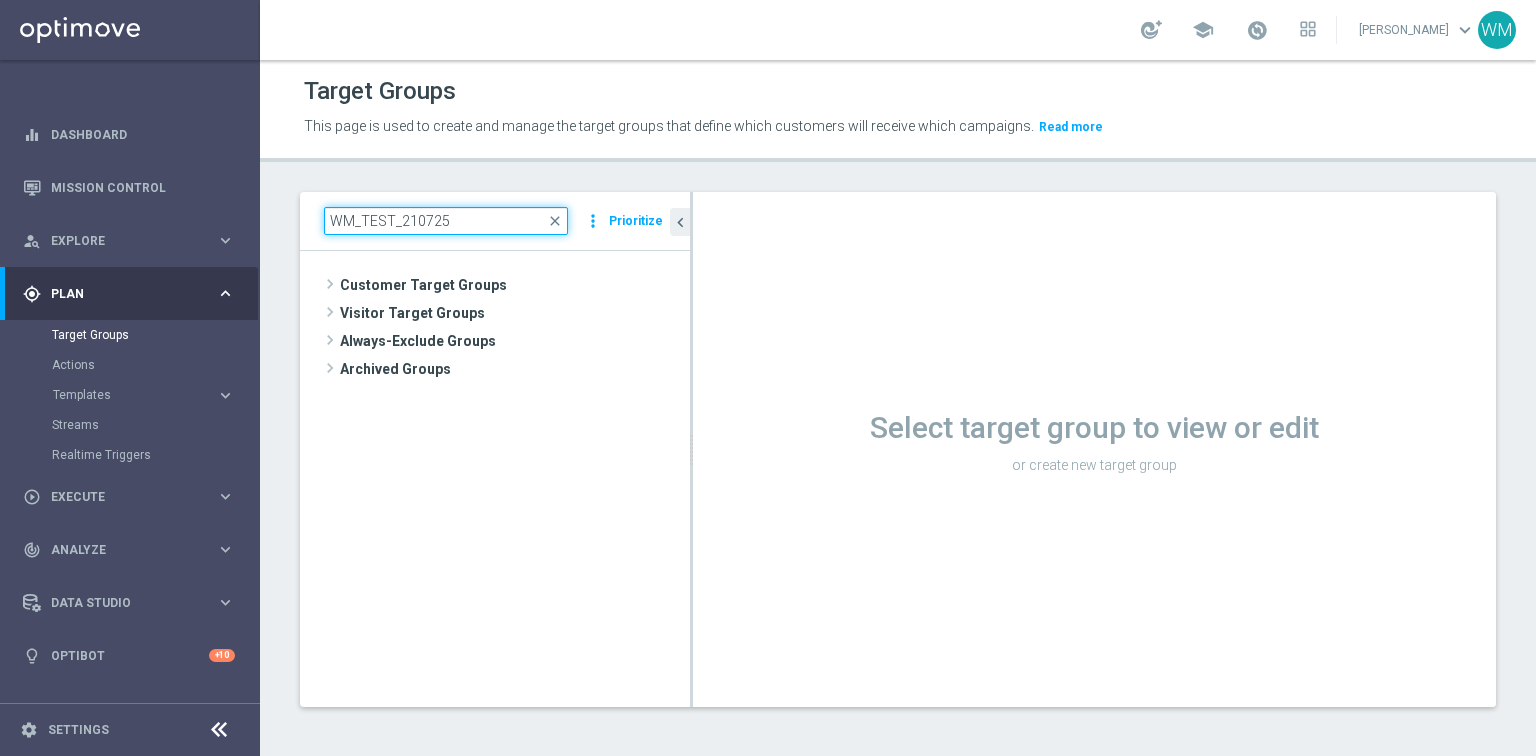 type on "WM_TEST_210725" 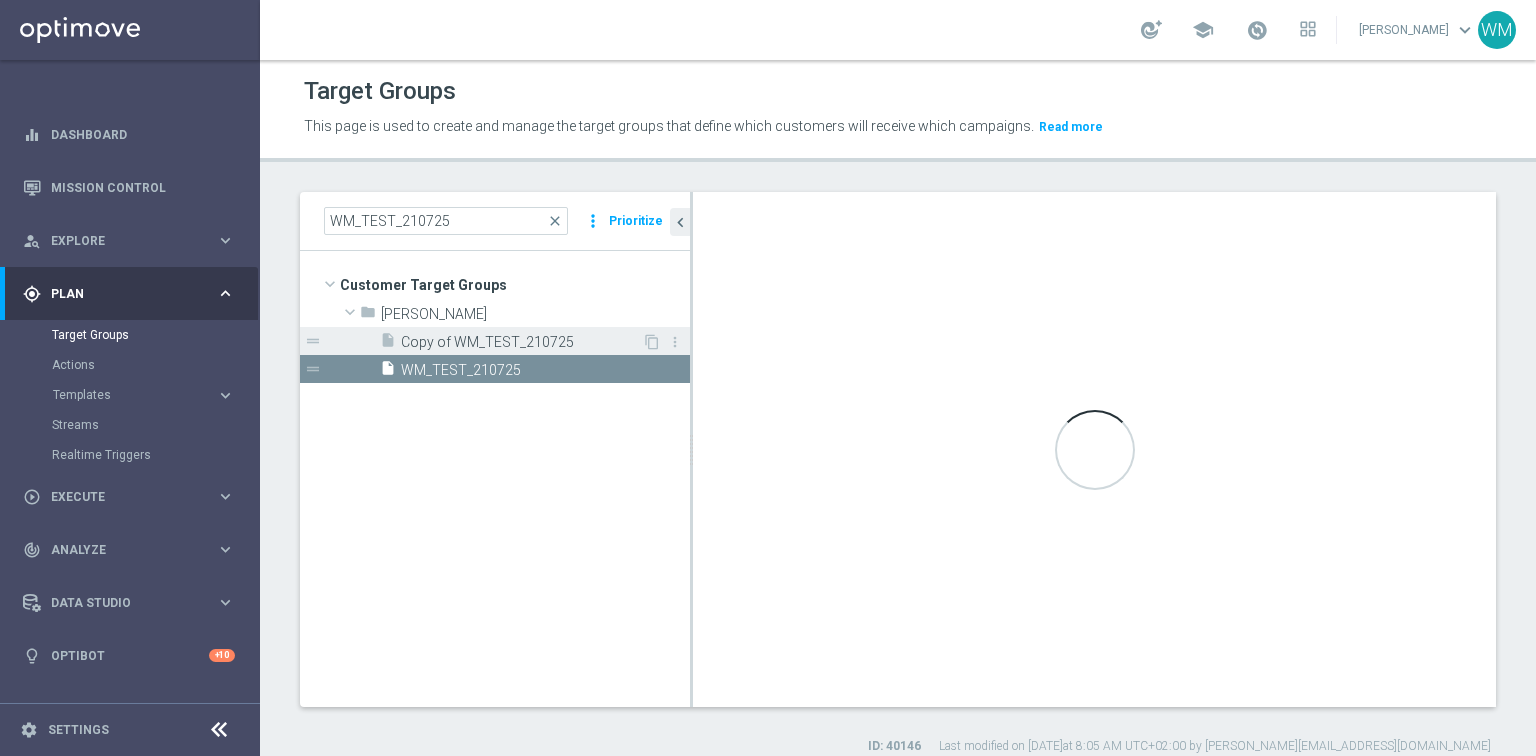 click on "Copy of WM_TEST_210725" at bounding box center [521, 342] 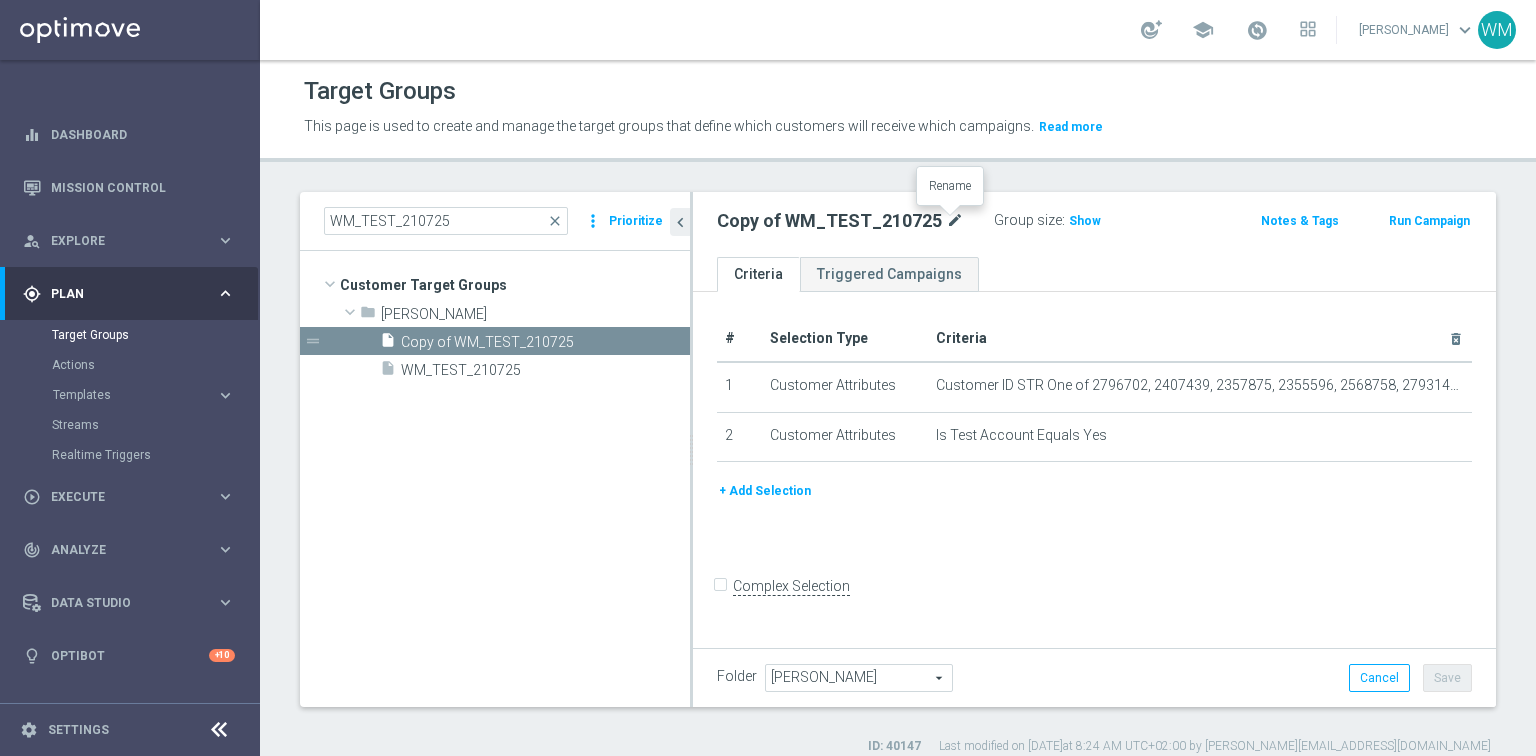 click on "mode_edit" 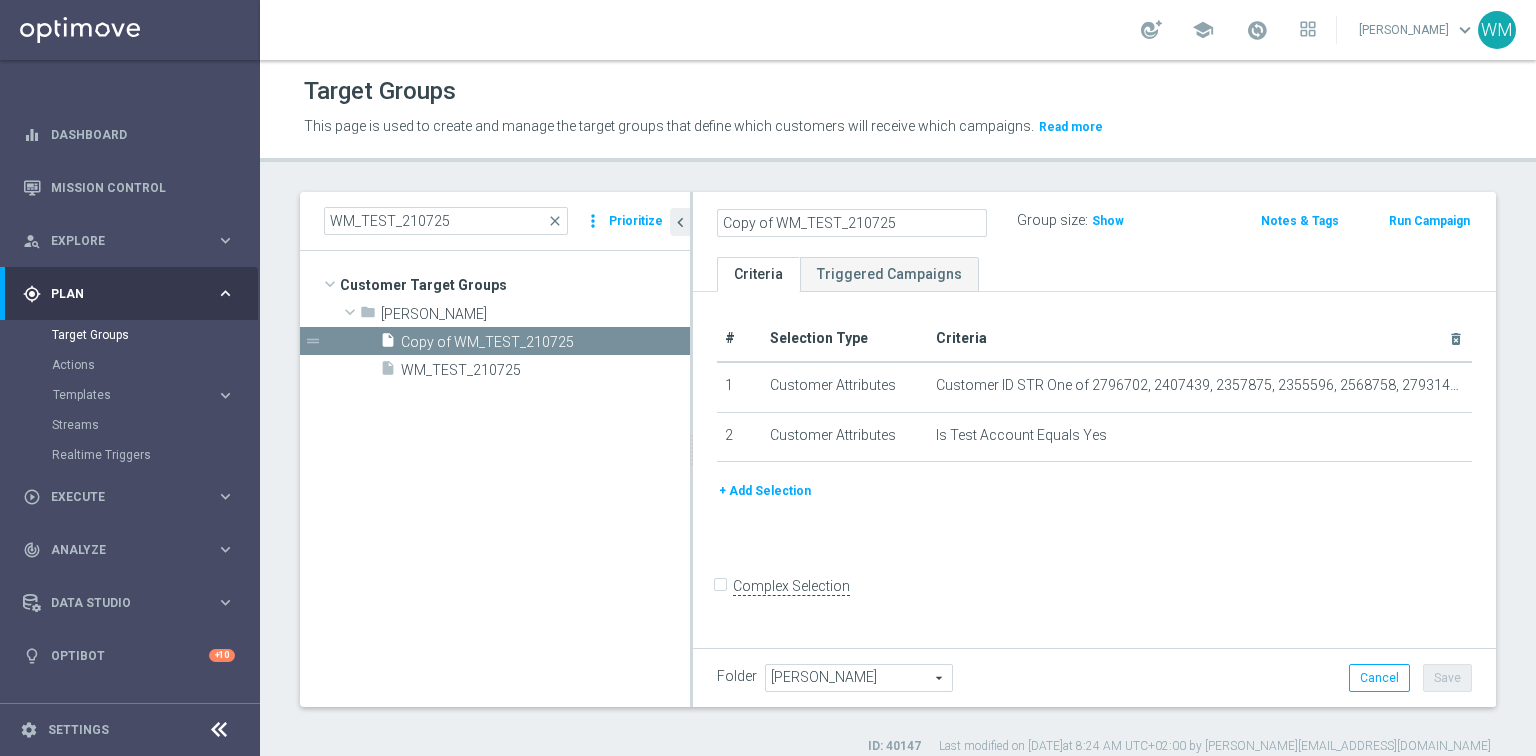 click on "Copy of WM_TEST_210725" 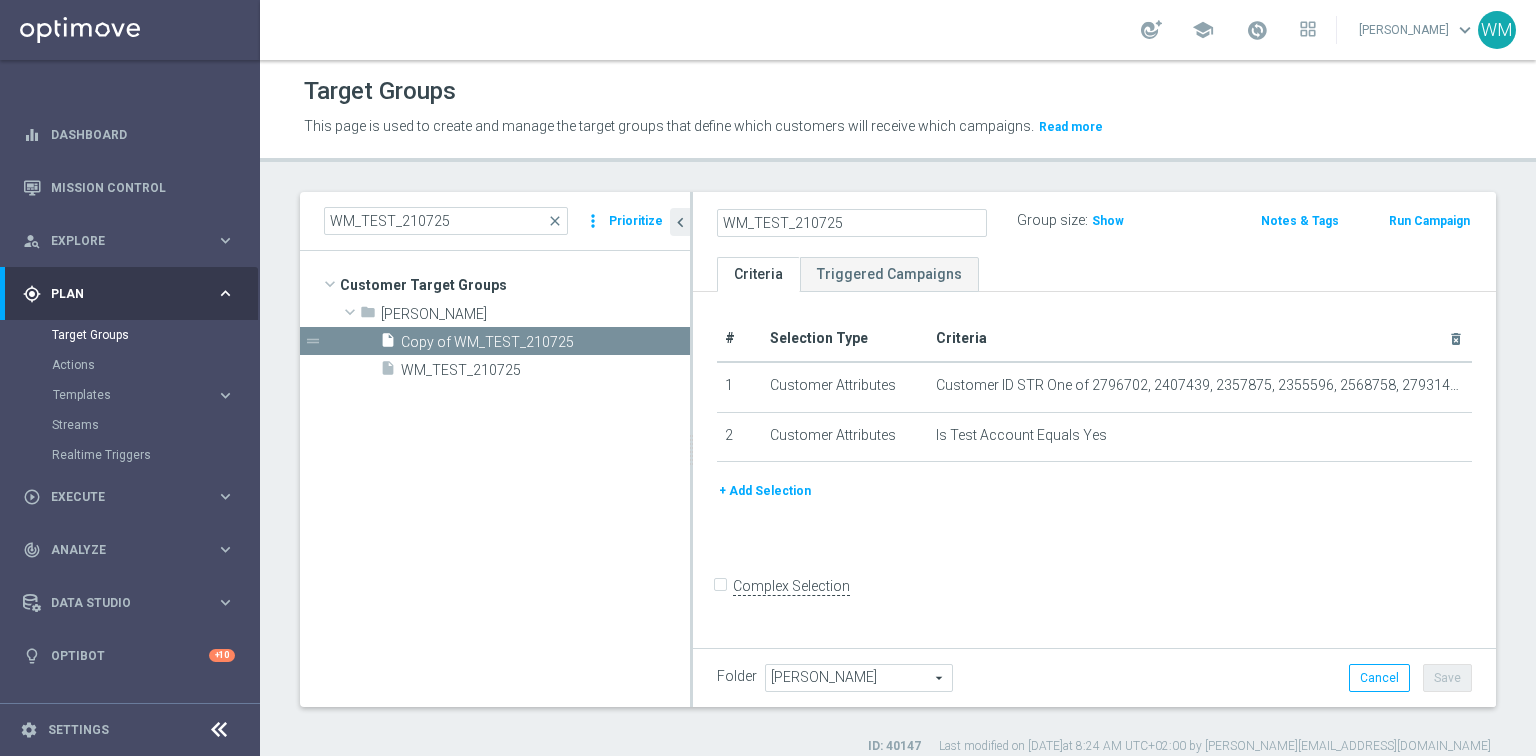 click on "WM_TEST_210725" 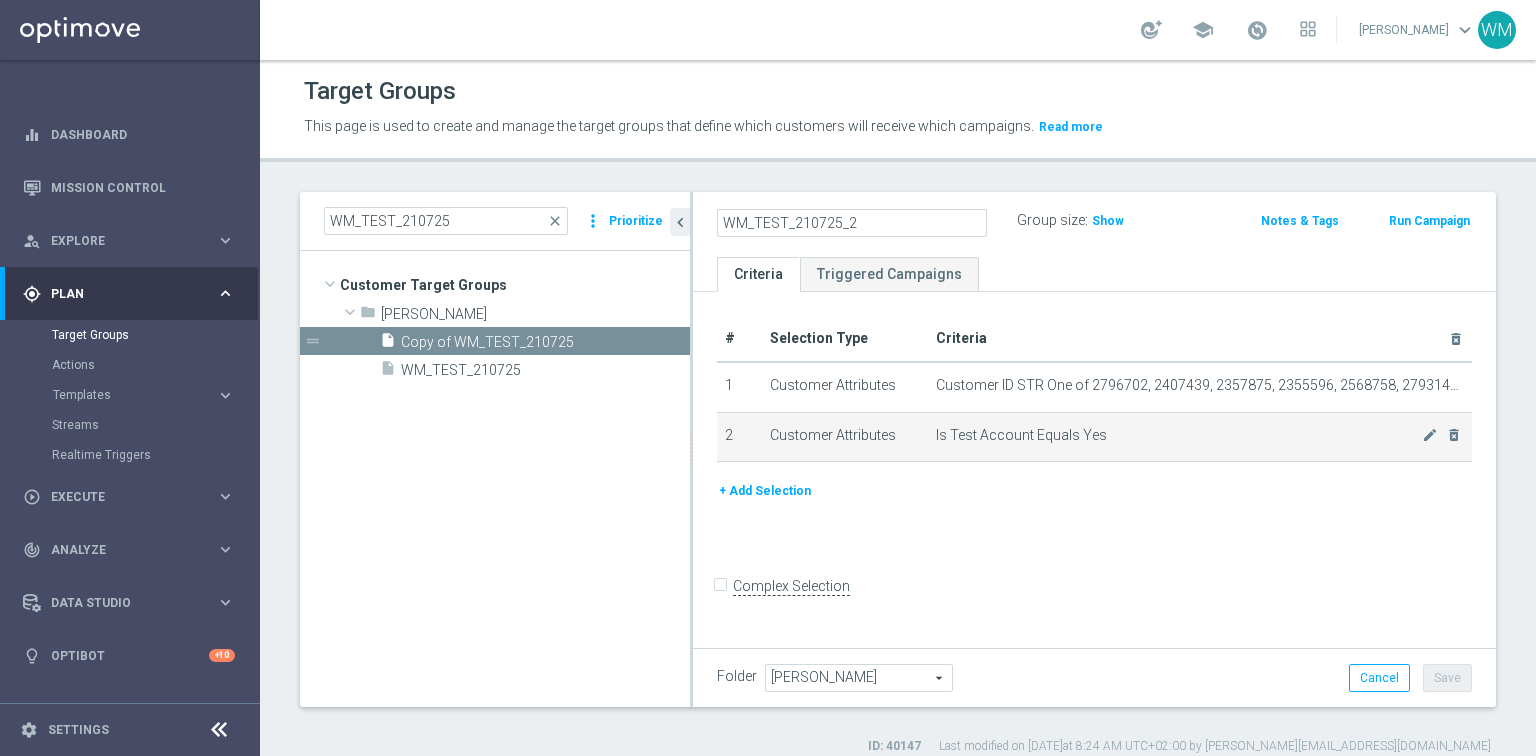 type on "WM_TEST_210725_2" 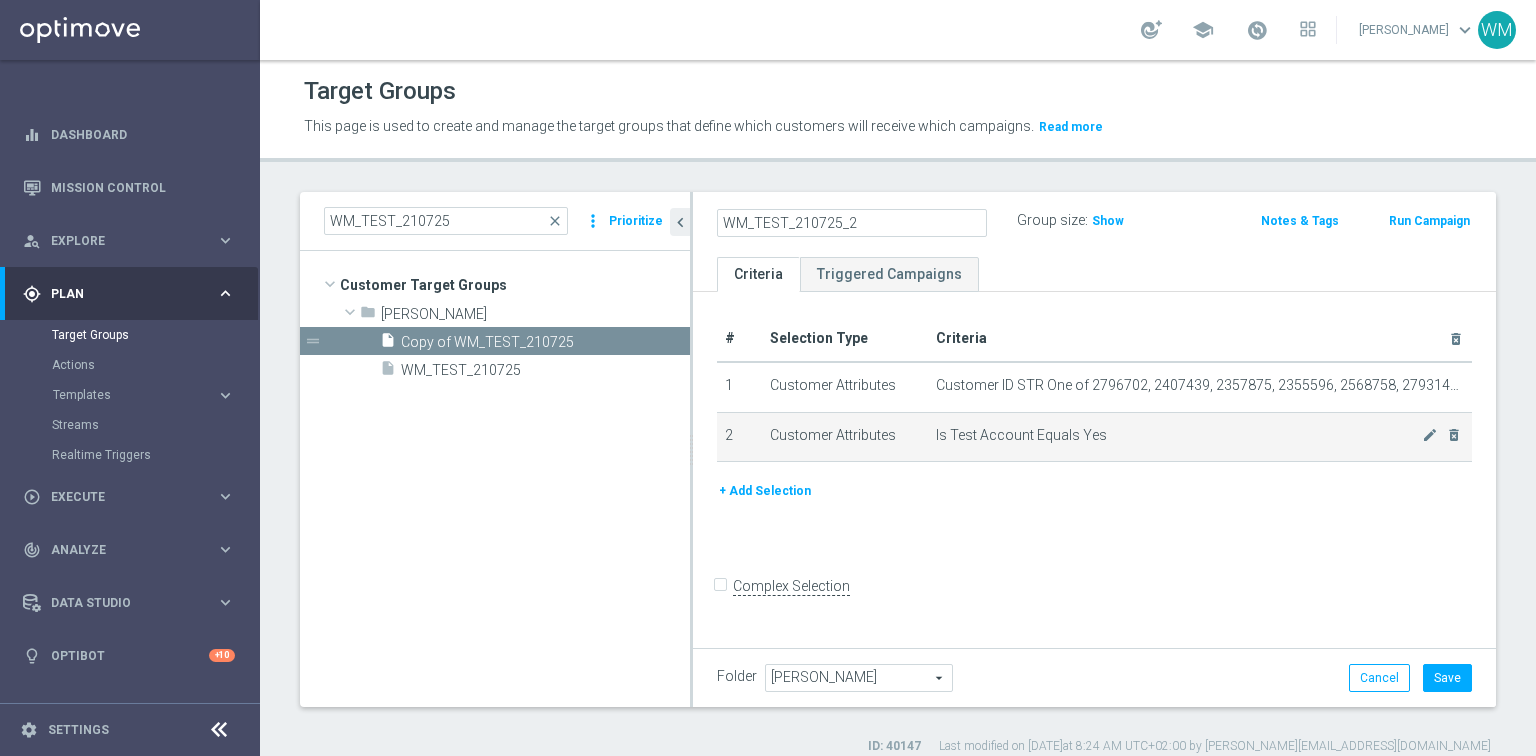 click on "Is Test Account Equals  Yes
mode_edit
delete_forever" 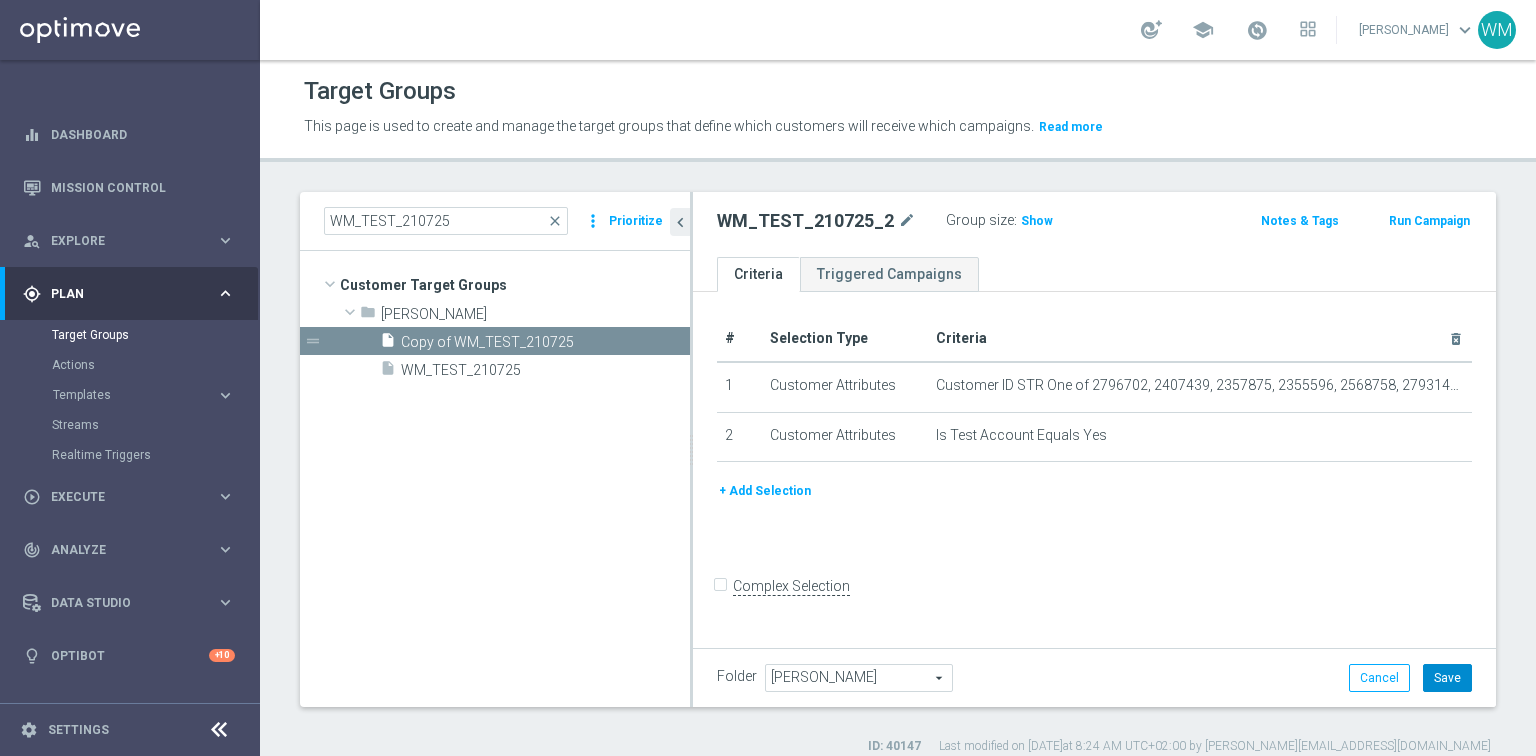 click on "Save" 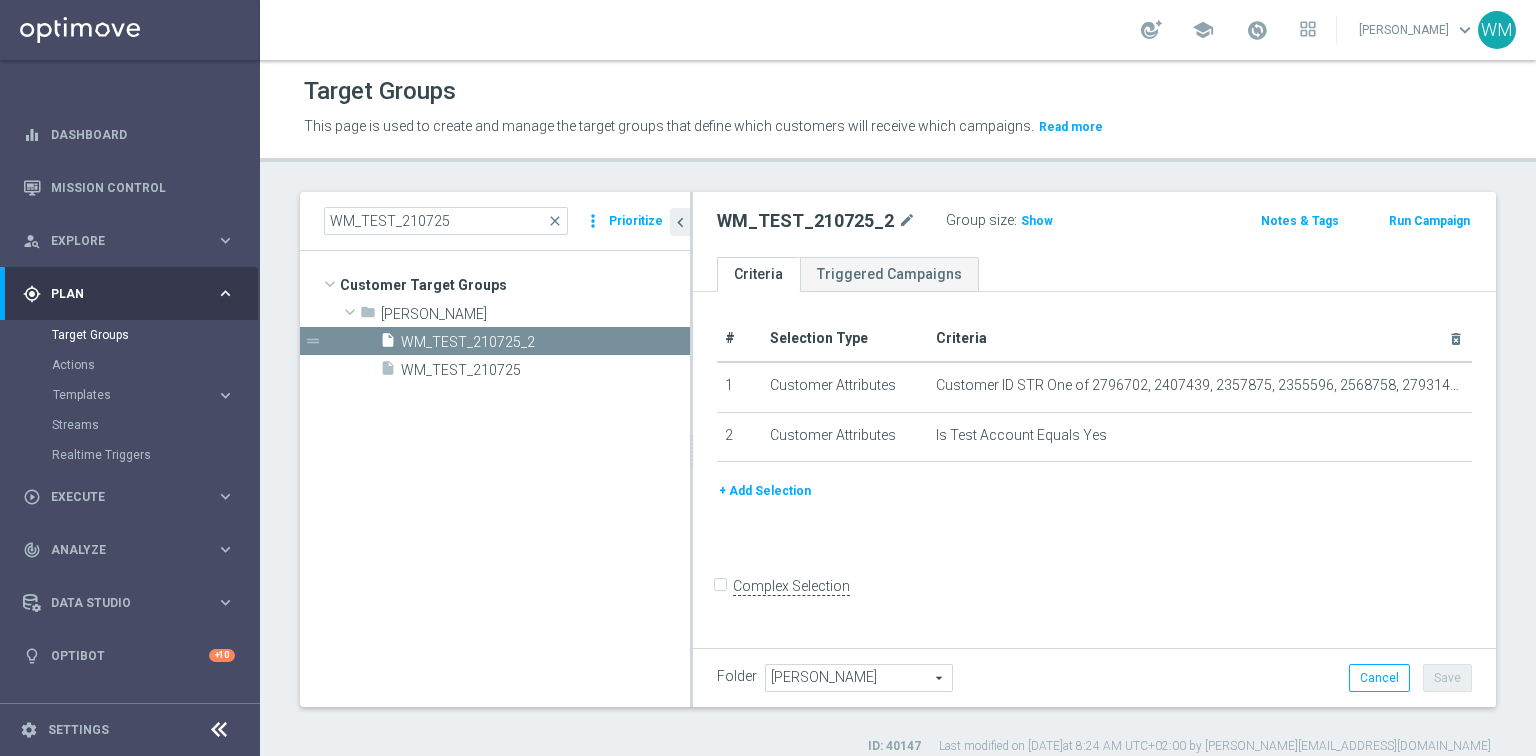 click on "WM_TEST_210725_2" 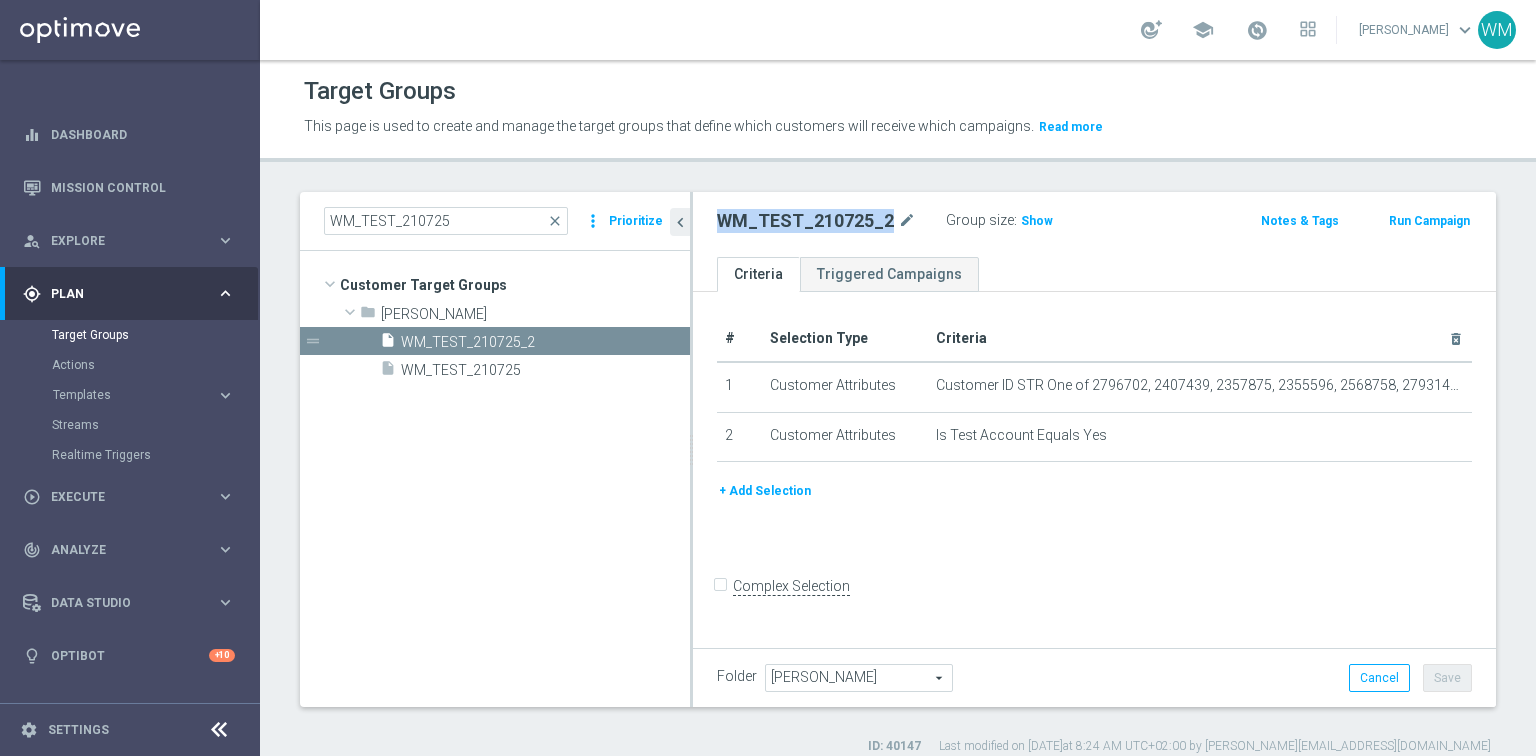 click on "WM_TEST_210725_2" 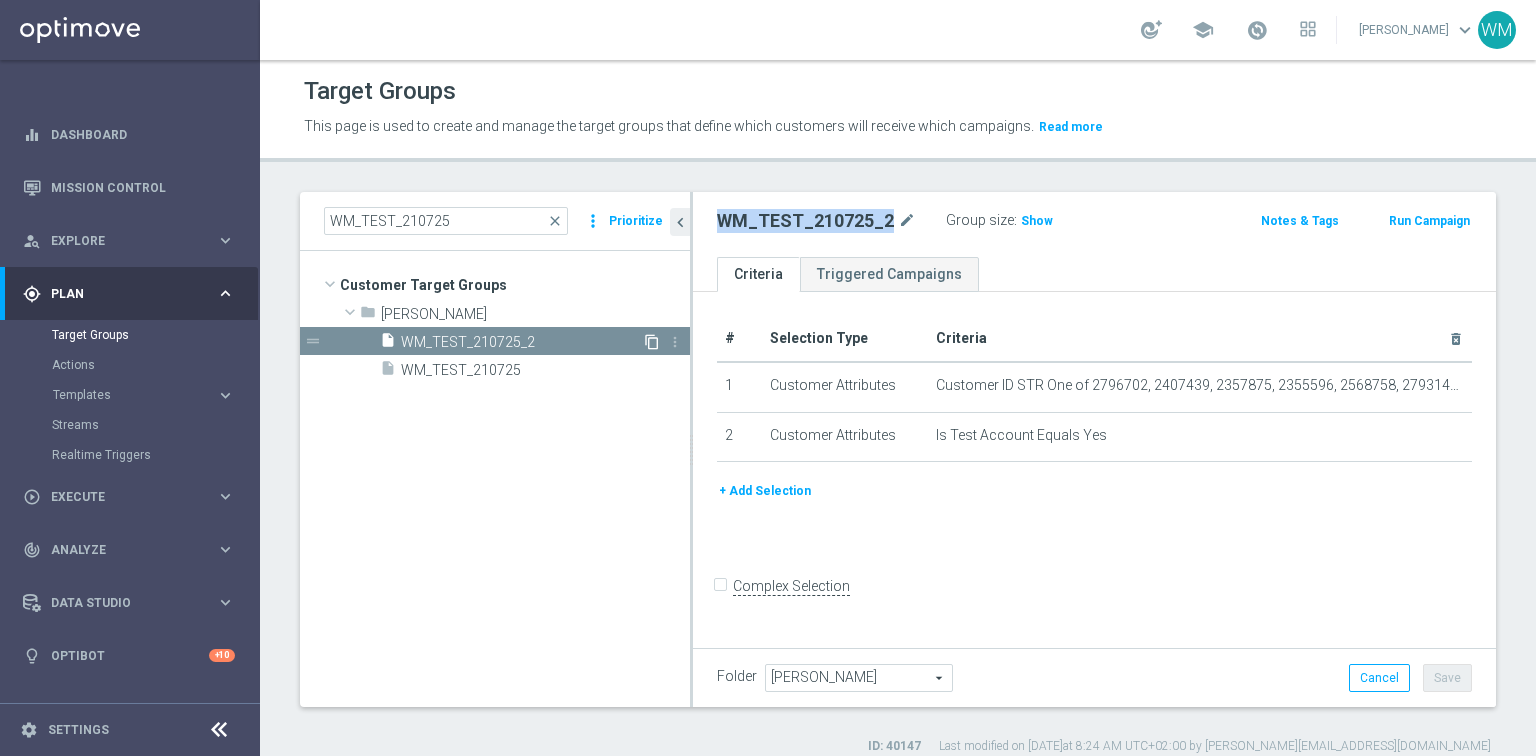 click on "content_copy" 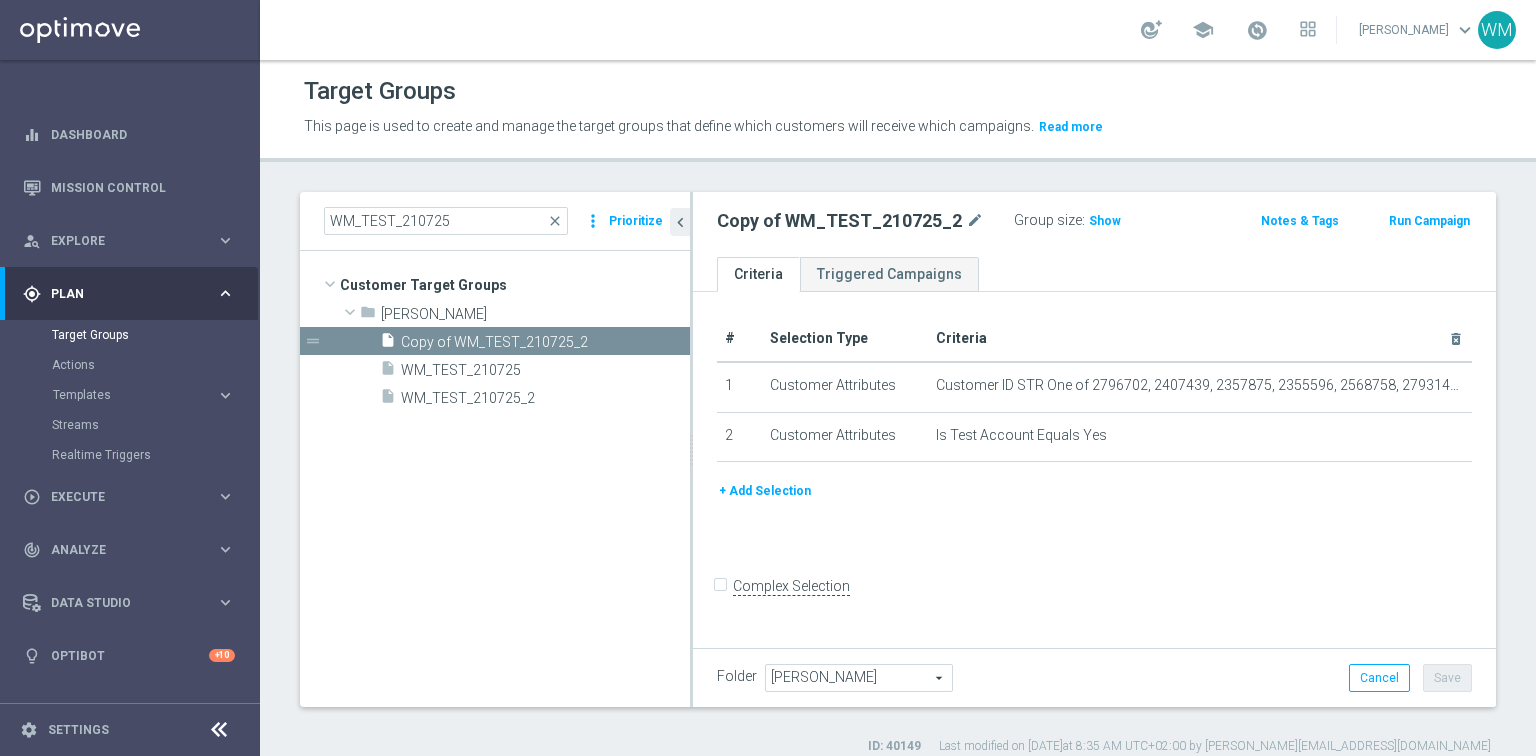 click on "Copy of WM_TEST_210725_2" 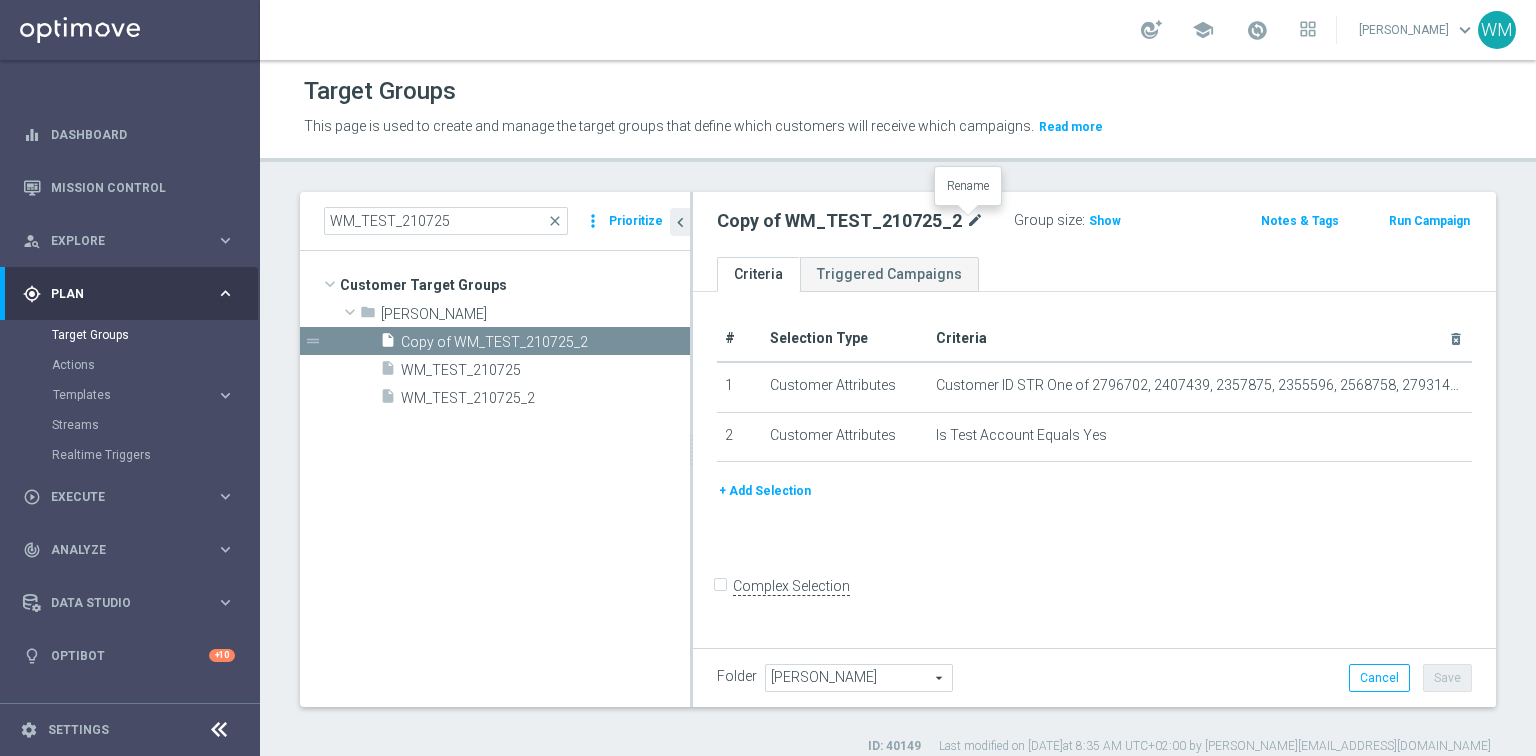 click on "mode_edit" 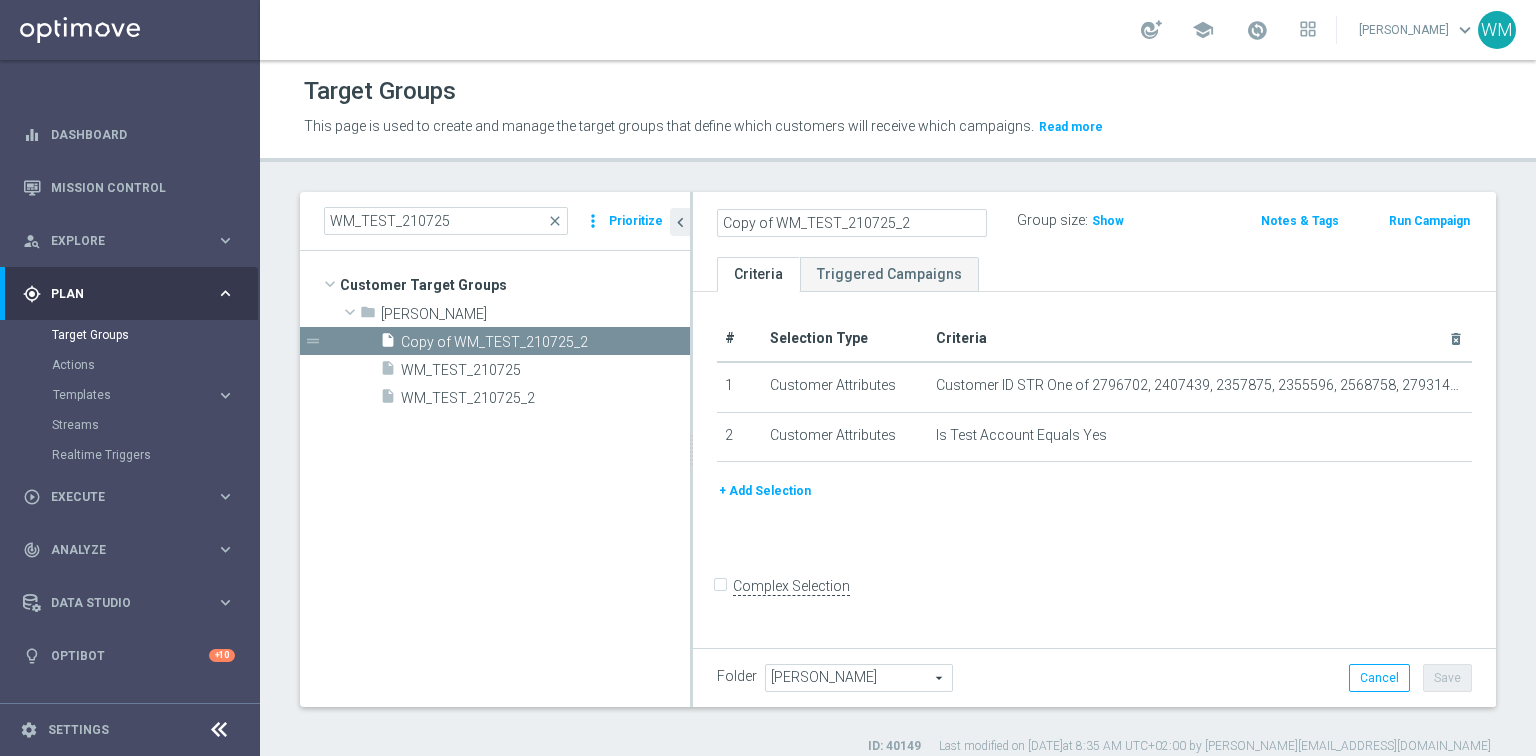 click on "Copy of WM_TEST_210725_2" 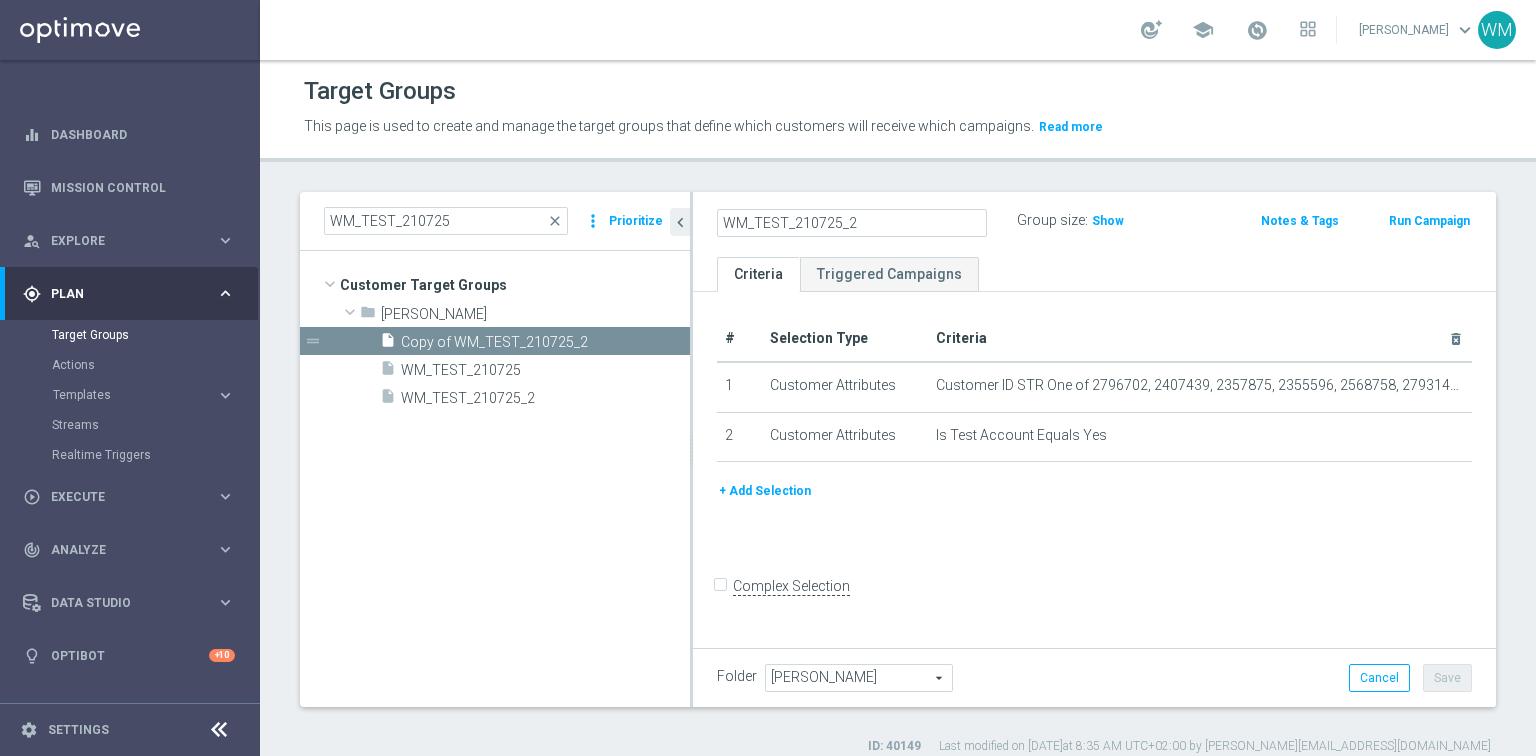 click on "WM_TEST_210725_2" 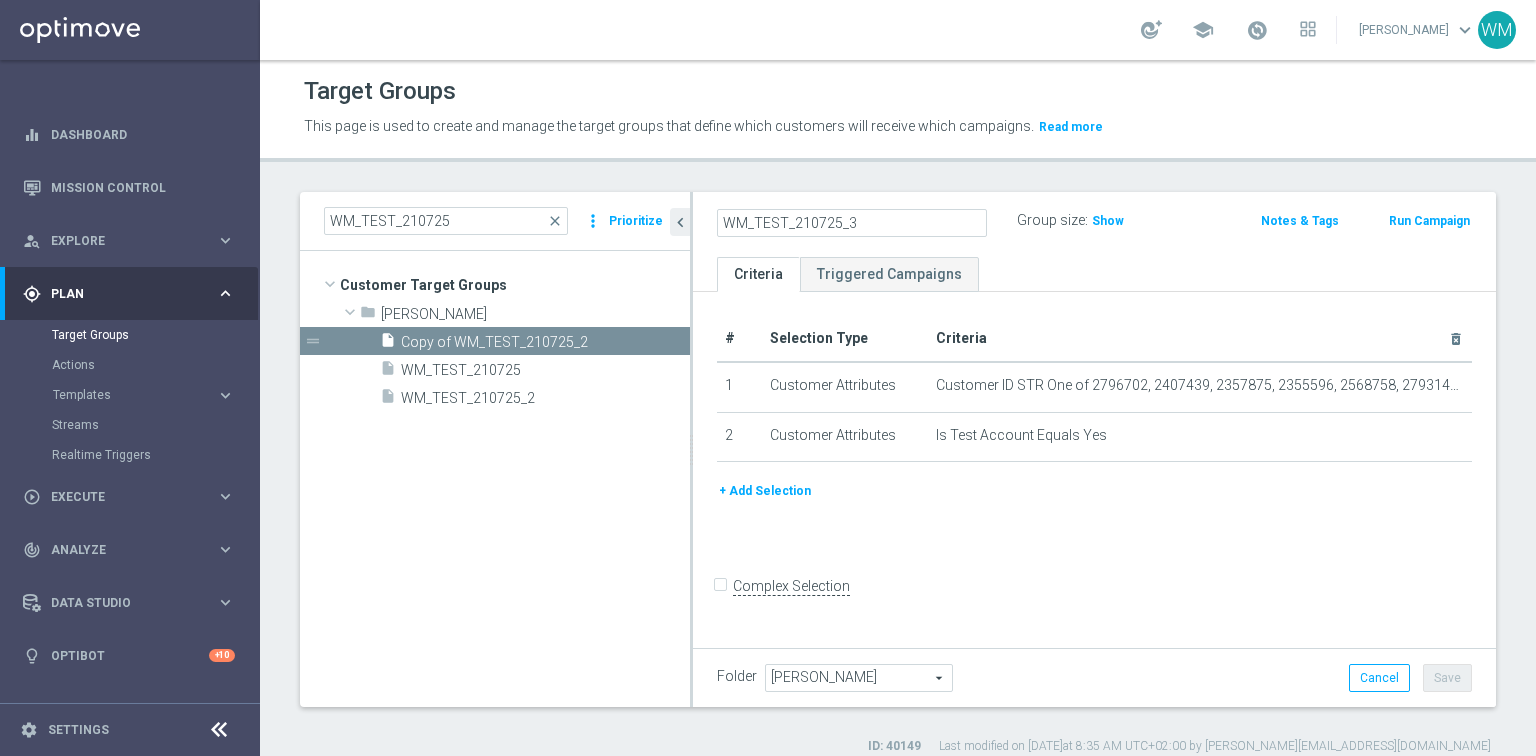 type on "WM_TEST_210725_3" 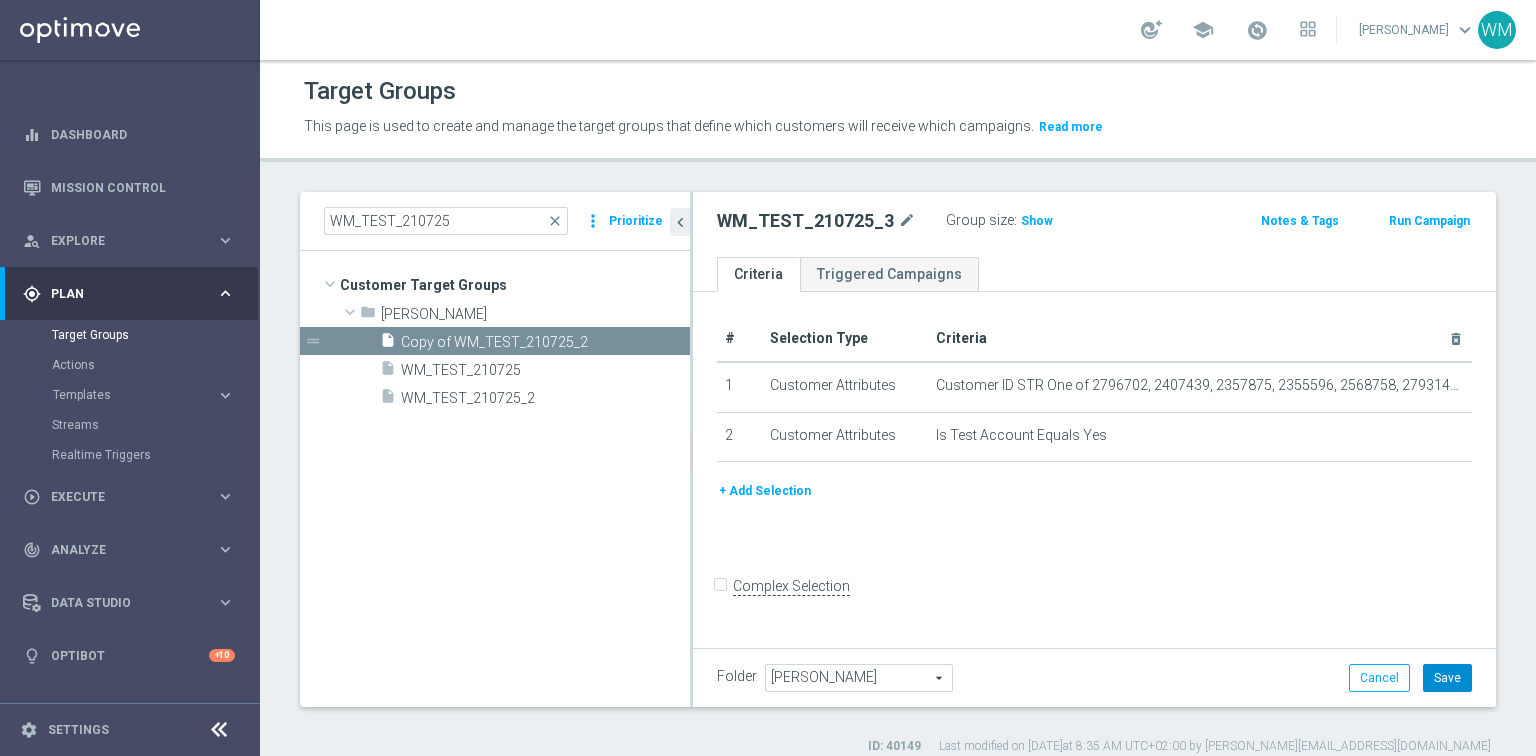 click on "Save" 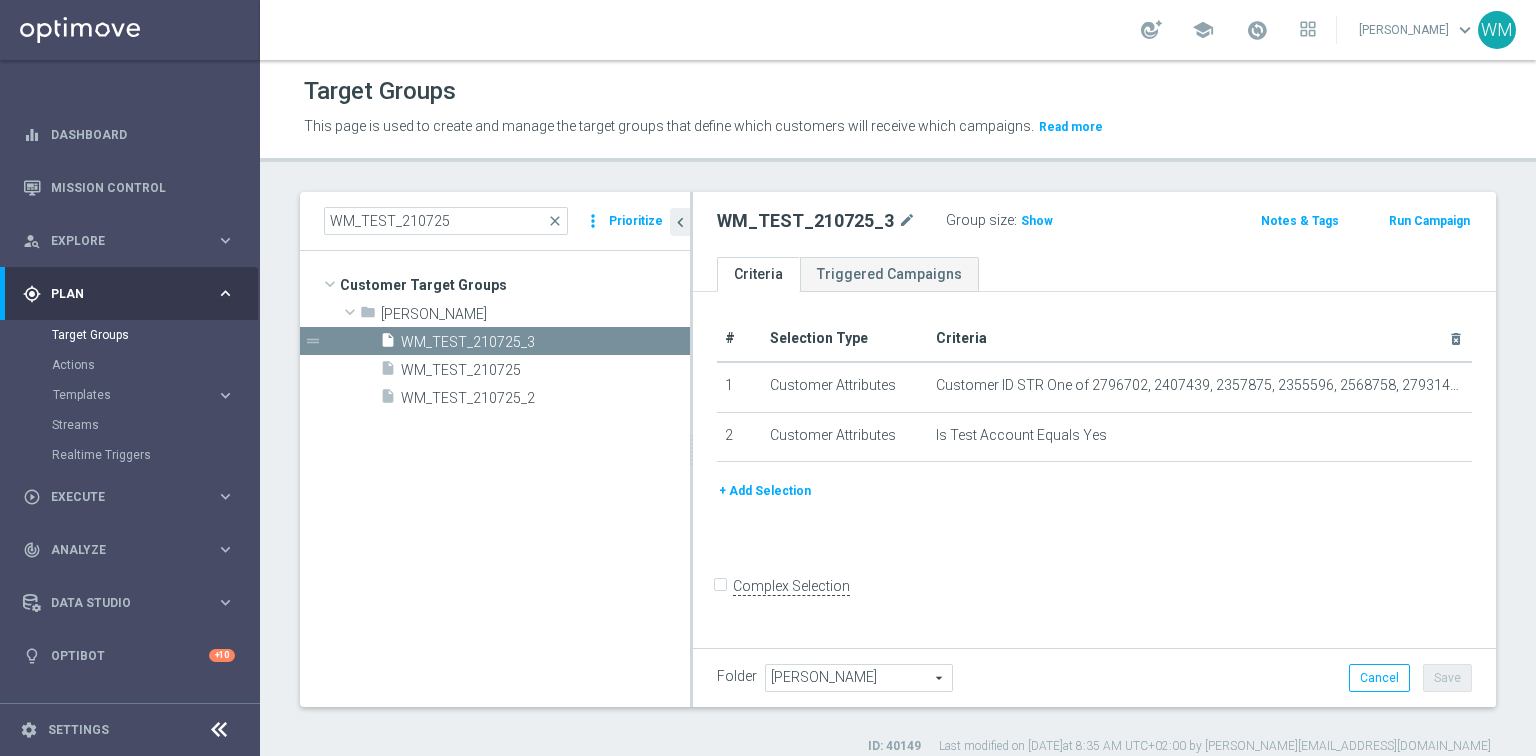 click on "WM_TEST_210725_3" 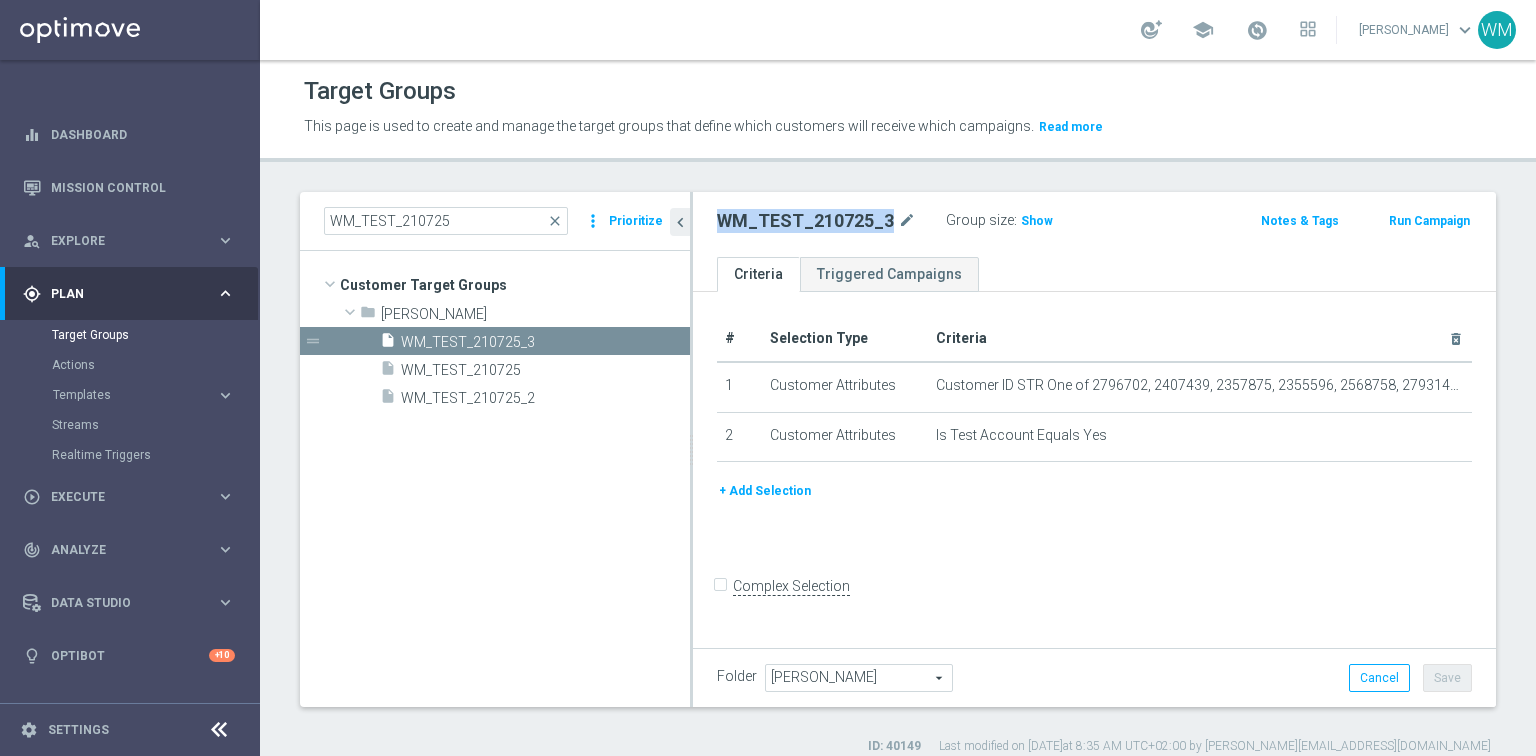 click on "WM_TEST_210725_3" 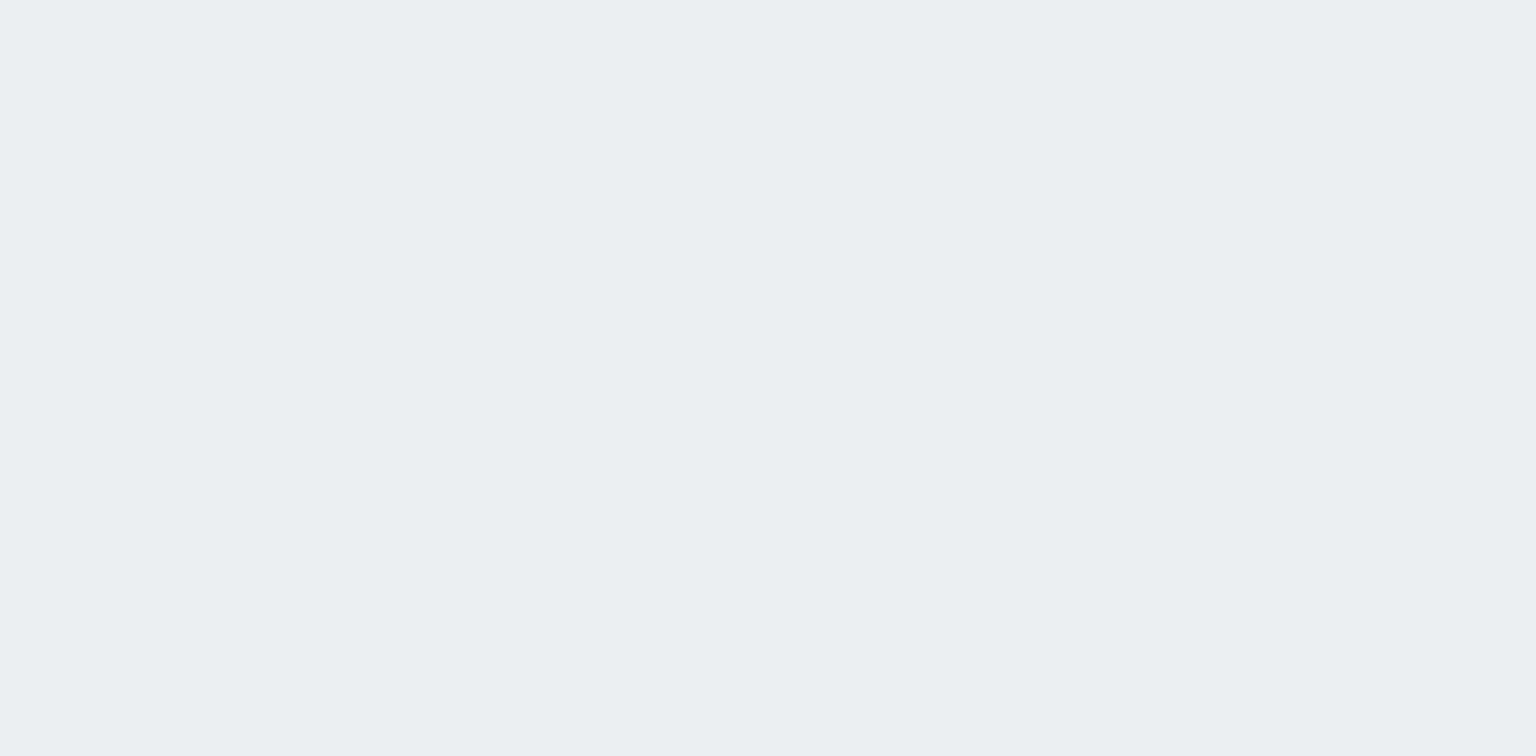 scroll, scrollTop: 0, scrollLeft: 0, axis: both 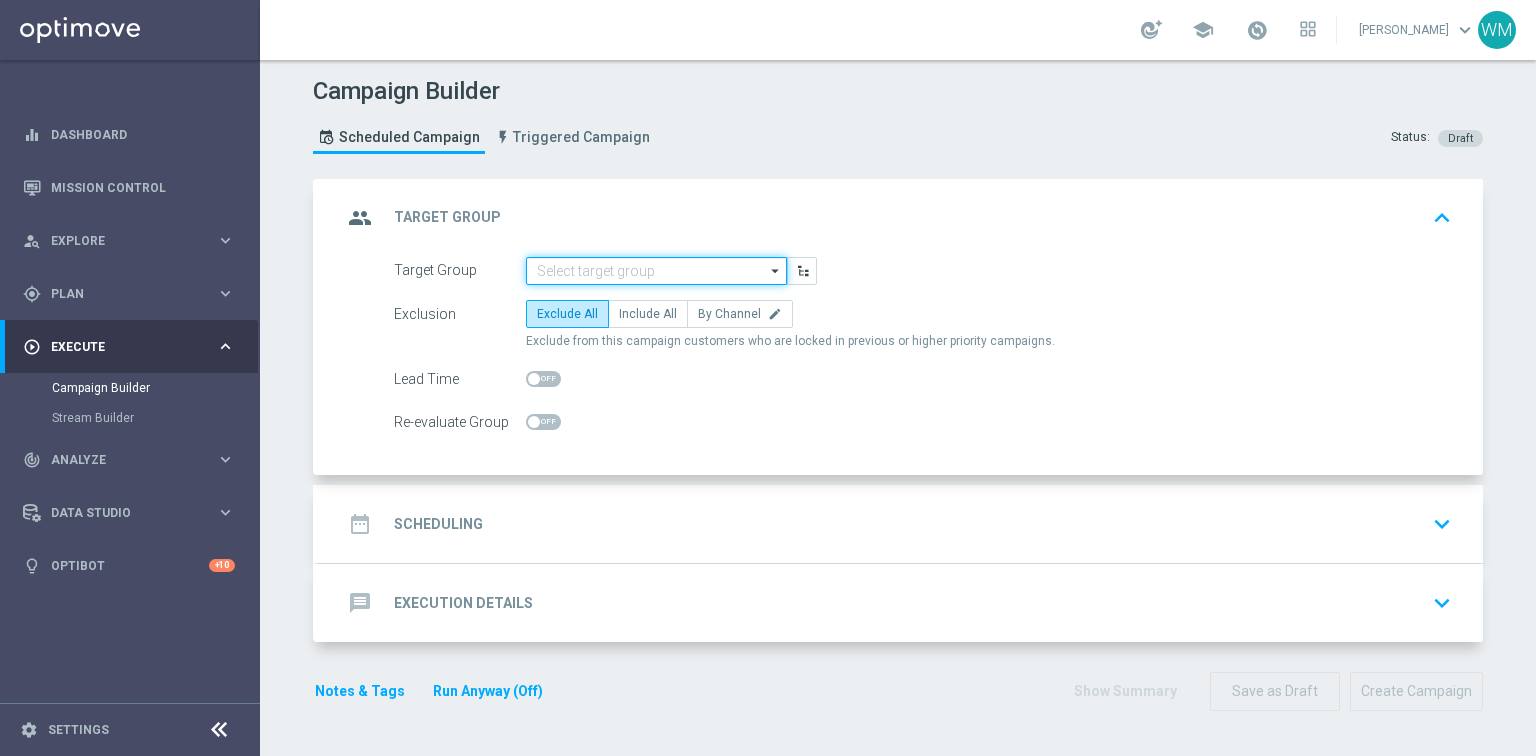 click 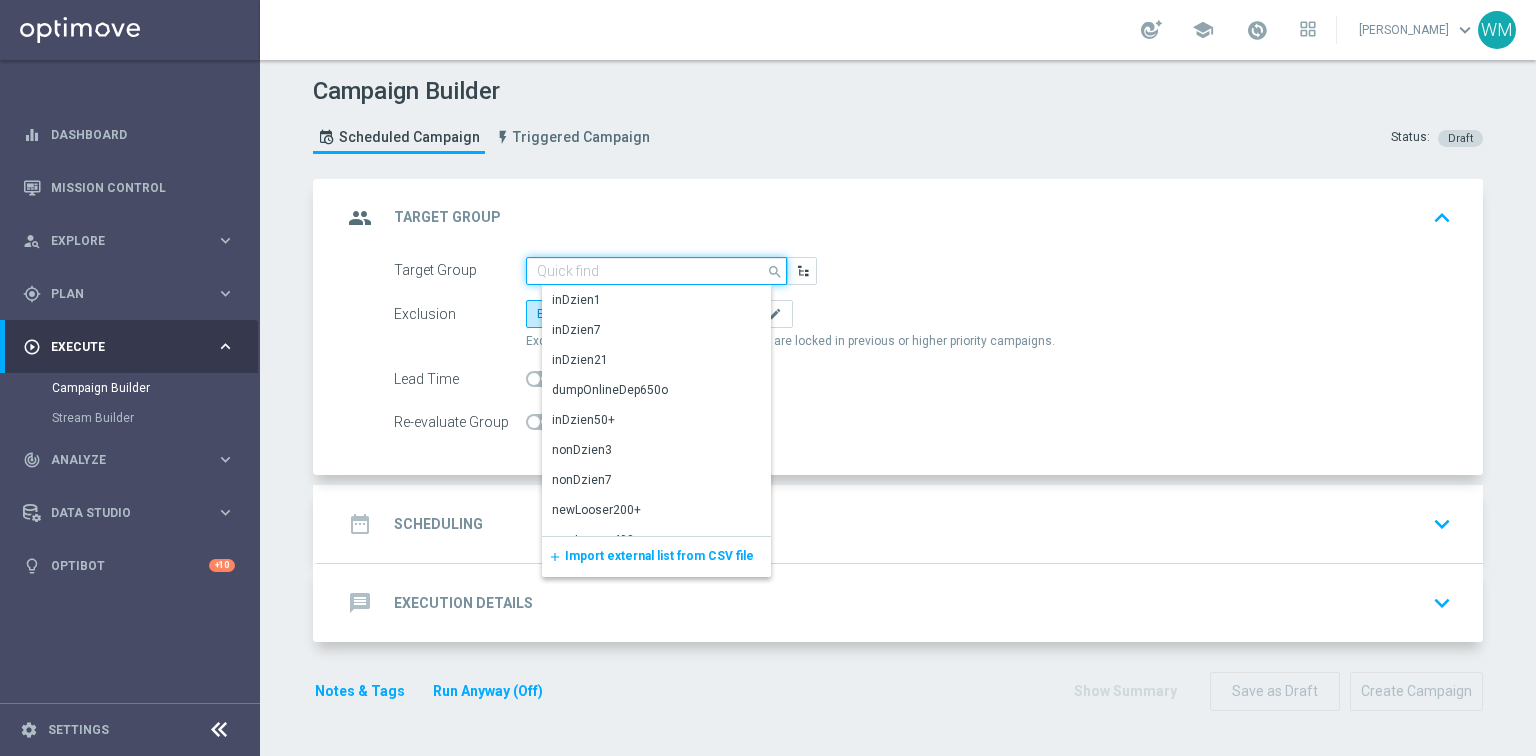 paste on "WM_TEST_210725_2" 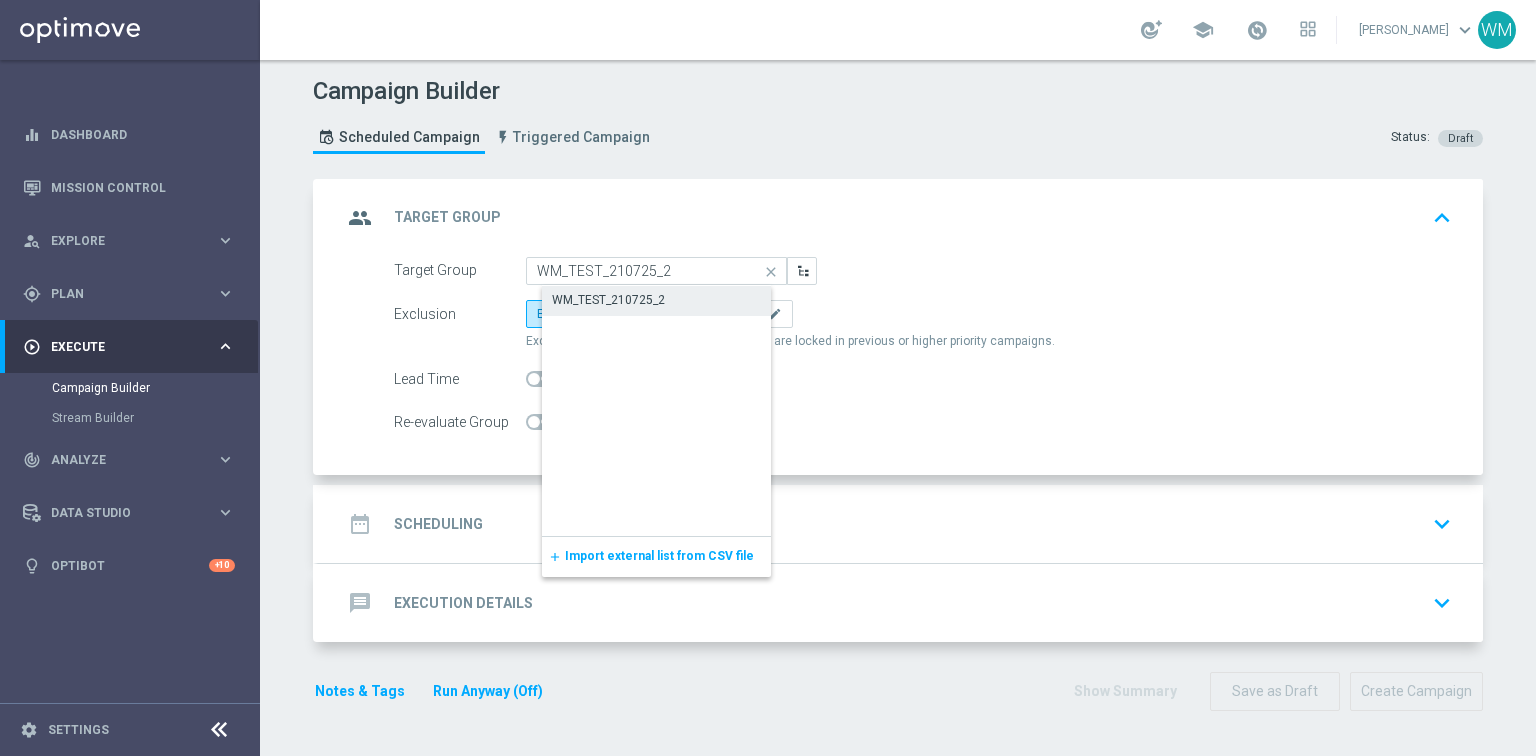 click on "WM_TEST_210725_2" 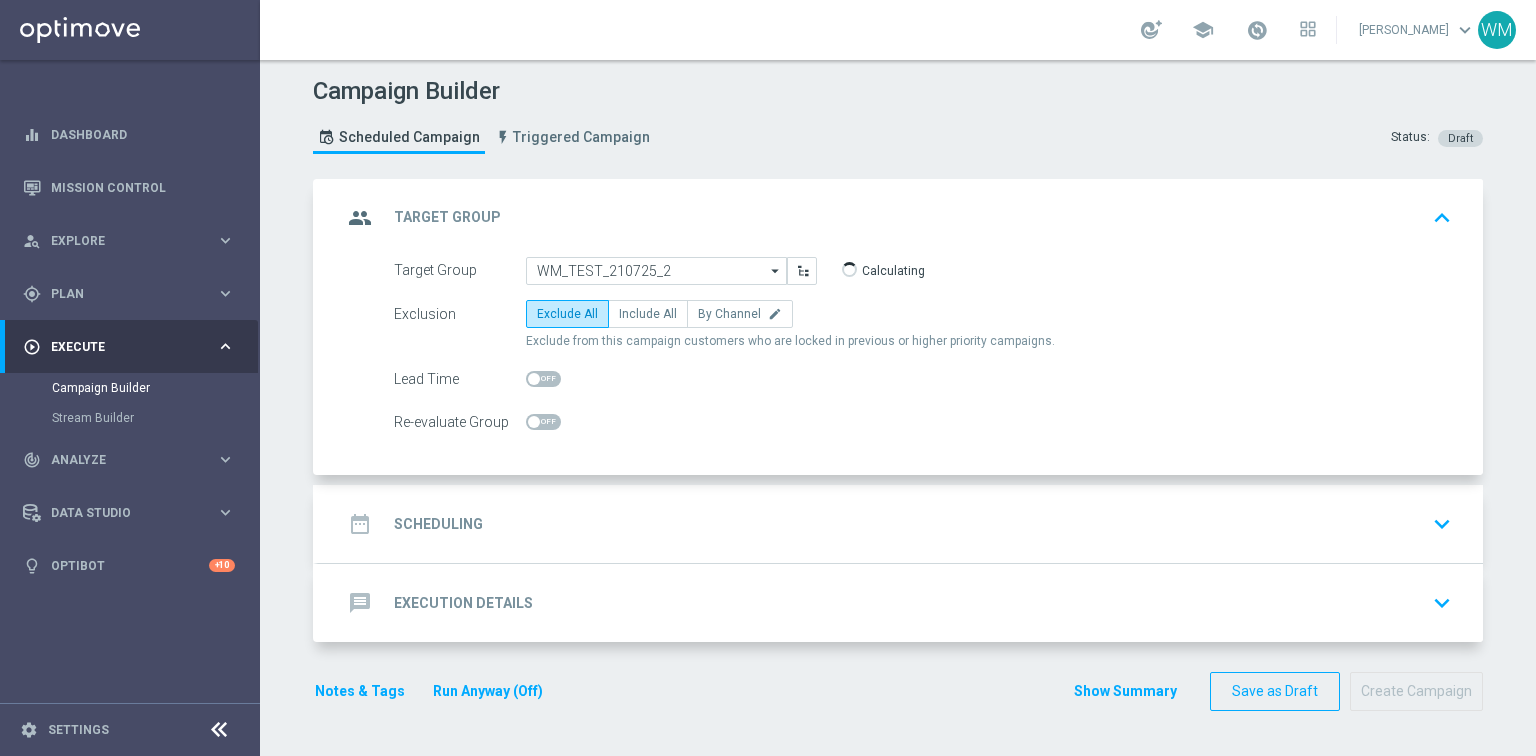 type on "WM_TEST_210725_2" 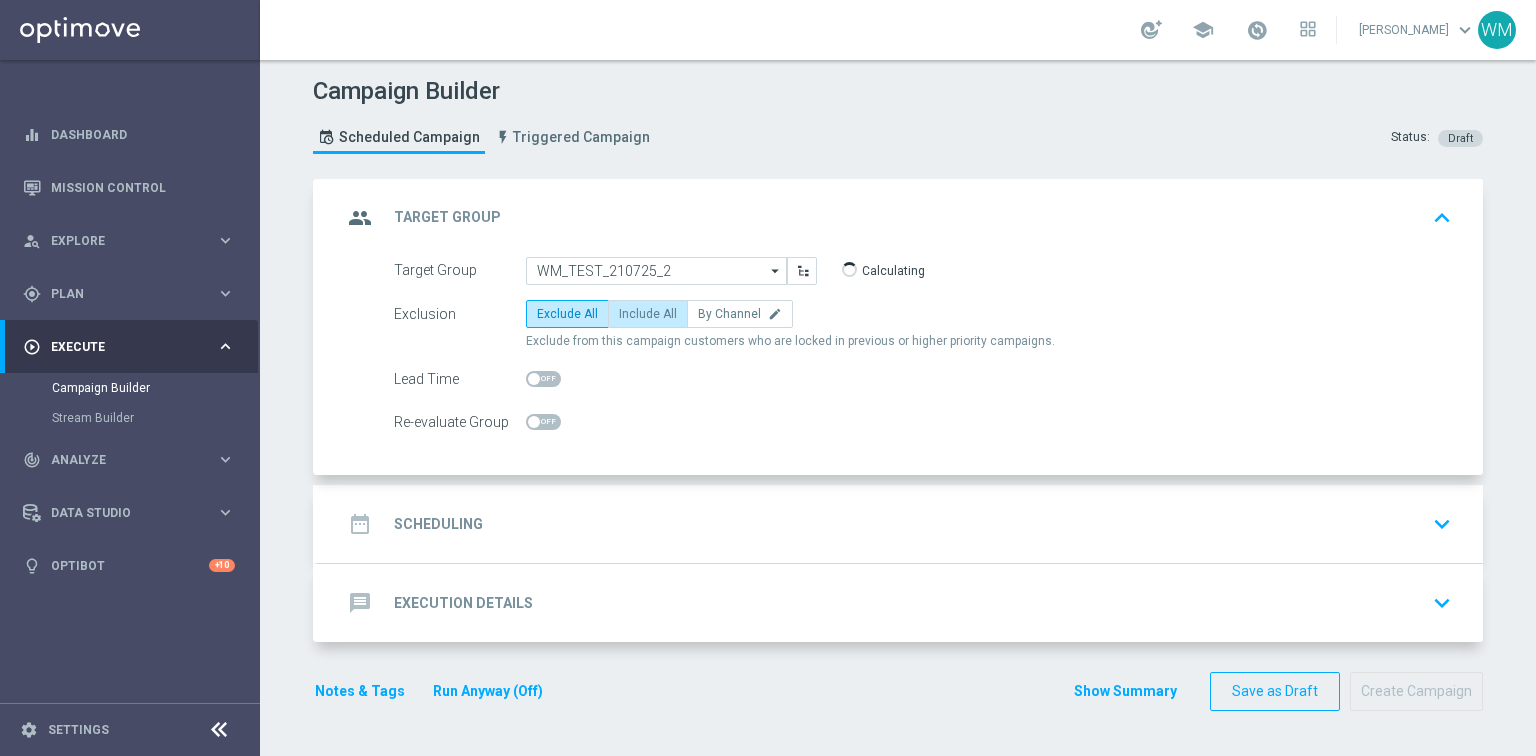 click on "Include All" 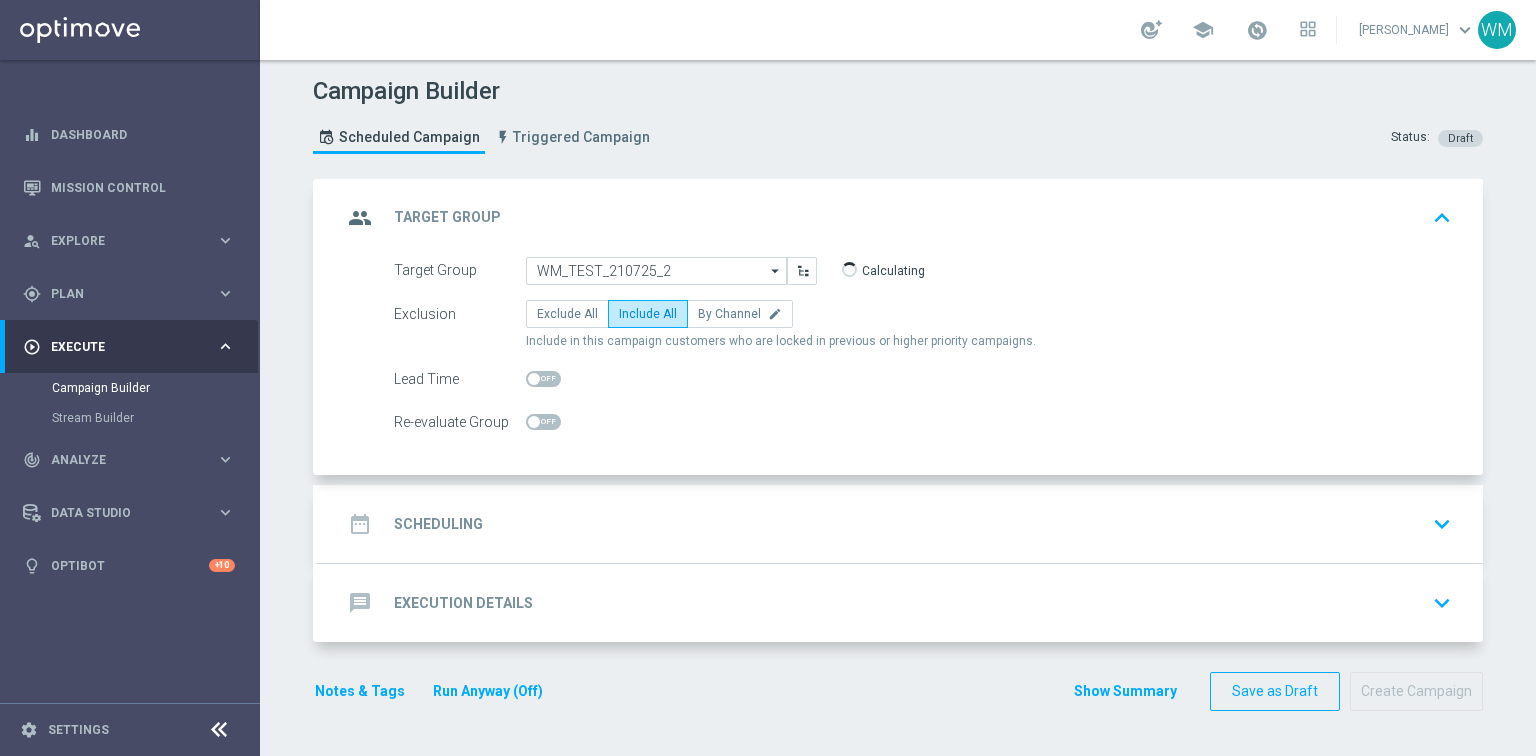 click on "date_range
Scheduling
keyboard_arrow_down" 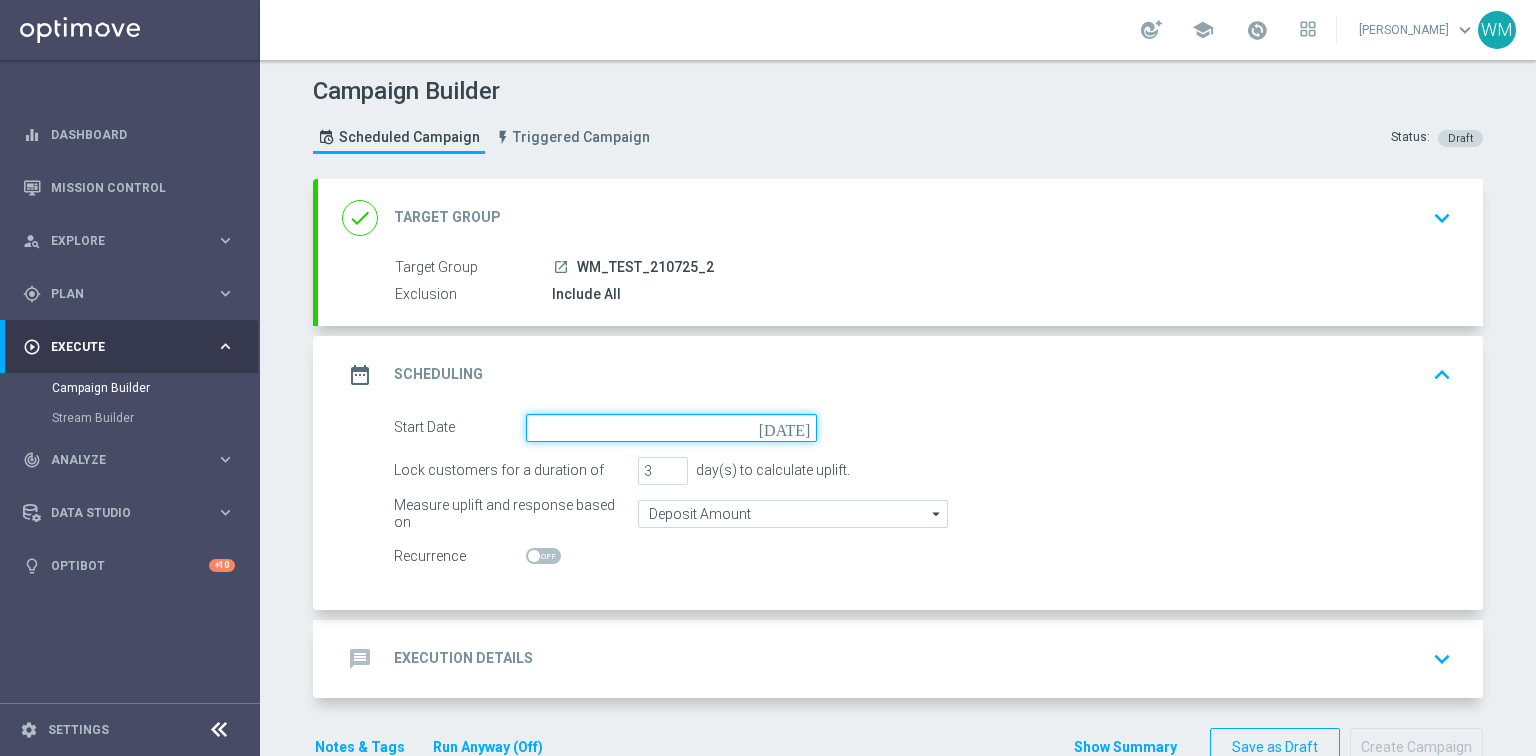 click 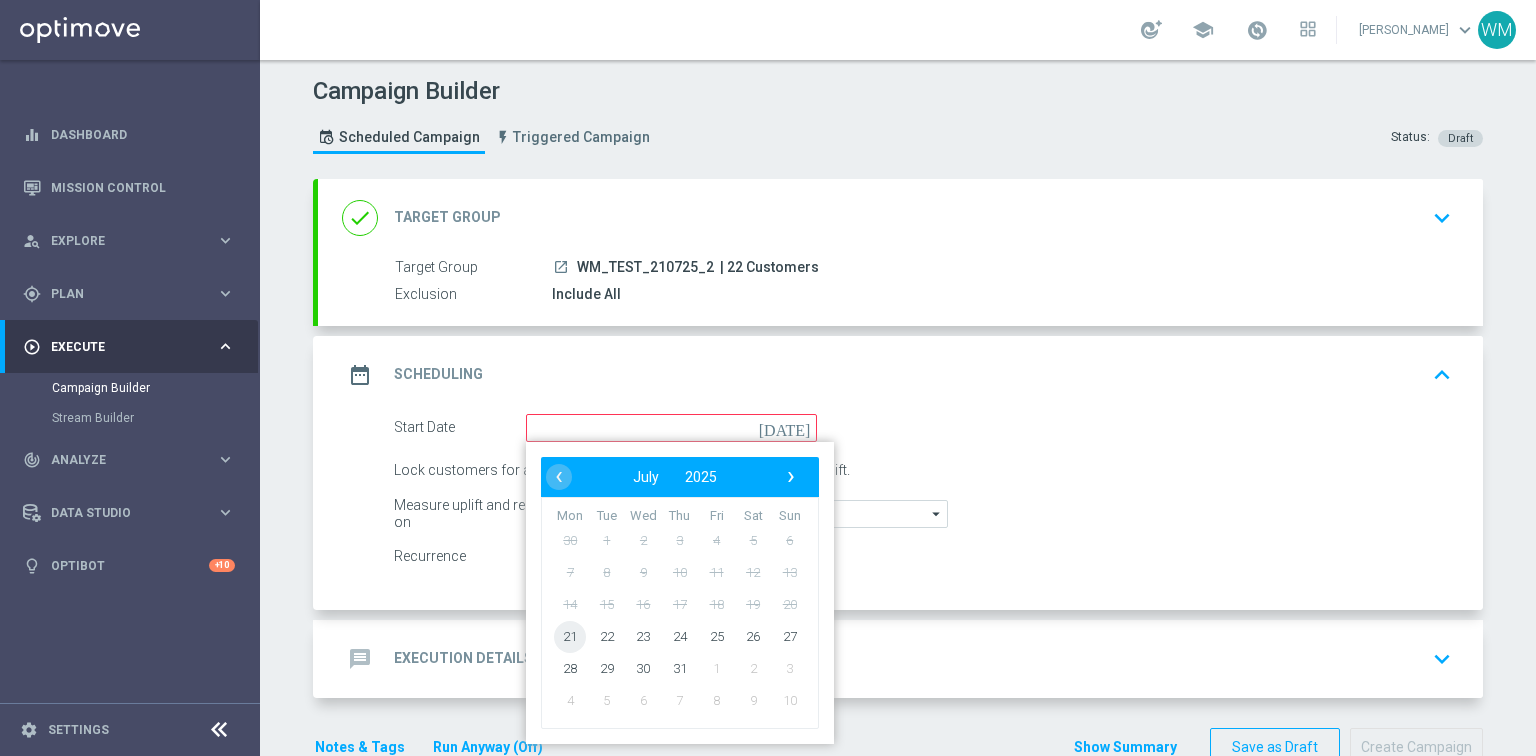click on "21" 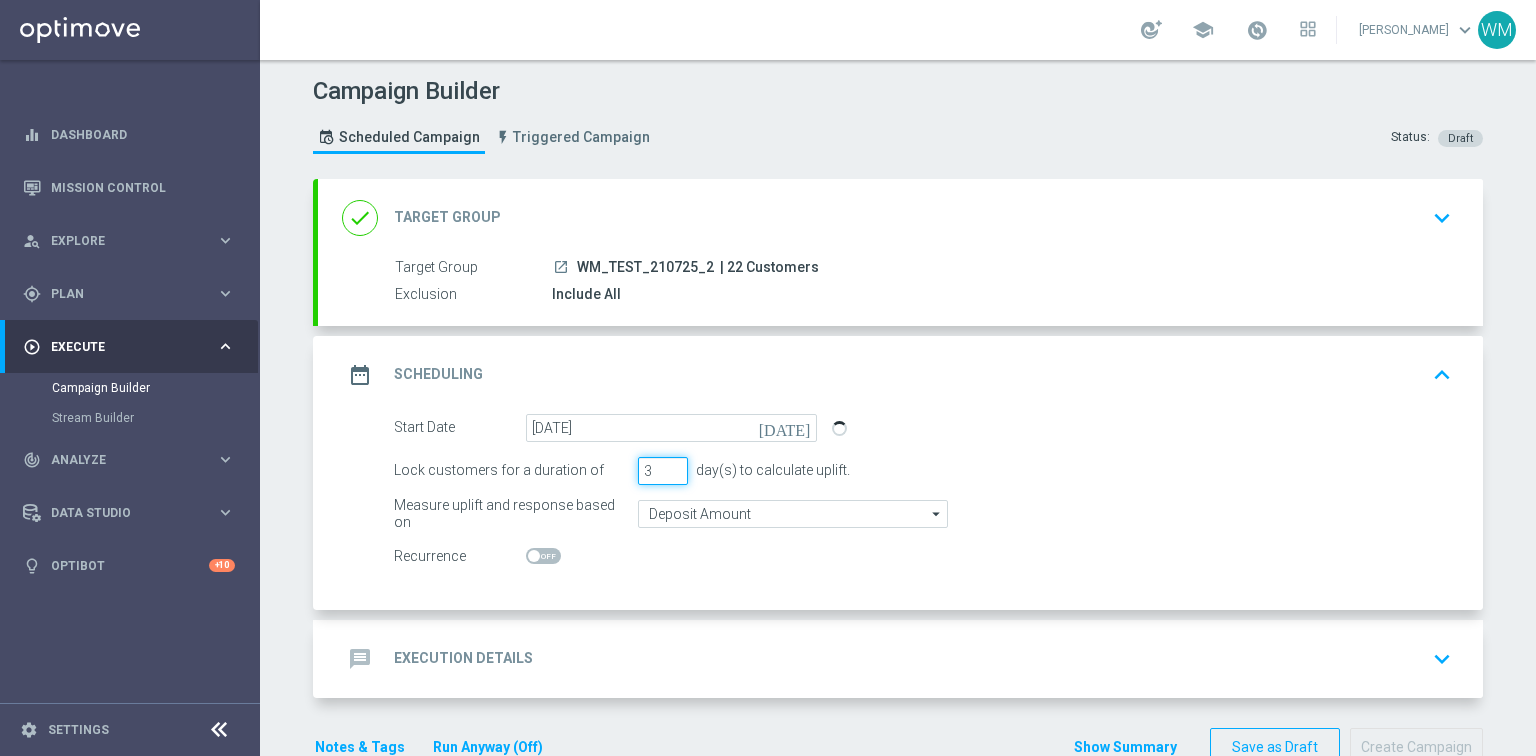 drag, startPoint x: 651, startPoint y: 468, endPoint x: 561, endPoint y: 455, distance: 90.934044 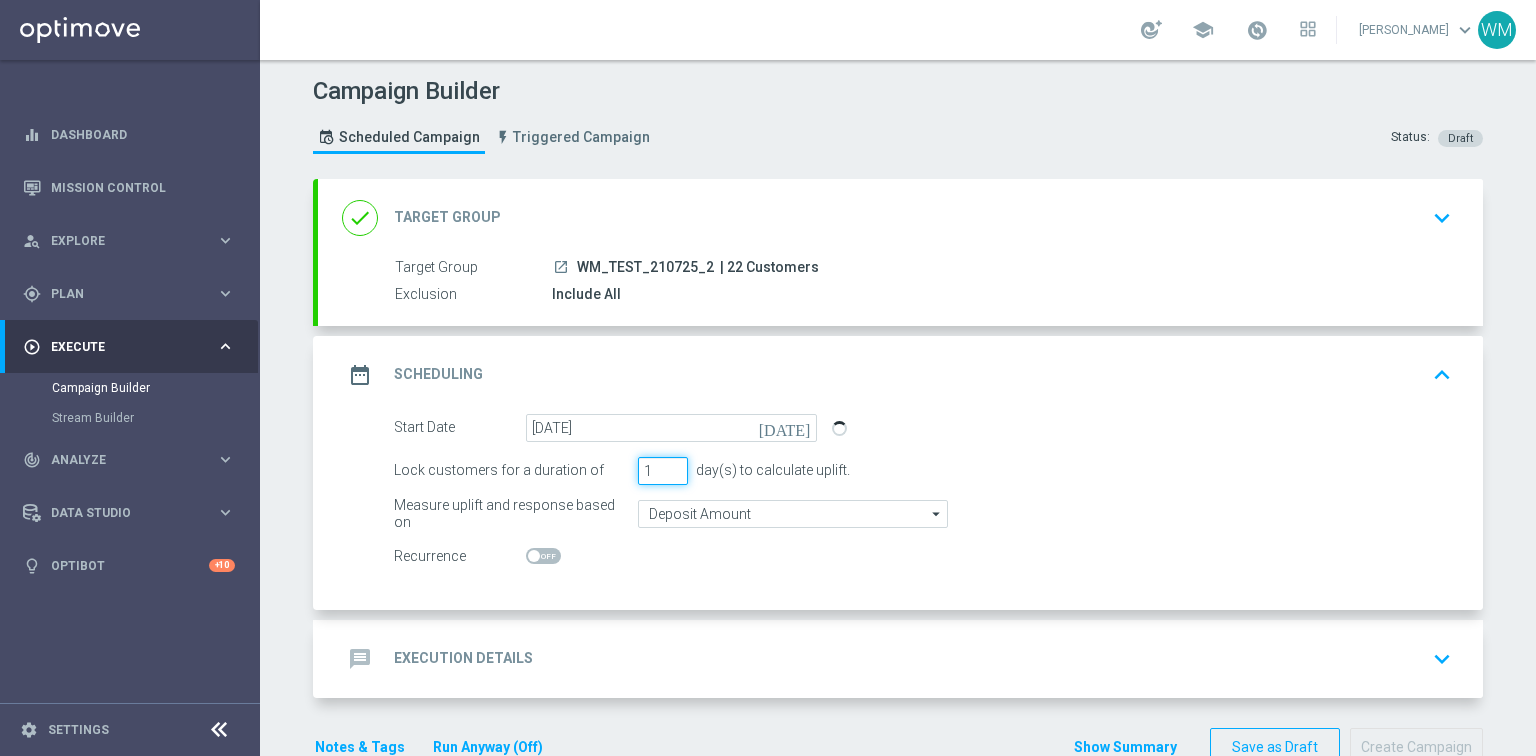 type on "1" 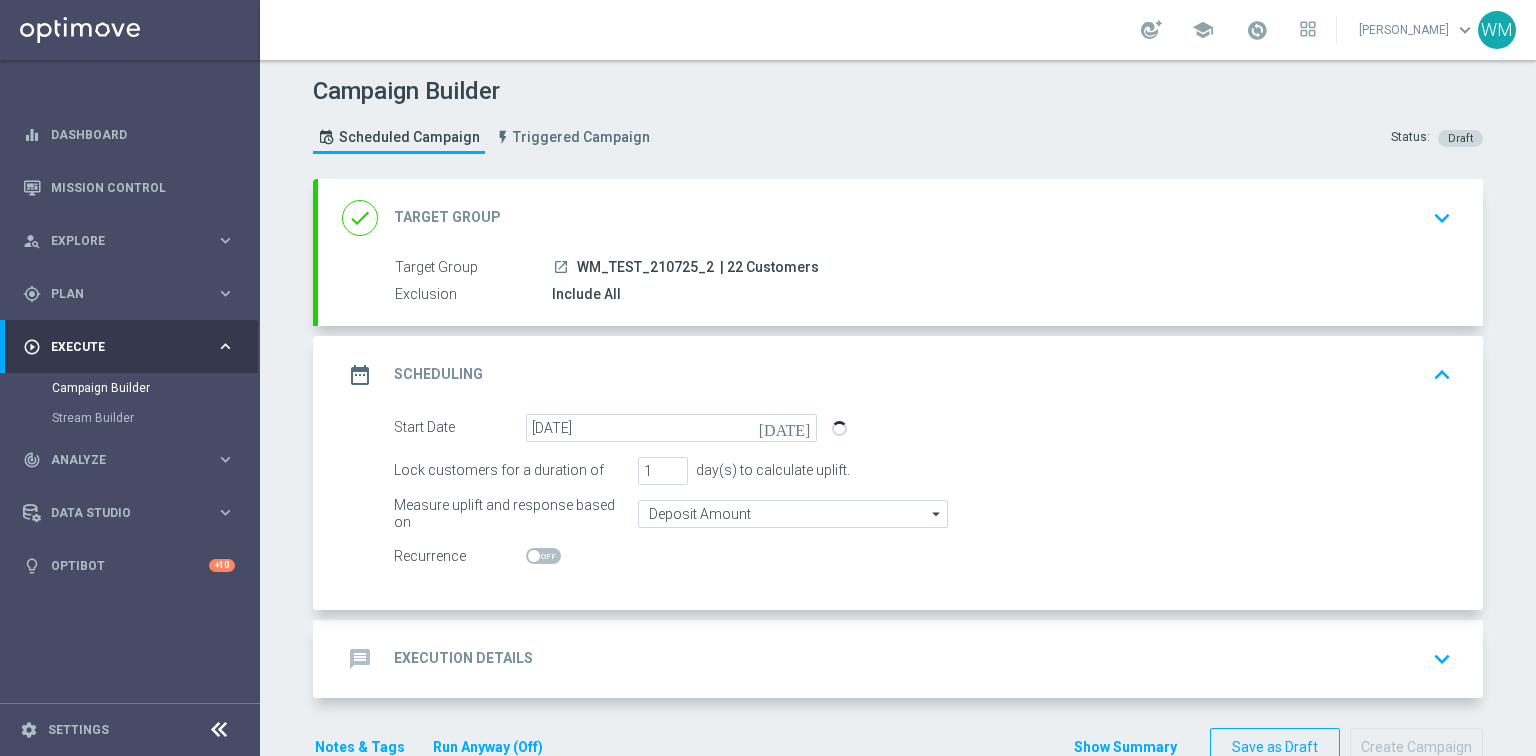 click on "message
Execution Details
keyboard_arrow_down" 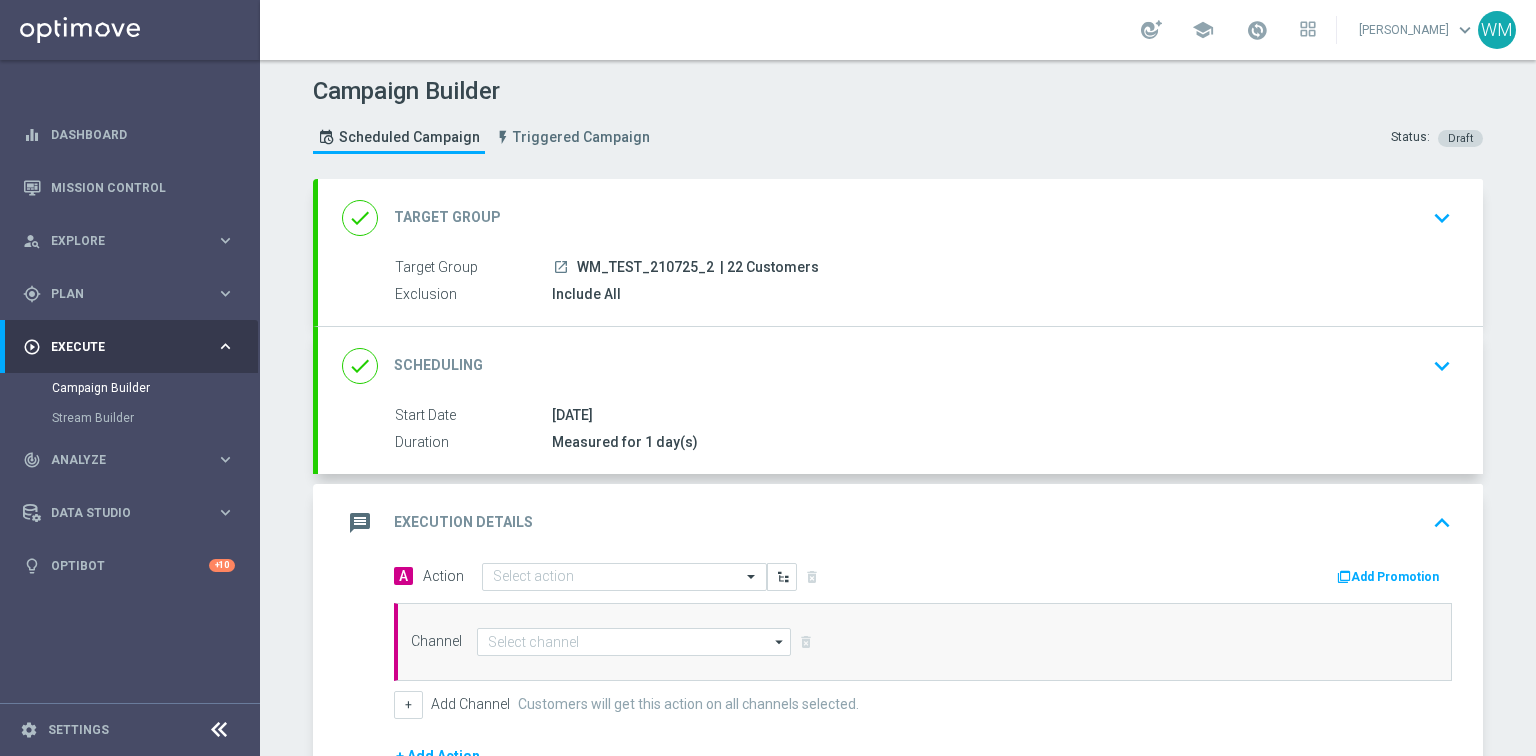 click on "A
Action
Select action
delete_forever" 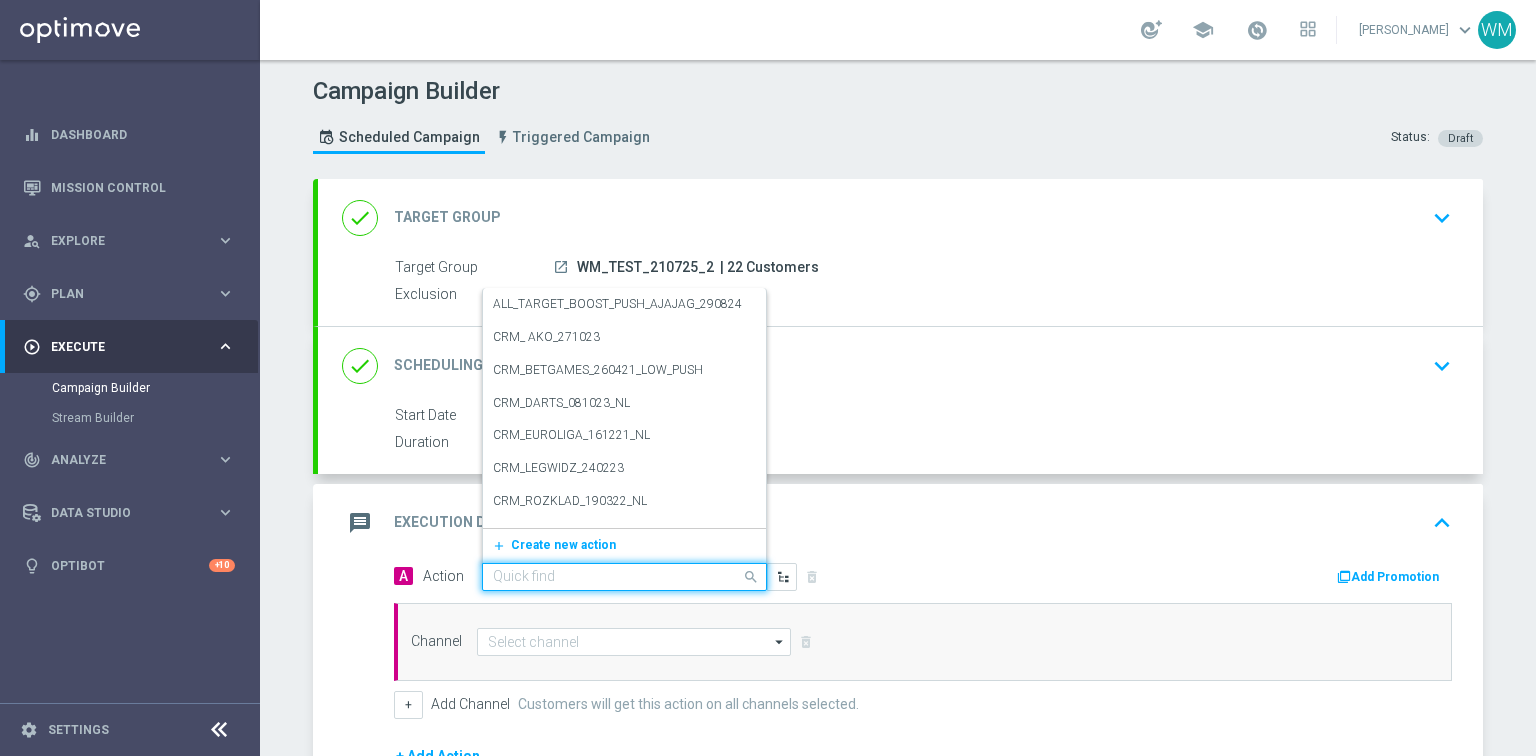 click 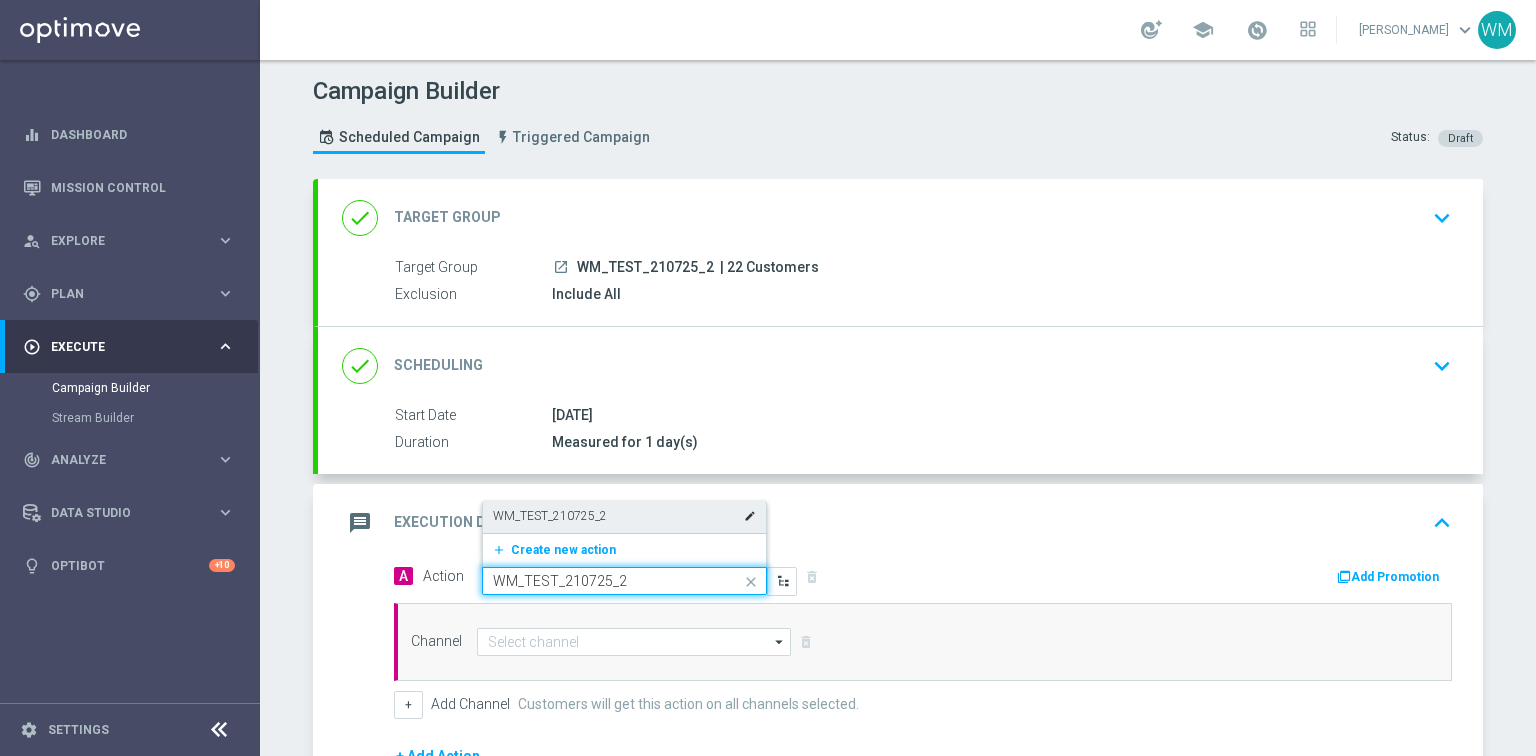 click on "WM_TEST_210725_2" at bounding box center (550, 516) 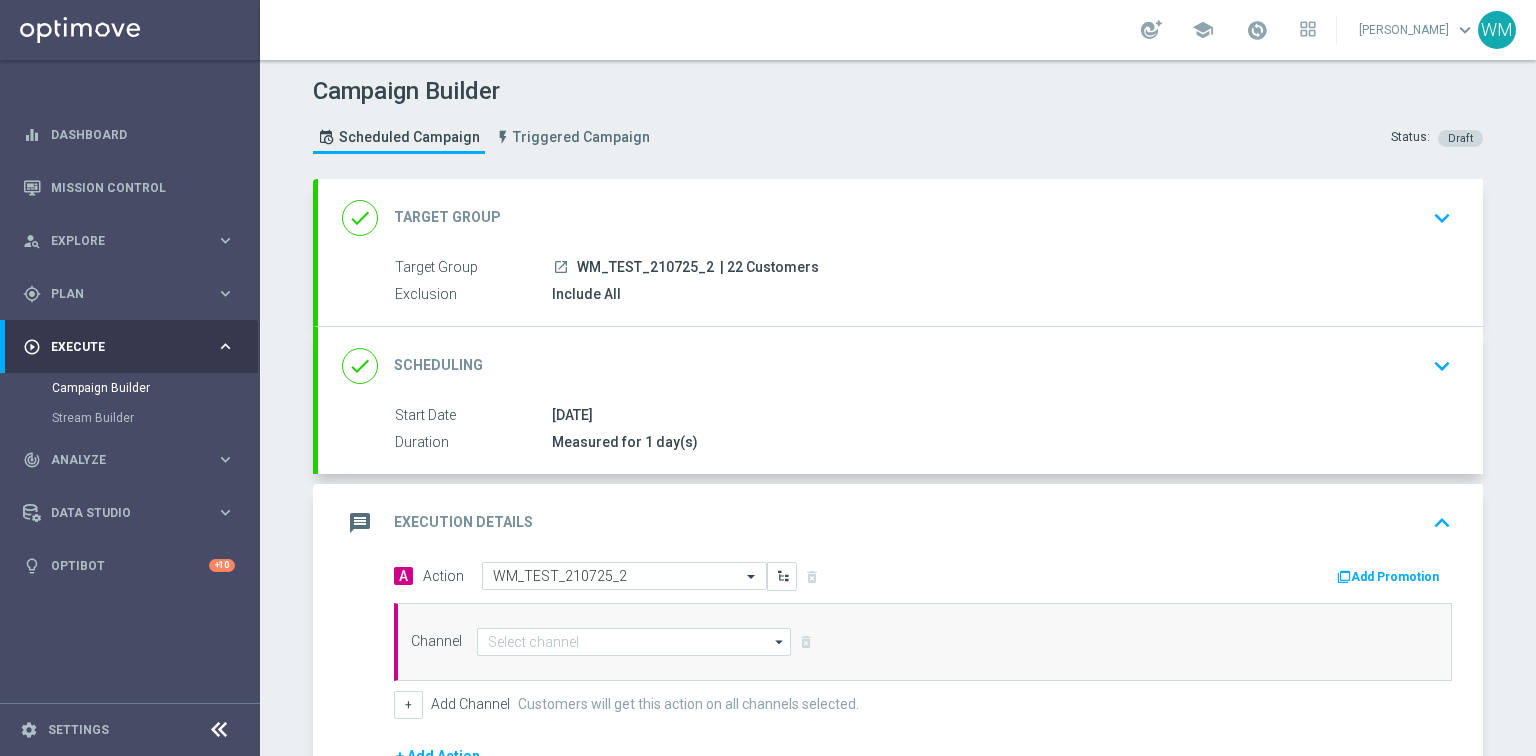 scroll, scrollTop: 274, scrollLeft: 0, axis: vertical 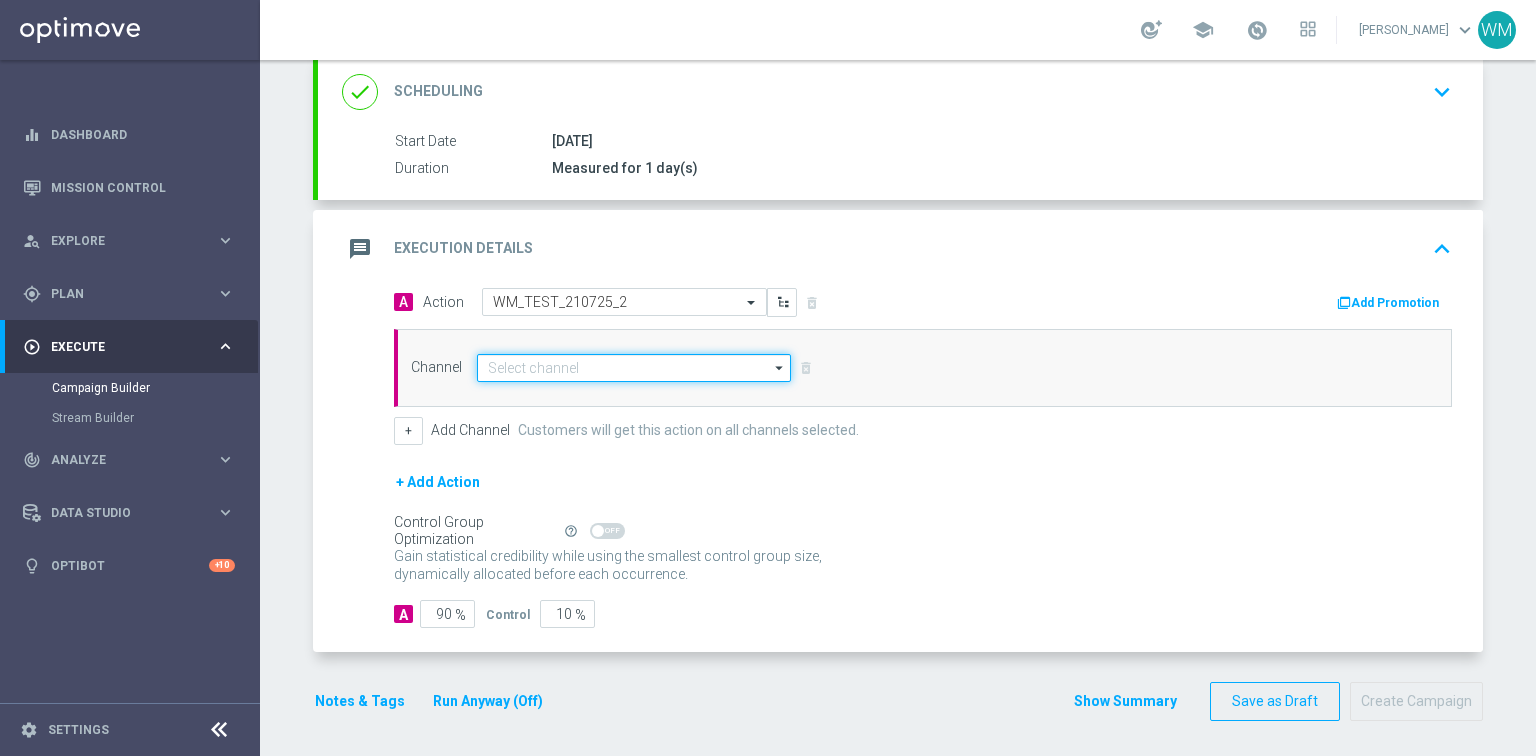 click 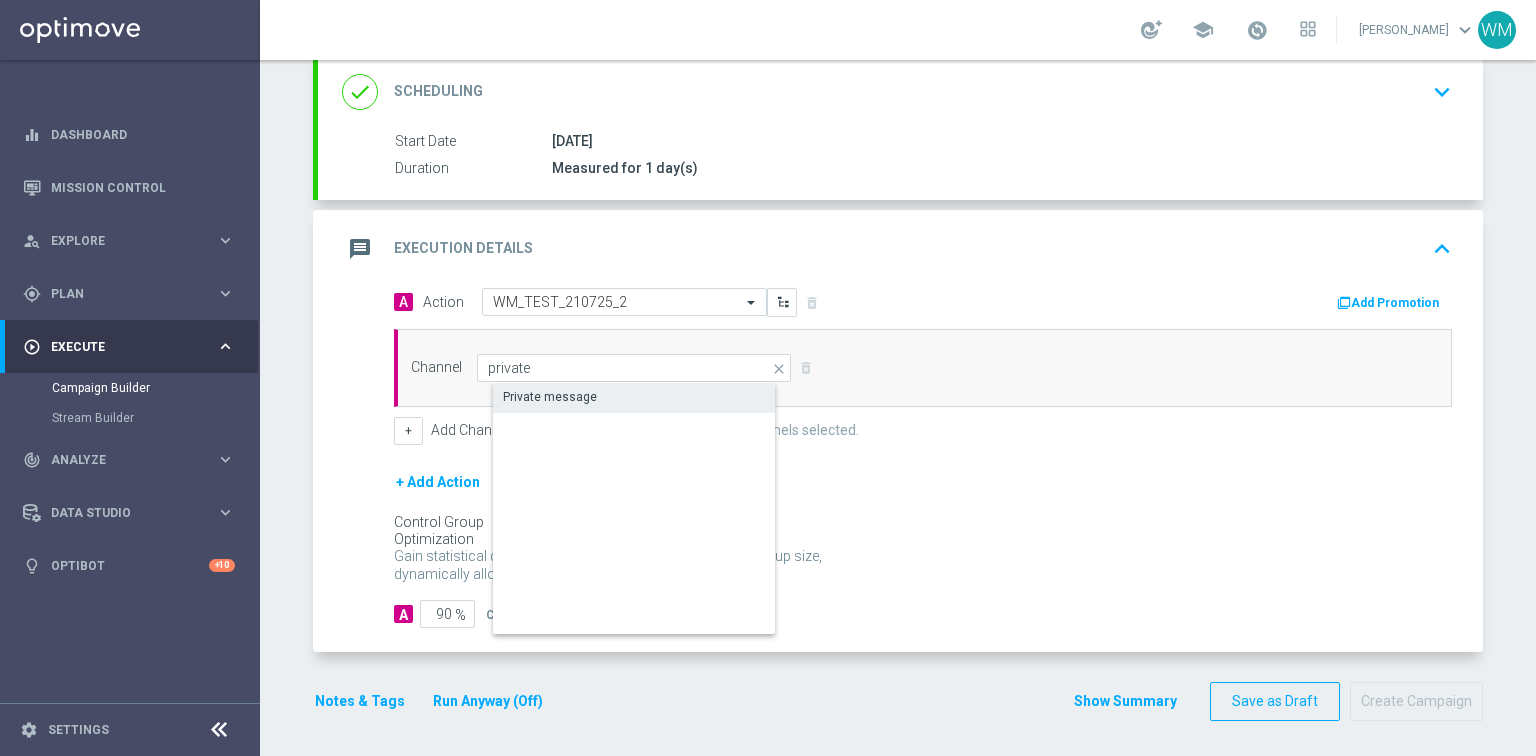click on "Private message" 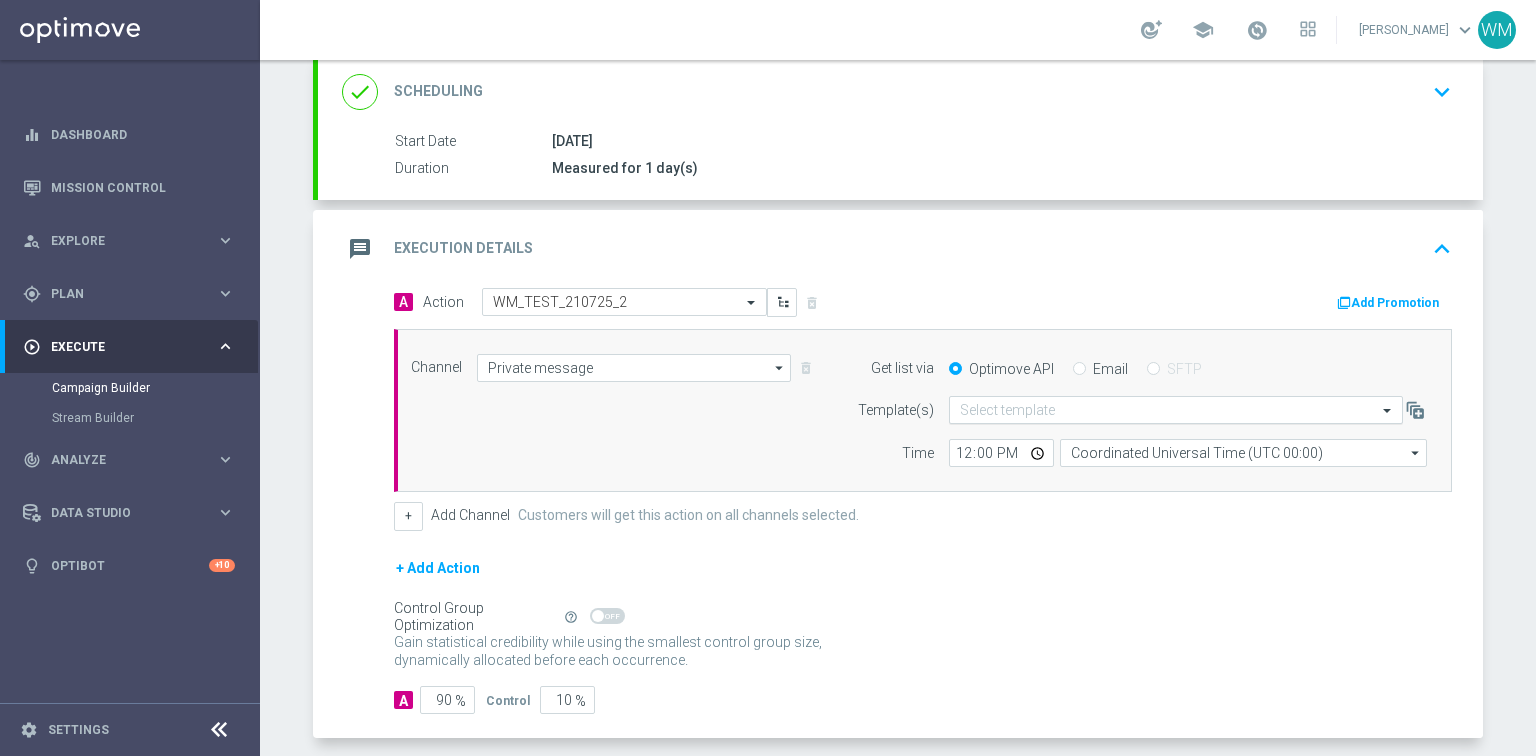 click 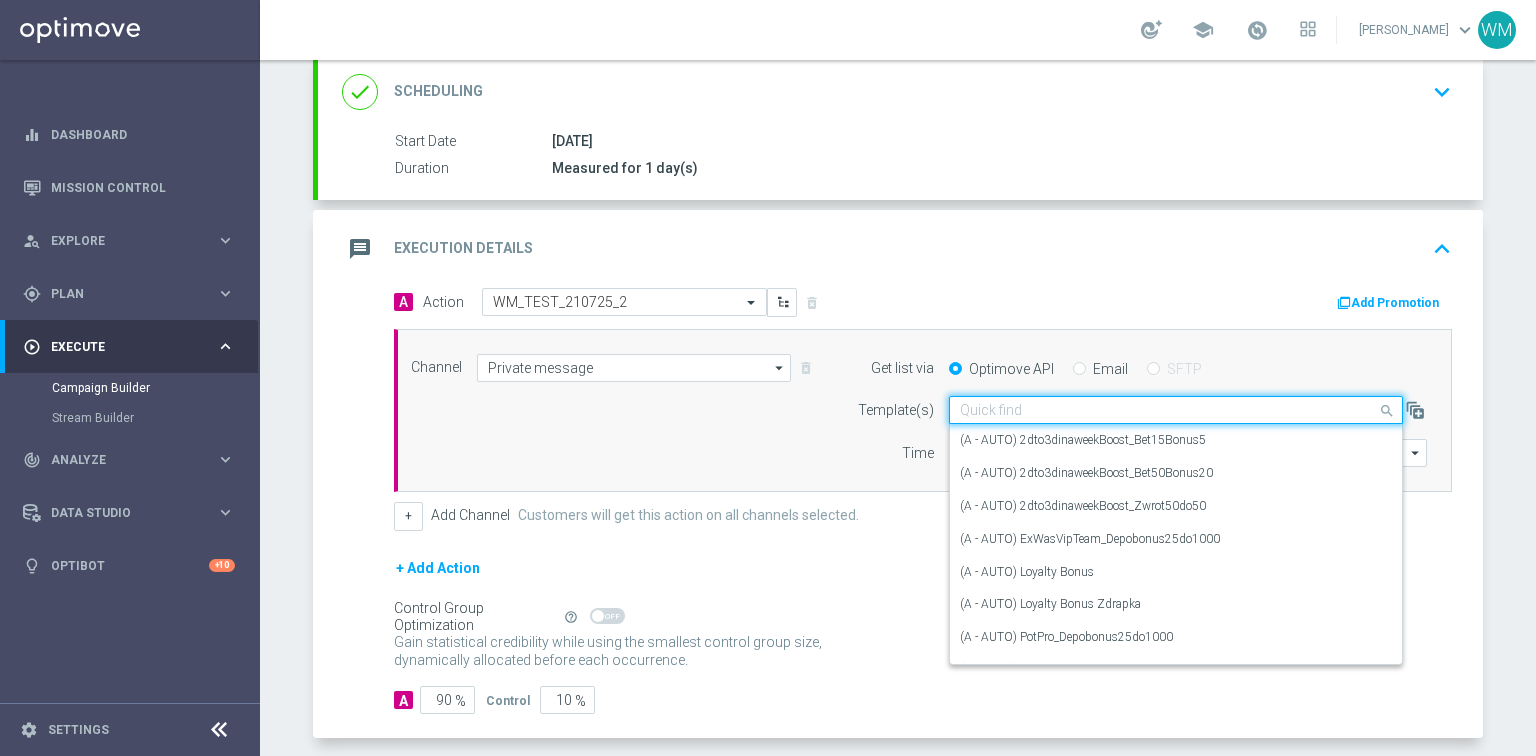 paste on "WM_TEST_210725_2" 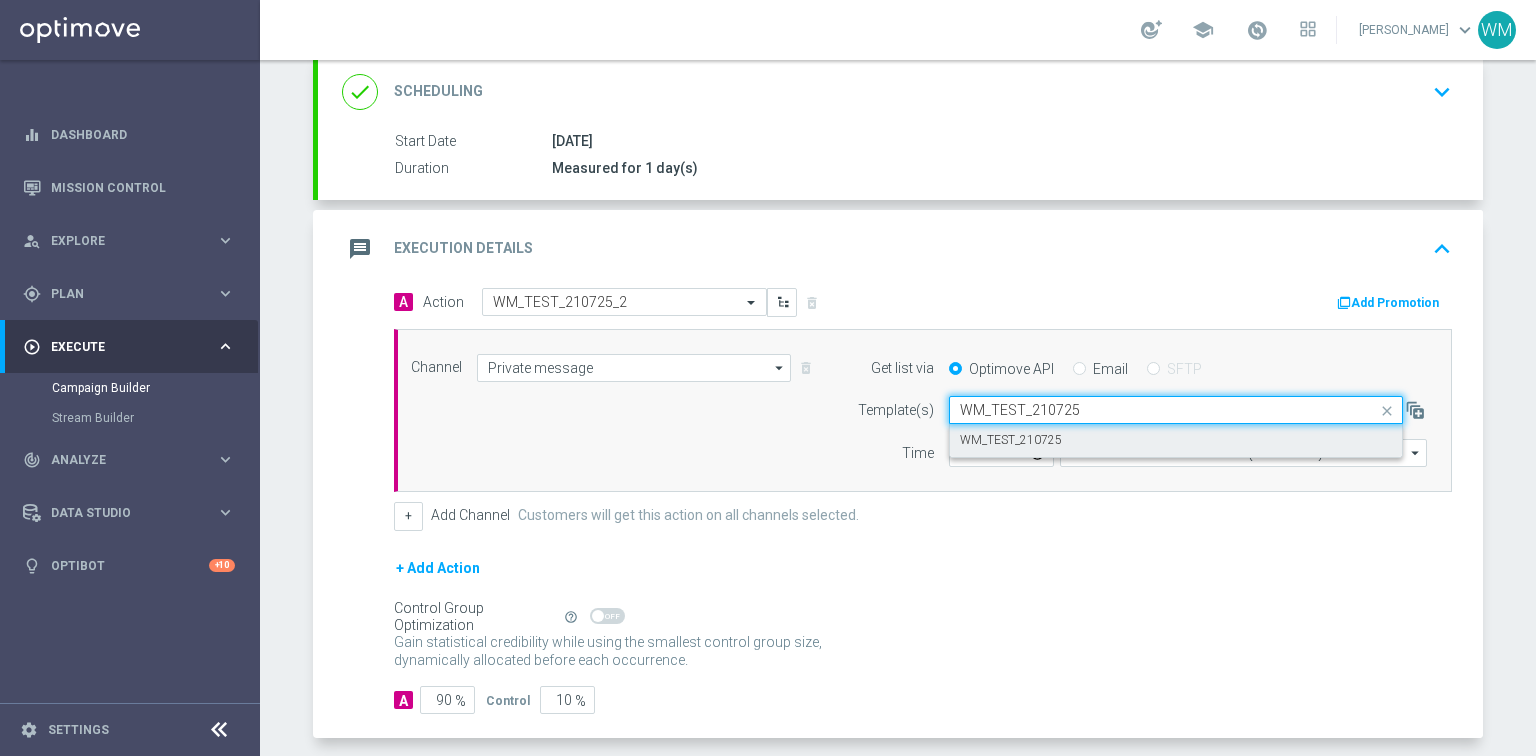 click on "WM_TEST_210725" at bounding box center [1011, 440] 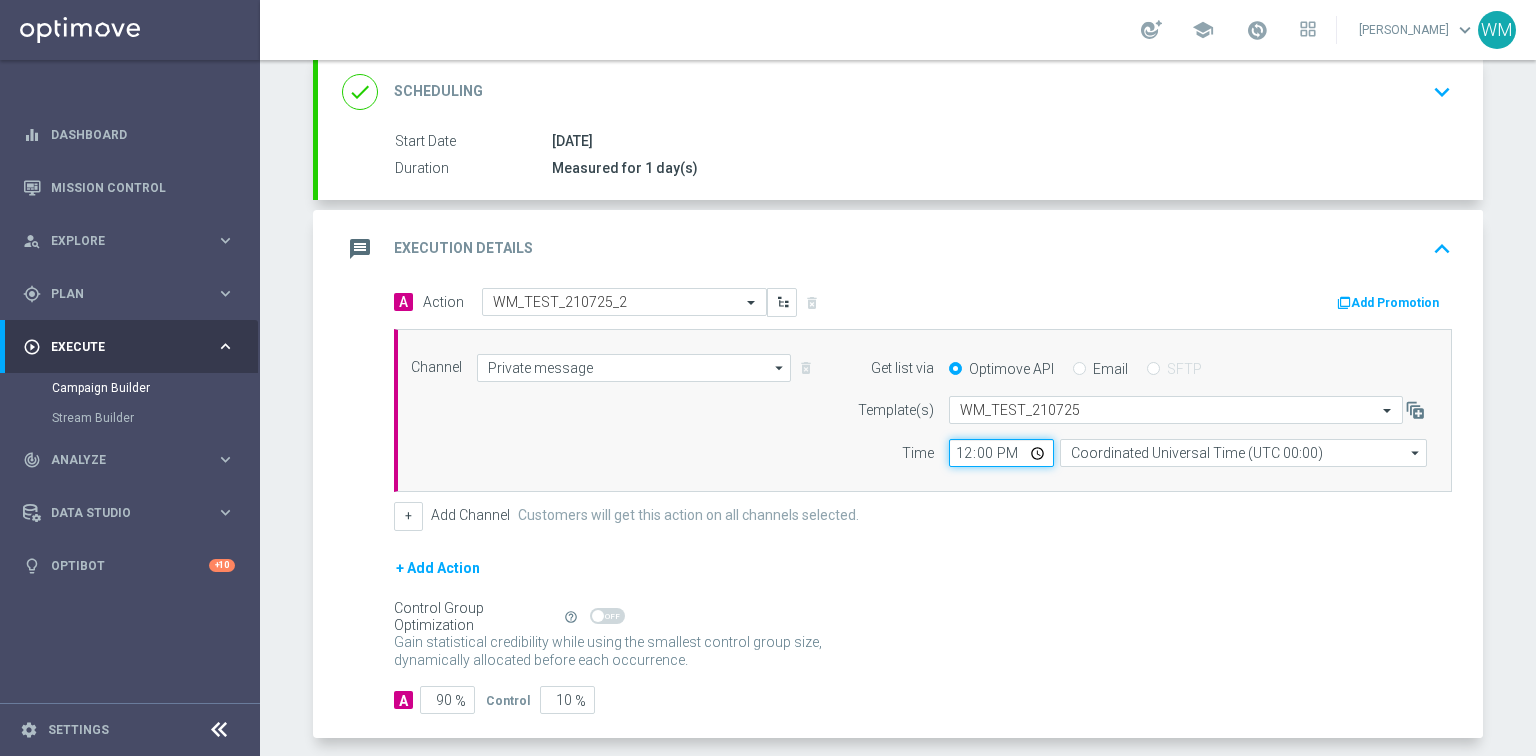 click on "12:00" 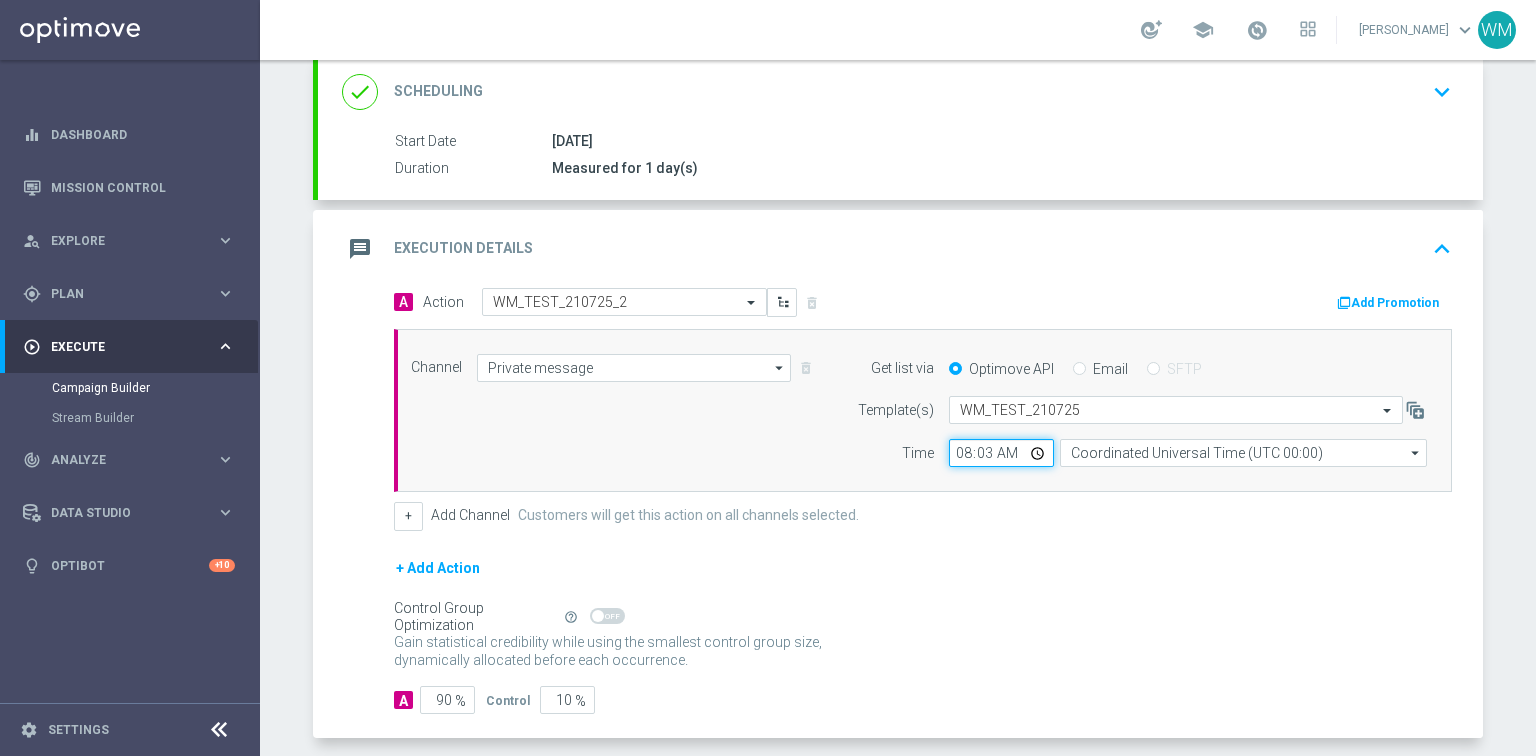 type on "08:30" 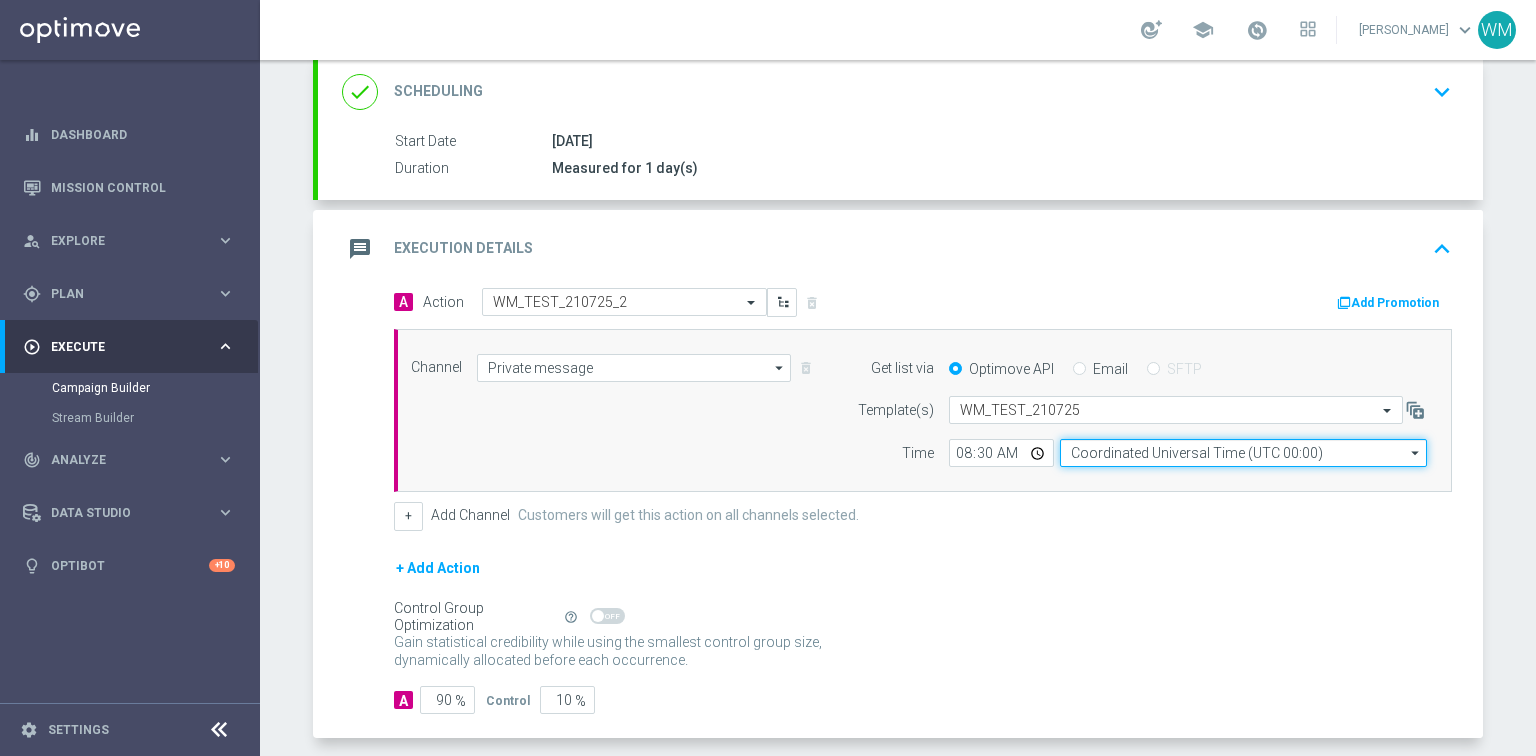 click on "Coordinated Universal Time (UTC 00:00)" 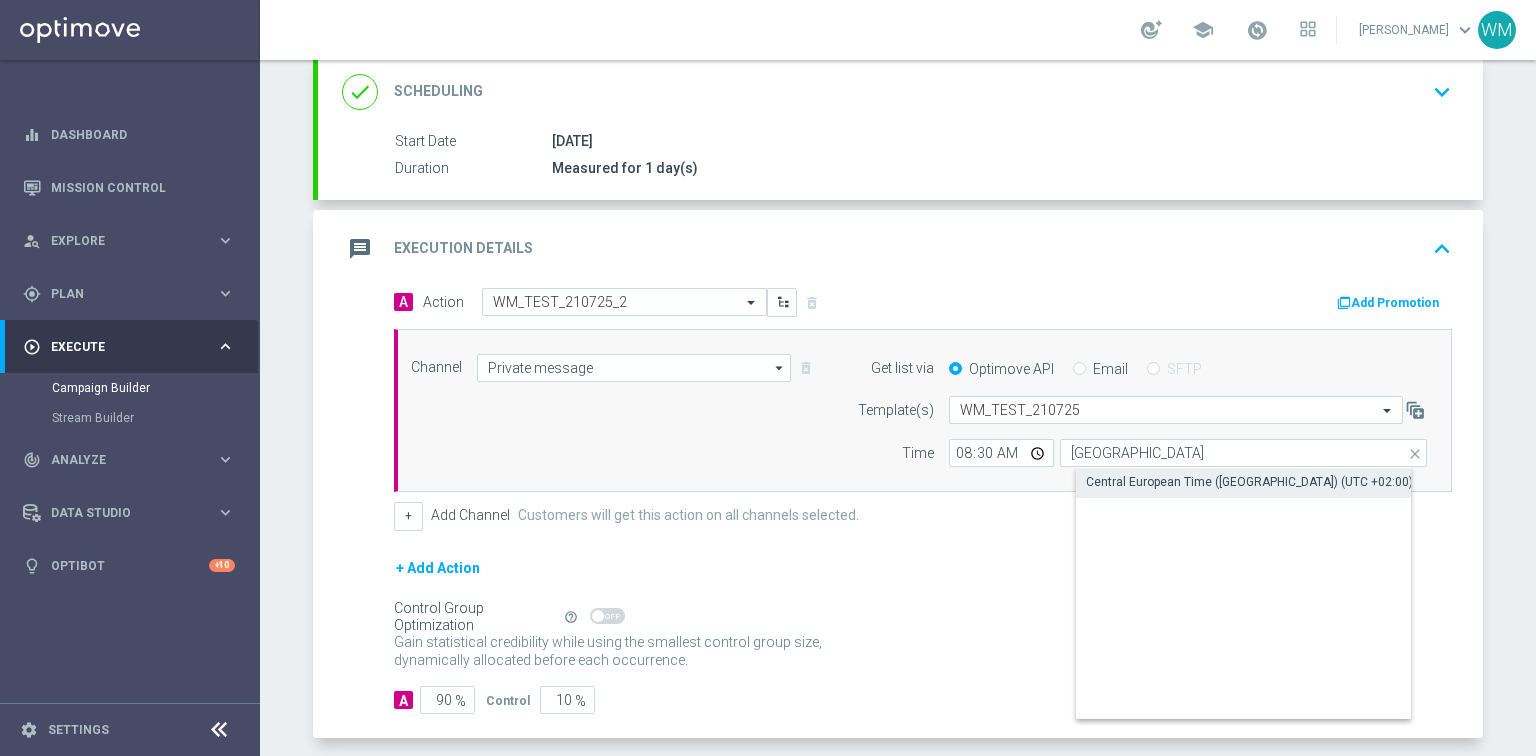 click on "Central European Time ([GEOGRAPHIC_DATA]) (UTC +02:00)" 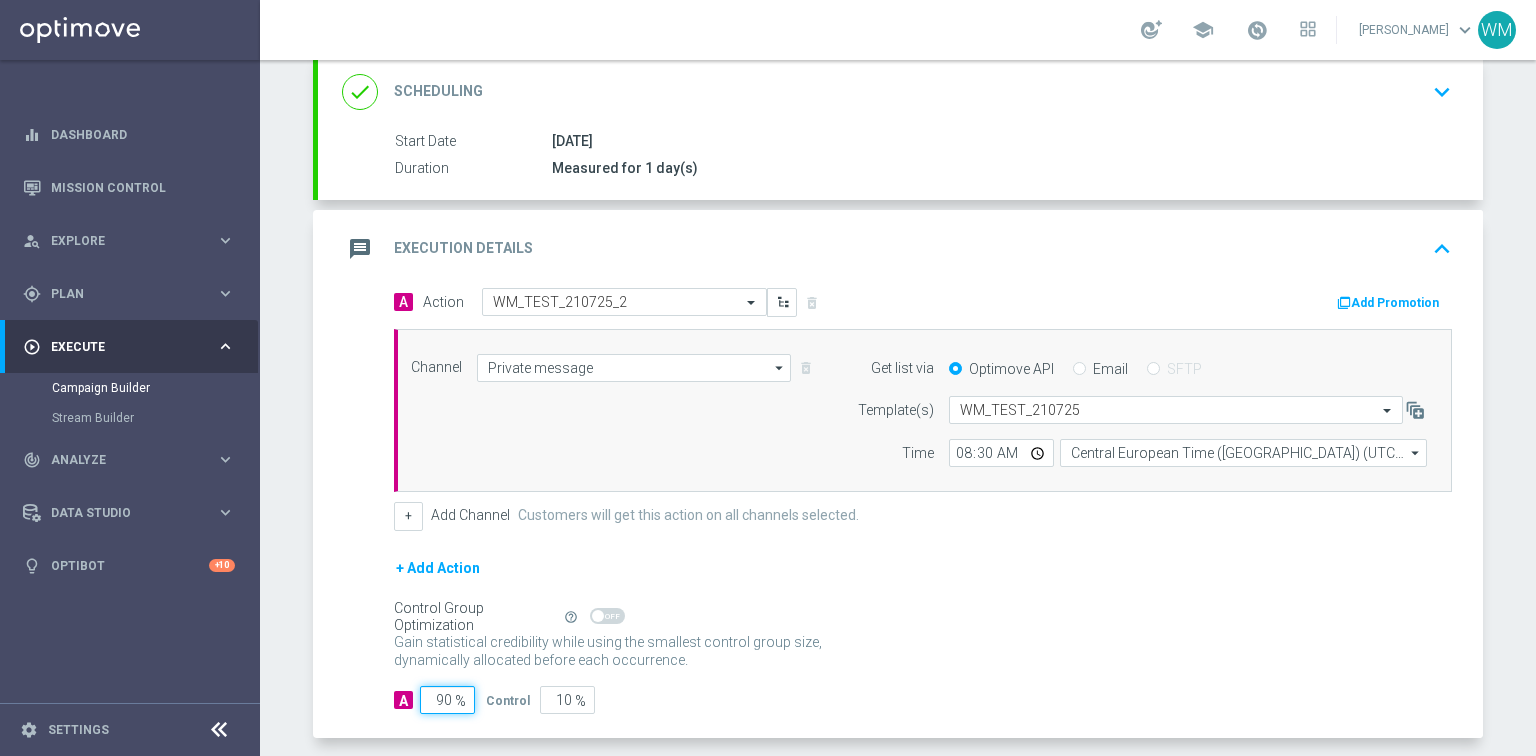 drag, startPoint x: 441, startPoint y: 696, endPoint x: 272, endPoint y: 677, distance: 170.0647 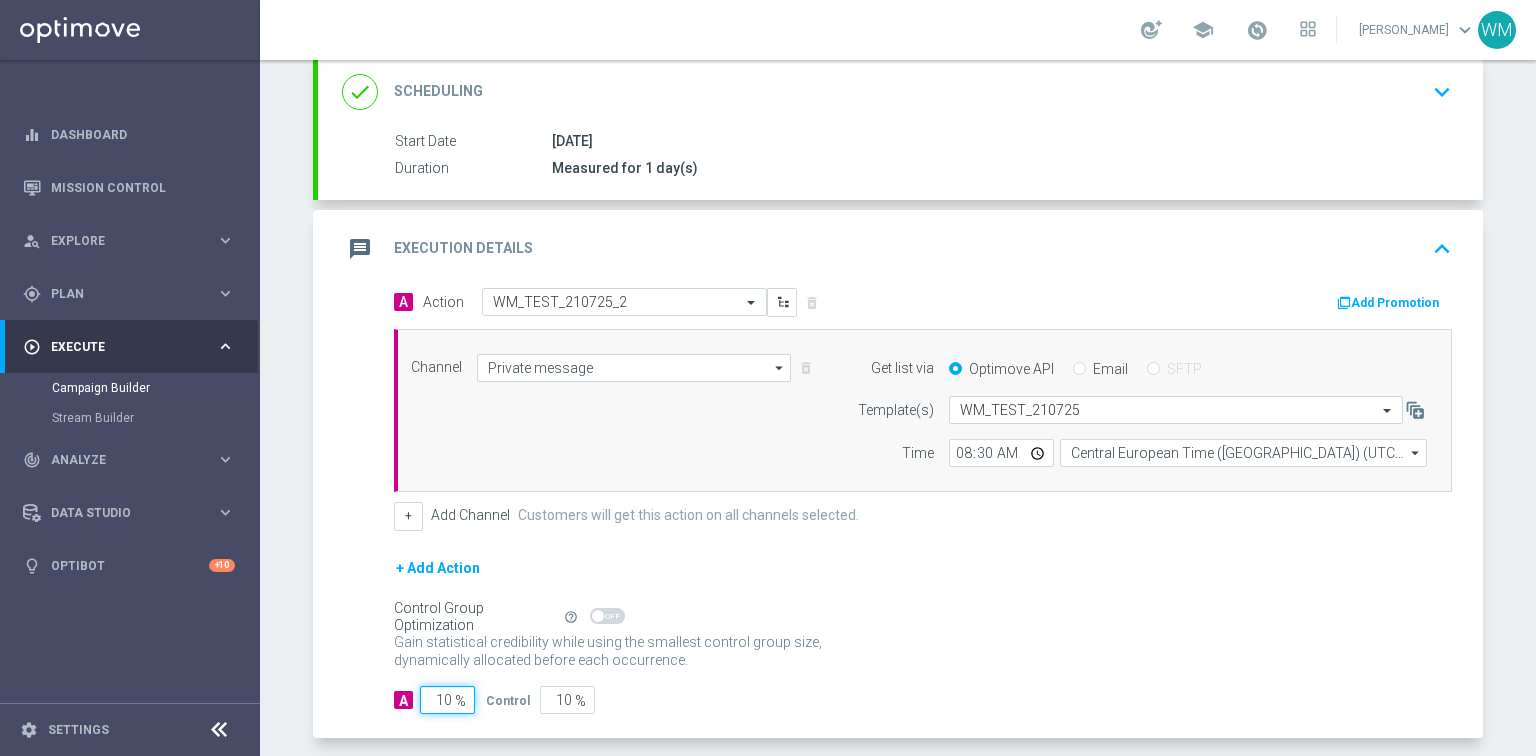 type on "100" 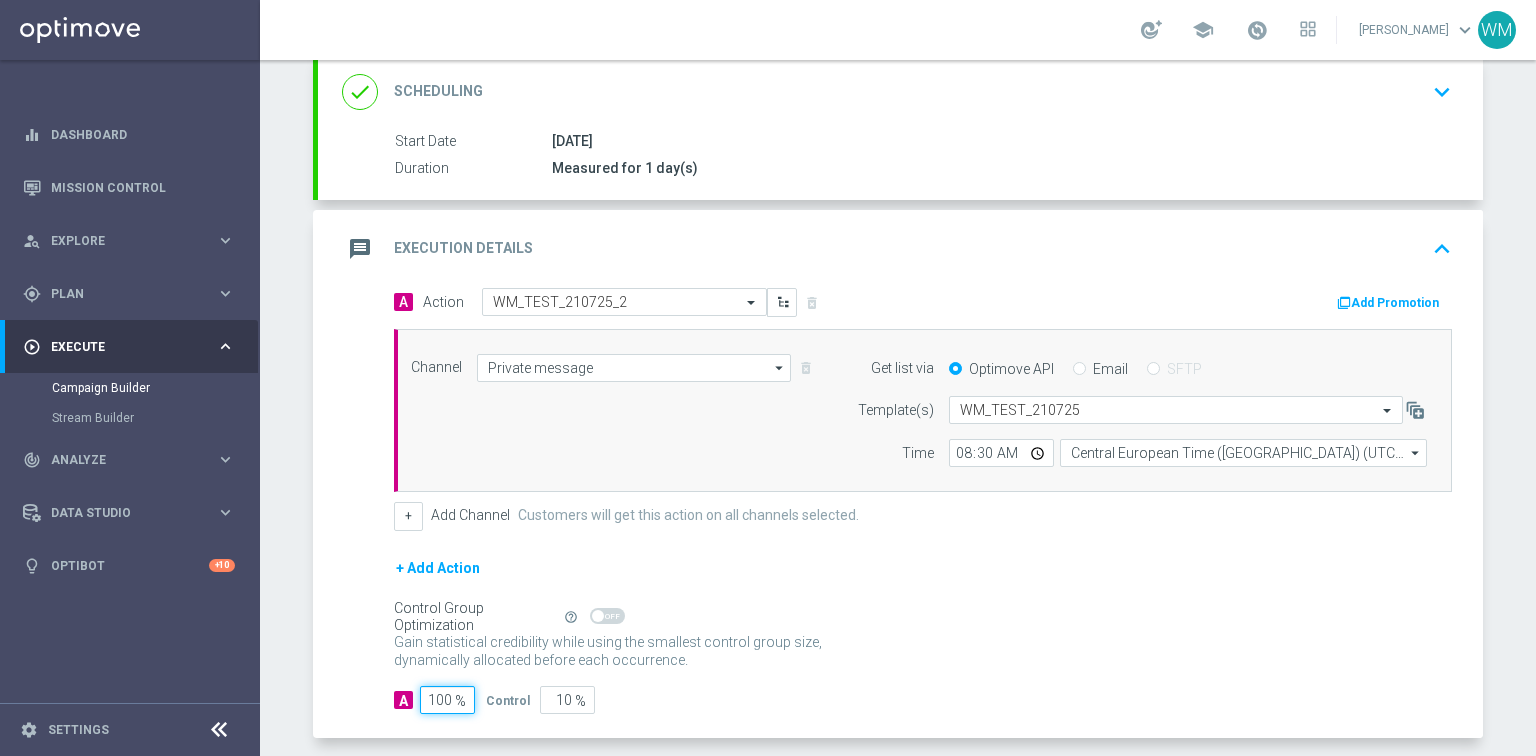 type on "0" 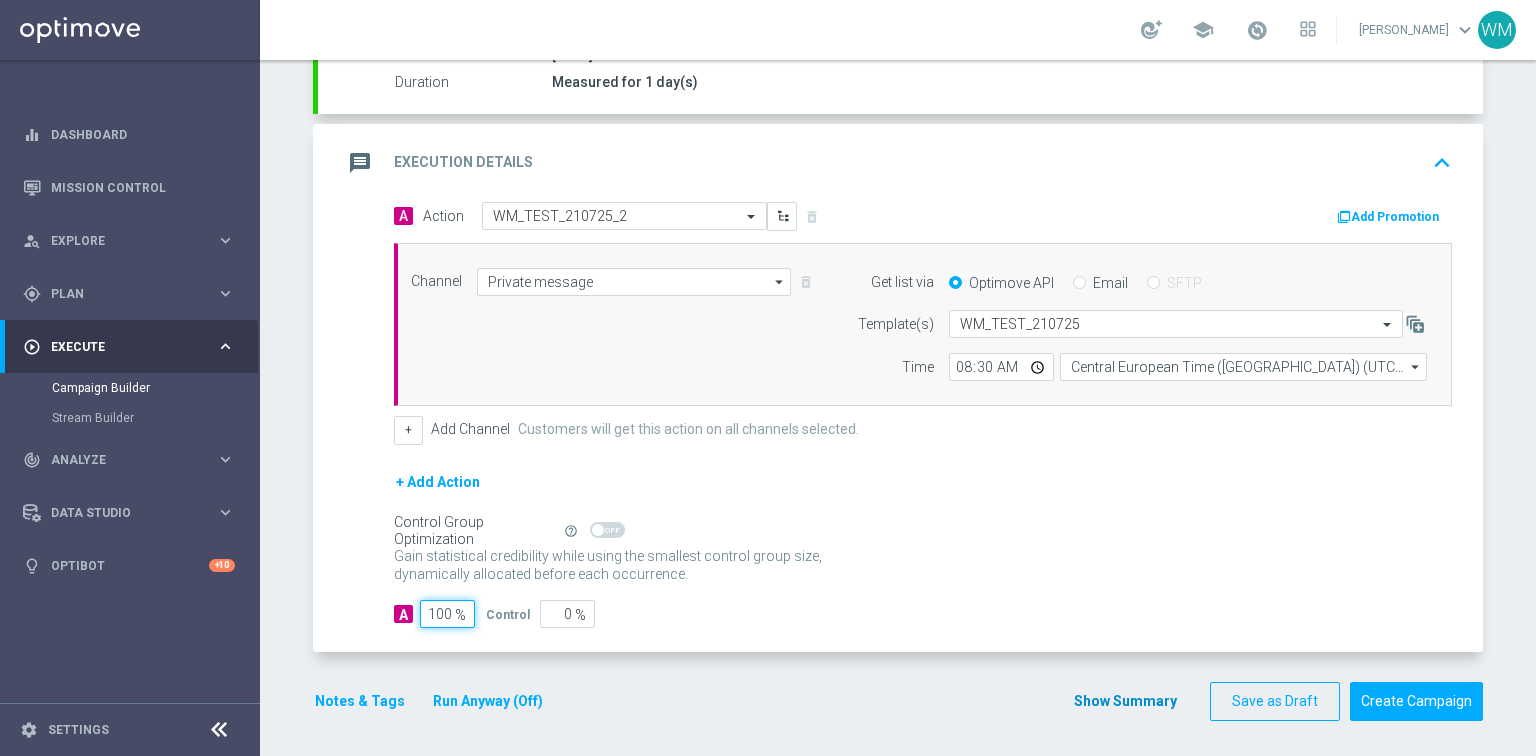 type on "100" 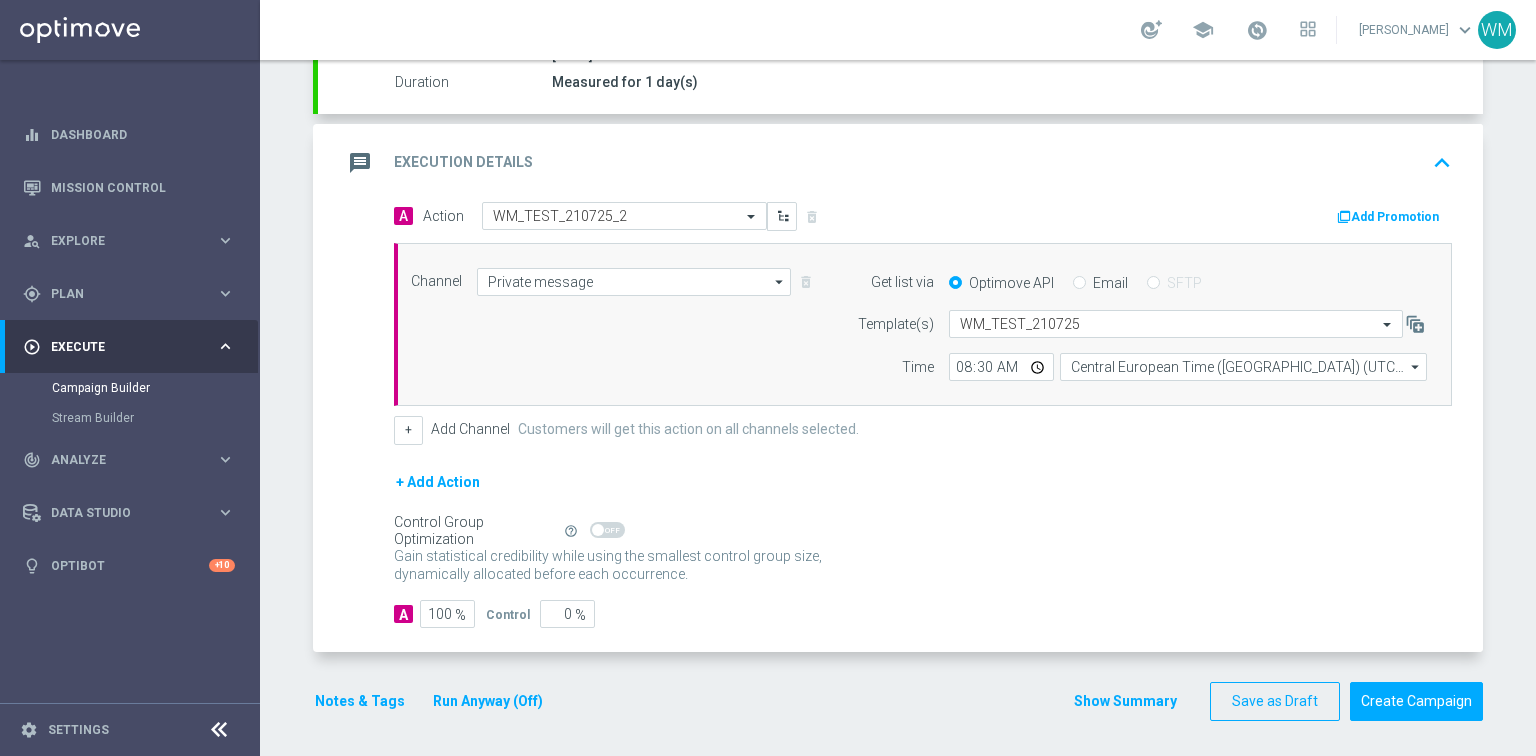 click on "Show Summary" 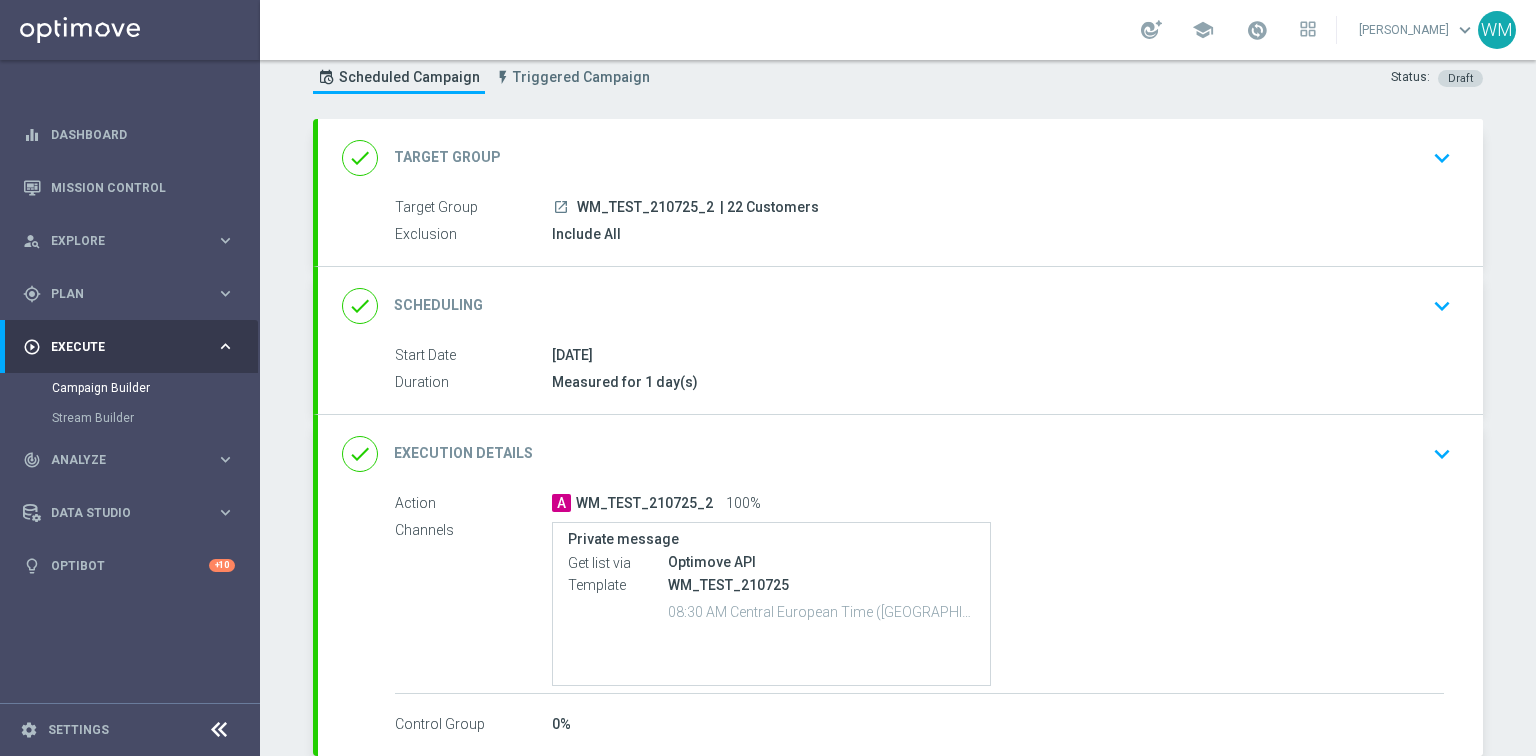 scroll, scrollTop: 0, scrollLeft: 0, axis: both 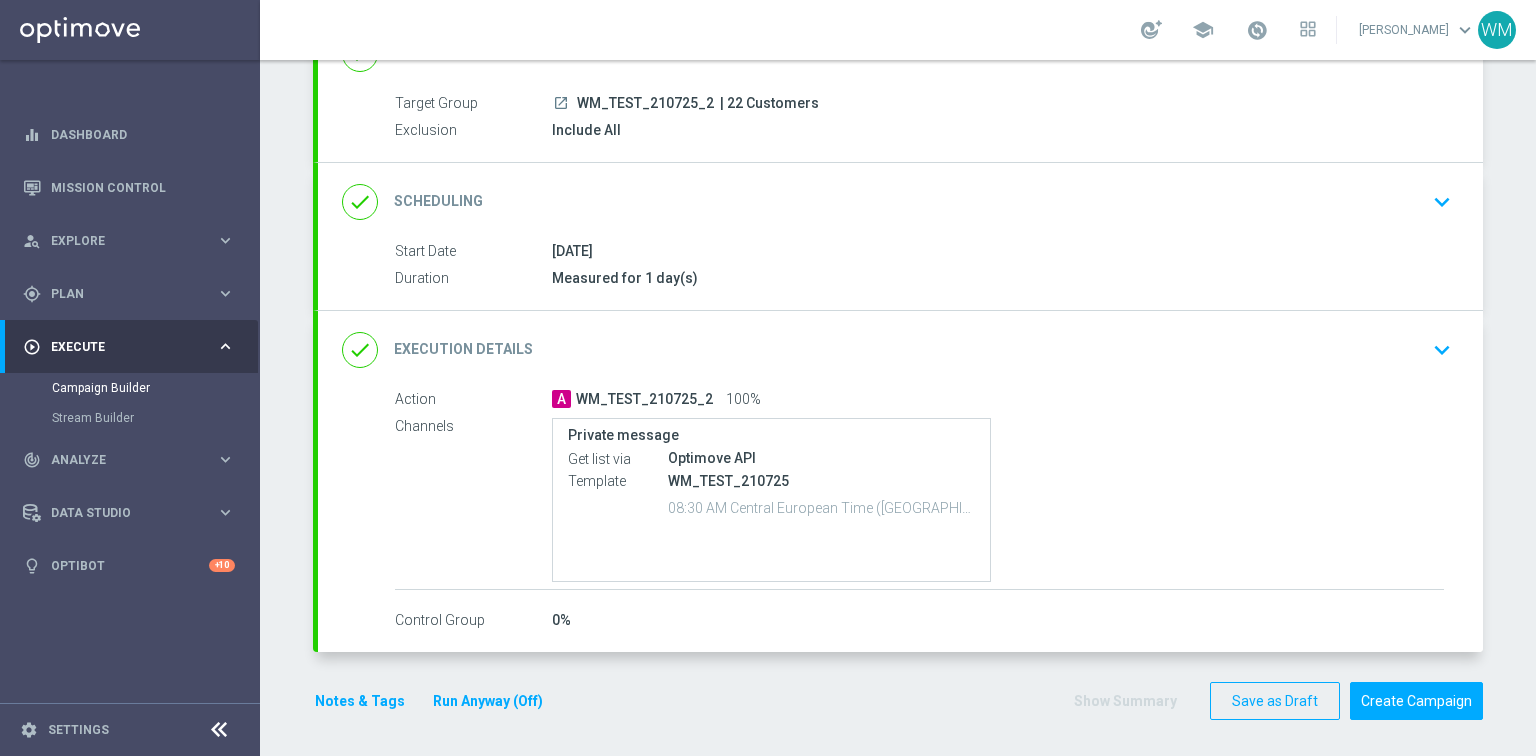 click on "done
Execution Details
keyboard_arrow_down" 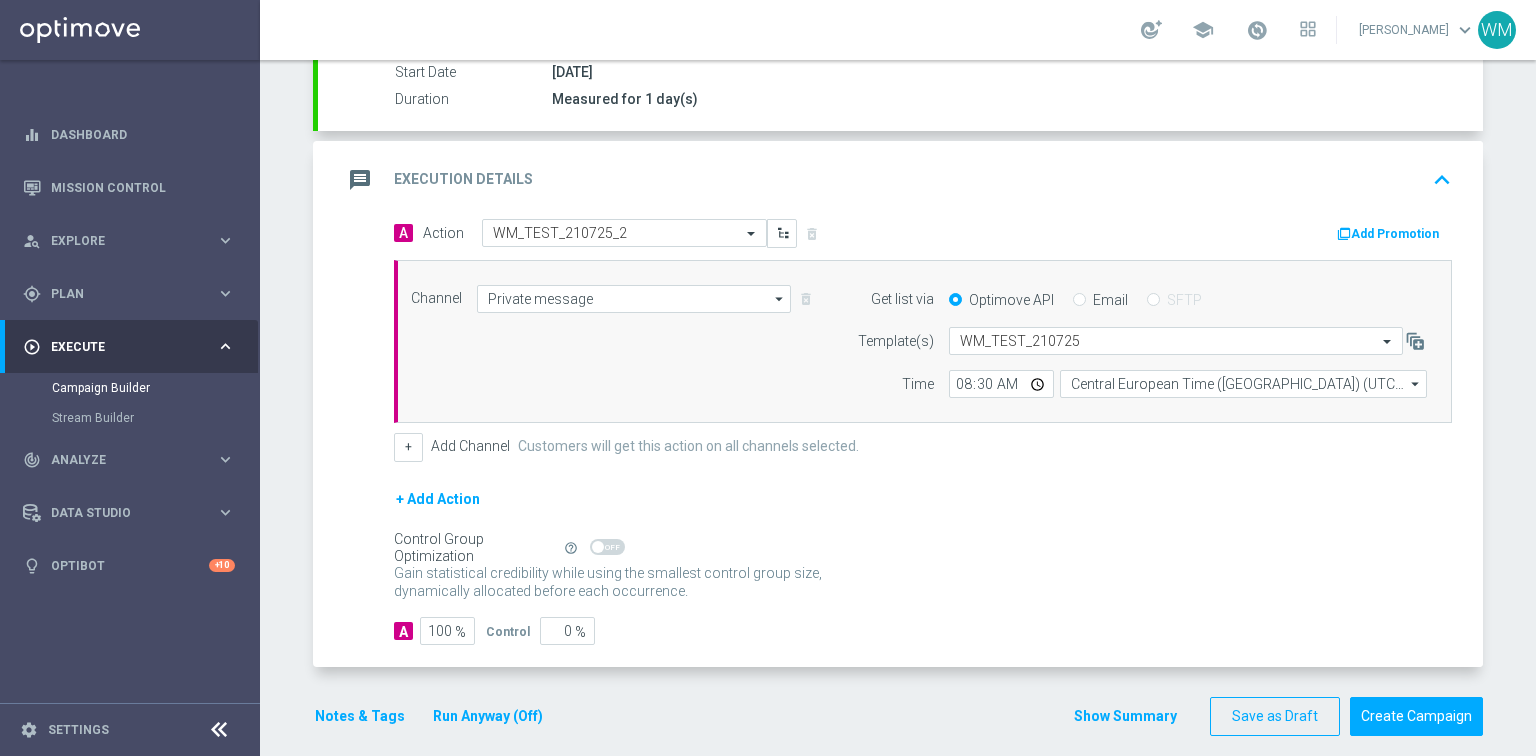 scroll, scrollTop: 357, scrollLeft: 0, axis: vertical 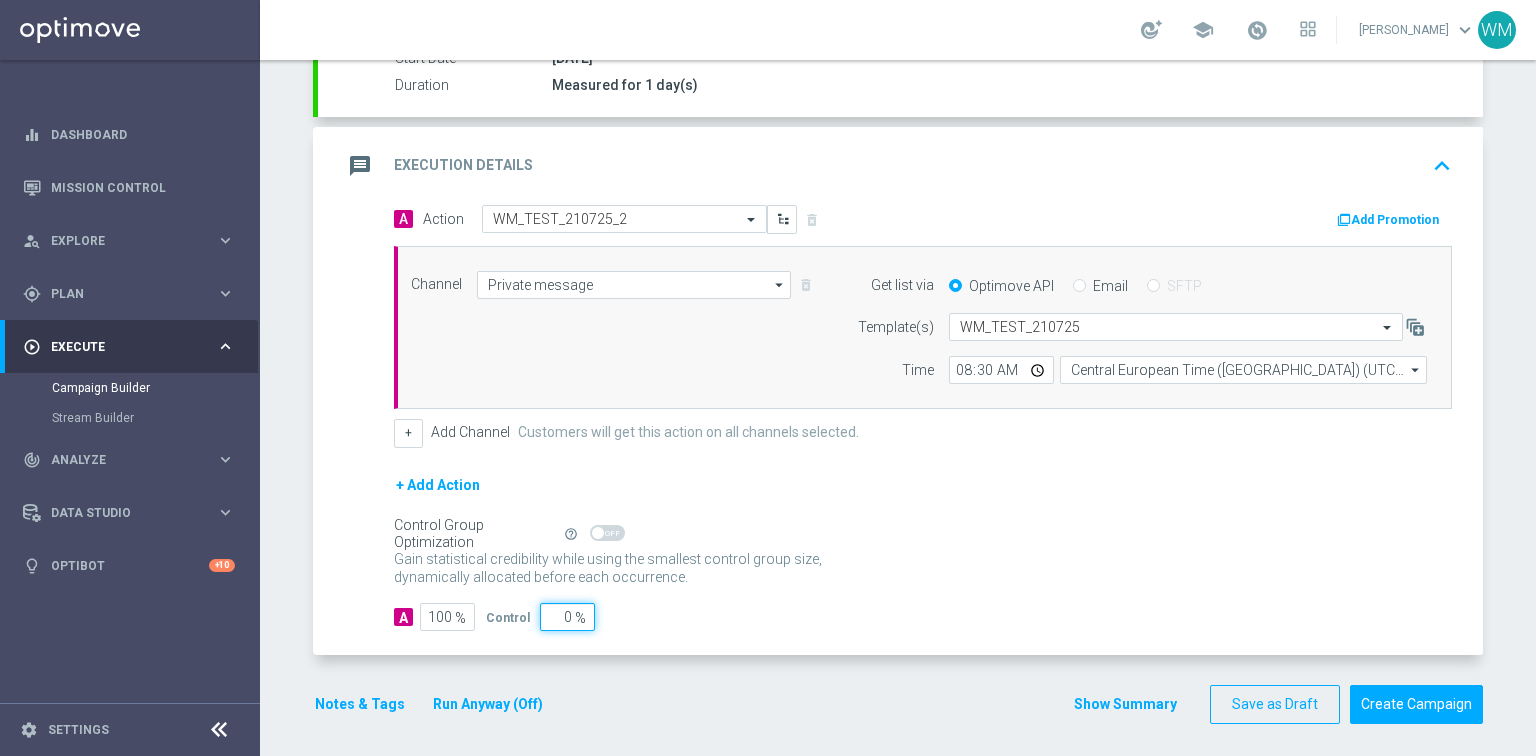 drag, startPoint x: 549, startPoint y: 613, endPoint x: 672, endPoint y: 580, distance: 127.349915 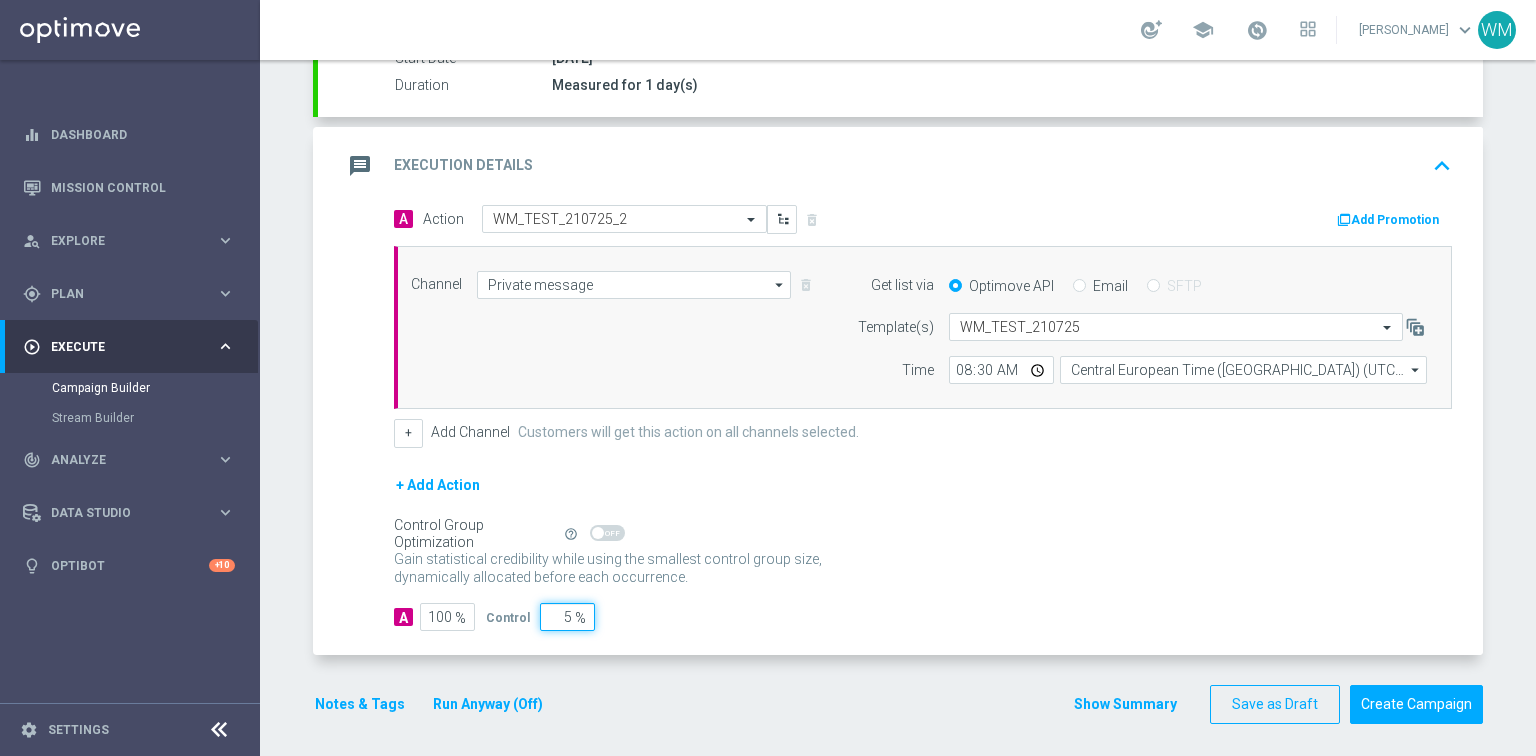 type on "50" 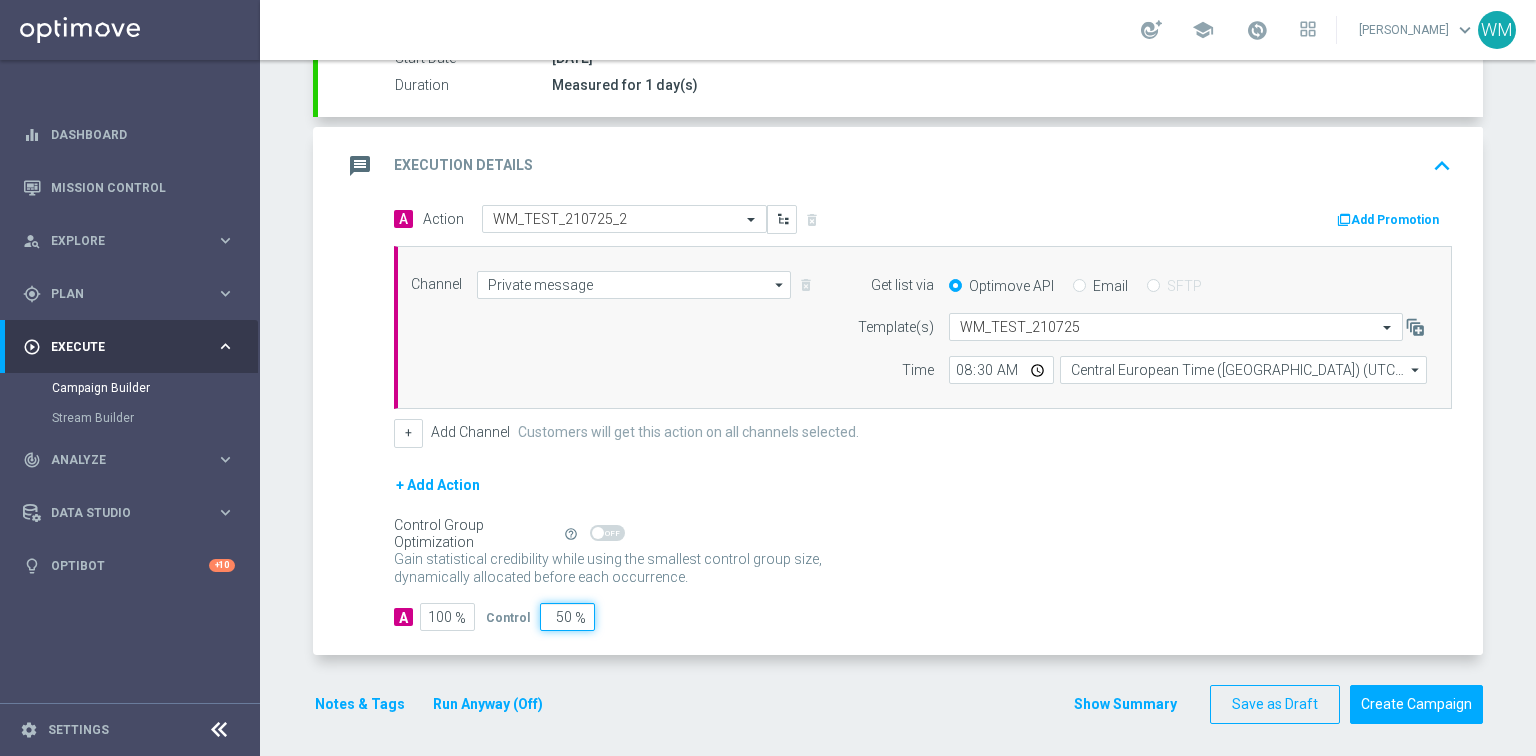 type on "50" 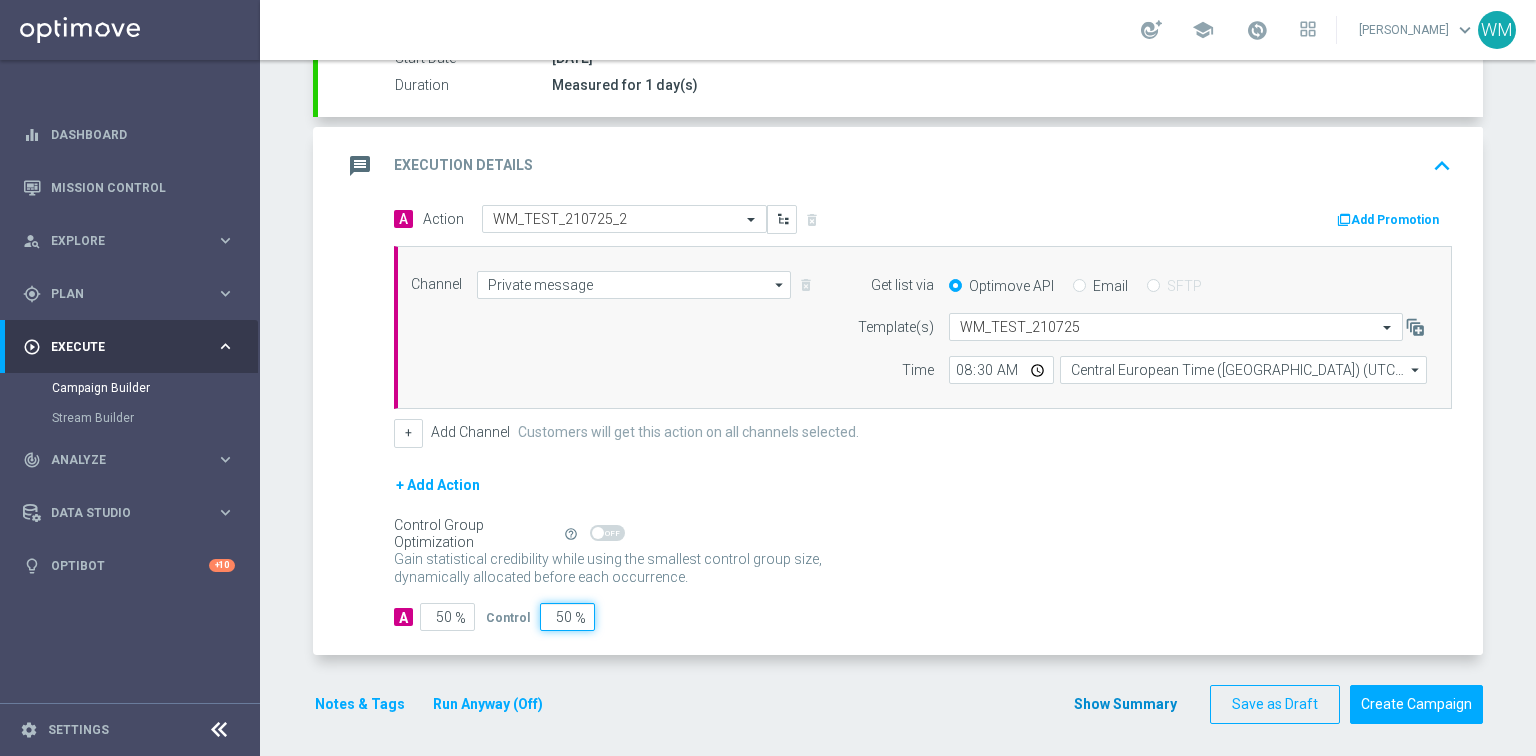 type on "50" 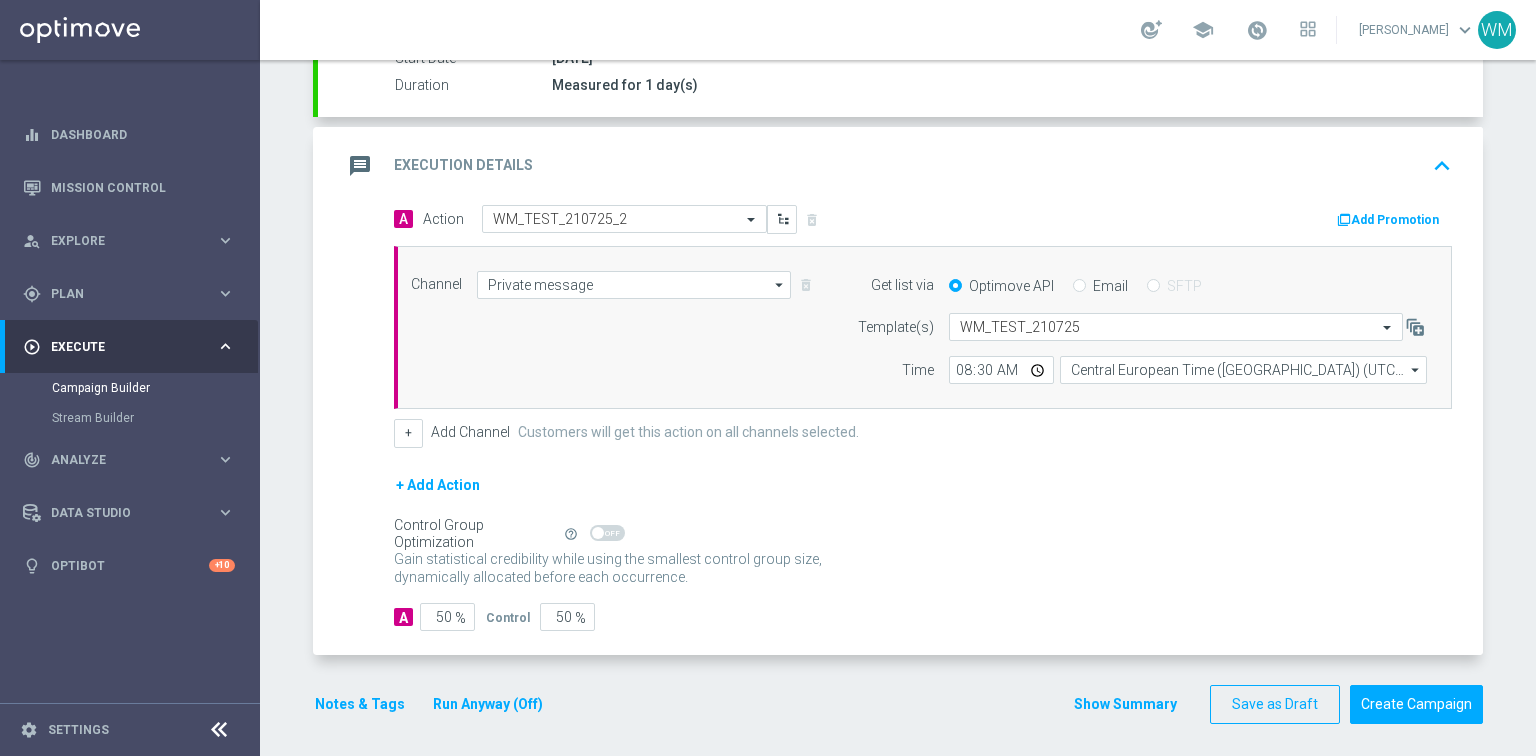 click on "Show Summary" 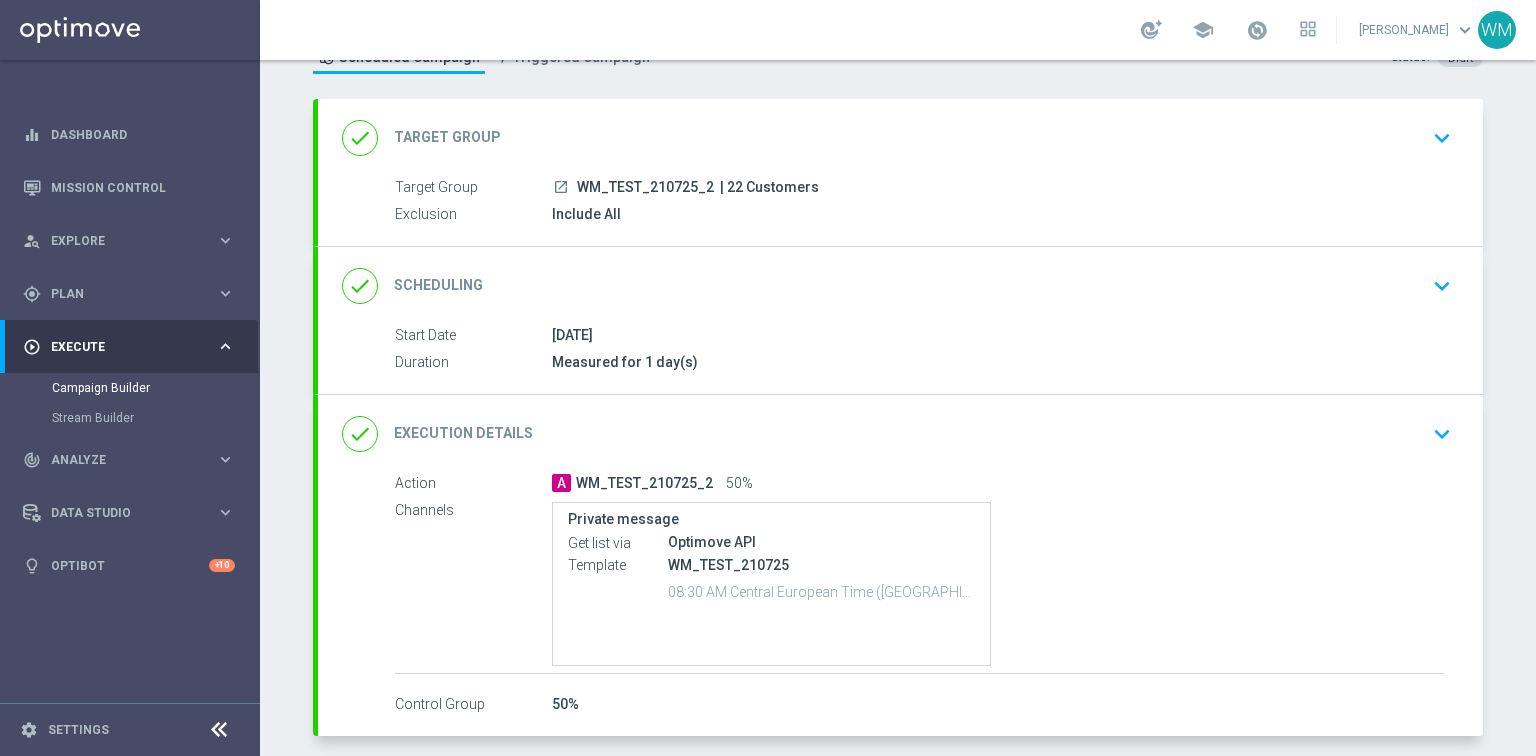 scroll, scrollTop: 160, scrollLeft: 0, axis: vertical 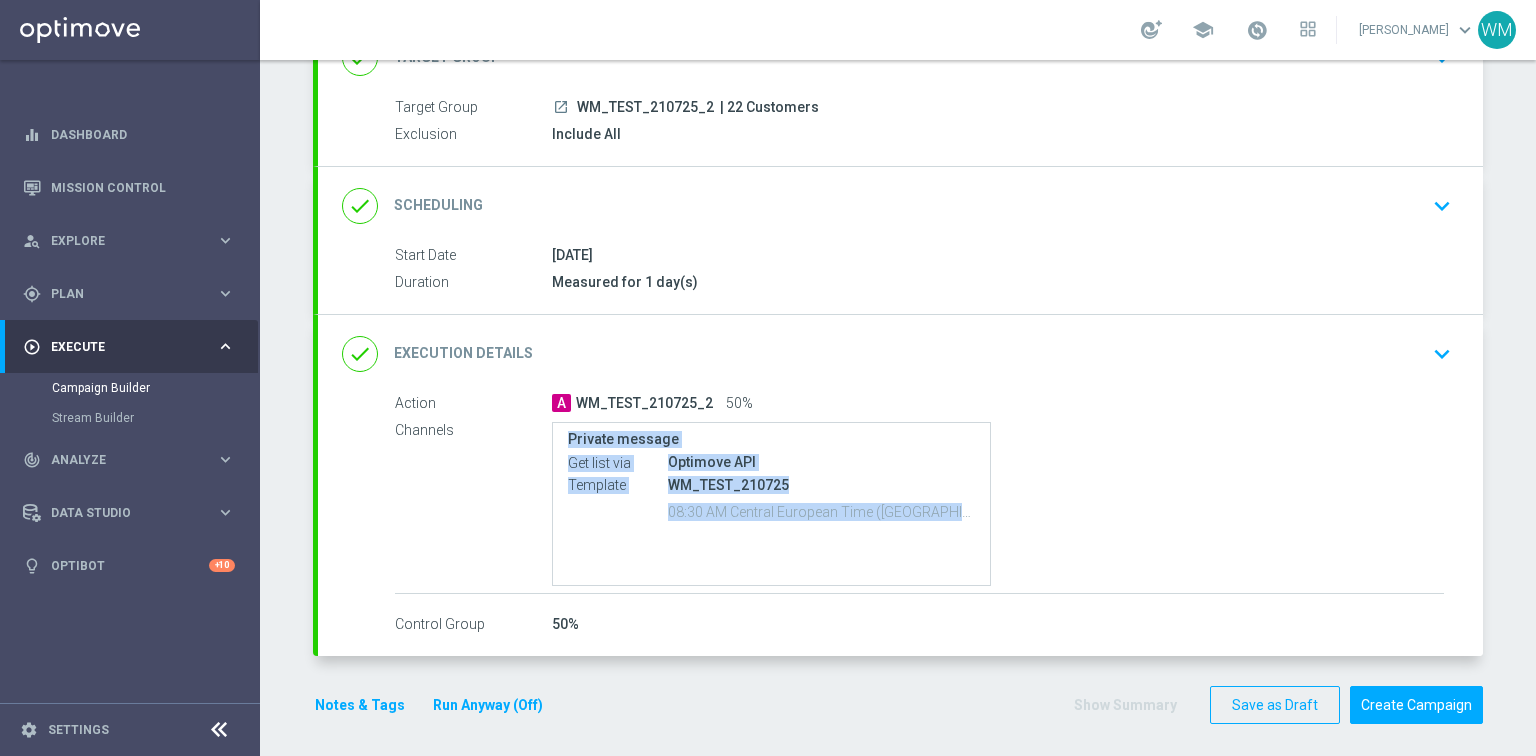 drag, startPoint x: 548, startPoint y: 428, endPoint x: 963, endPoint y: 502, distance: 421.54596 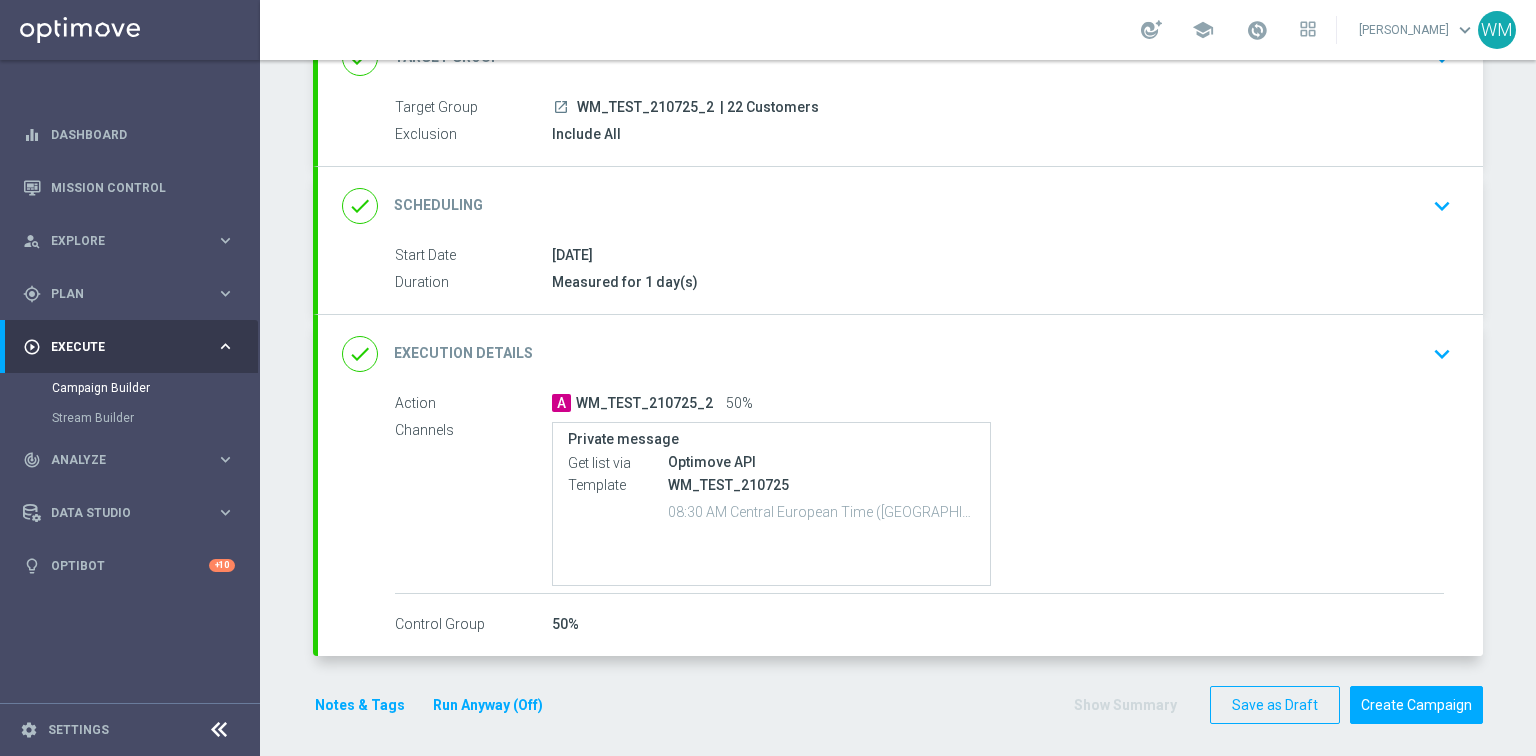 click on "Channels
Private message
Get list via
Optimove API
Template
WM_TEST_[DATE]
08:30 AM Central European Time ([GEOGRAPHIC_DATA]) (UTC +02:00)" 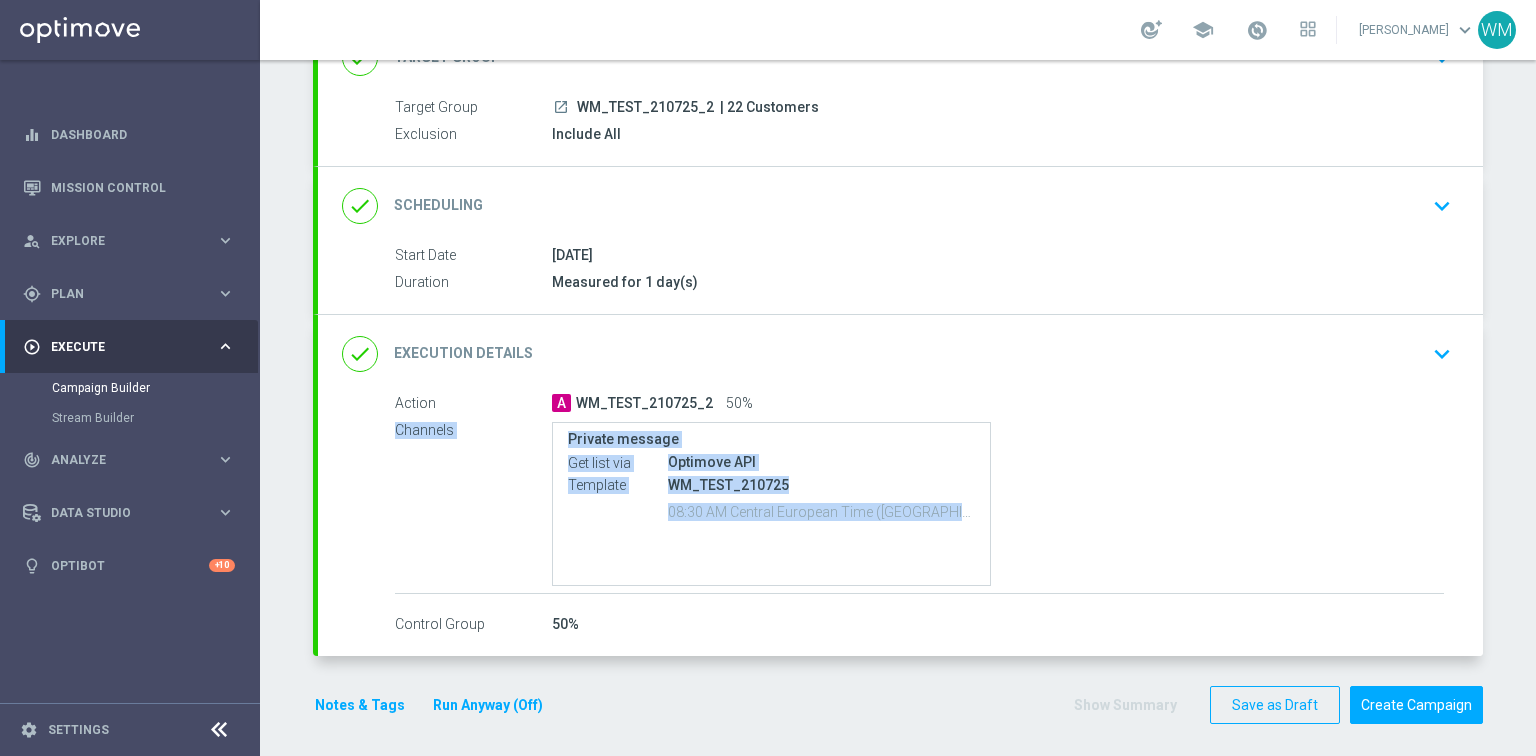drag, startPoint x: 543, startPoint y: 437, endPoint x: 934, endPoint y: 511, distance: 397.94095 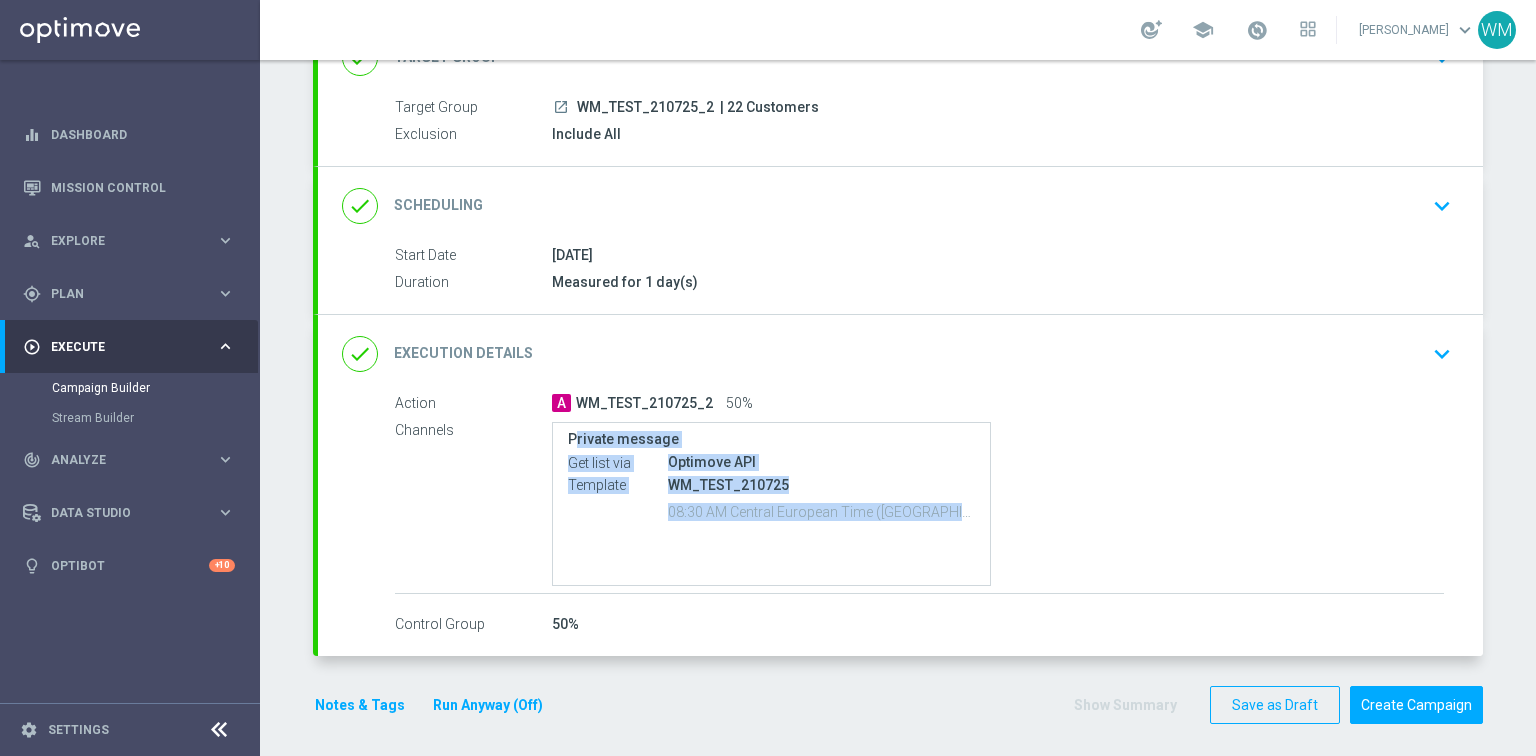 drag, startPoint x: 567, startPoint y: 438, endPoint x: 971, endPoint y: 508, distance: 410.0195 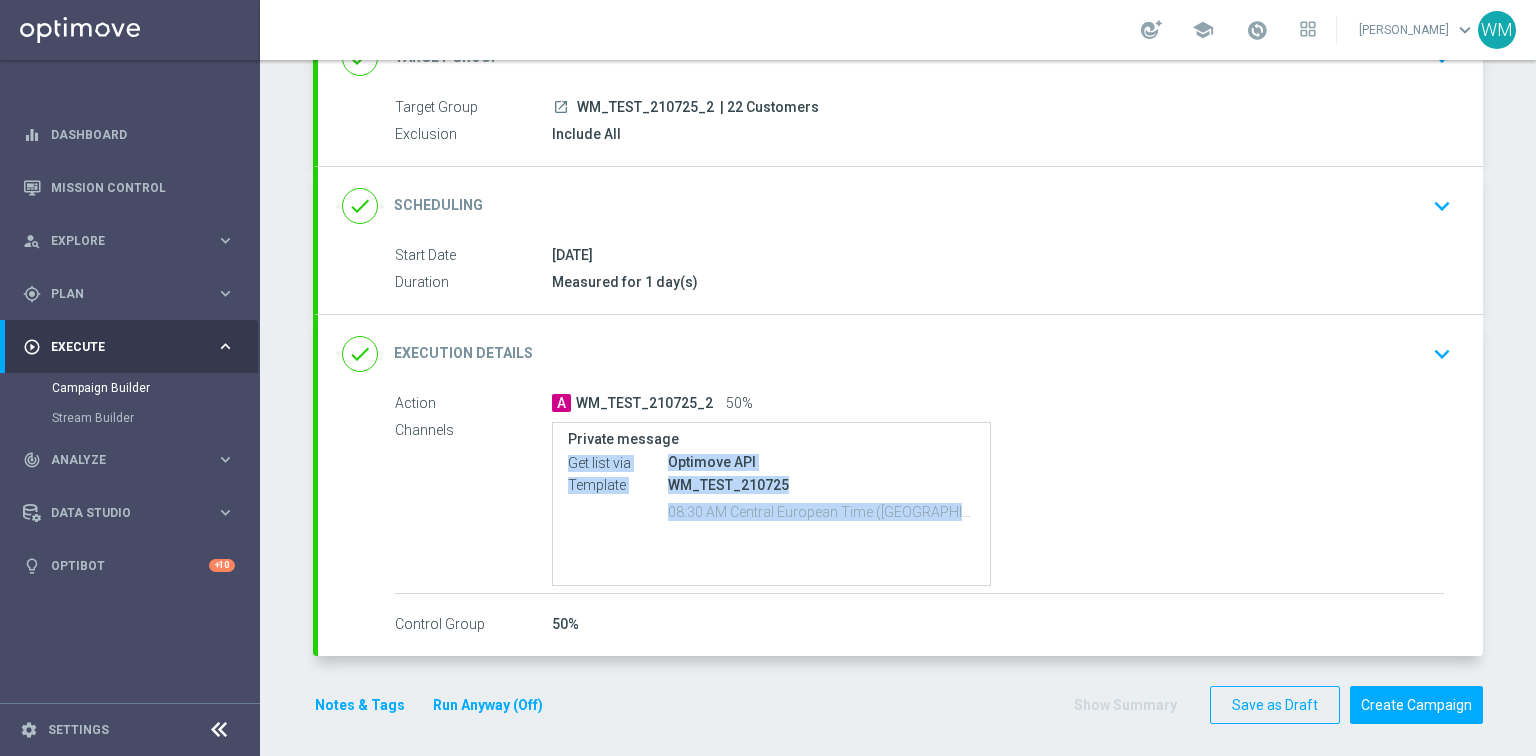 drag, startPoint x: 971, startPoint y: 508, endPoint x: 547, endPoint y: 451, distance: 427.8142 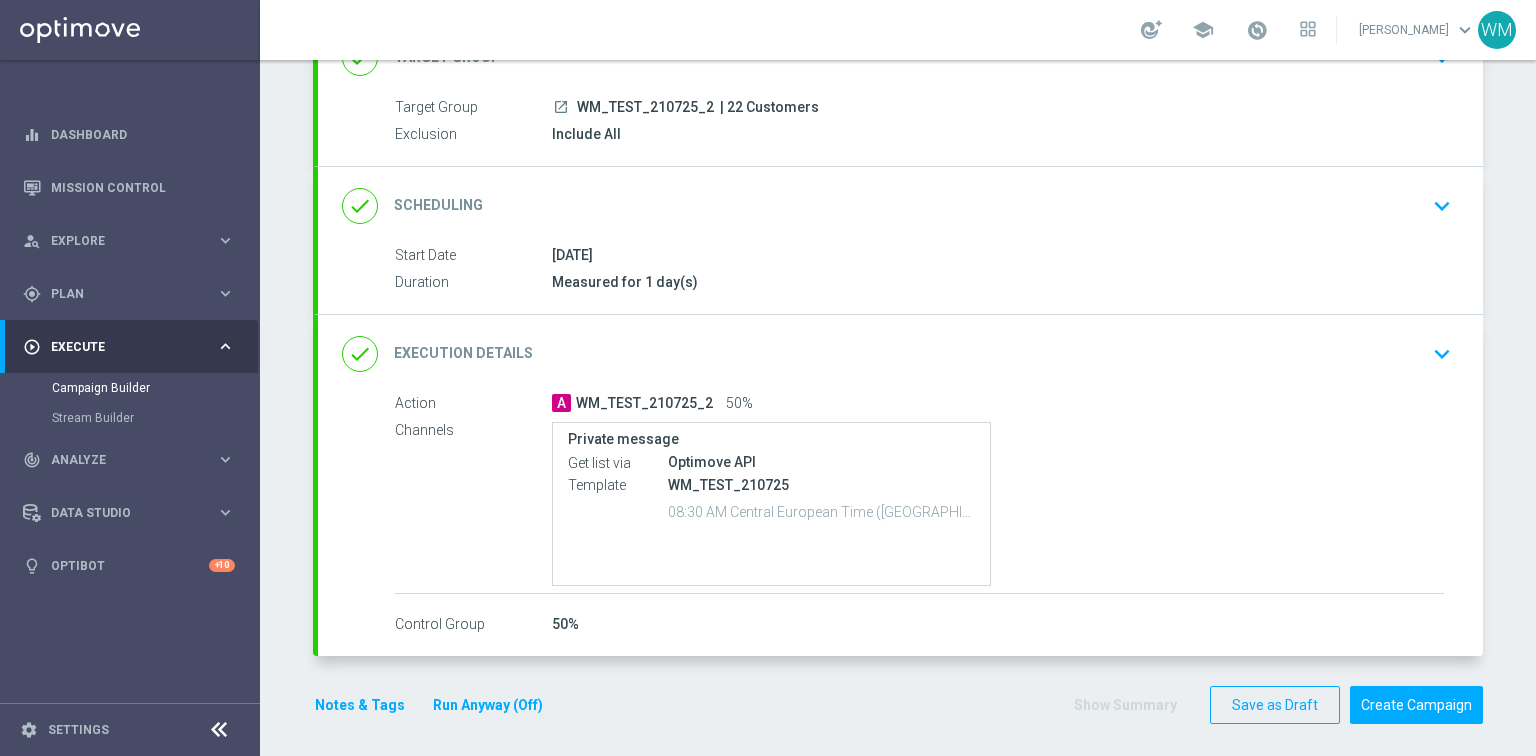 scroll, scrollTop: 164, scrollLeft: 0, axis: vertical 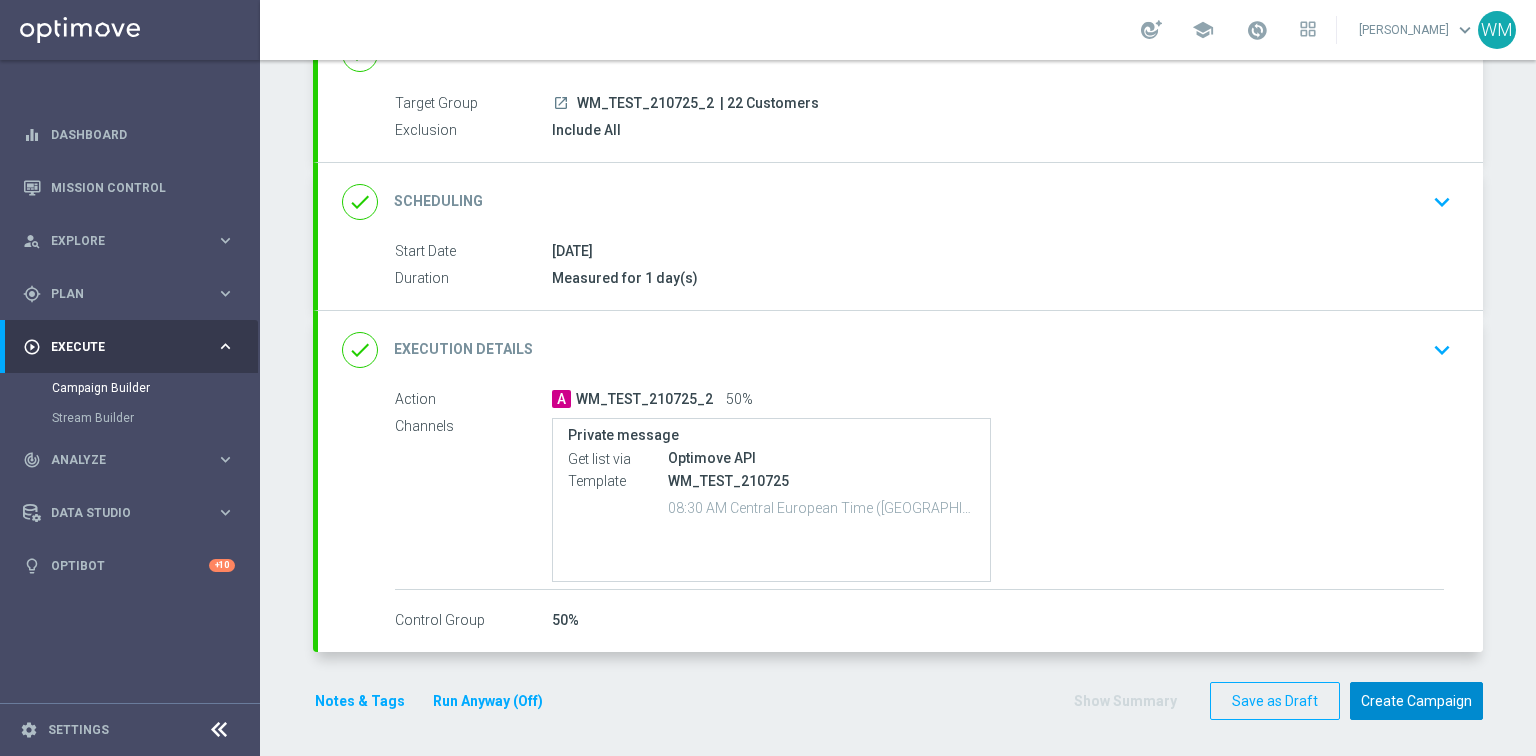 click on "Create Campaign" 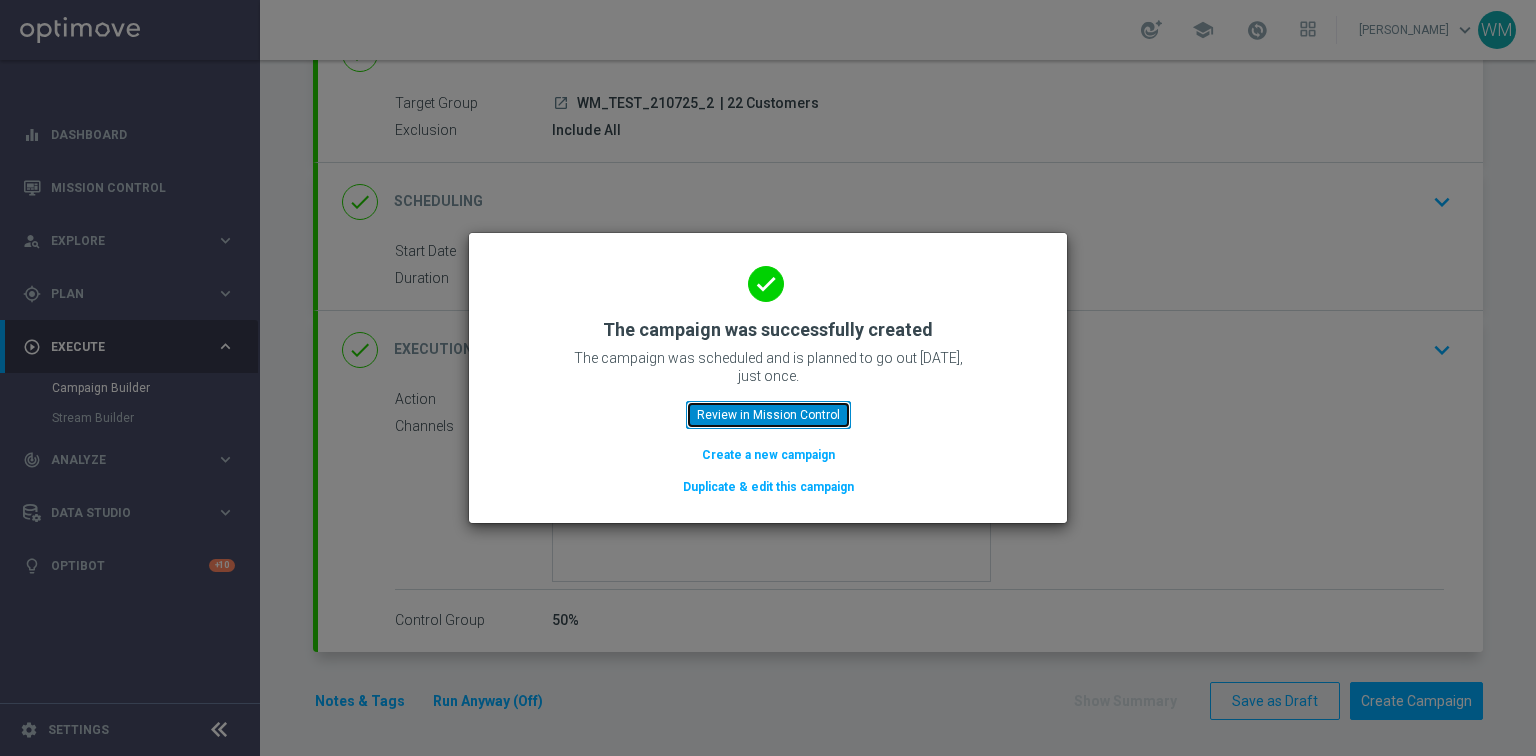 click on "Review in Mission Control" 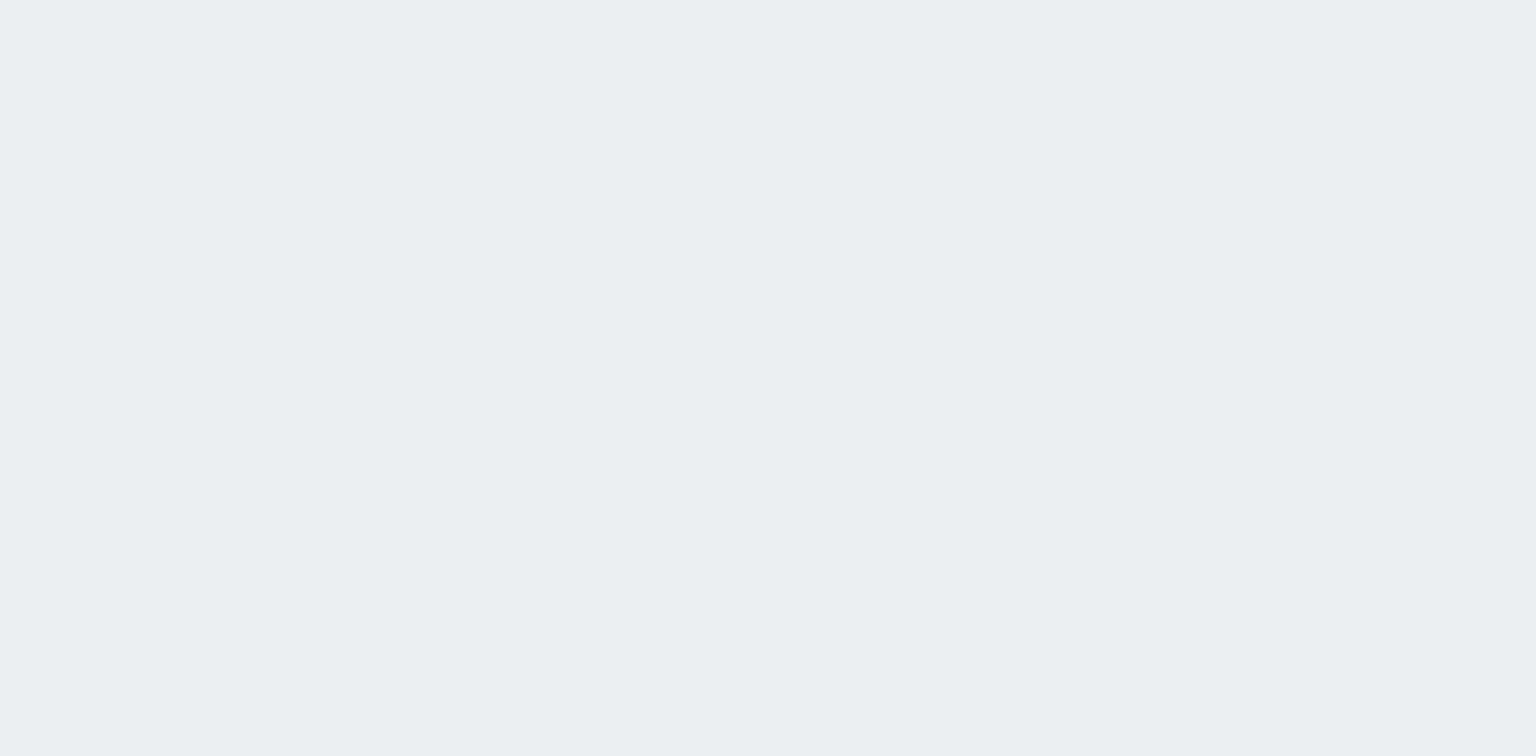 scroll, scrollTop: 0, scrollLeft: 0, axis: both 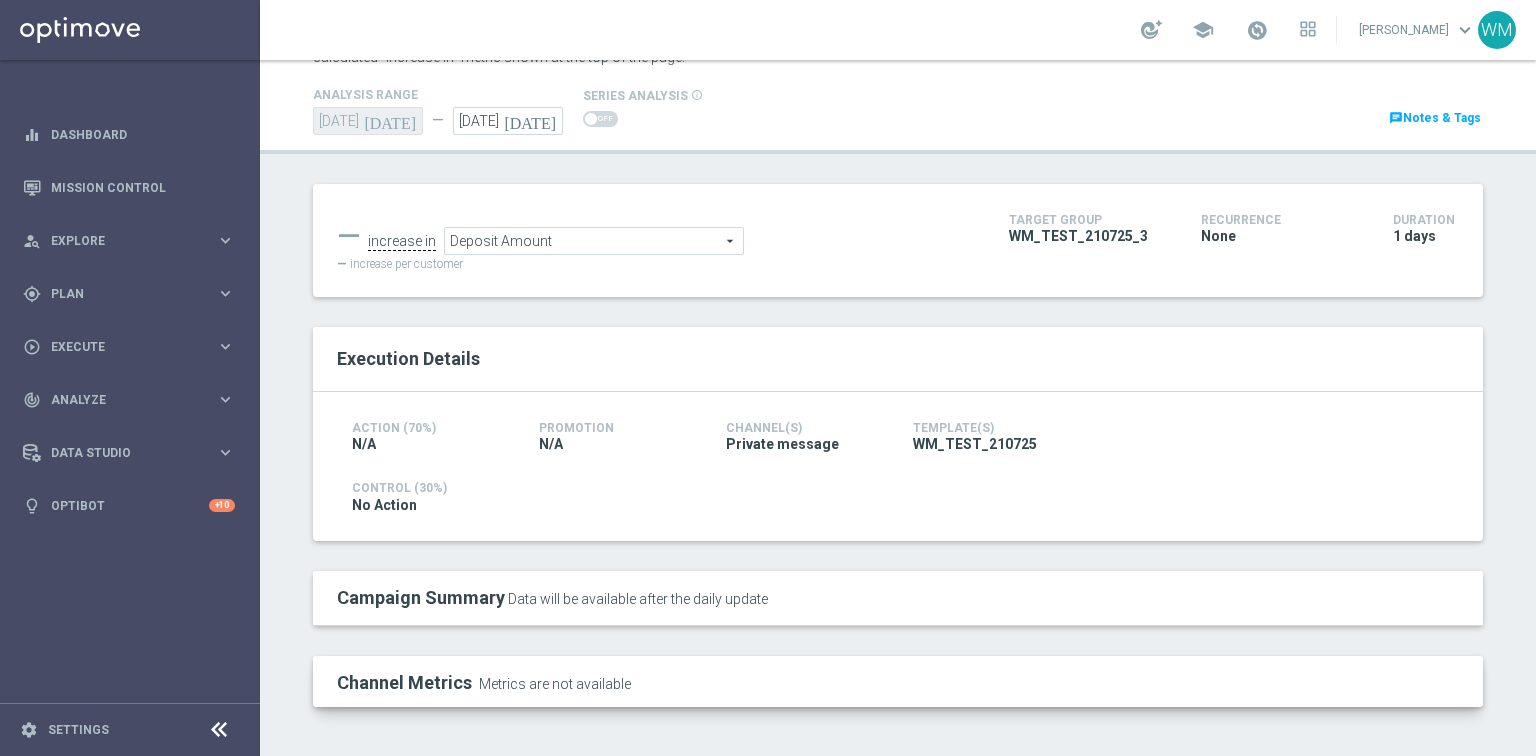 drag, startPoint x: 334, startPoint y: 432, endPoint x: 515, endPoint y: 529, distance: 205.35335 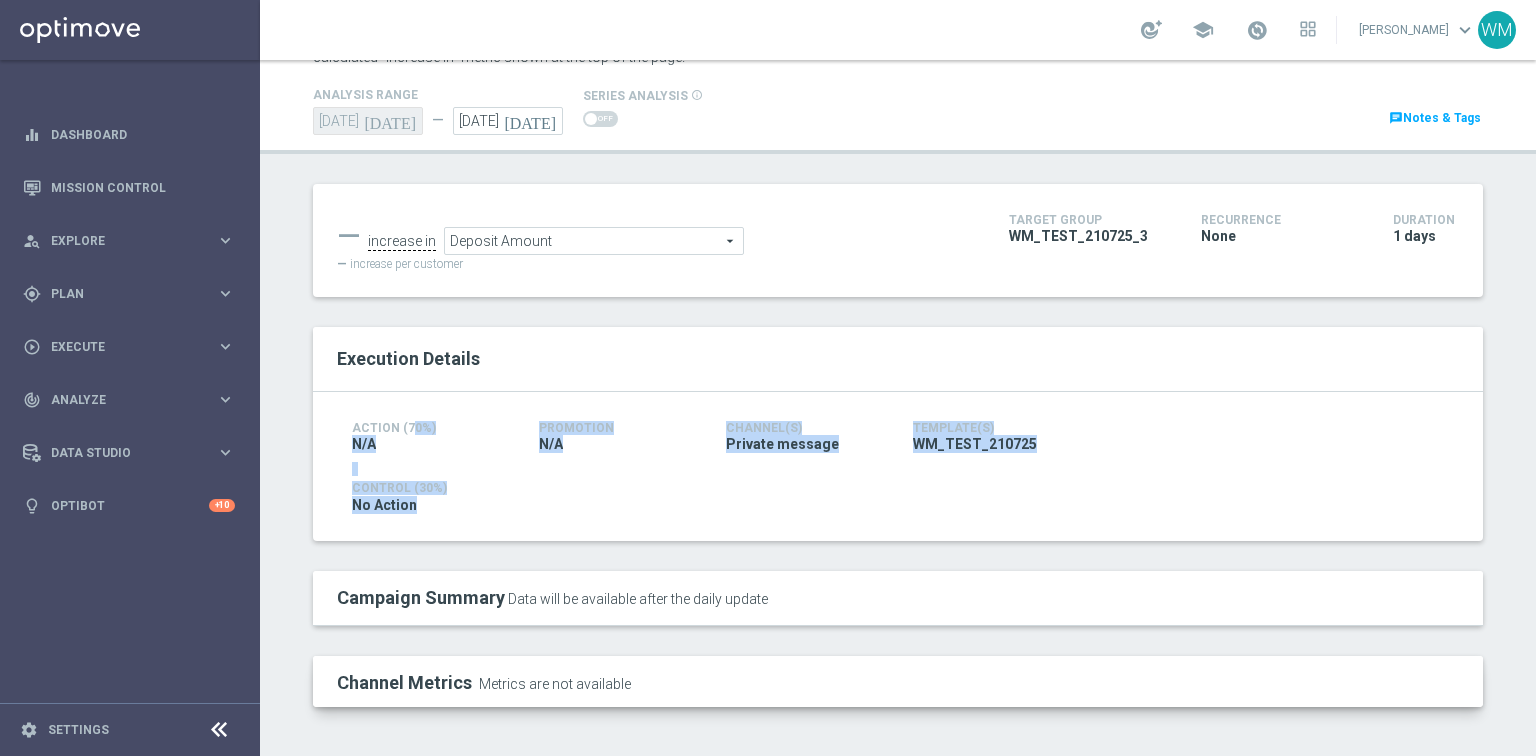 drag, startPoint x: 335, startPoint y: 419, endPoint x: 448, endPoint y: 513, distance: 146.98639 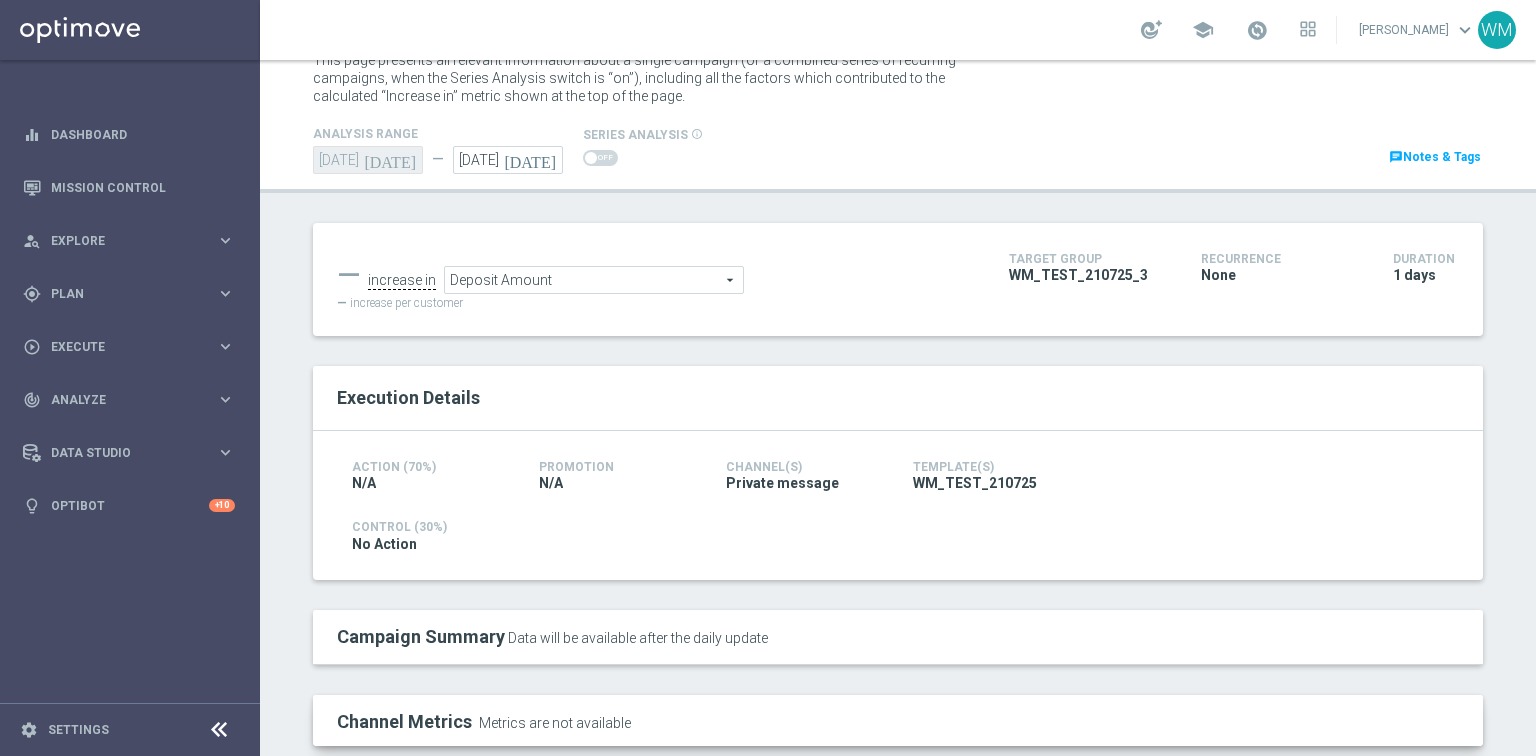 scroll, scrollTop: 0, scrollLeft: 0, axis: both 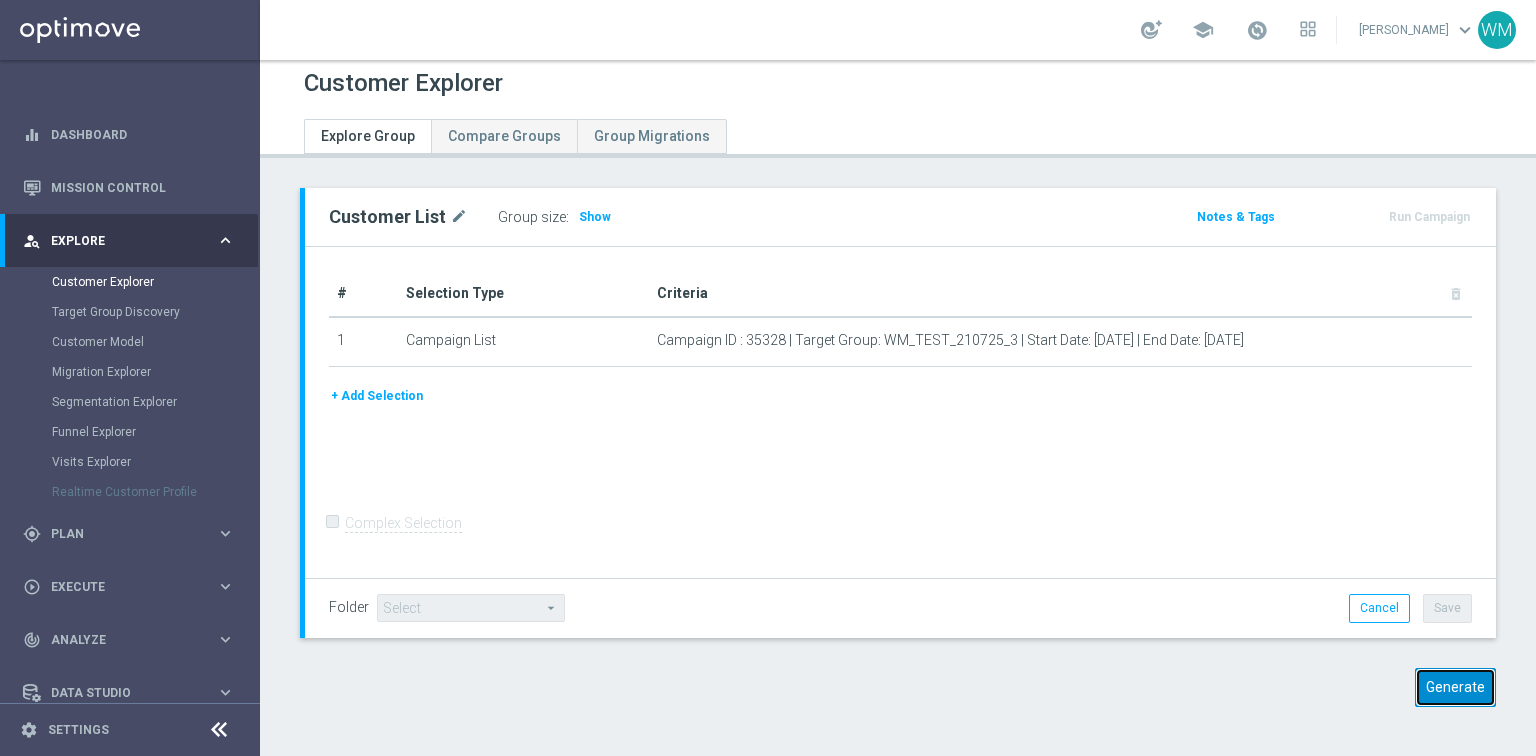 click on "Generate" 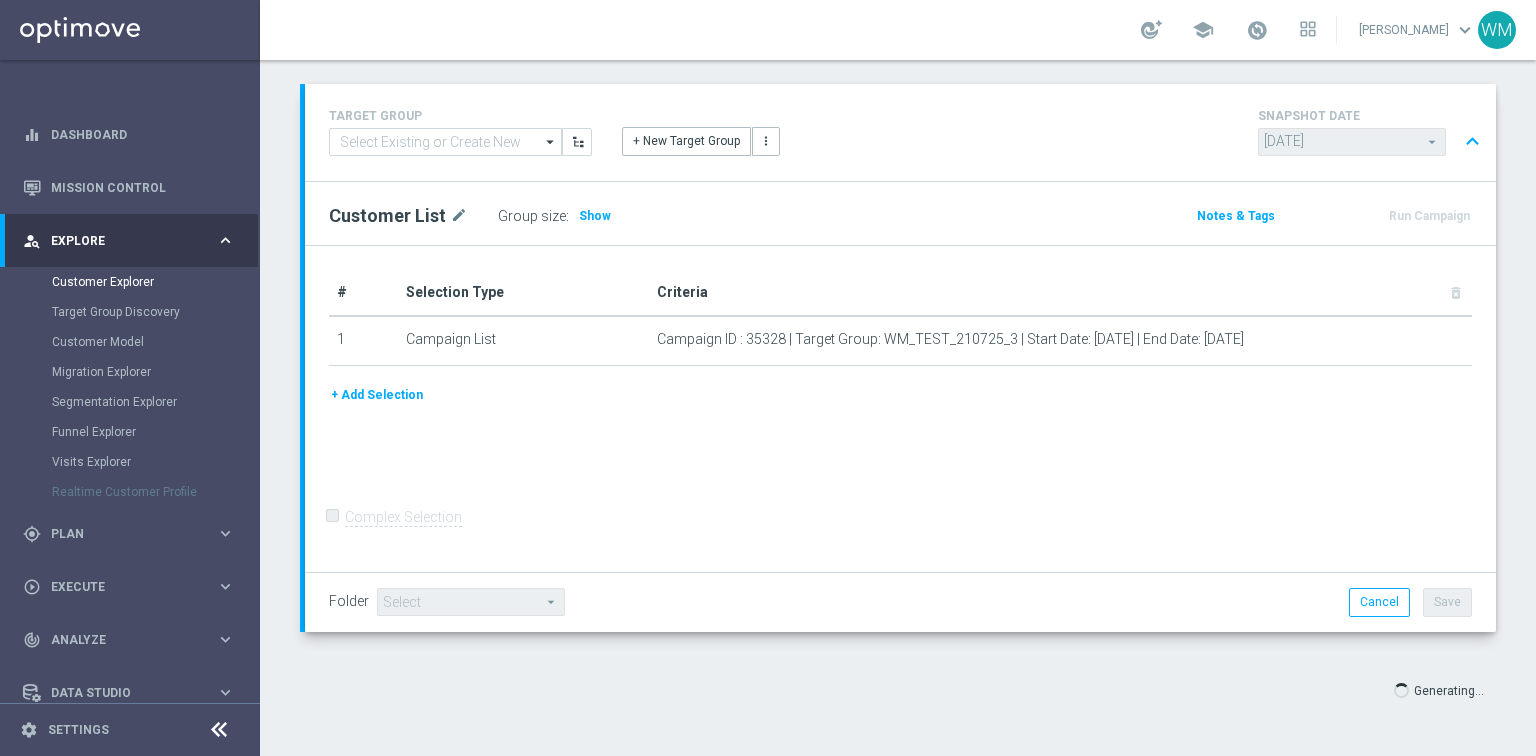scroll, scrollTop: 113, scrollLeft: 0, axis: vertical 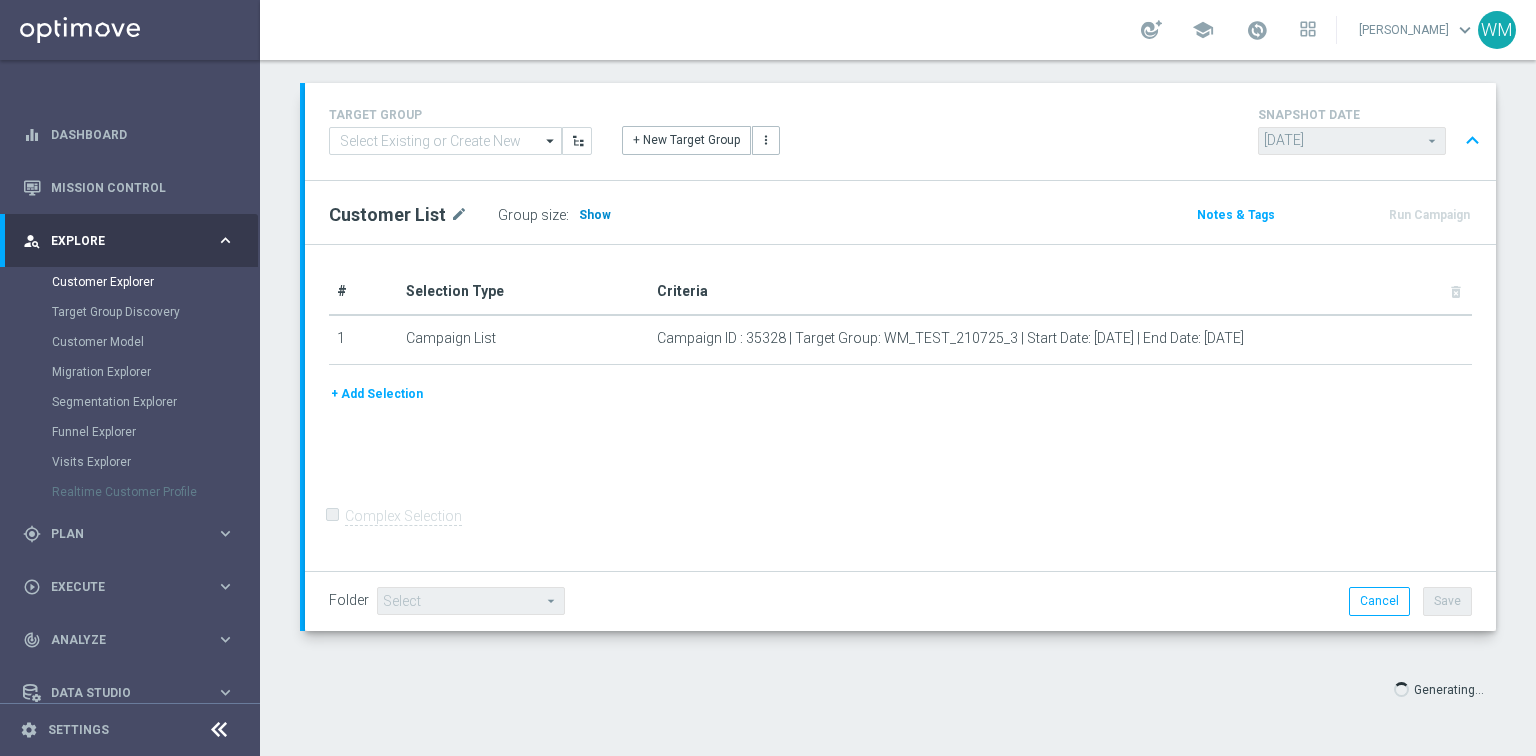 click on "Show" 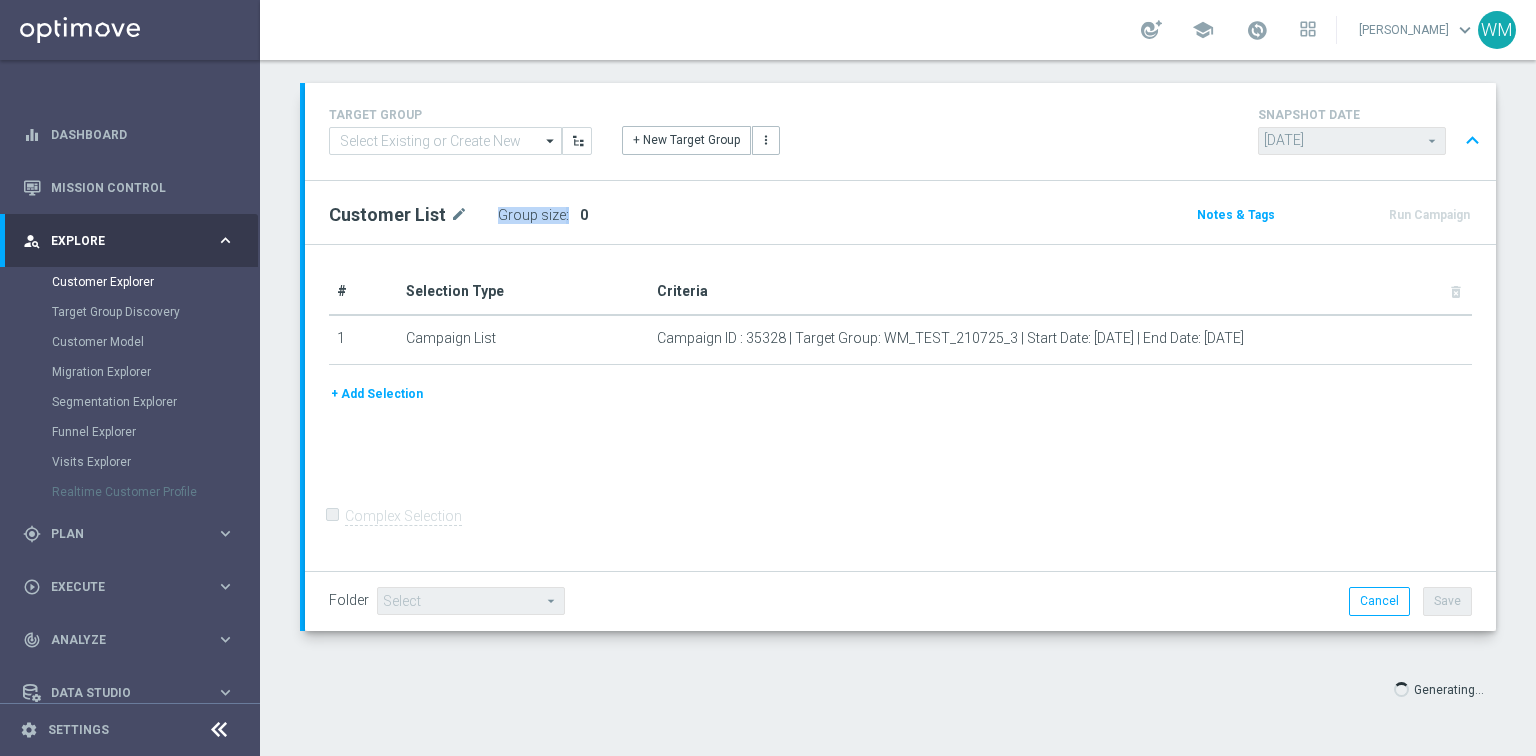 drag, startPoint x: 576, startPoint y: 213, endPoint x: 586, endPoint y: 210, distance: 10.440307 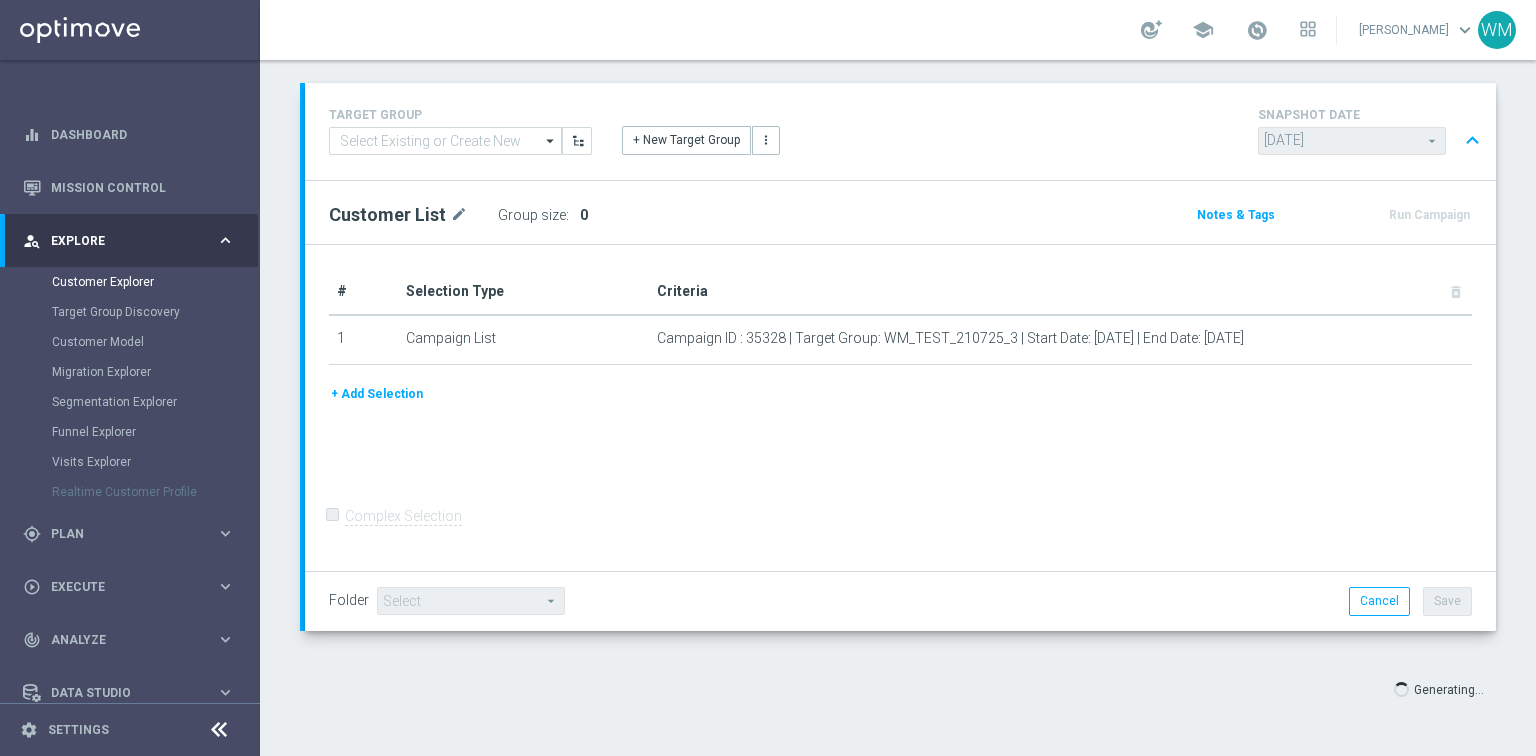 click on "Group size :
0" 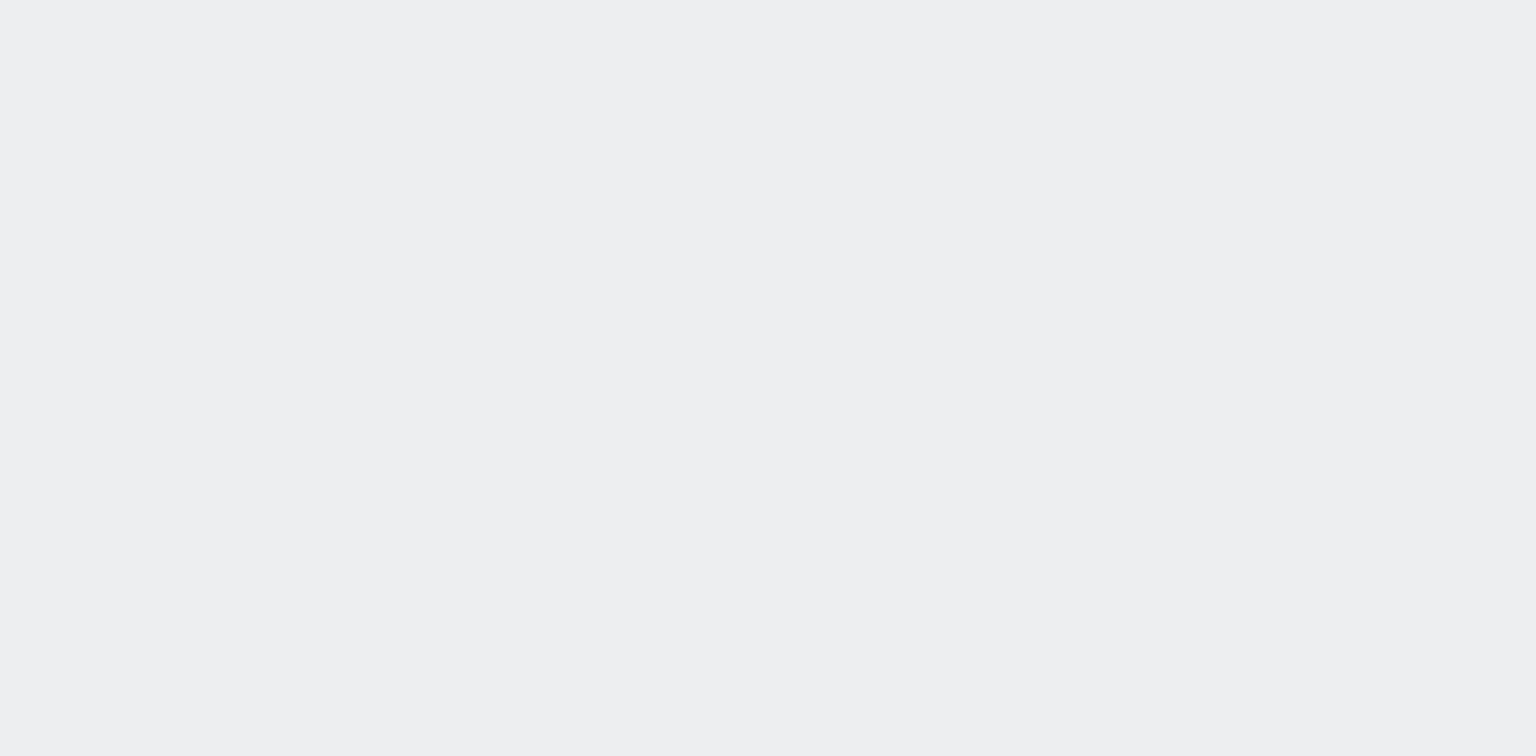 scroll, scrollTop: 0, scrollLeft: 0, axis: both 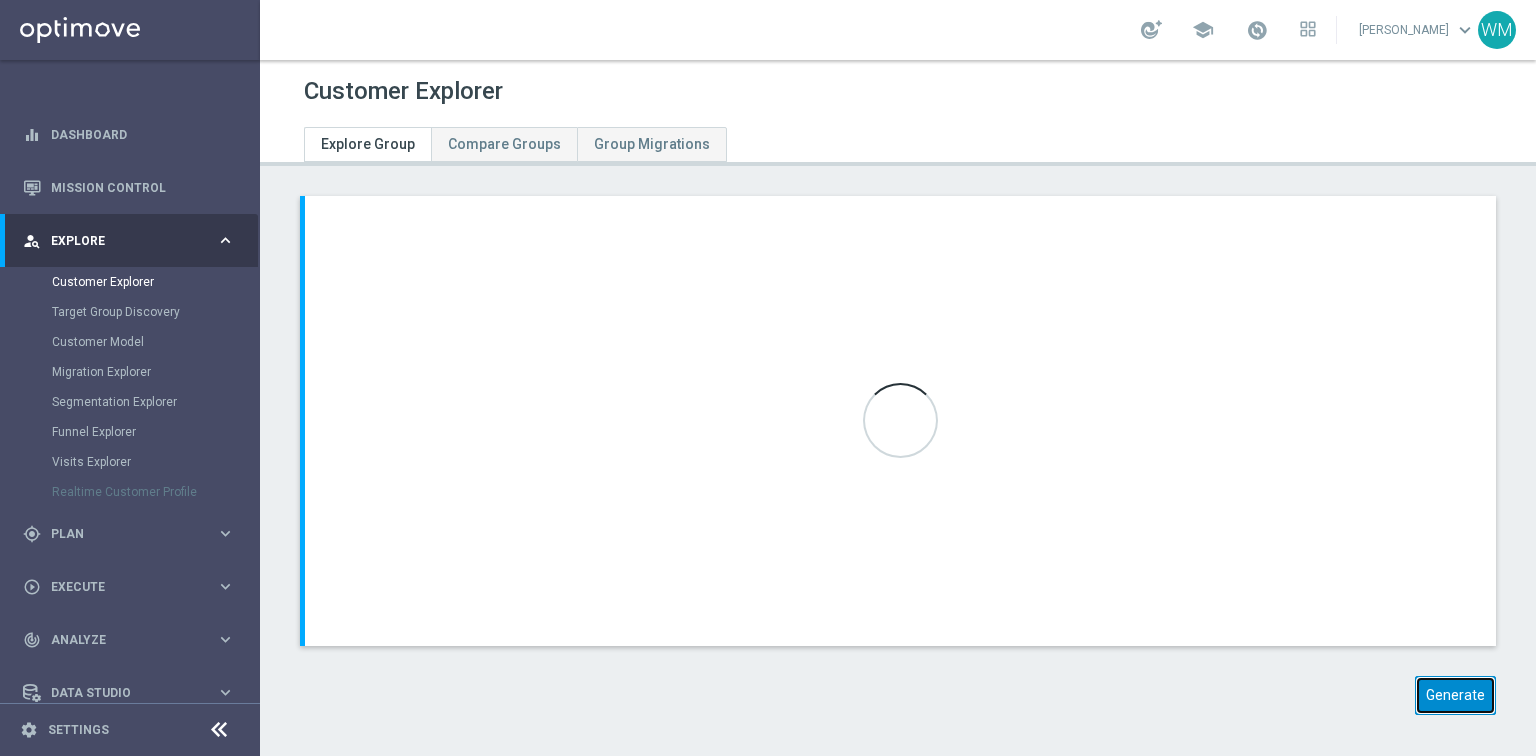 click on "Generate" 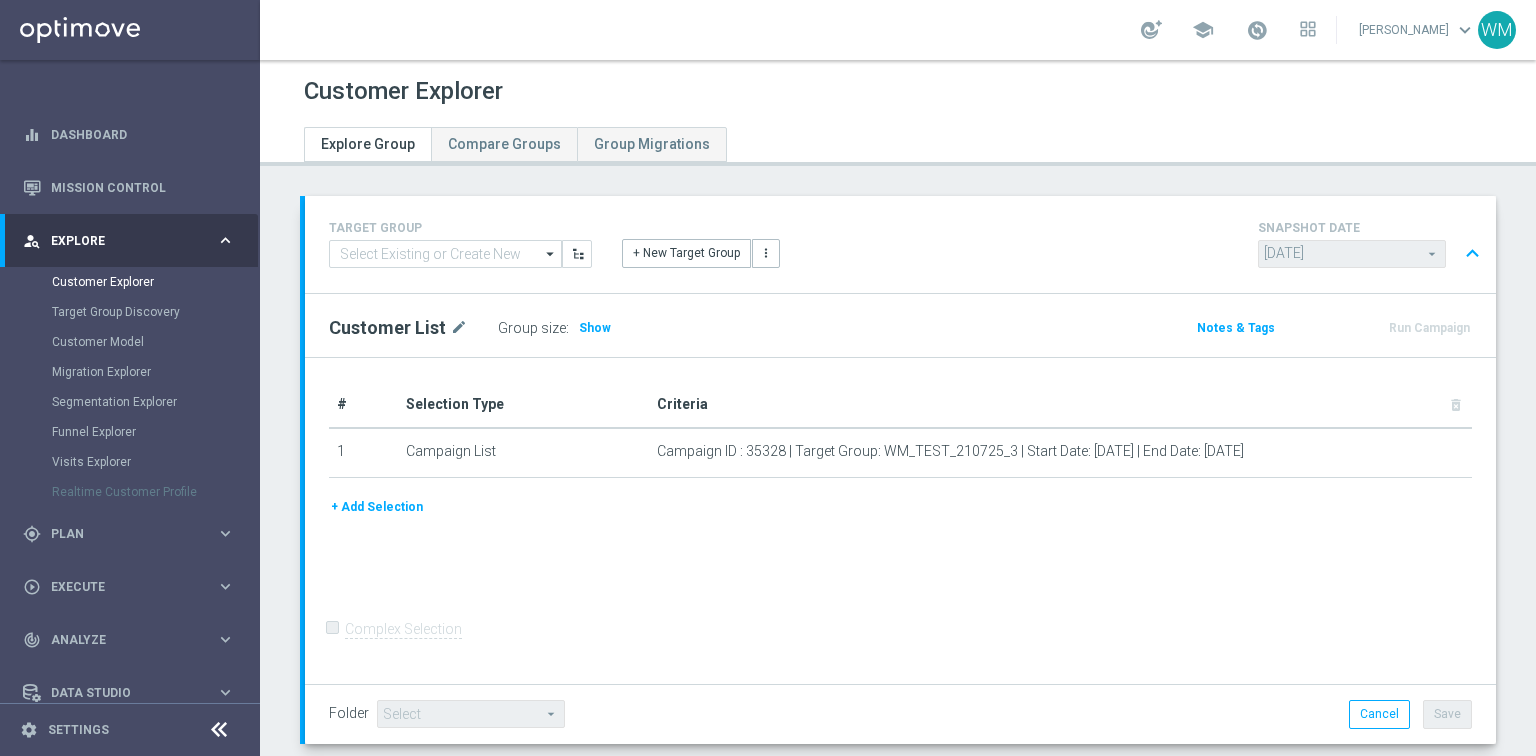 click on "+ Add Selection" 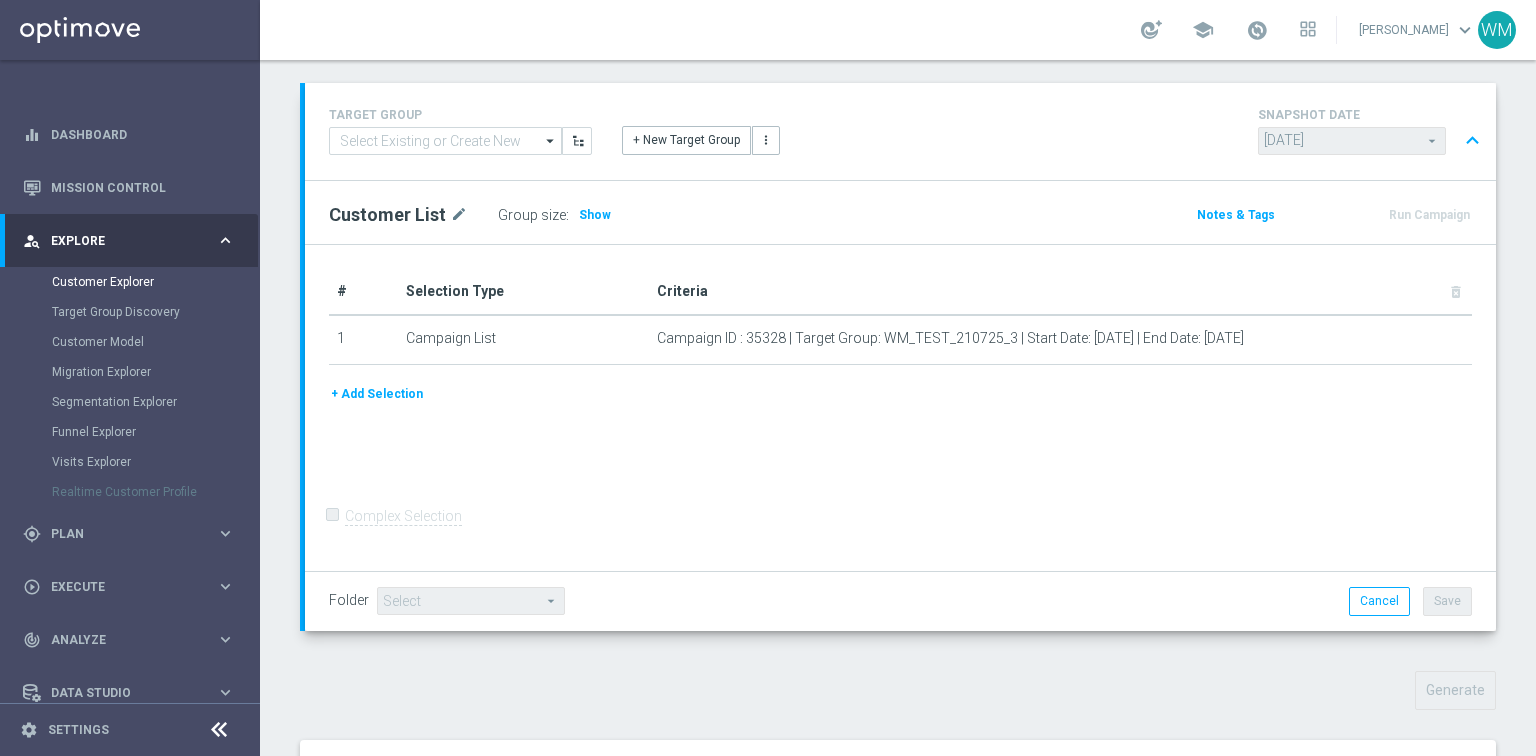 scroll, scrollTop: 384, scrollLeft: 0, axis: vertical 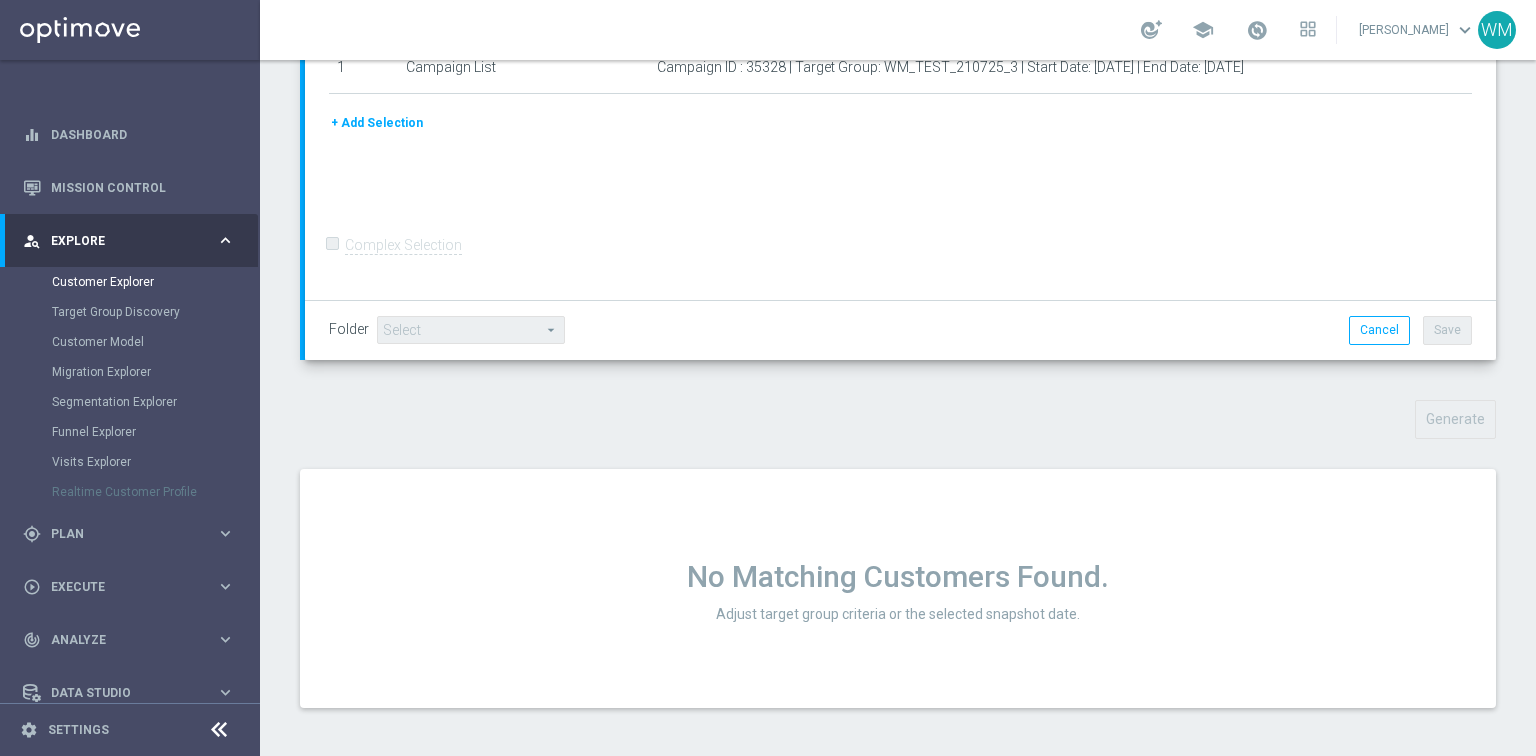 click on "Generate" 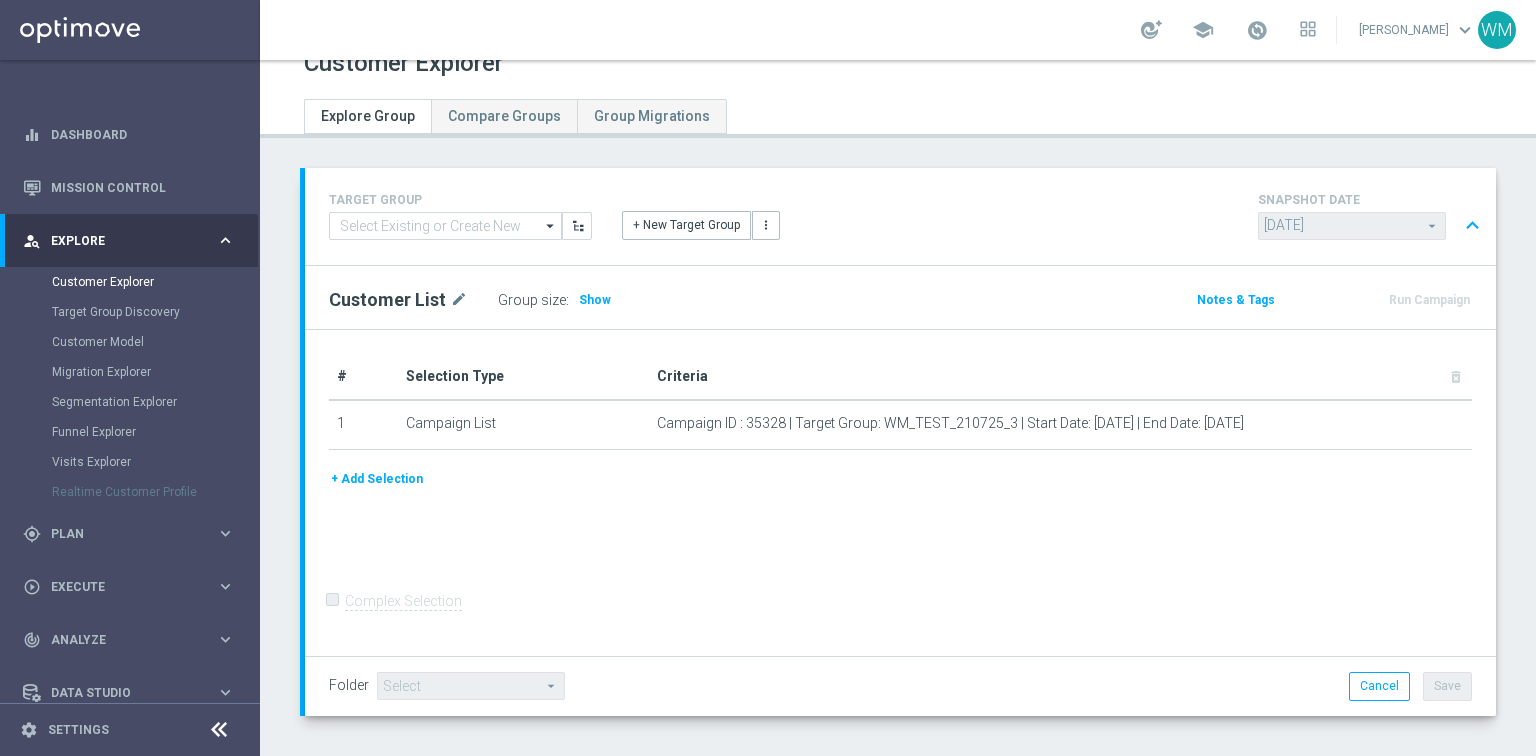 scroll, scrollTop: 0, scrollLeft: 0, axis: both 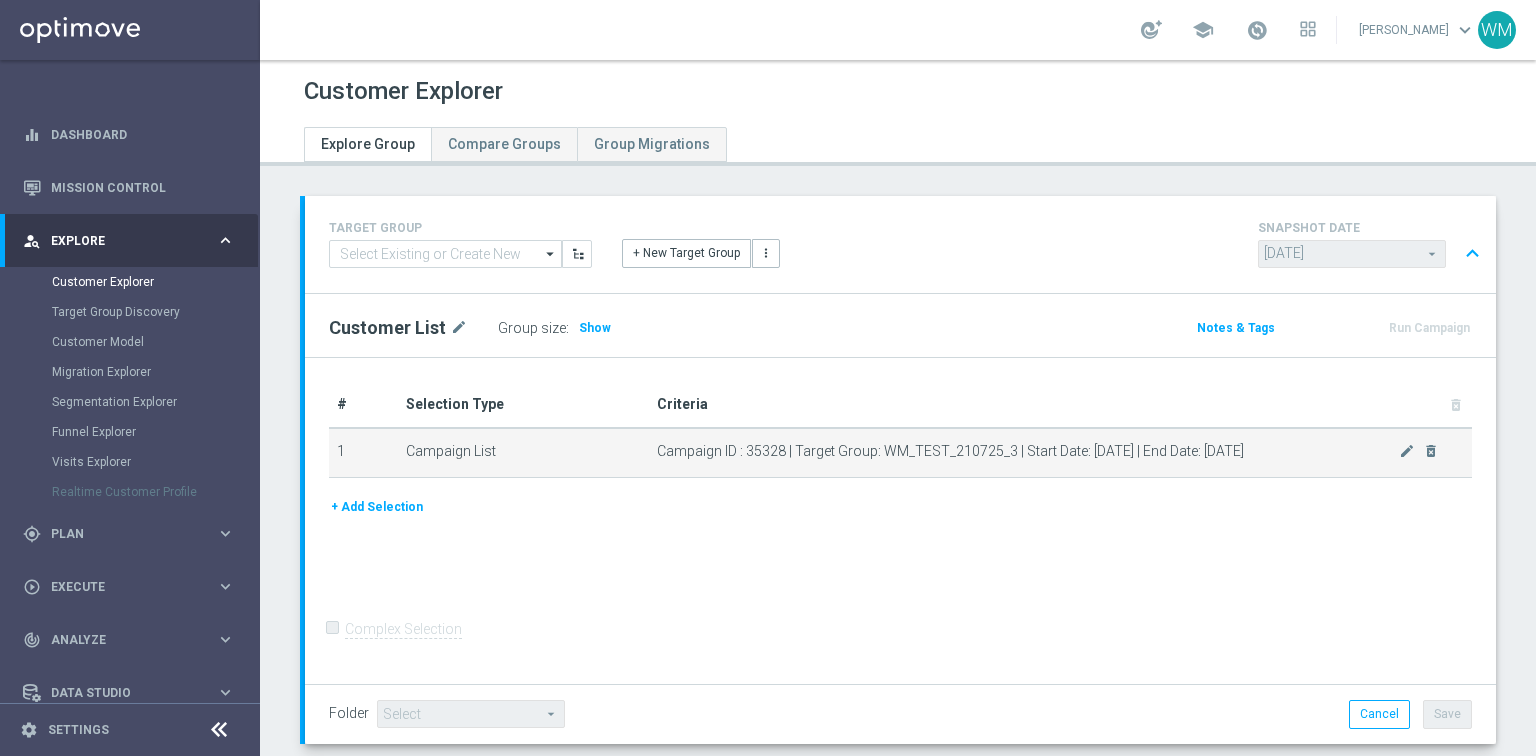 drag, startPoint x: 933, startPoint y: 439, endPoint x: 1324, endPoint y: 446, distance: 391.06265 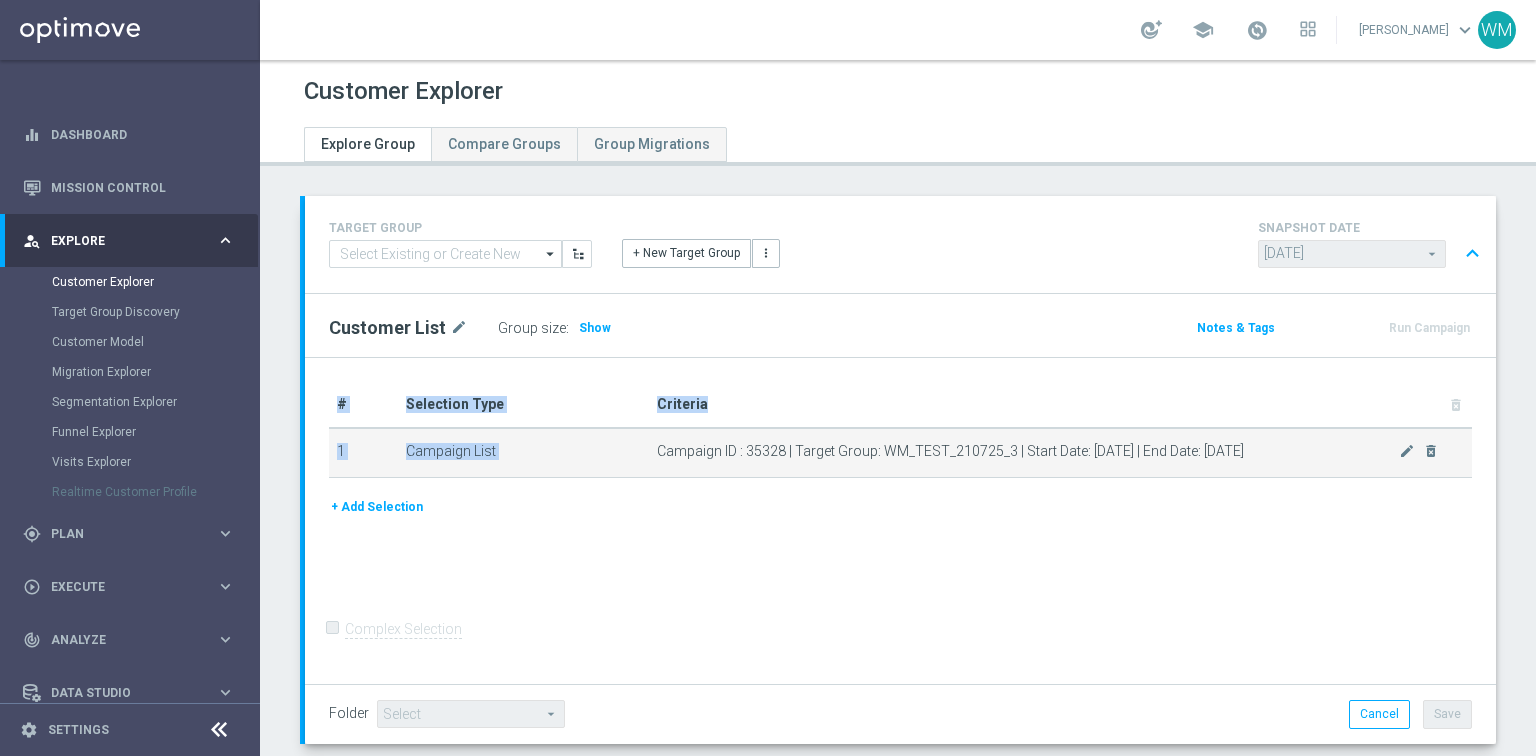 drag, startPoint x: 1324, startPoint y: 446, endPoint x: 649, endPoint y: 450, distance: 675.01184 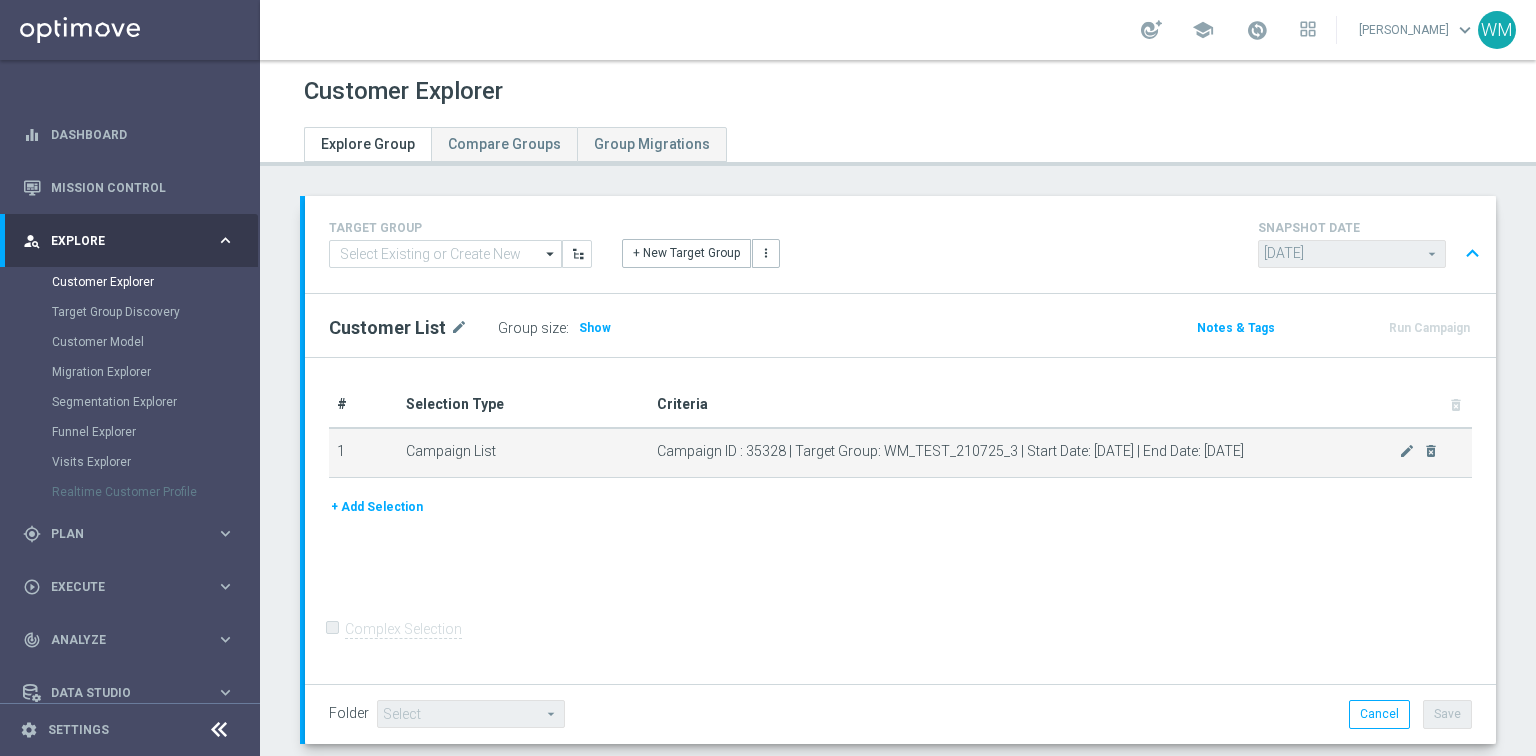 click on "Campaign ID : 35328 | Target Group: WM_TEST_210725_3 | Start Date: [DATE] | End Date: [DATE]
mode_edit
delete_forever" 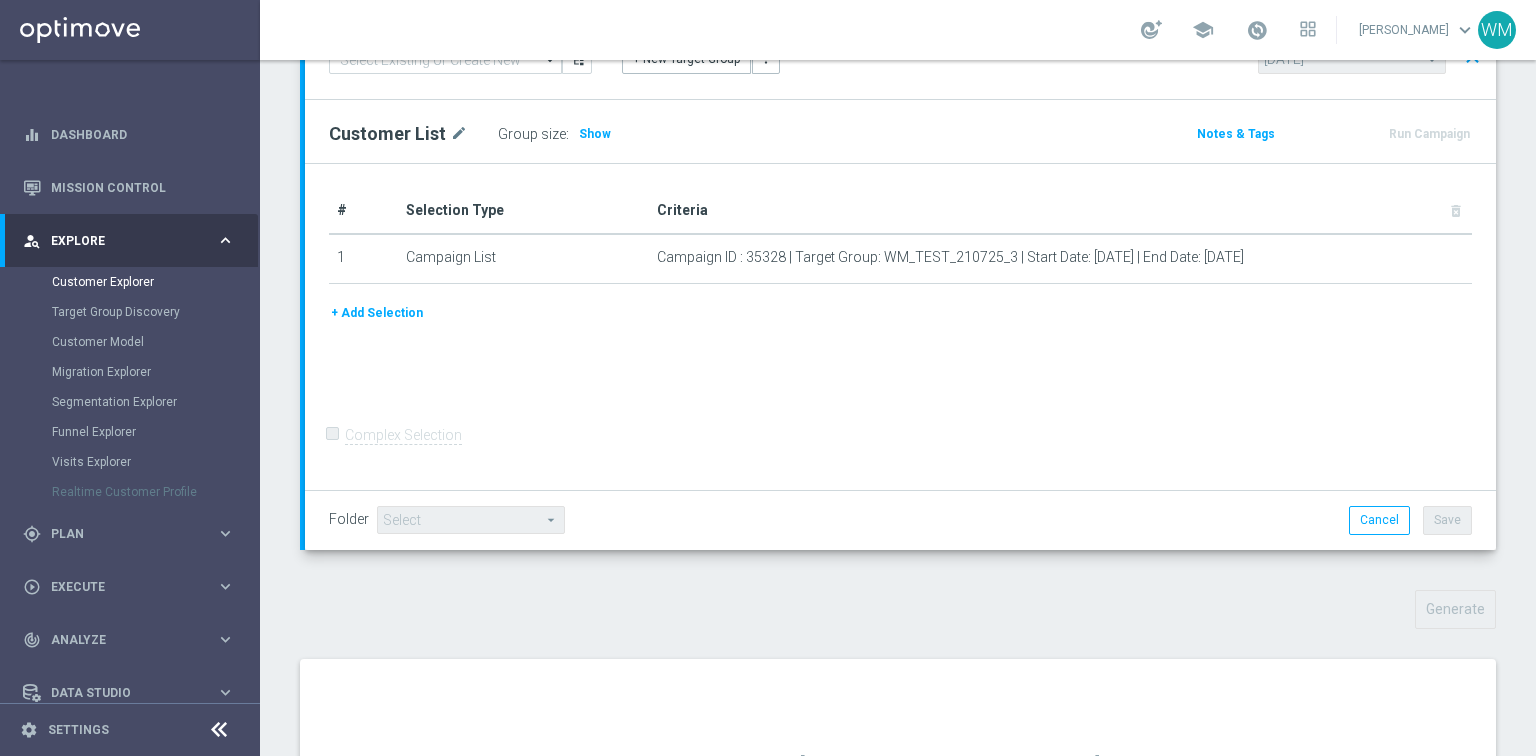 scroll, scrollTop: 384, scrollLeft: 0, axis: vertical 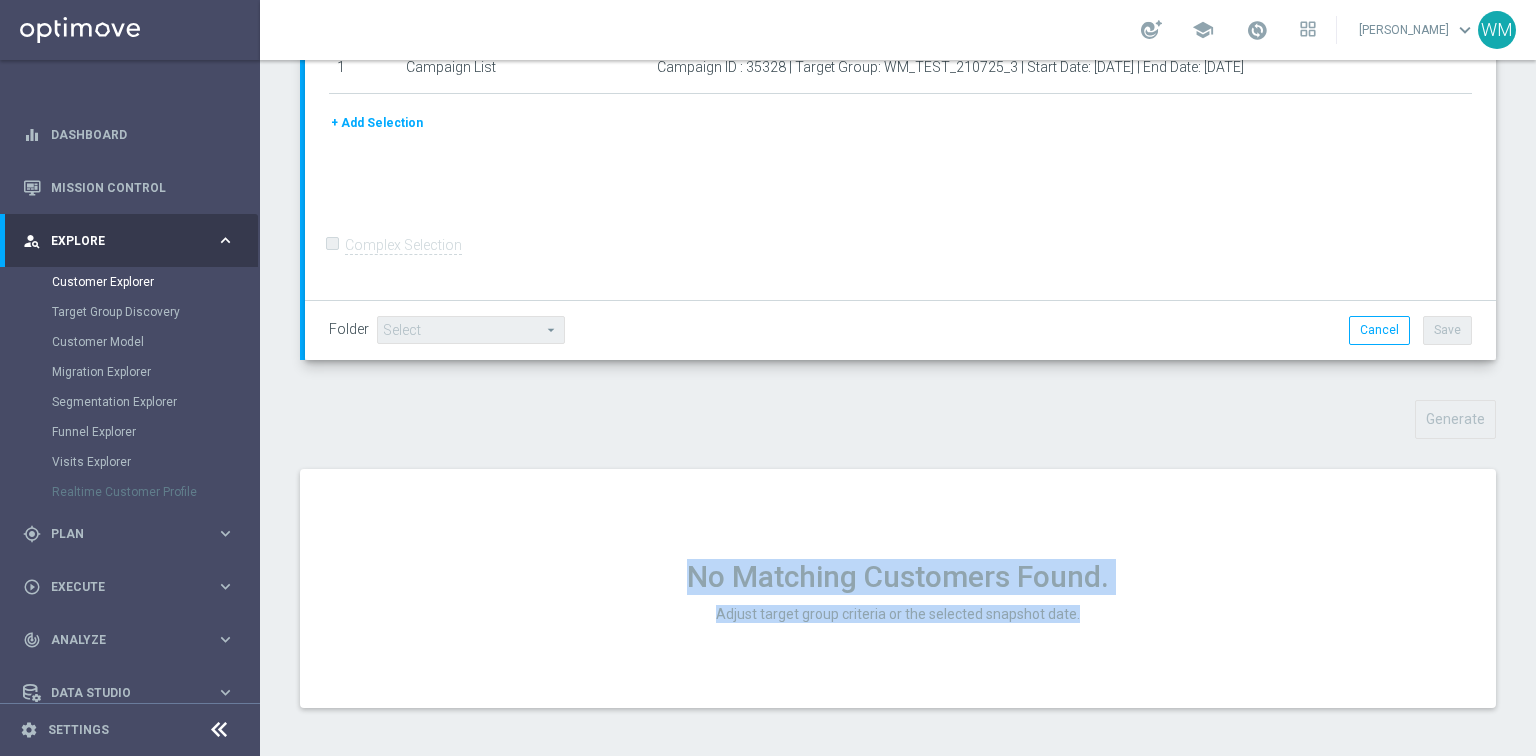 drag, startPoint x: 645, startPoint y: 584, endPoint x: 1224, endPoint y: 647, distance: 582.41736 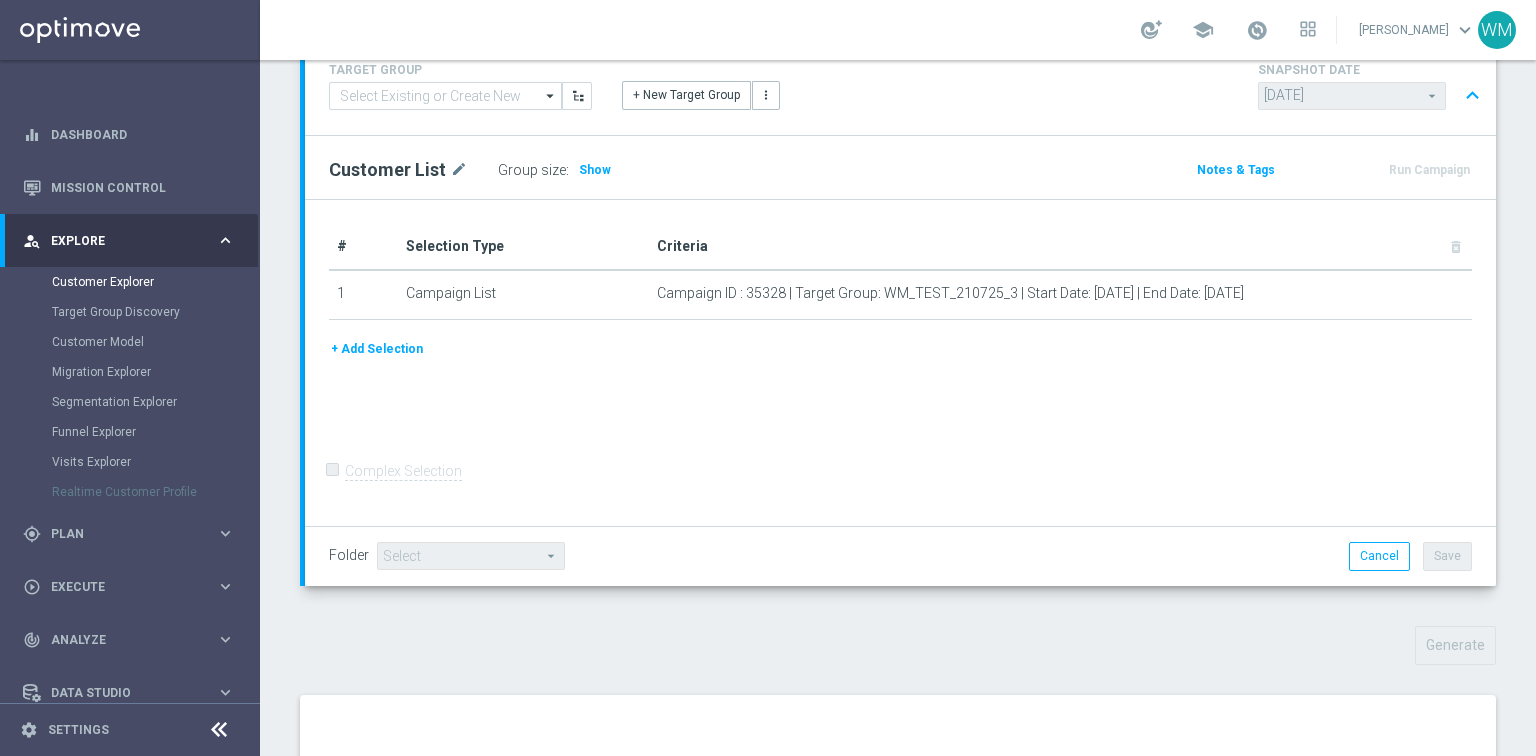 scroll, scrollTop: 0, scrollLeft: 0, axis: both 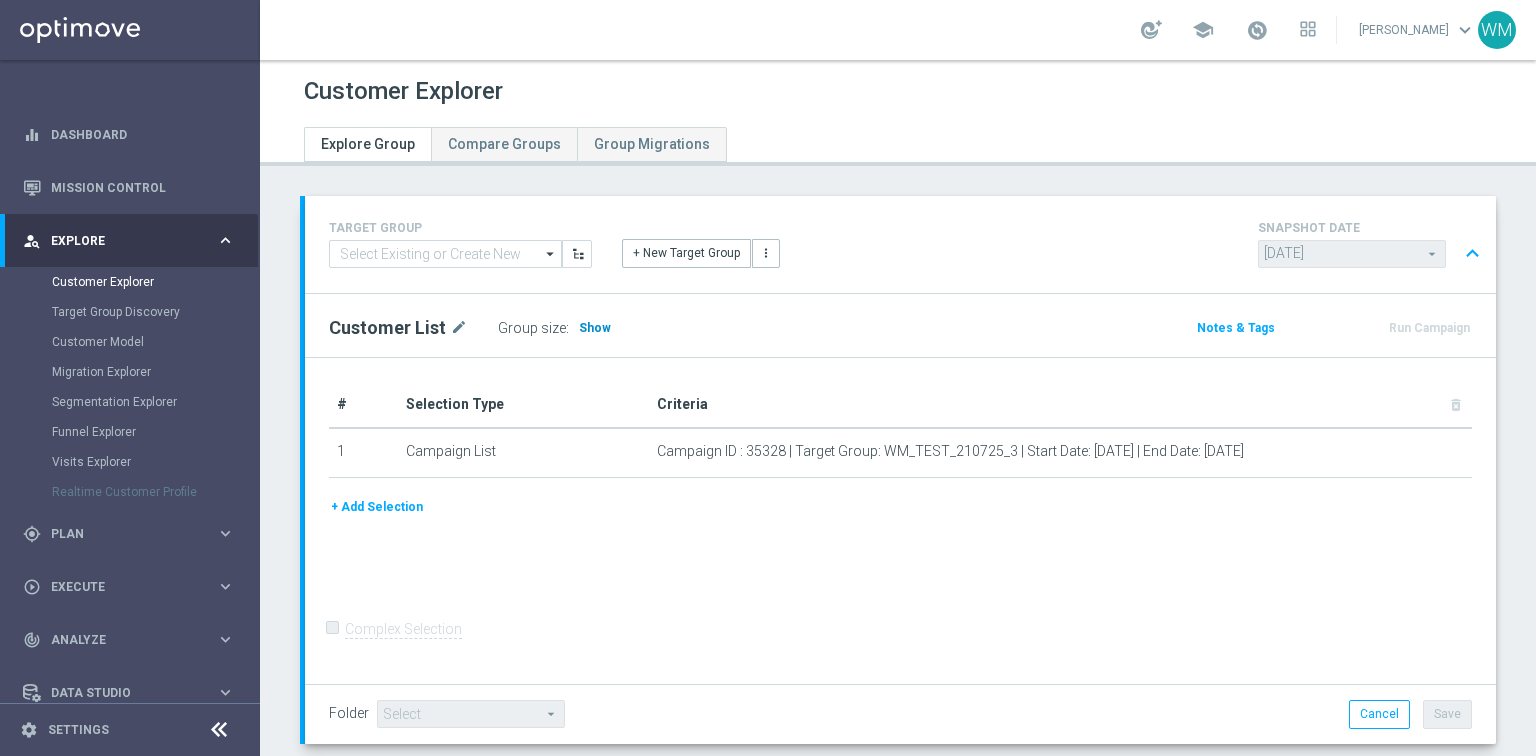click on "Show" 